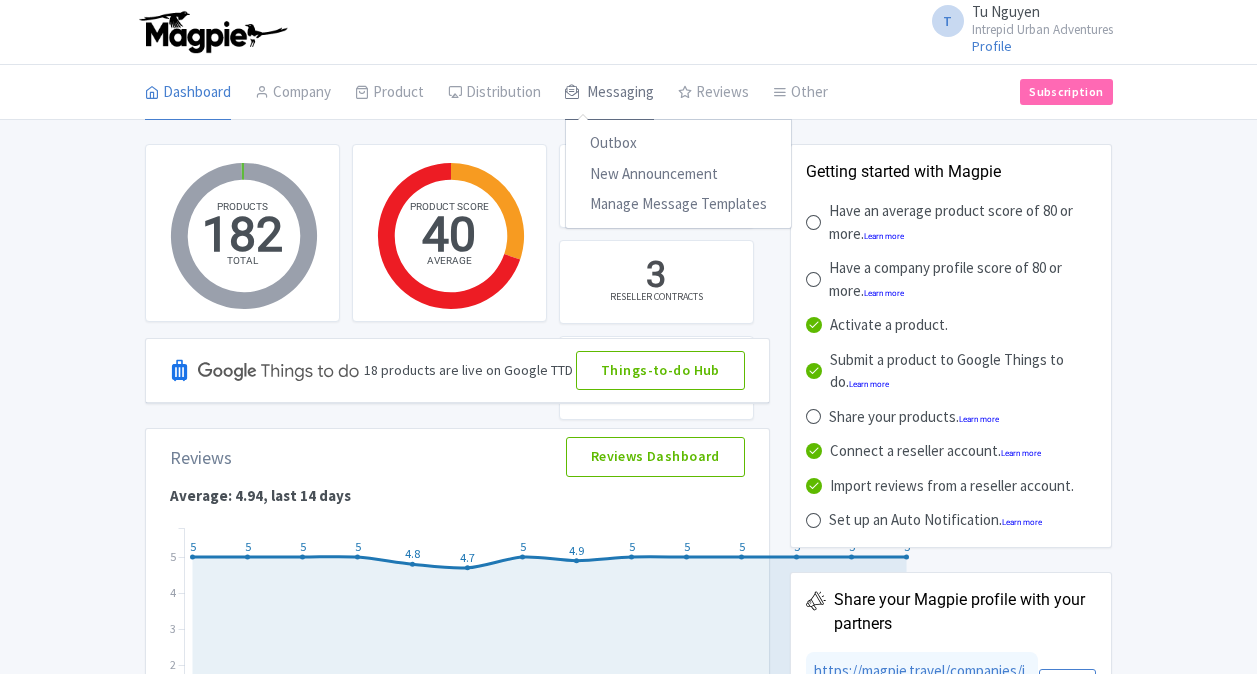 scroll, scrollTop: 0, scrollLeft: 0, axis: both 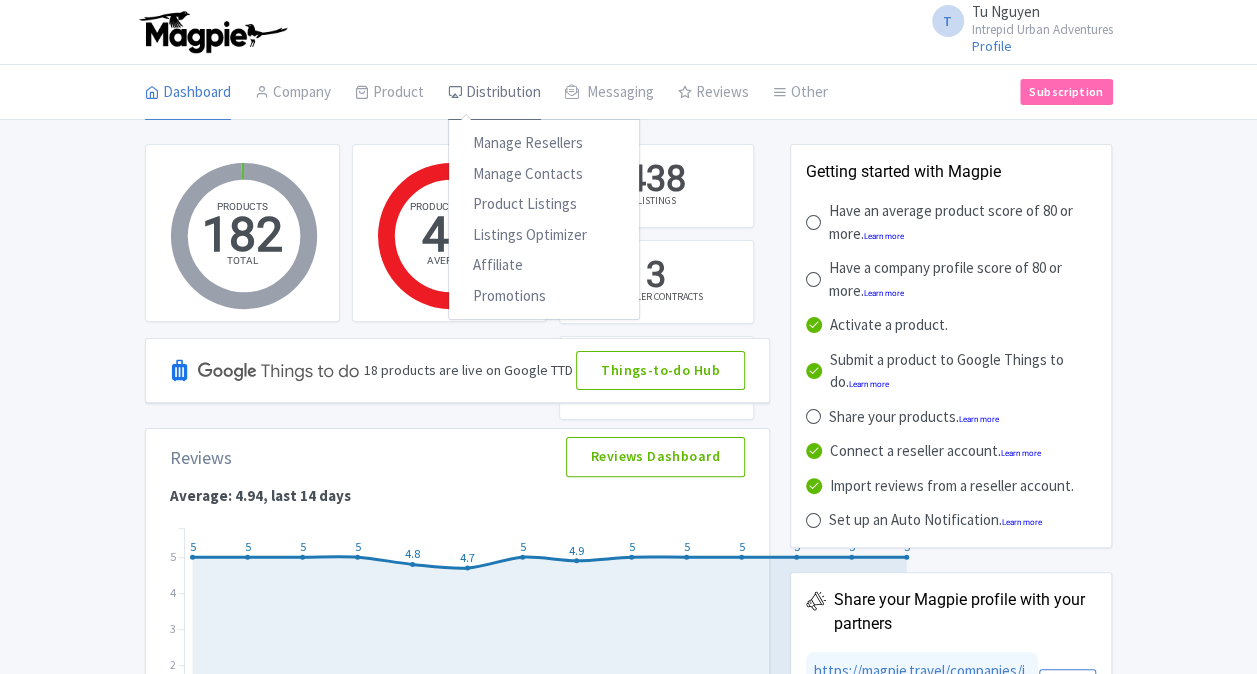 click on "Distribution" at bounding box center [494, 93] 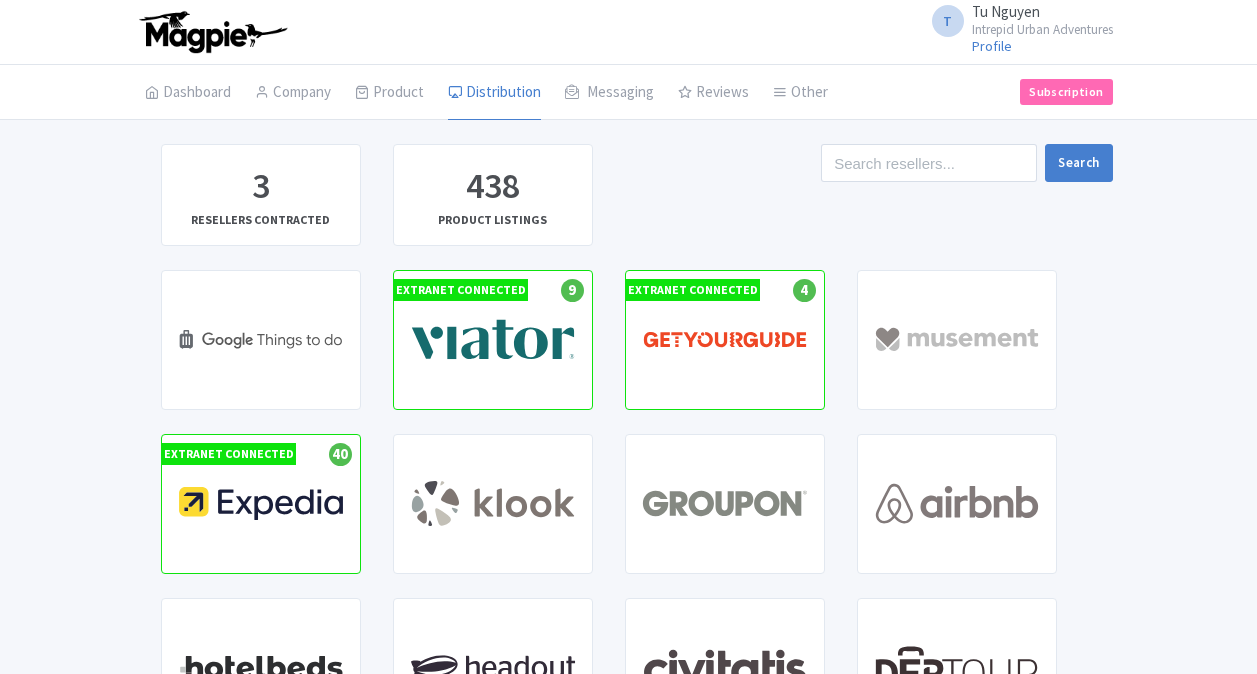 scroll, scrollTop: 0, scrollLeft: 0, axis: both 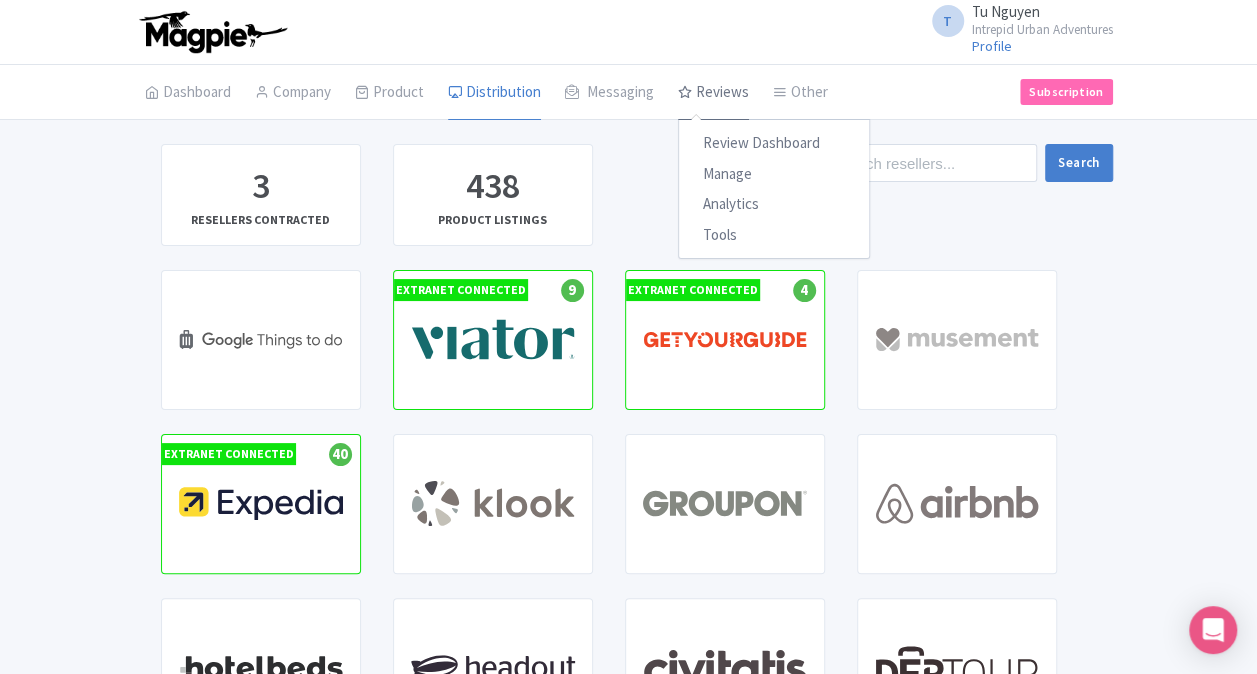 click on "Reviews" at bounding box center (713, 93) 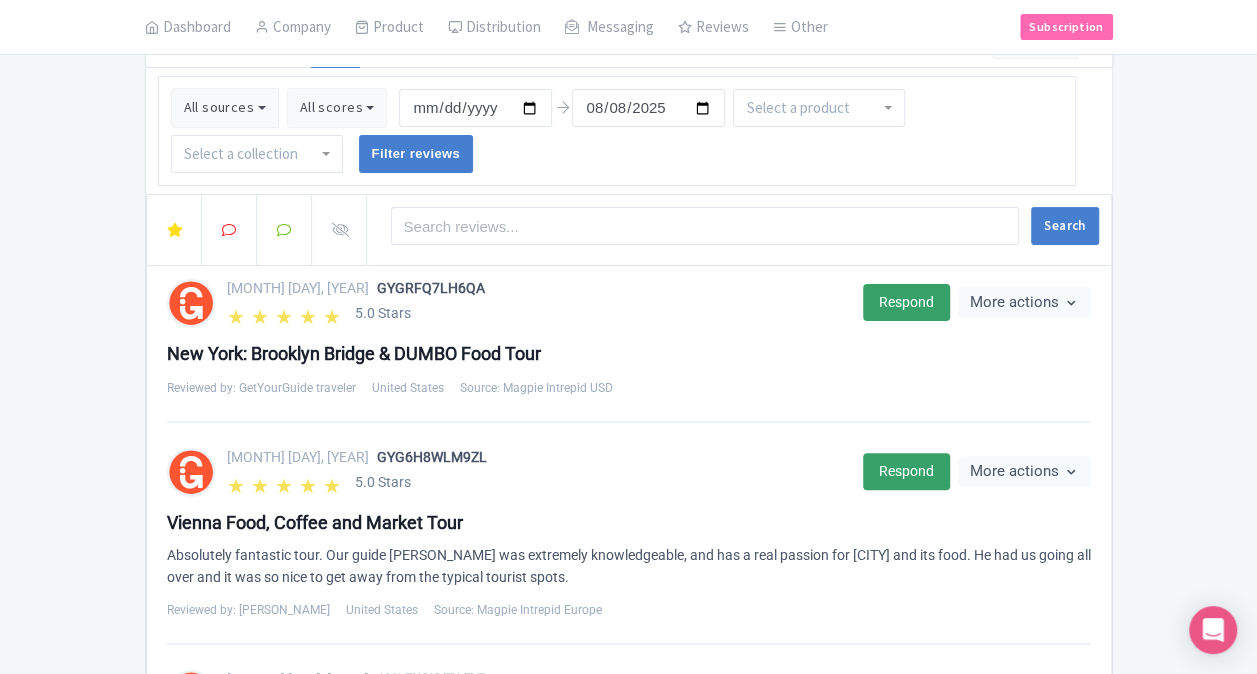 scroll, scrollTop: 0, scrollLeft: 0, axis: both 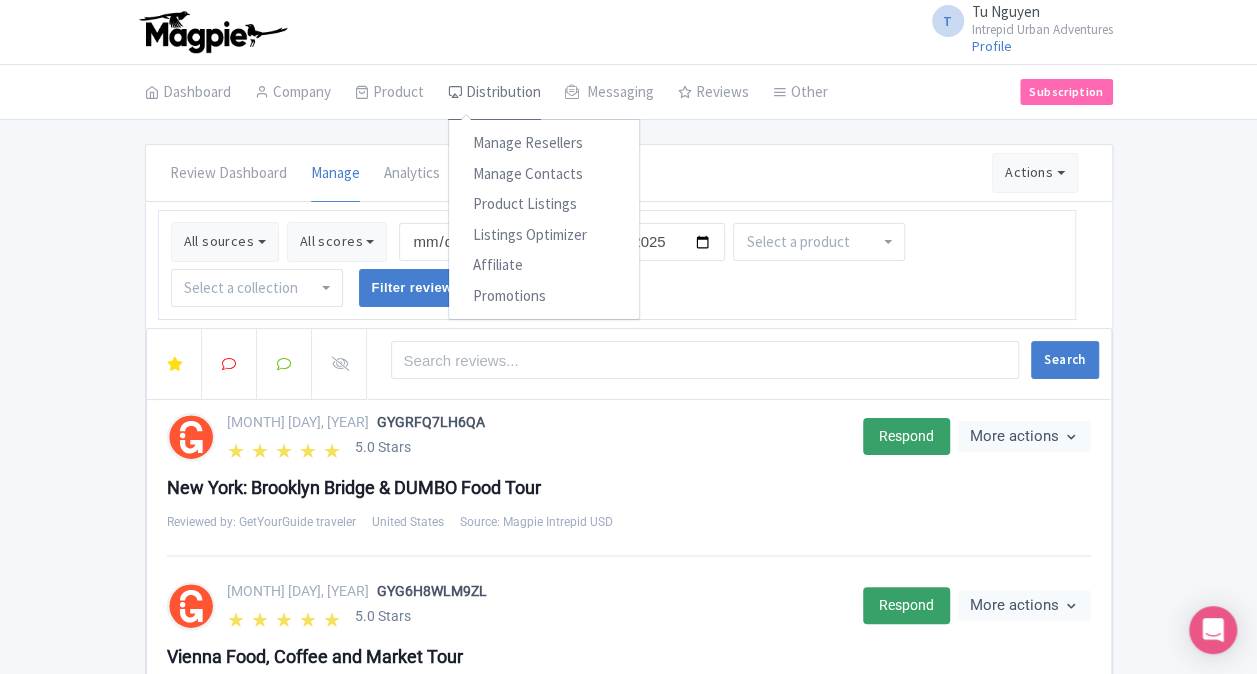 click on "Distribution" at bounding box center [494, 93] 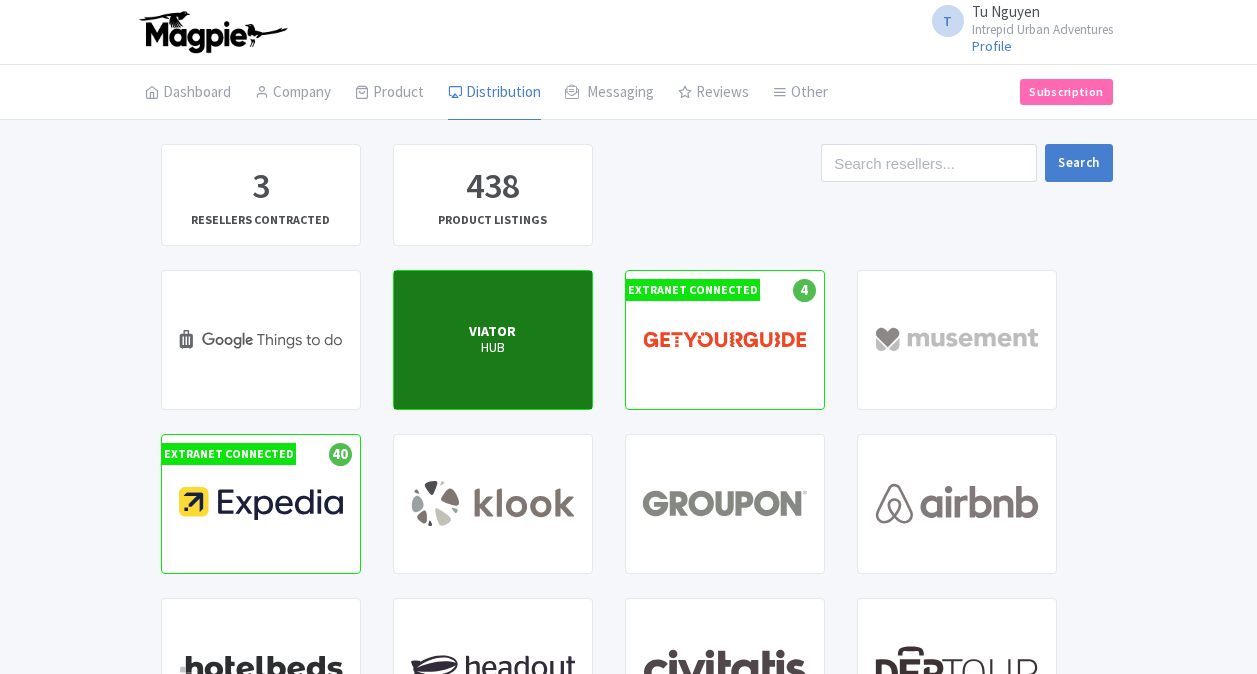scroll, scrollTop: 0, scrollLeft: 0, axis: both 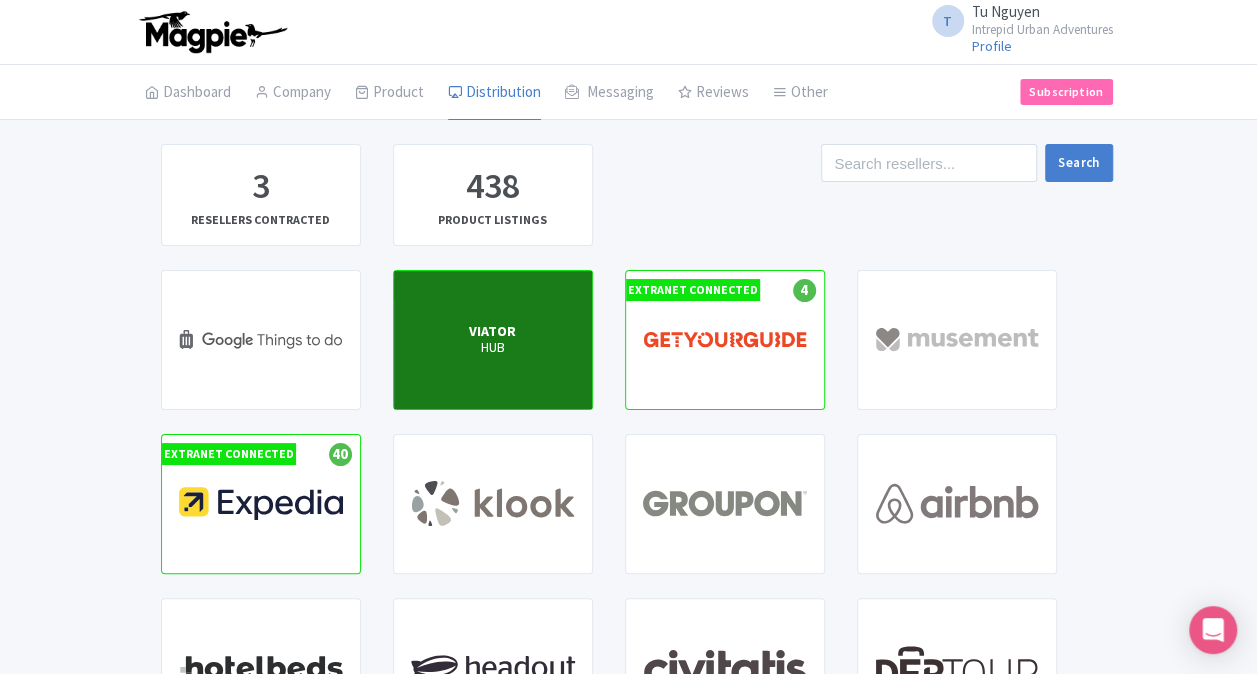 click on "VIATOR" at bounding box center [492, 331] 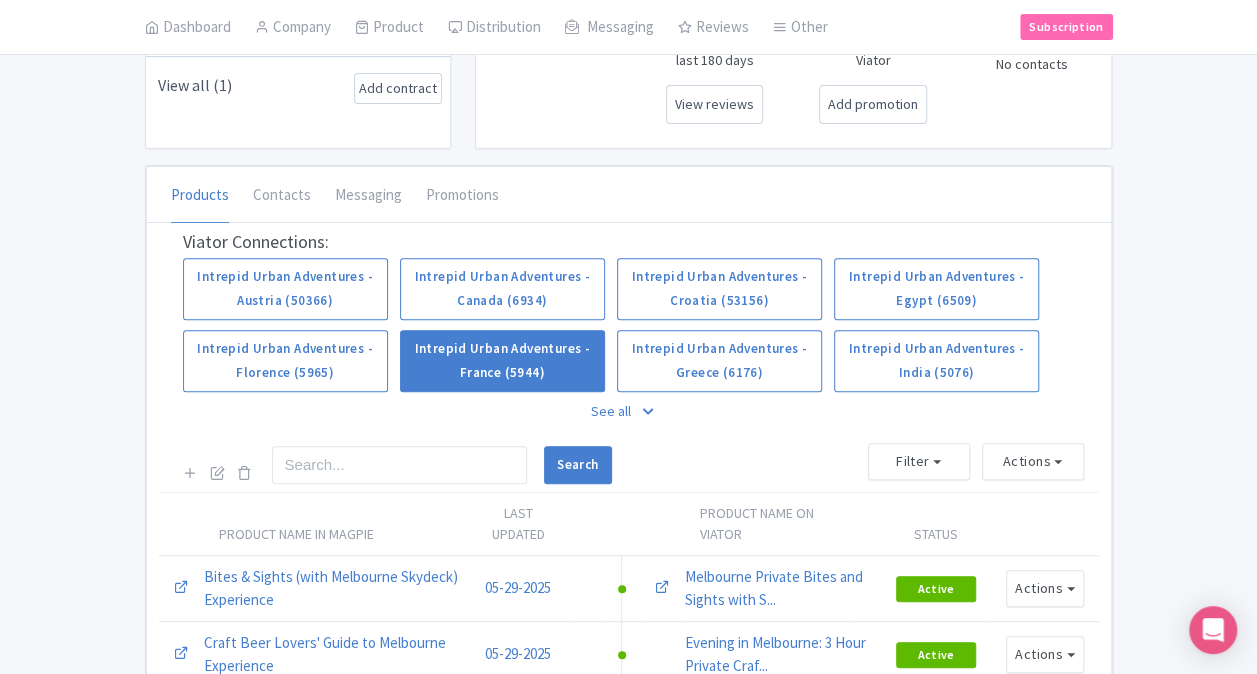 scroll, scrollTop: 300, scrollLeft: 0, axis: vertical 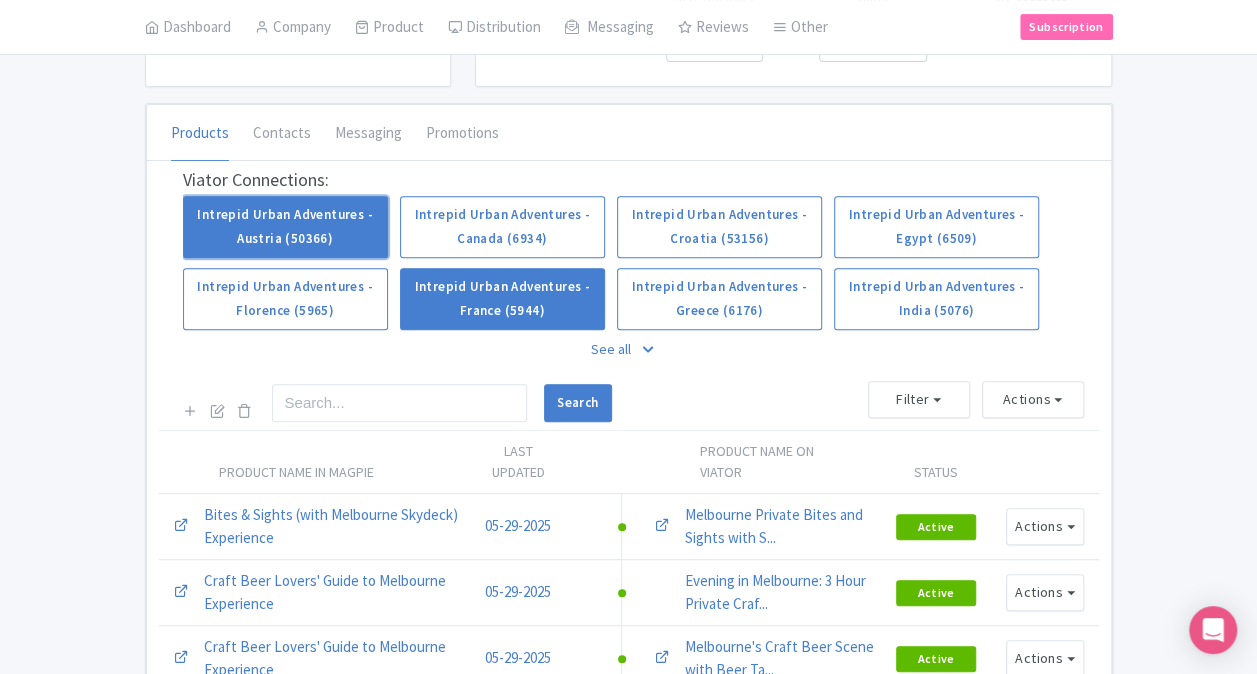 click on "Intrepid Urban Adventures - Austria (50366)" at bounding box center [285, 227] 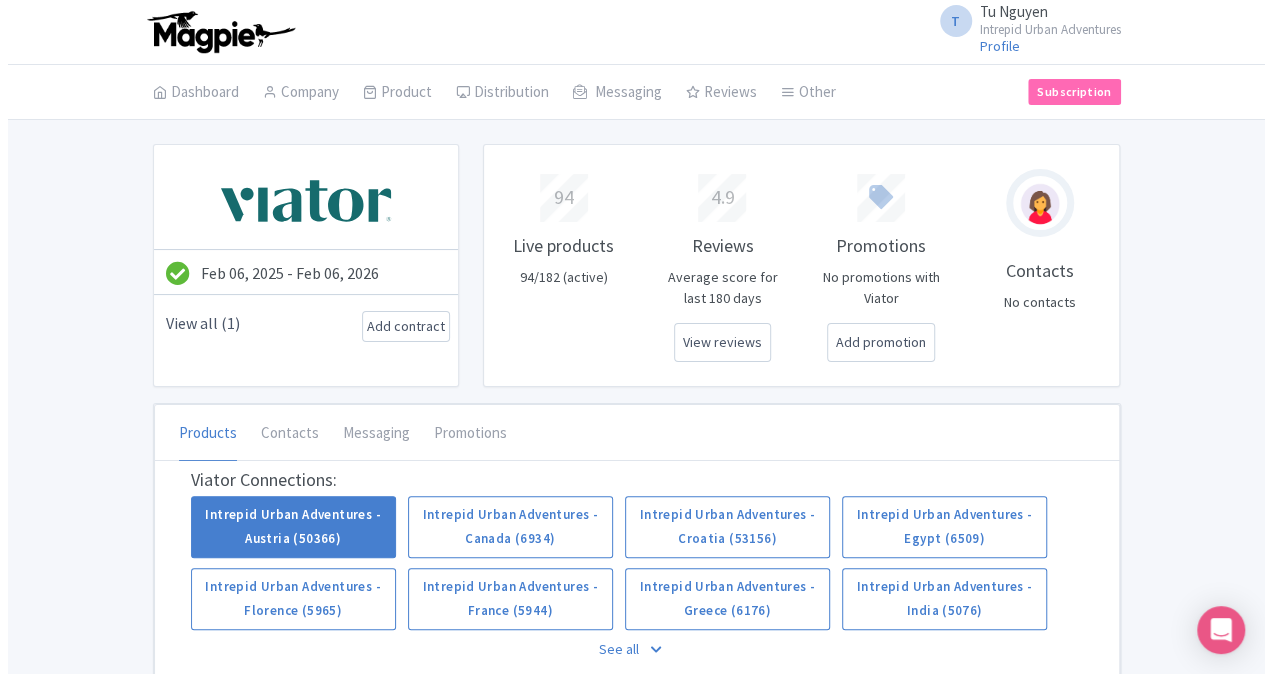 scroll, scrollTop: 500, scrollLeft: 0, axis: vertical 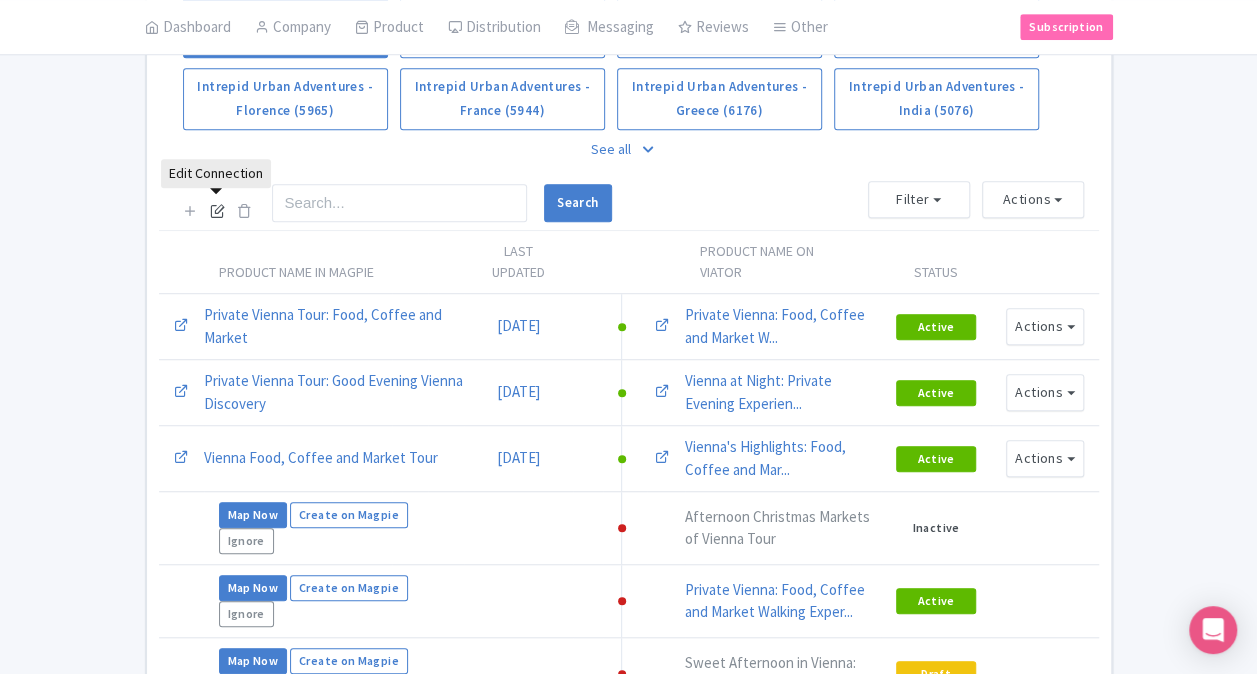 click at bounding box center (217, 210) 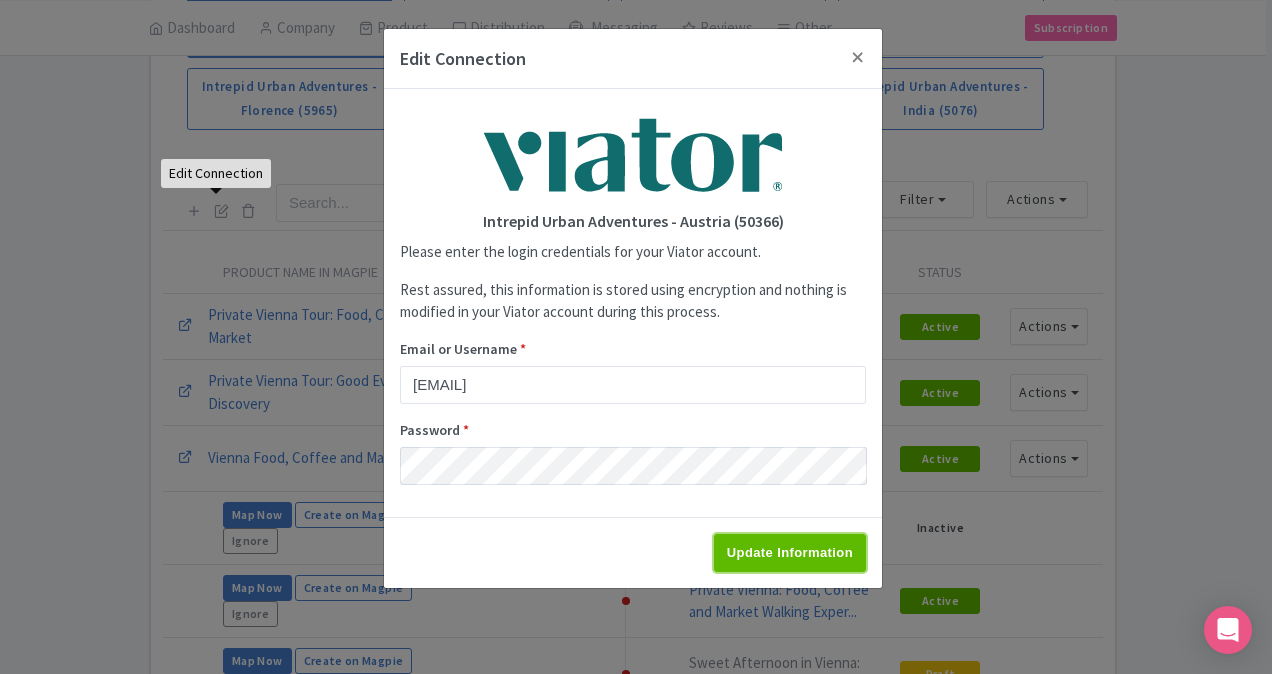 click on "Update Information" at bounding box center [790, 553] 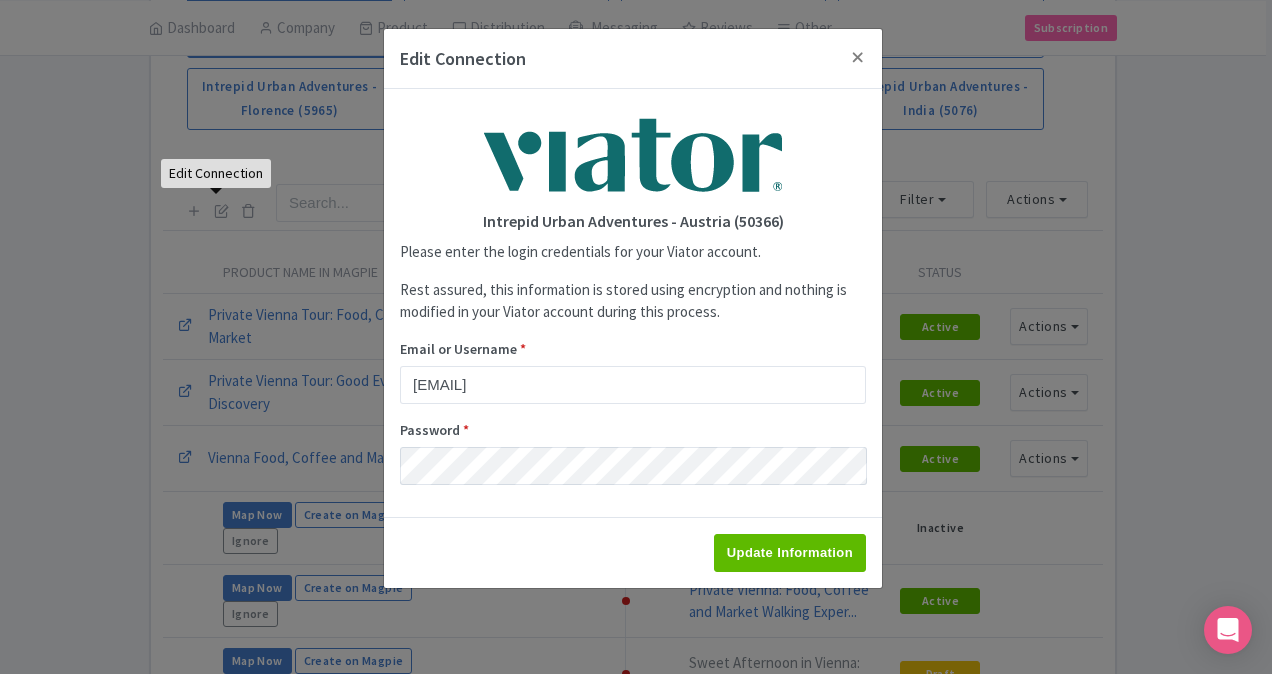 type on "Saving..." 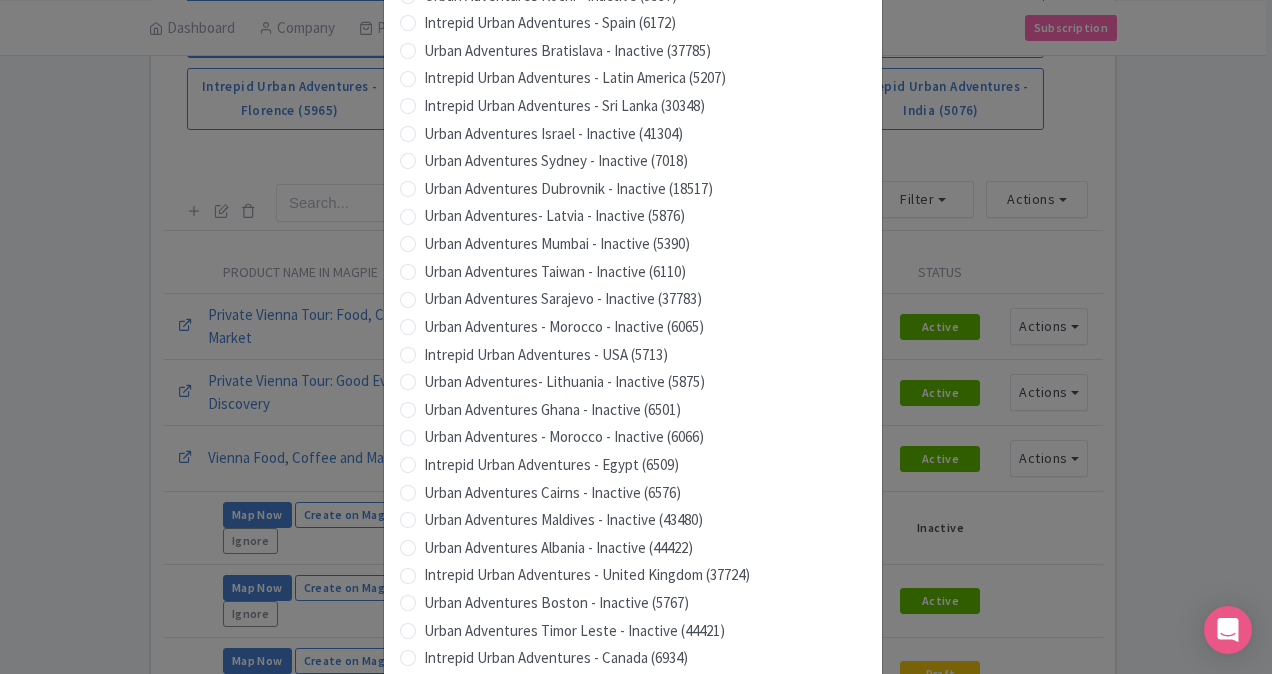 scroll, scrollTop: 1979, scrollLeft: 0, axis: vertical 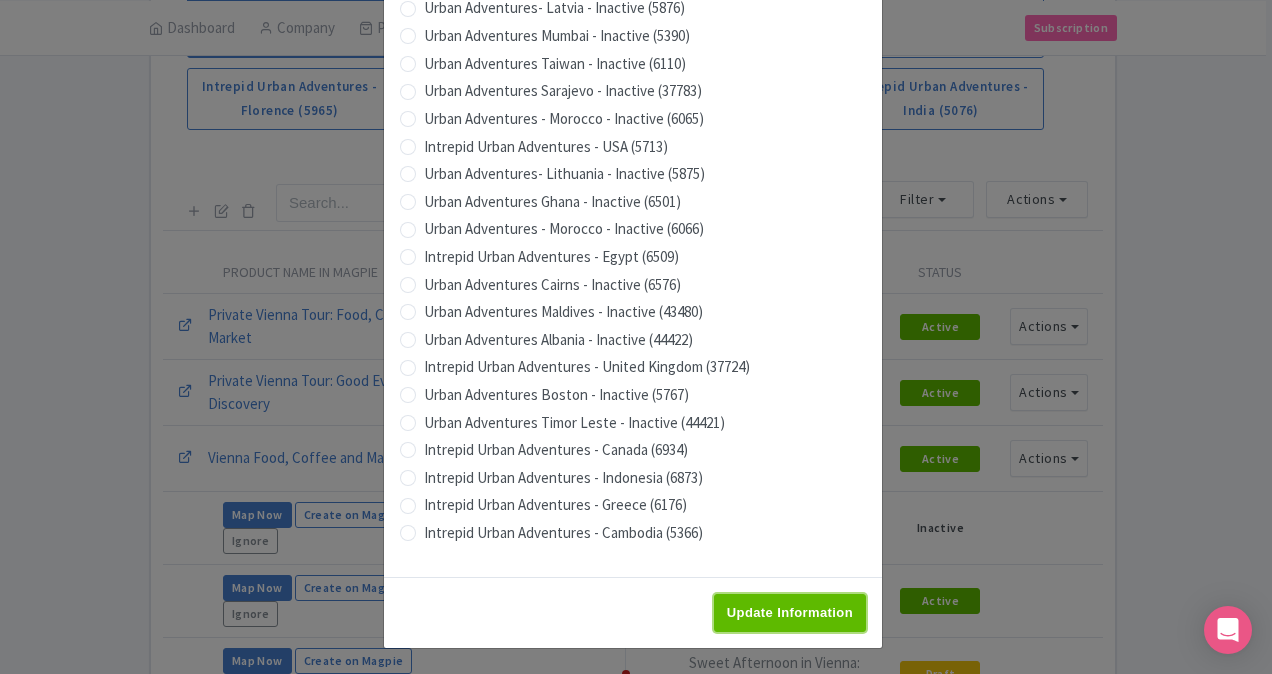 click on "Update Information" at bounding box center [790, 613] 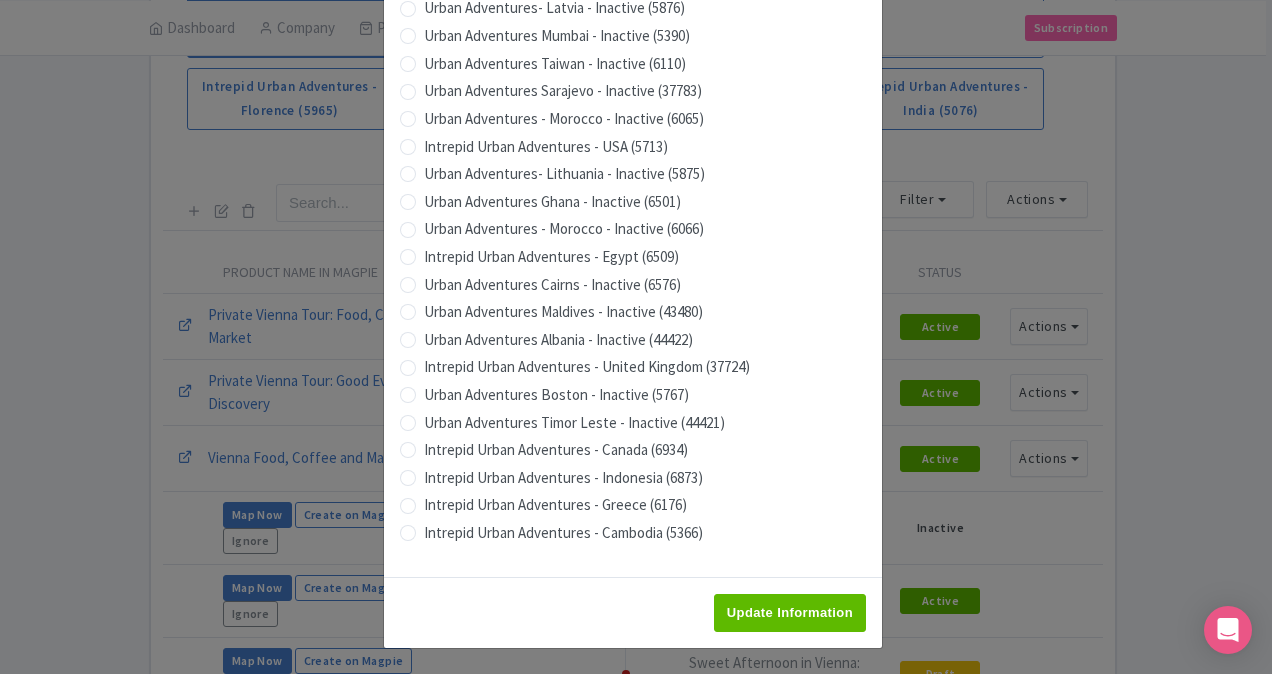 type on "Saving..." 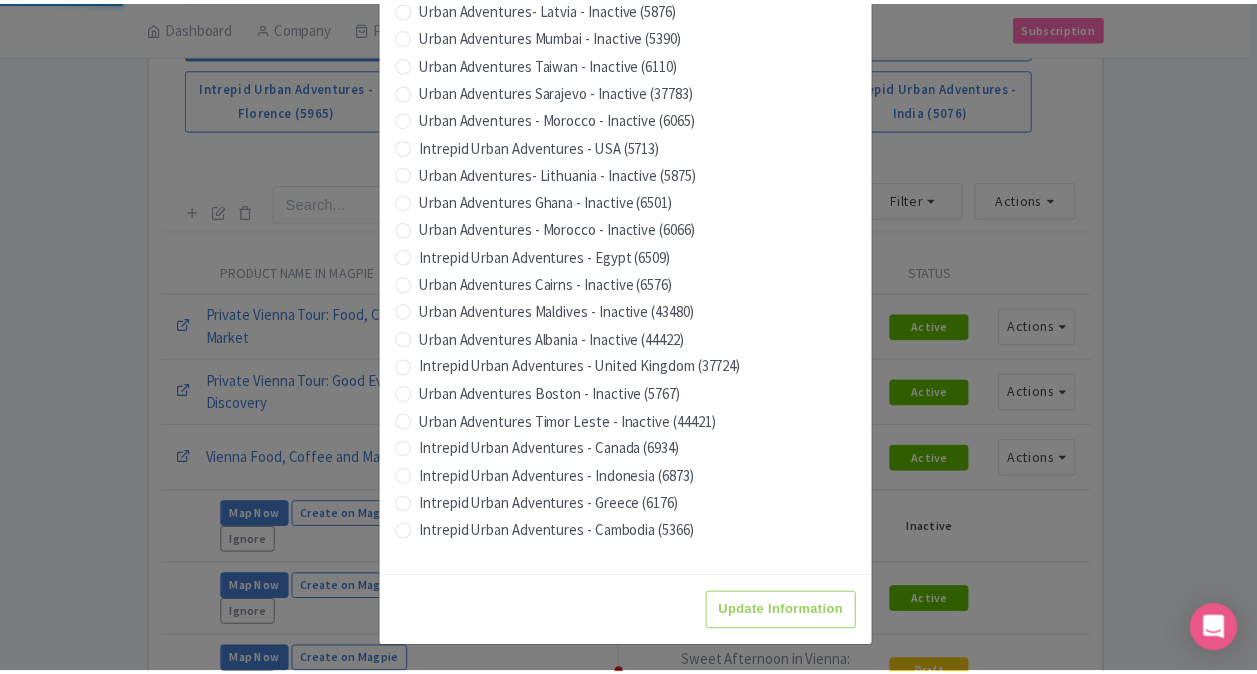 scroll, scrollTop: 0, scrollLeft: 0, axis: both 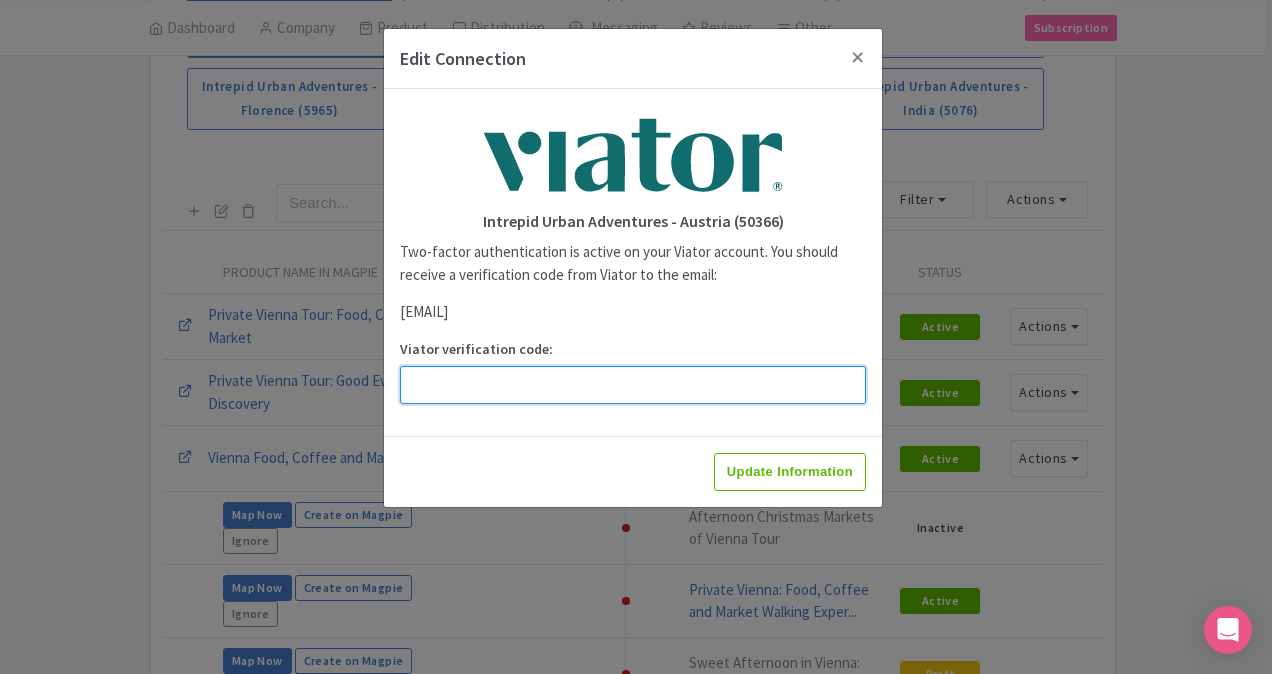 click on "Viator verification code:" at bounding box center [633, 385] 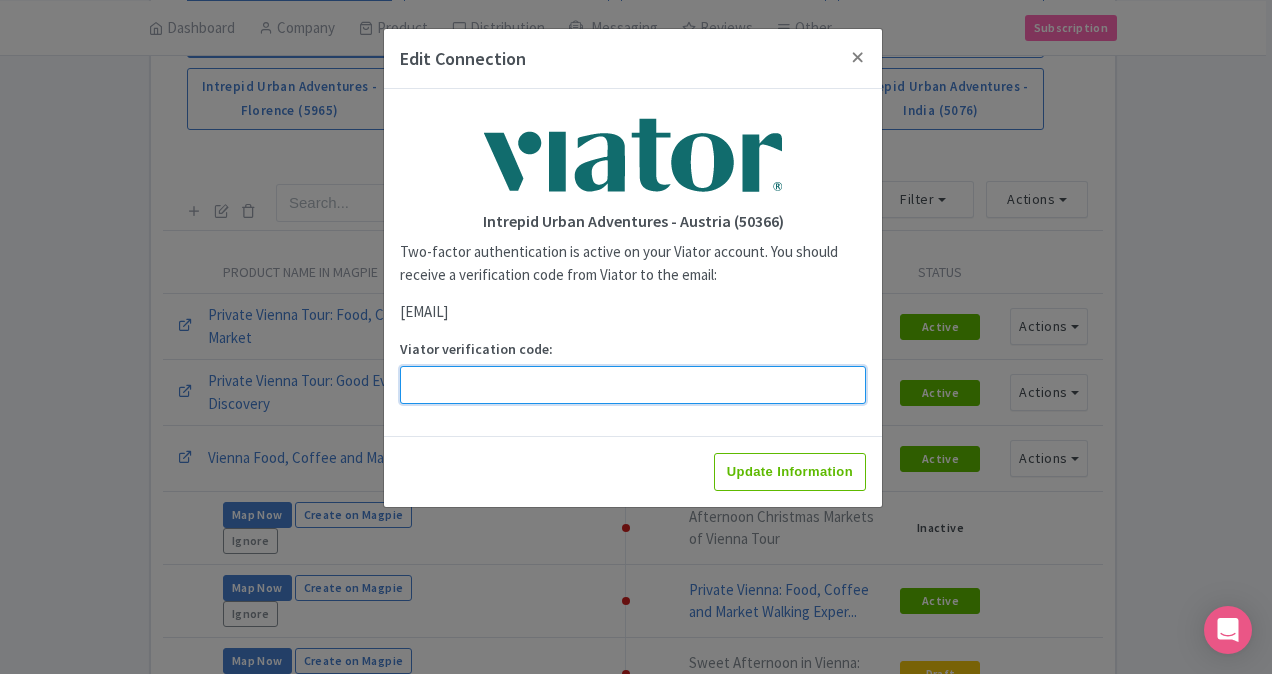 paste on "390691" 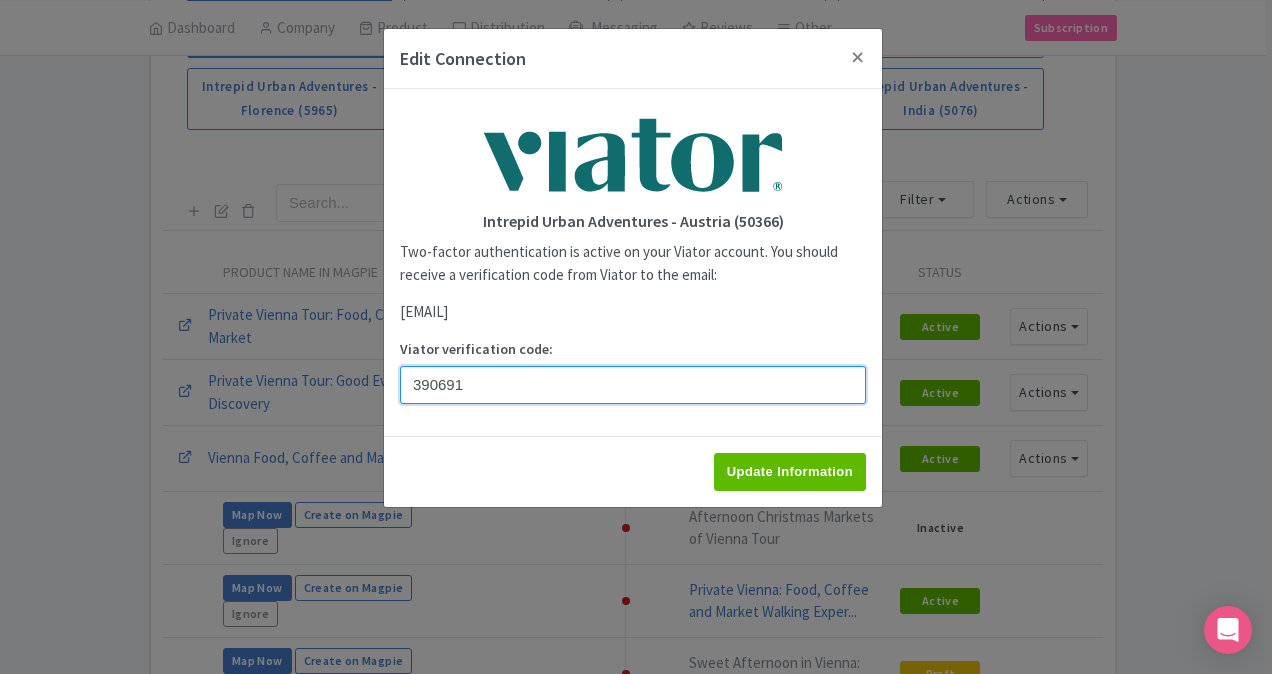 type on "390691" 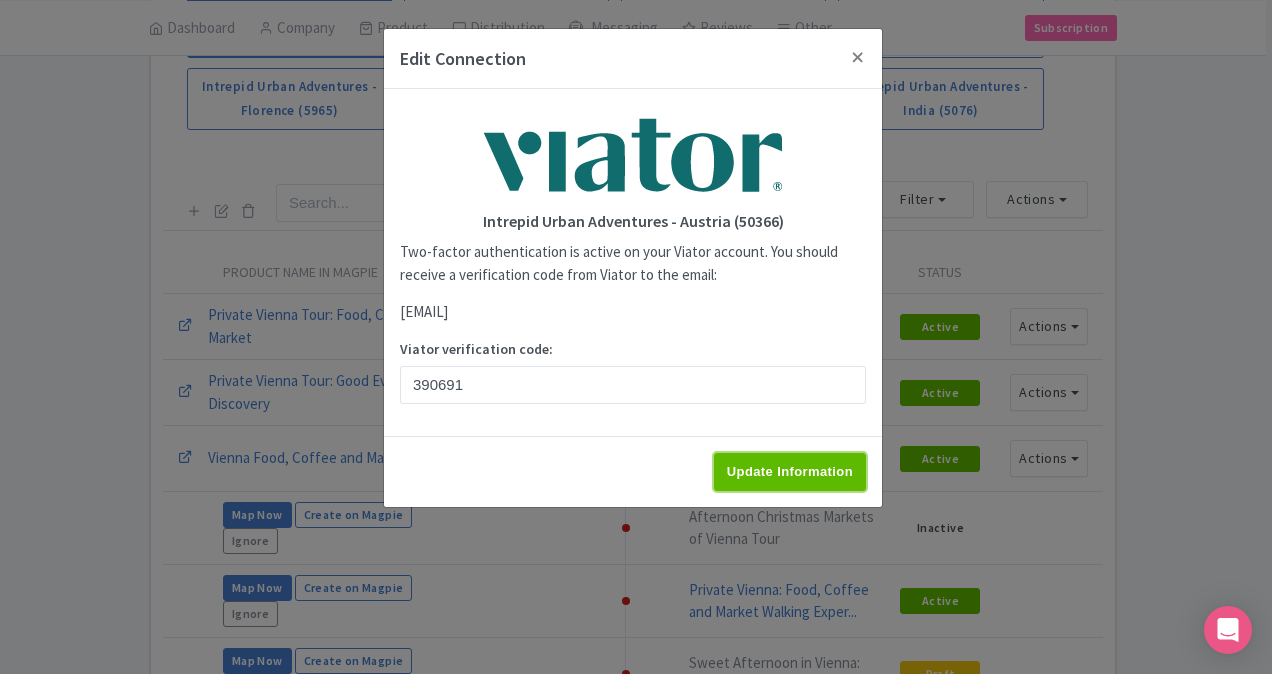 click on "Update Information" at bounding box center [790, 472] 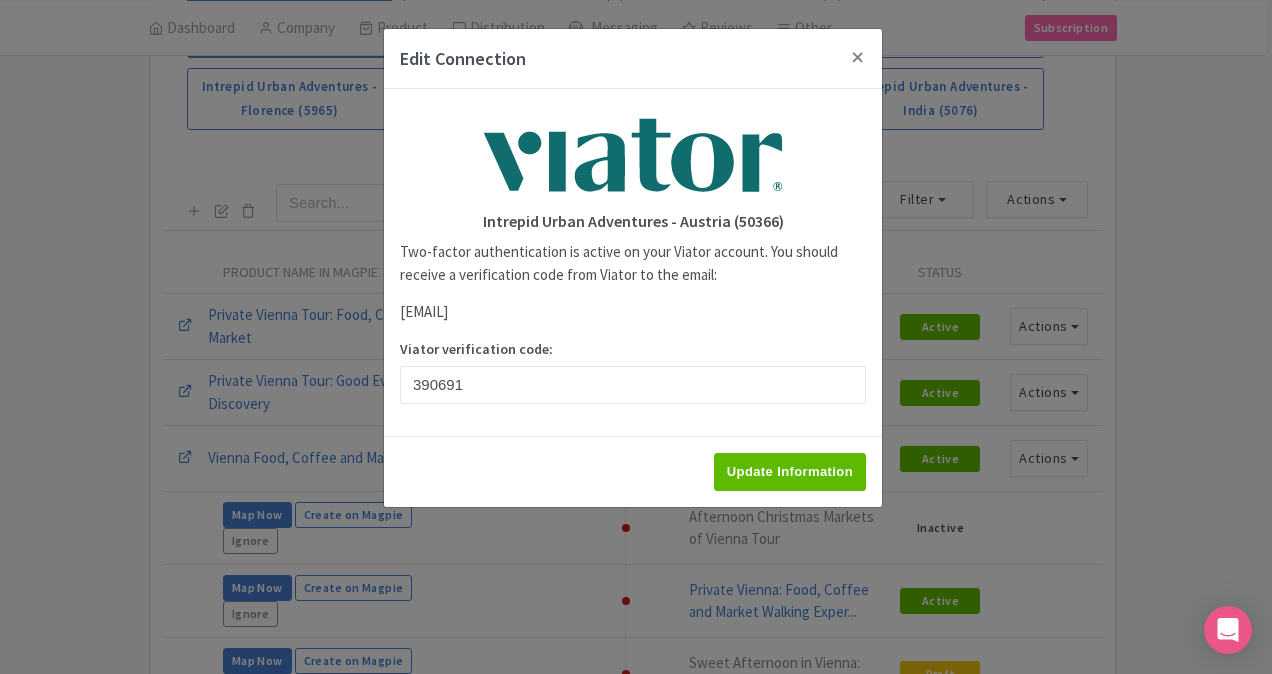 type on "Saving..." 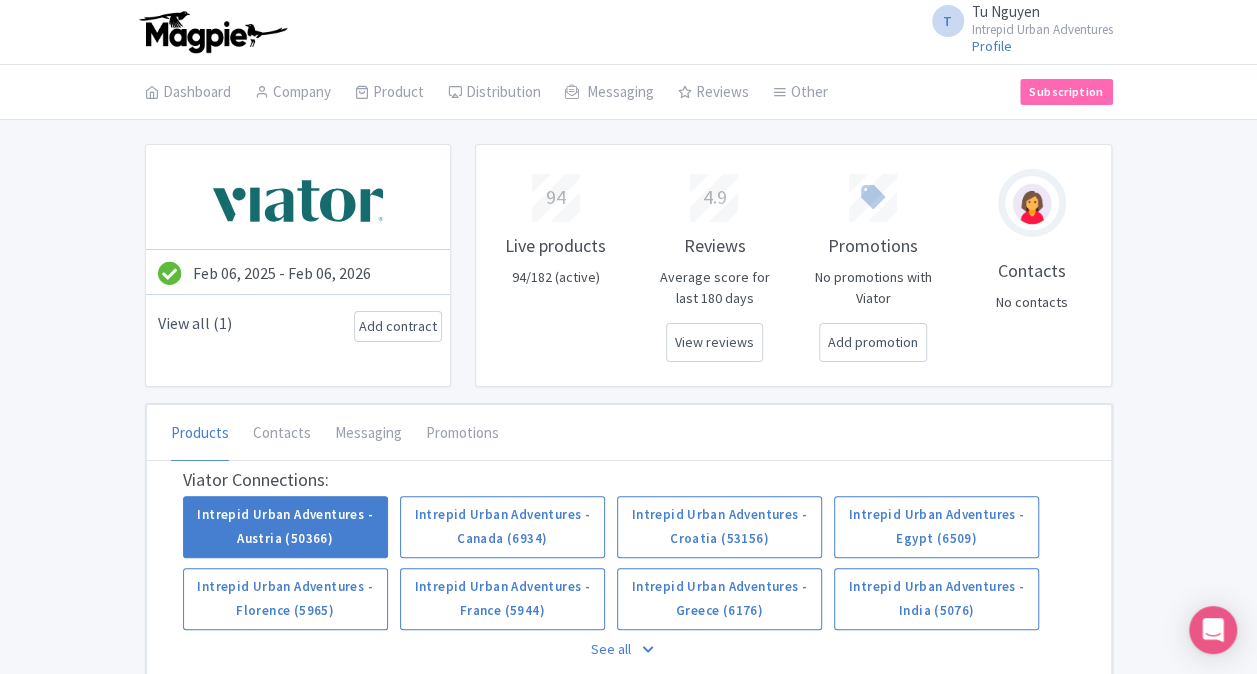 scroll, scrollTop: 500, scrollLeft: 0, axis: vertical 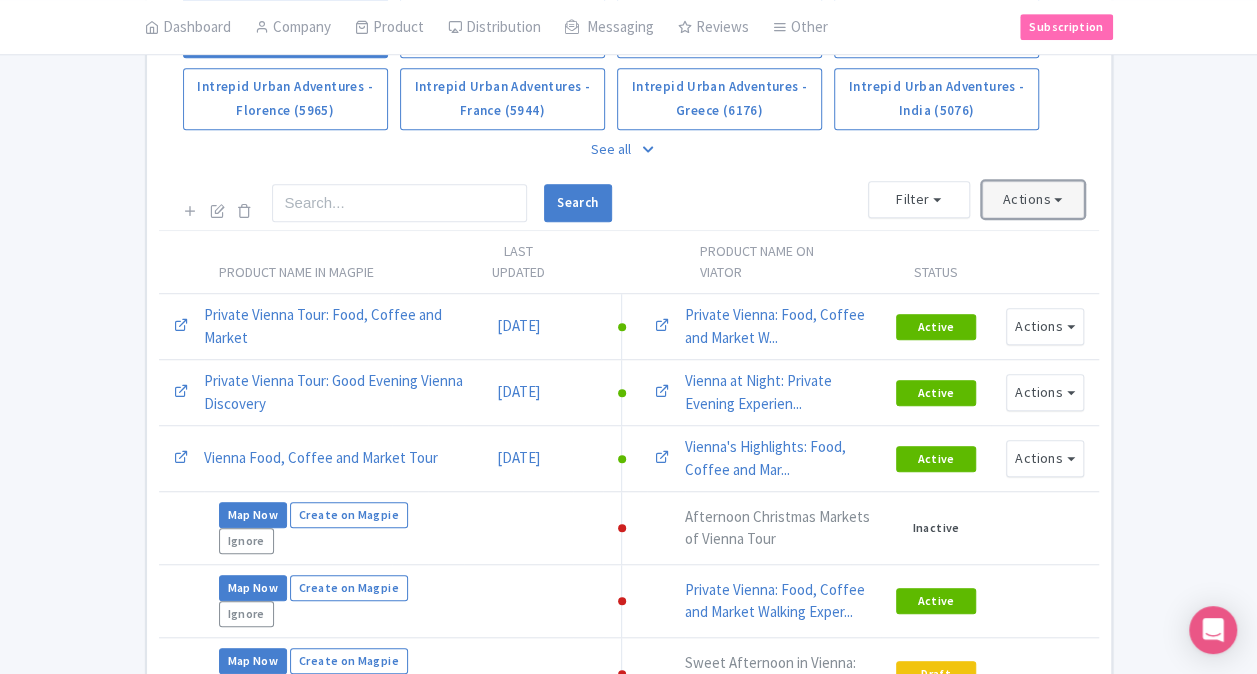 click on "Actions" at bounding box center [1033, 199] 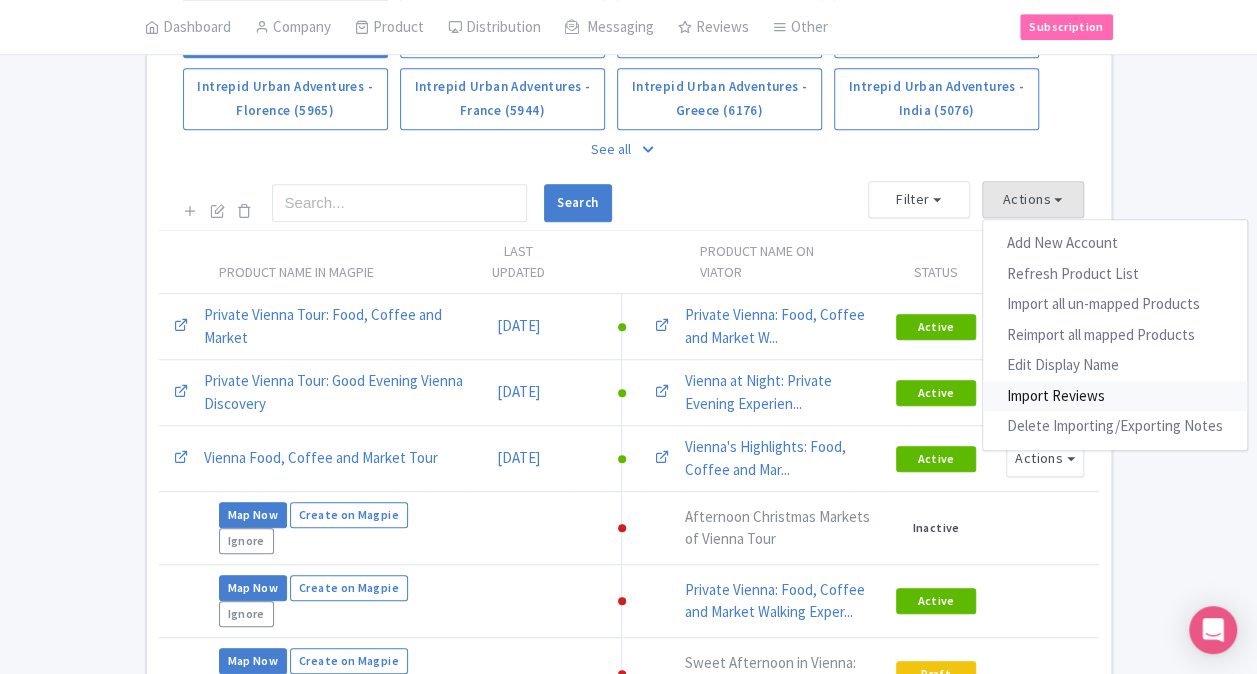 click on "Import Reviews" at bounding box center (1115, 396) 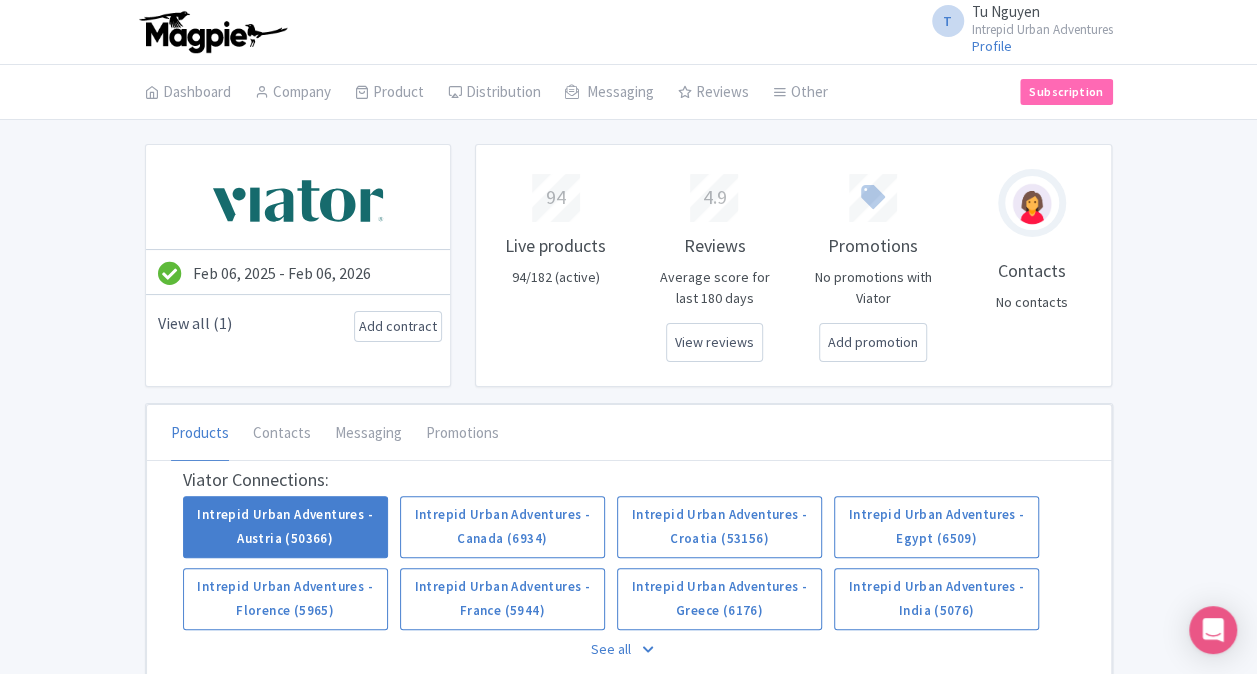 scroll, scrollTop: 0, scrollLeft: 0, axis: both 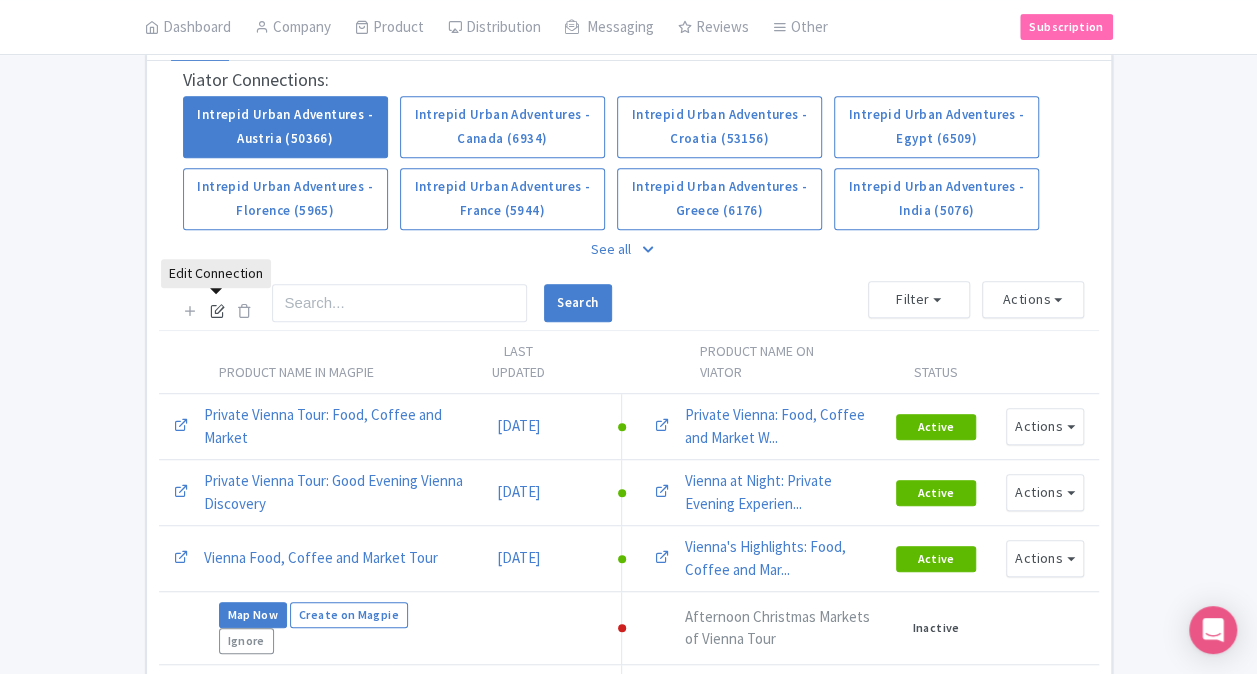 click at bounding box center (217, 310) 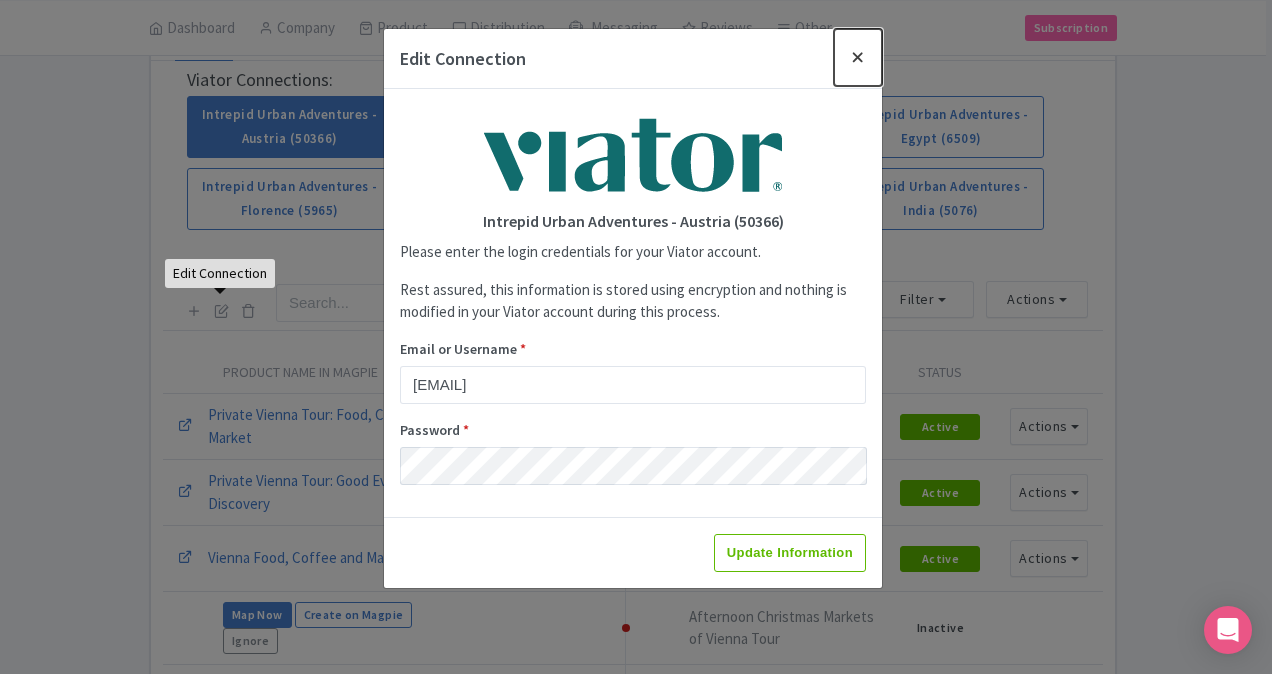 click at bounding box center [858, 57] 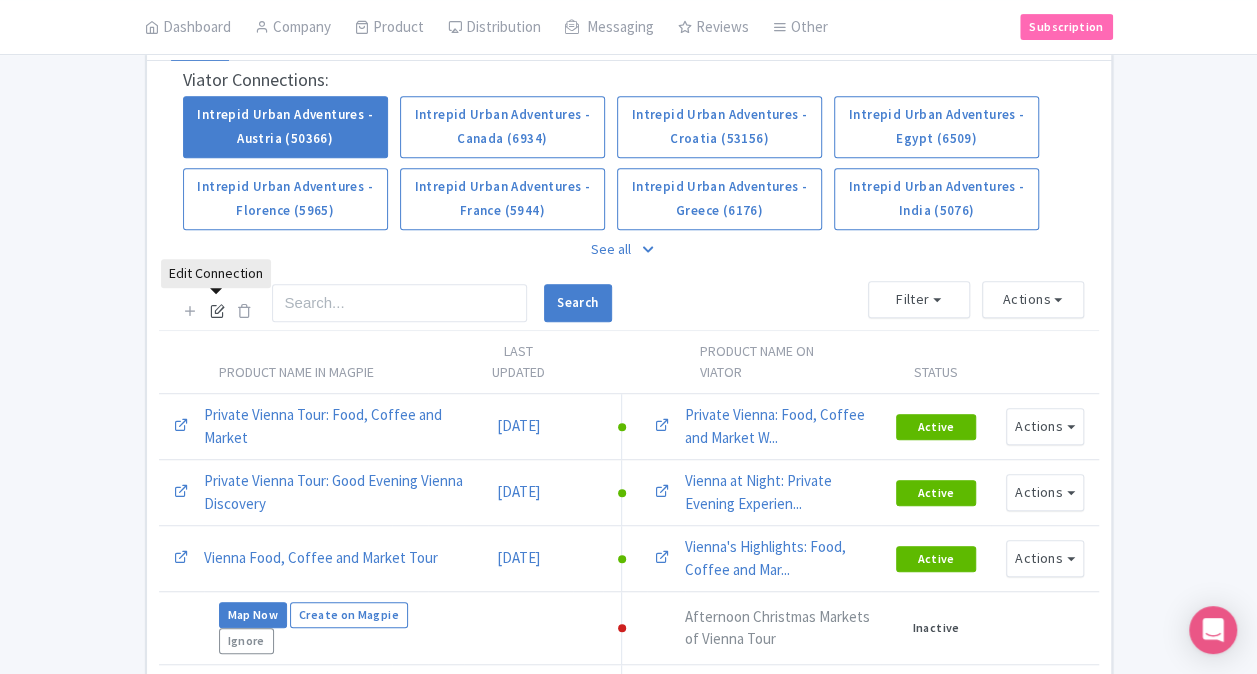 click at bounding box center (217, 310) 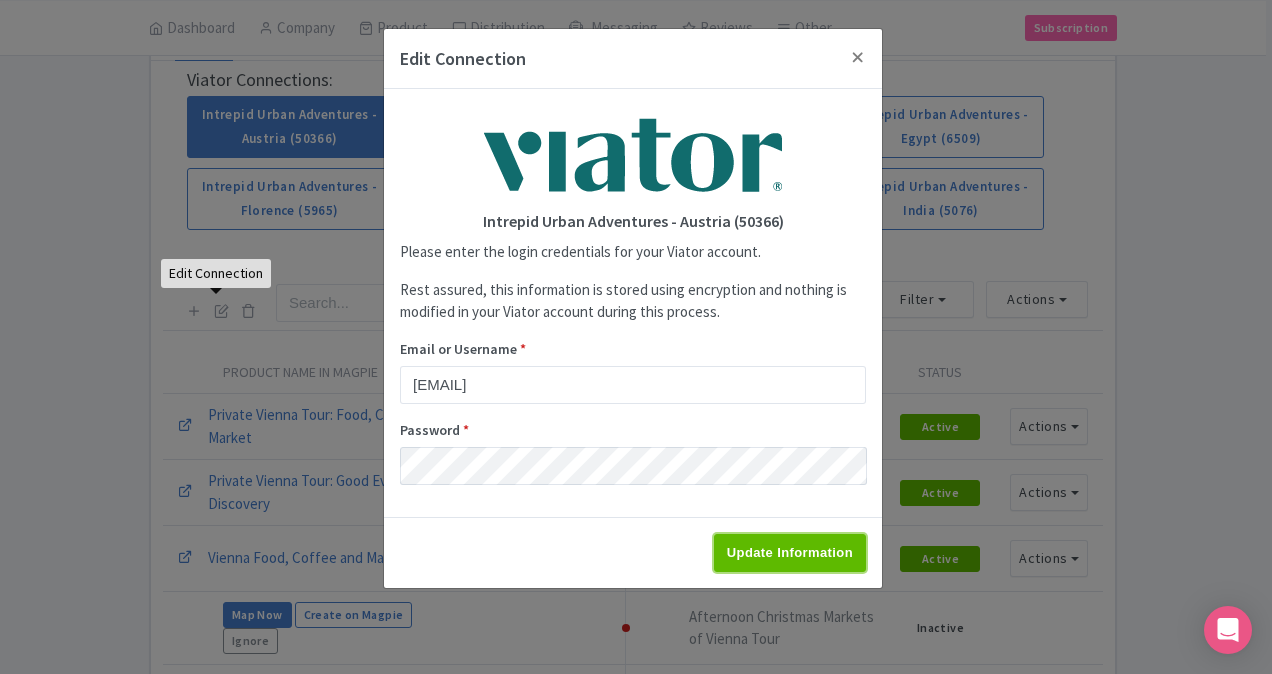 click on "Update Information" at bounding box center [790, 553] 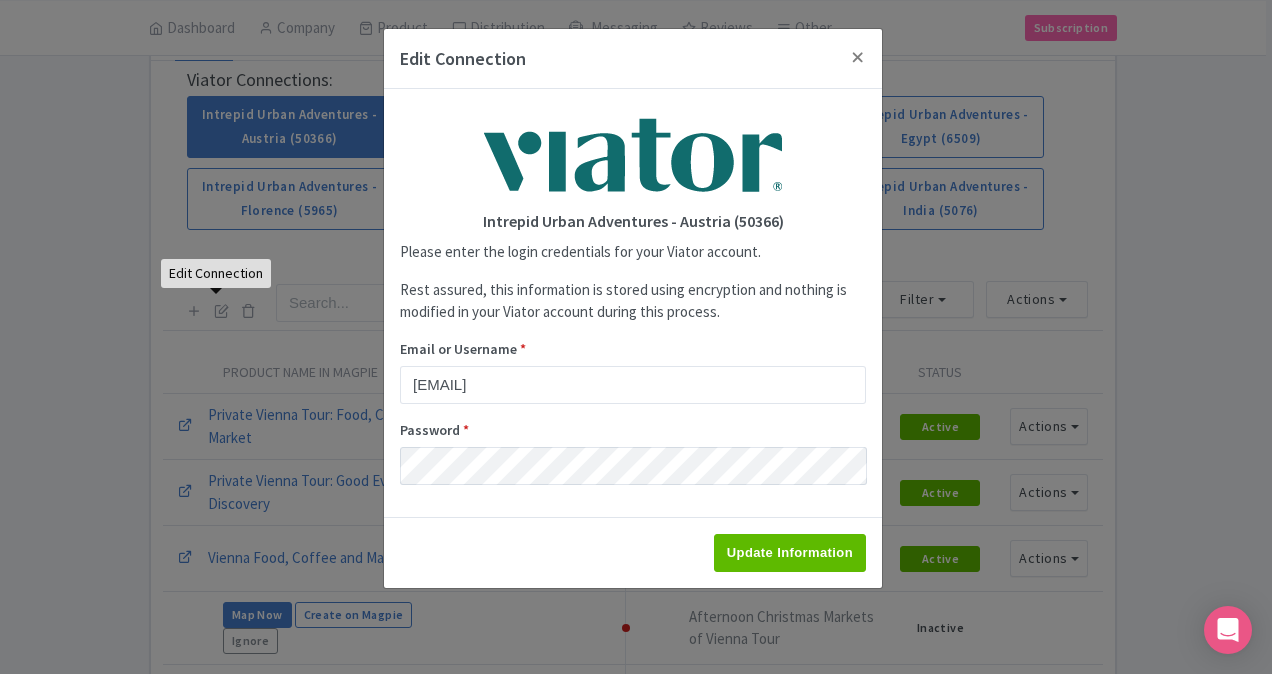 type on "Saving..." 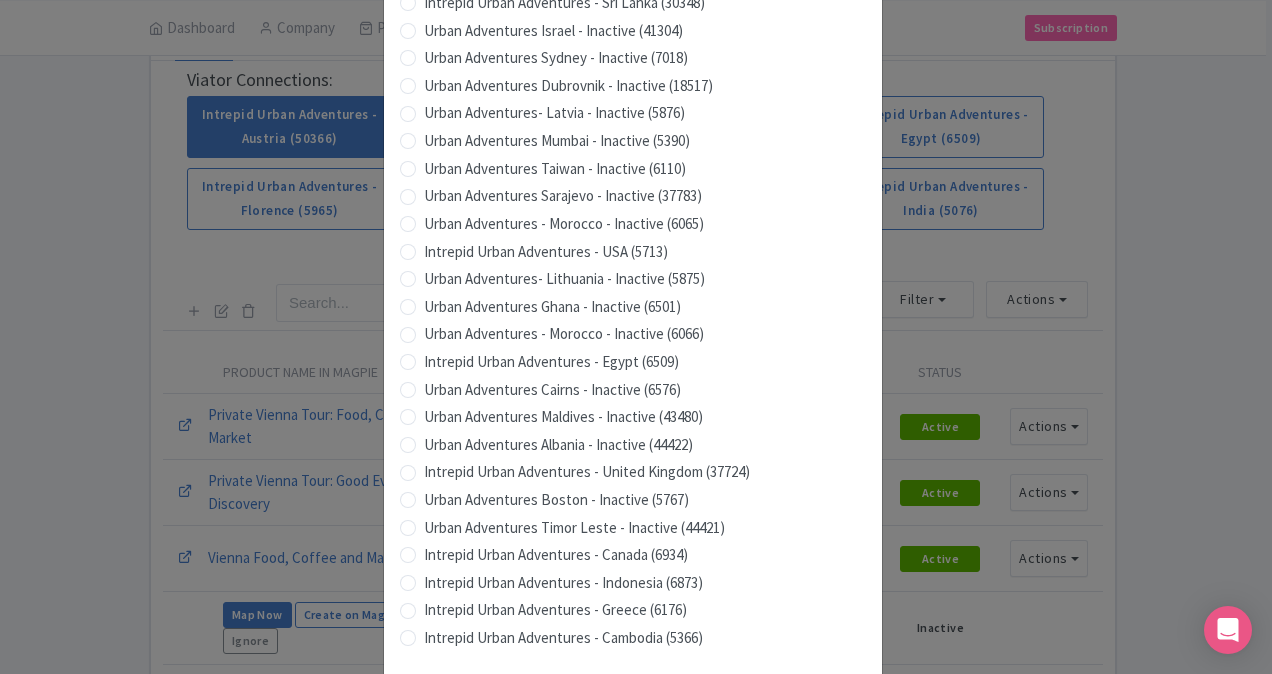 scroll, scrollTop: 1979, scrollLeft: 0, axis: vertical 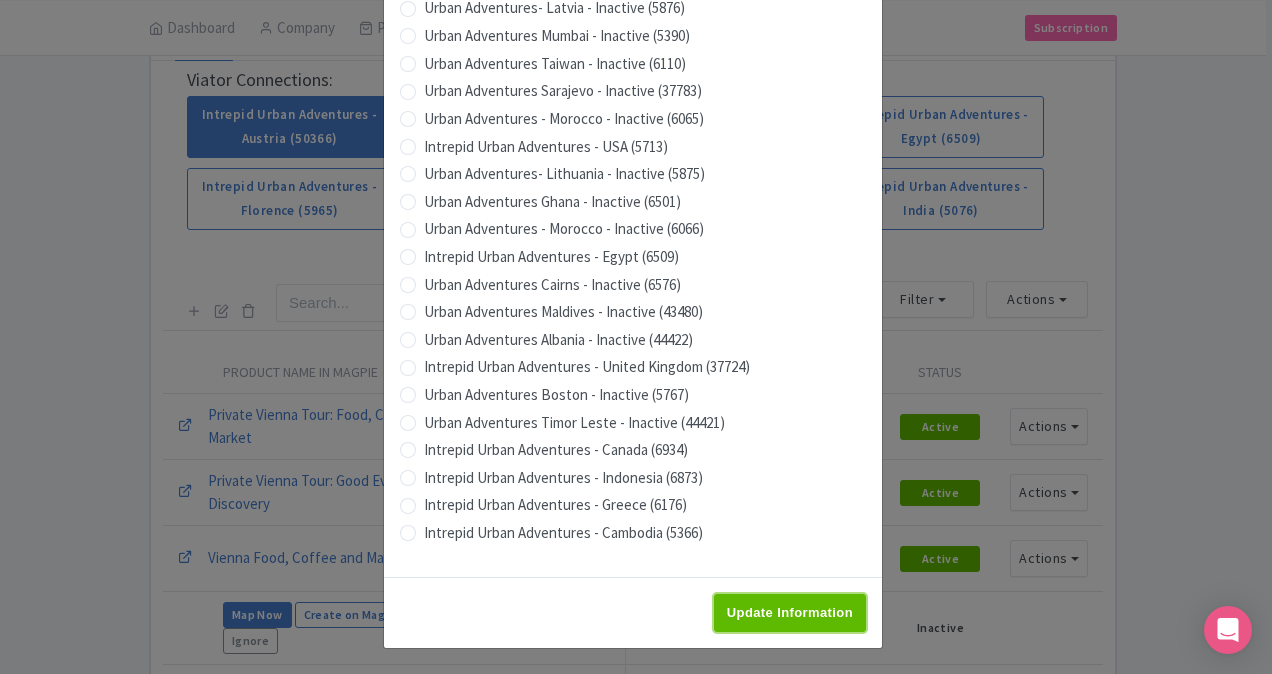 click on "Update Information" at bounding box center (790, 613) 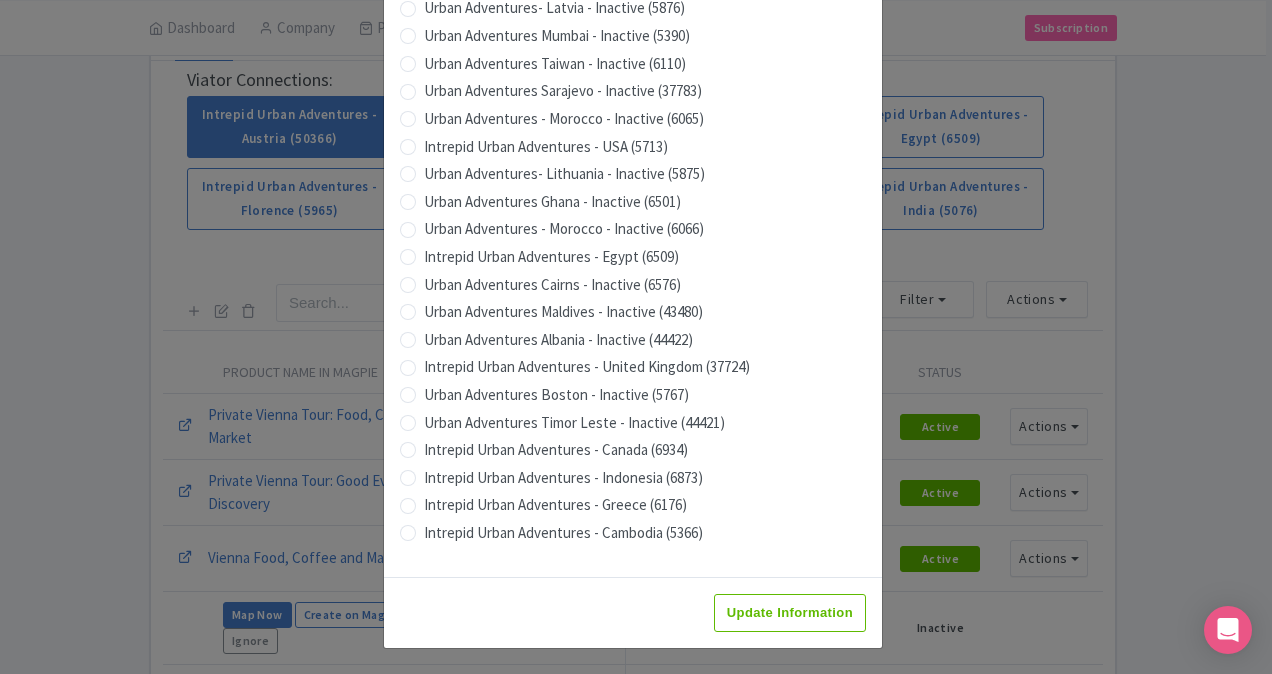 type on "Saving..." 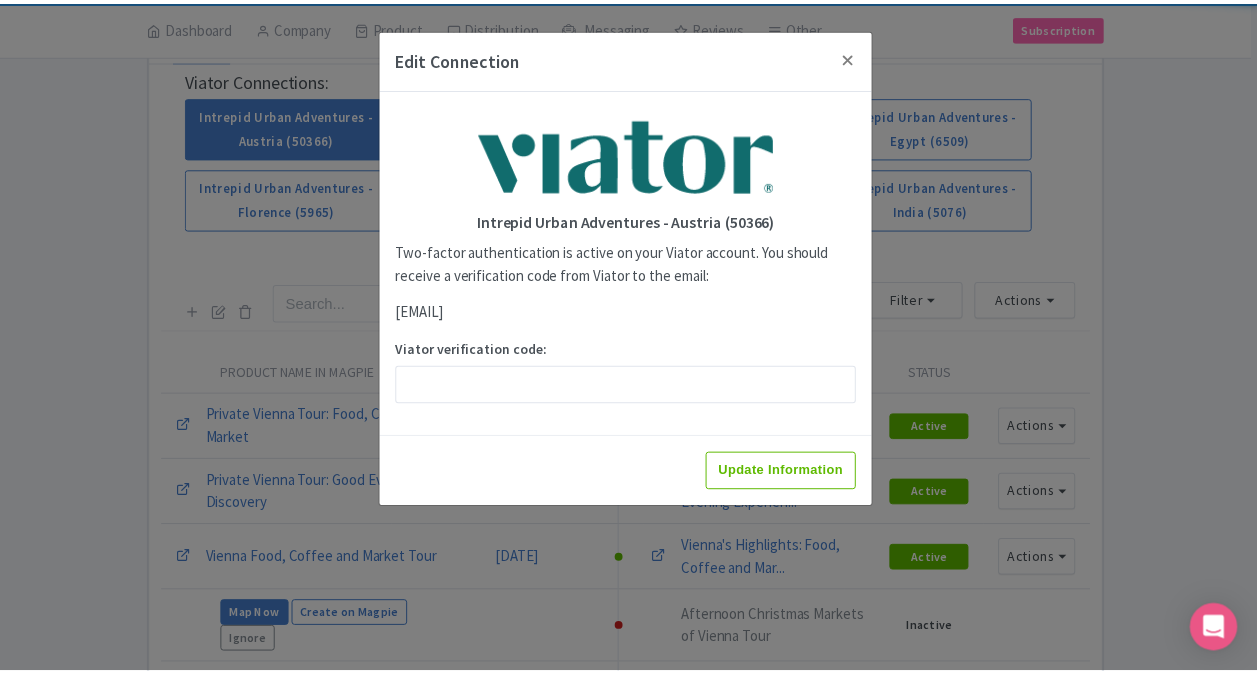 scroll, scrollTop: 0, scrollLeft: 0, axis: both 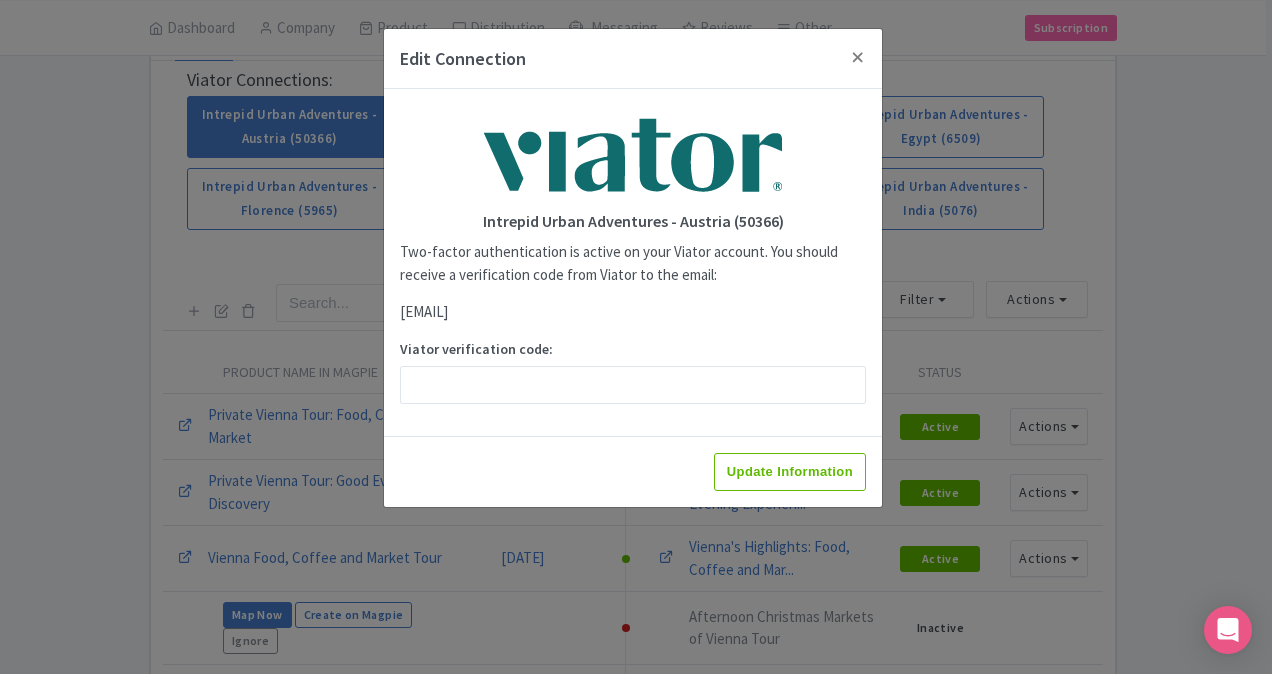 click on "Intrepid Urban Adventures - Austria (50366)
Two-factor authentication is active on your Viator account. You should receive a verification code from Viator to the email:
reservati***@urbanadventures.com.
Viator verification code:
Email or Username   * reservations@urbanadventures.com
Password   *" at bounding box center (633, 262) 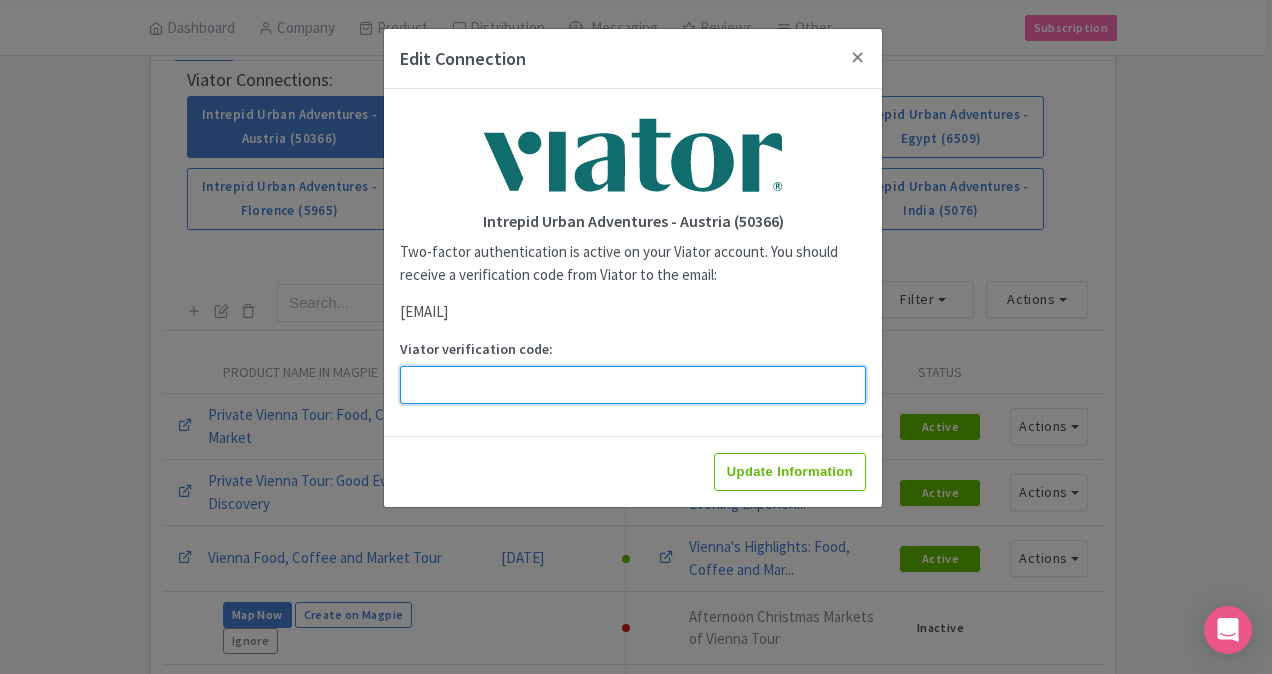 click on "Viator verification code:" at bounding box center [633, 385] 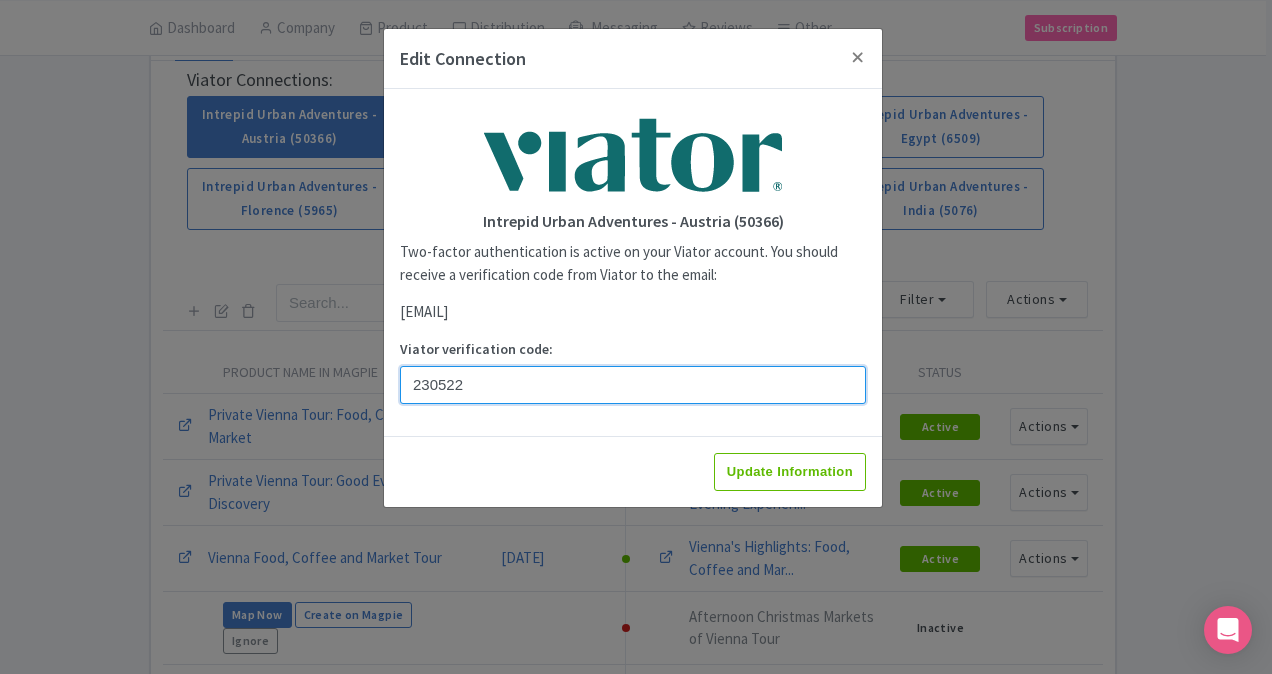 type on "230522" 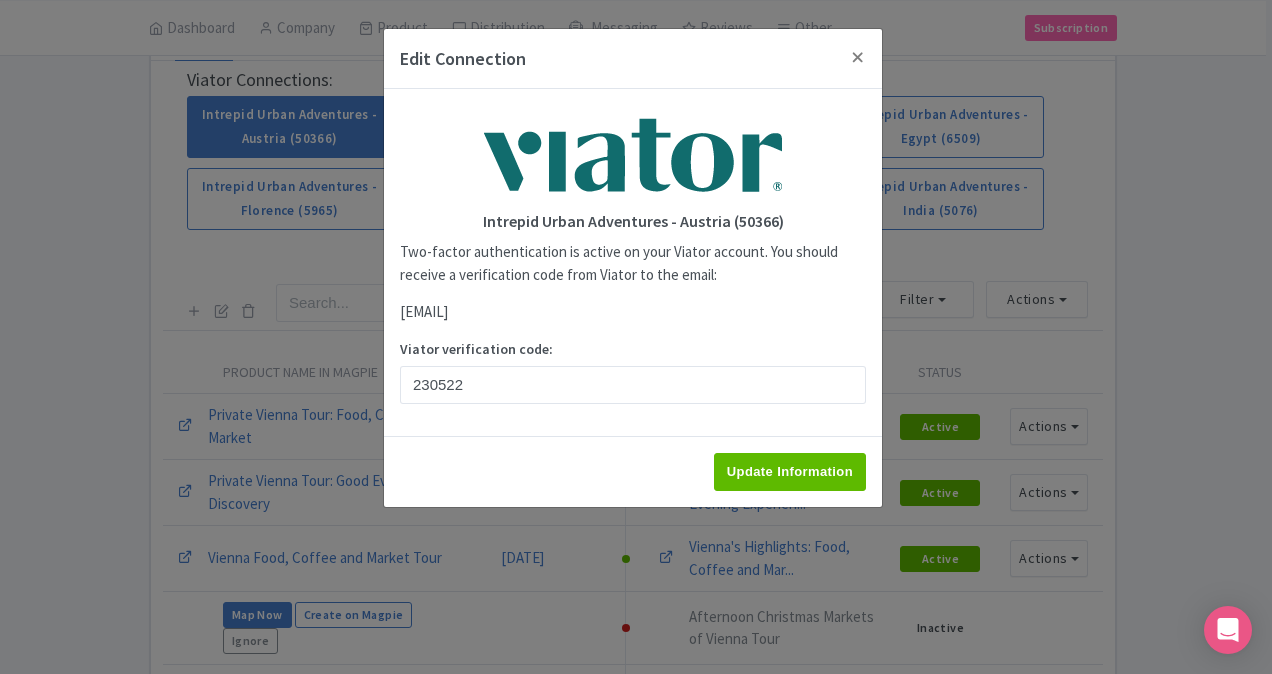 click on "Update Information" at bounding box center (633, 471) 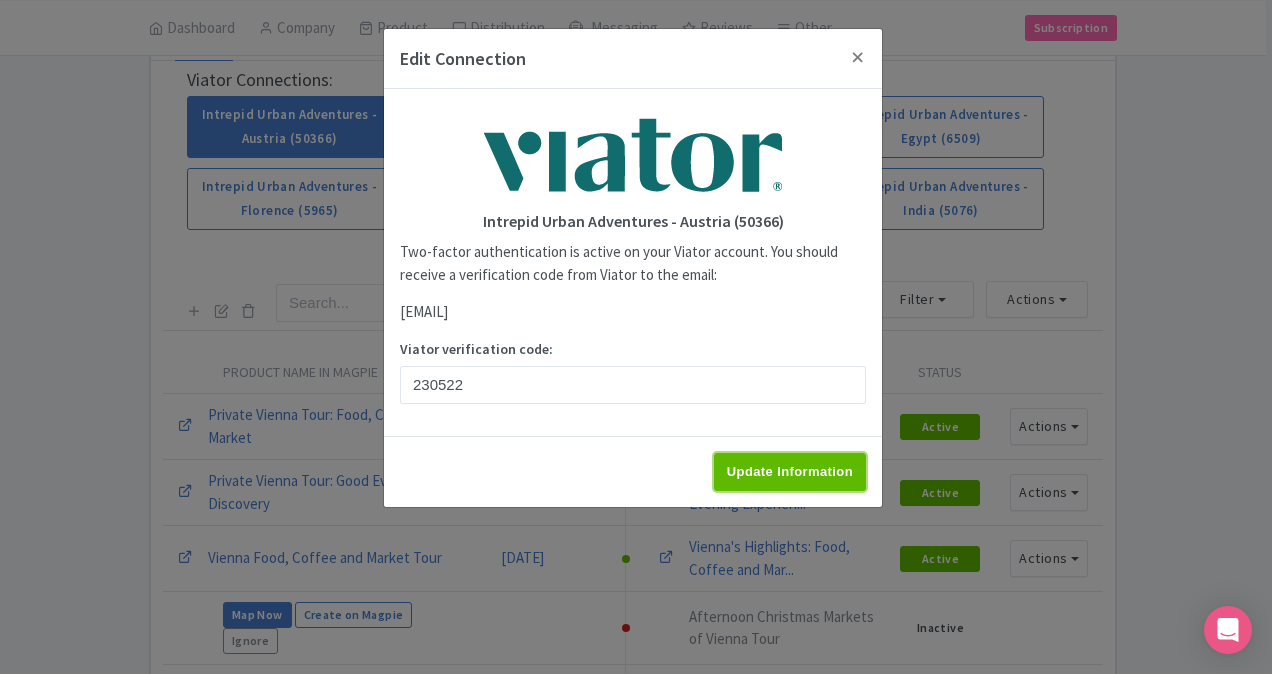 click on "Update Information" at bounding box center (790, 472) 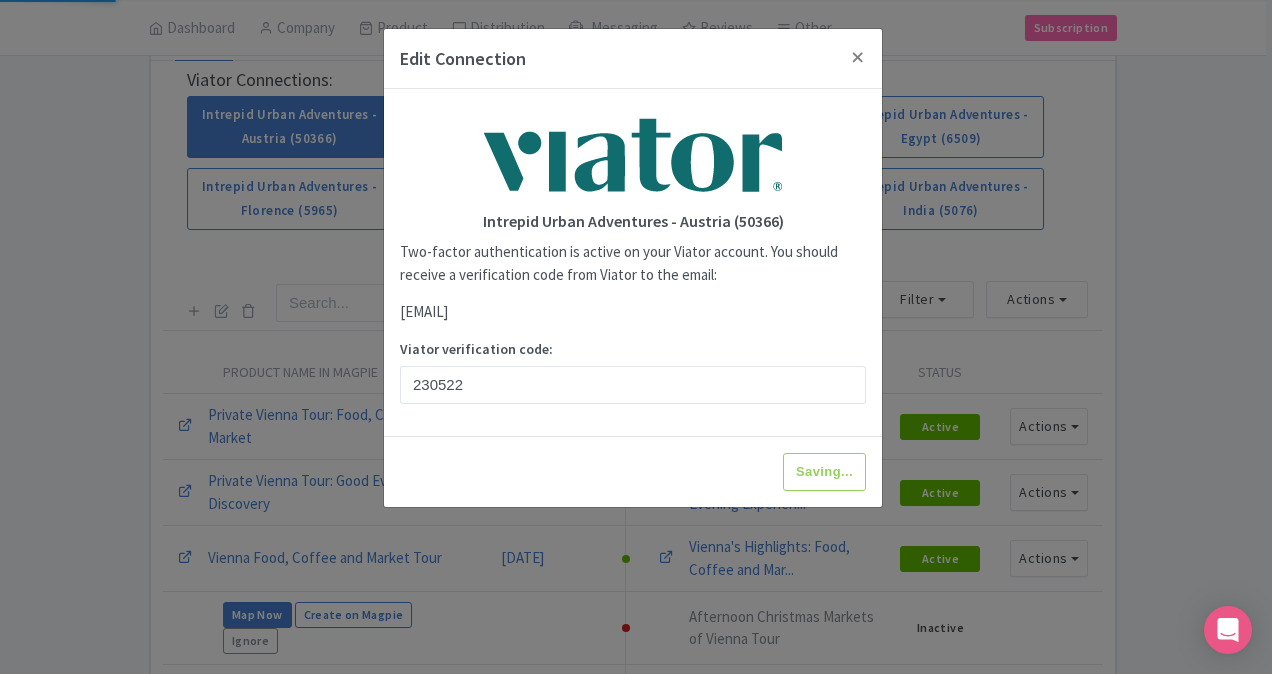 type on "Update Information" 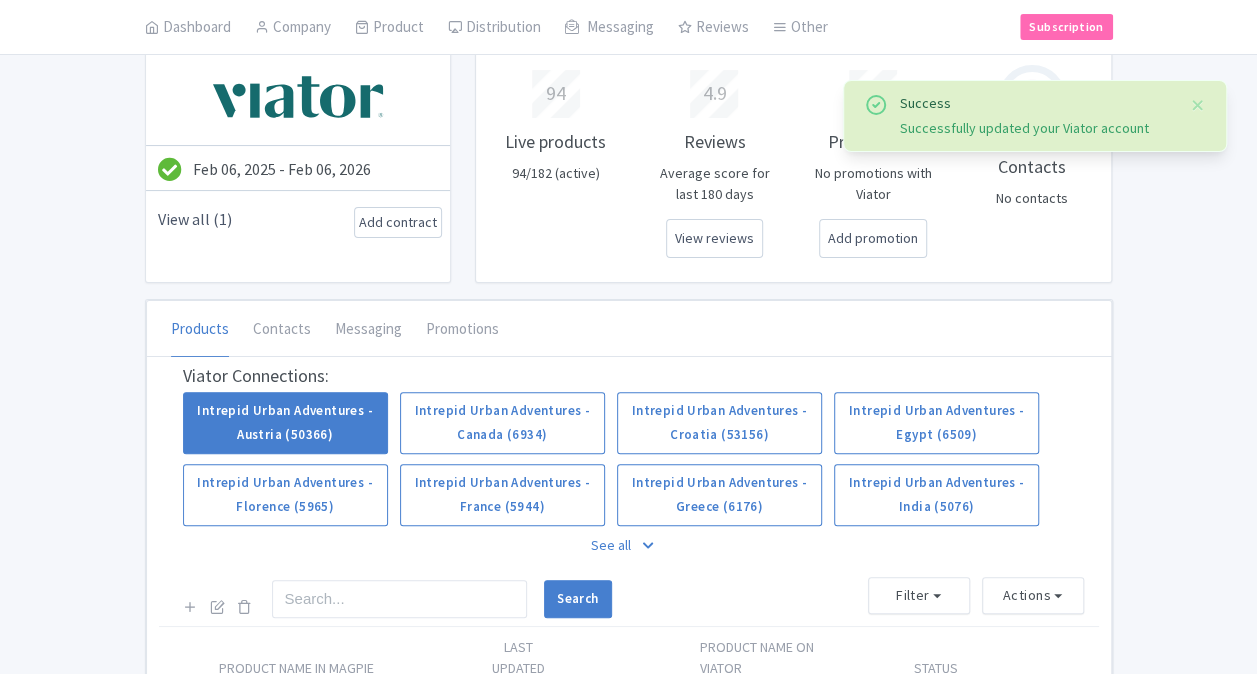 scroll, scrollTop: 300, scrollLeft: 0, axis: vertical 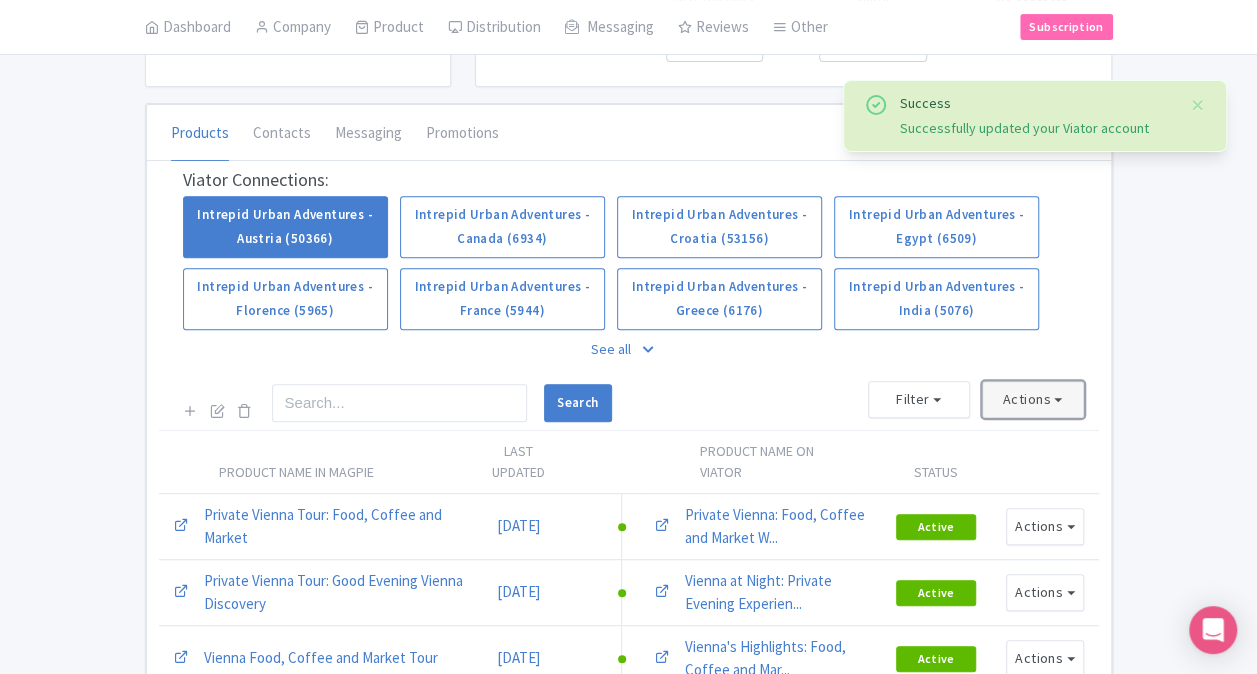 click on "Actions" at bounding box center [1033, 399] 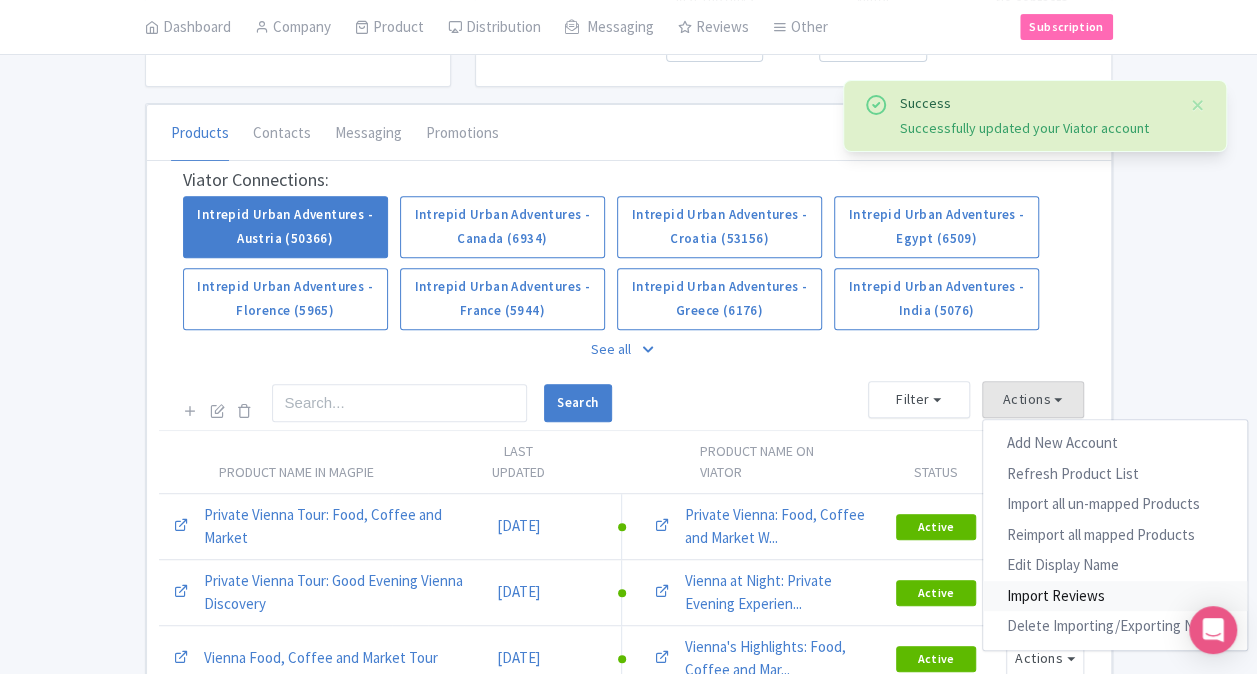 click on "Import Reviews" at bounding box center (1115, 596) 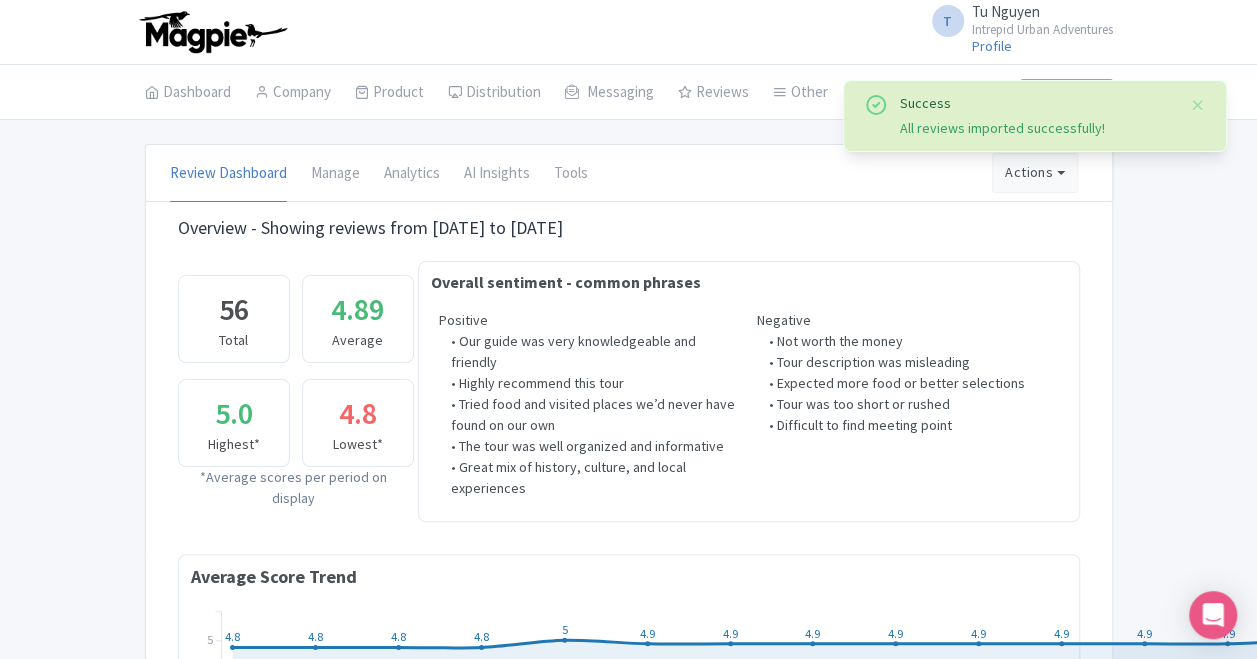 scroll, scrollTop: 200, scrollLeft: 0, axis: vertical 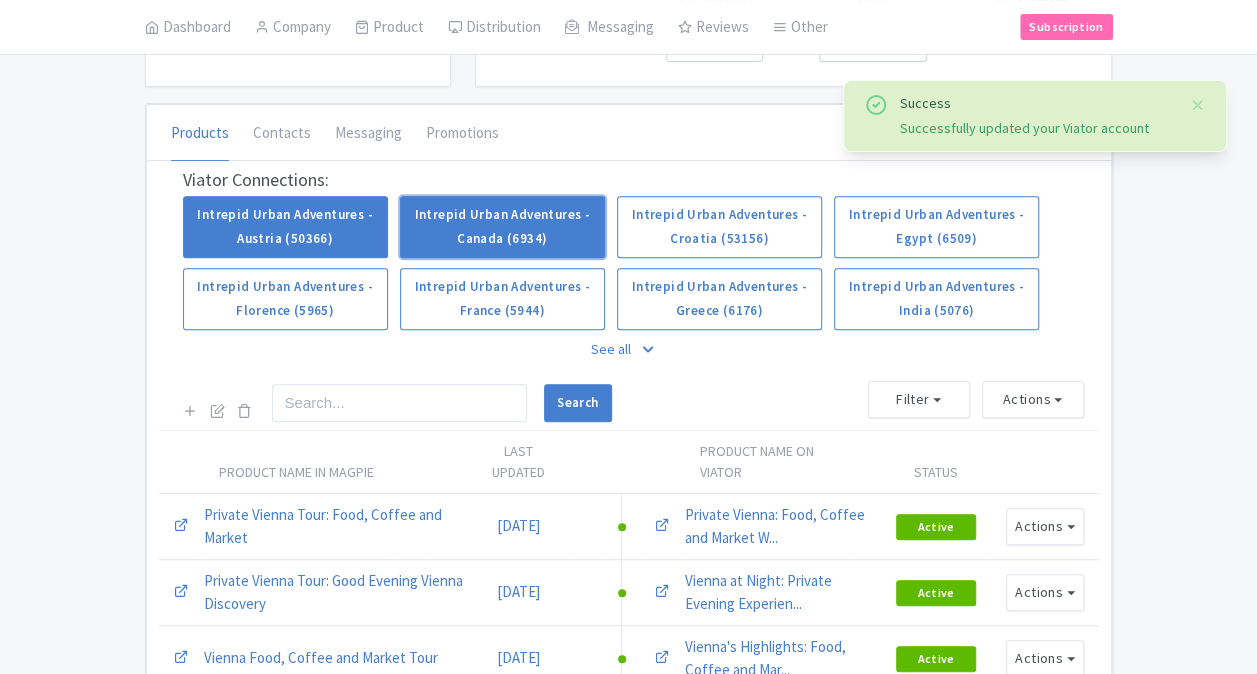 click on "Intrepid Urban Adventures - Canada (6934)" at bounding box center (502, 227) 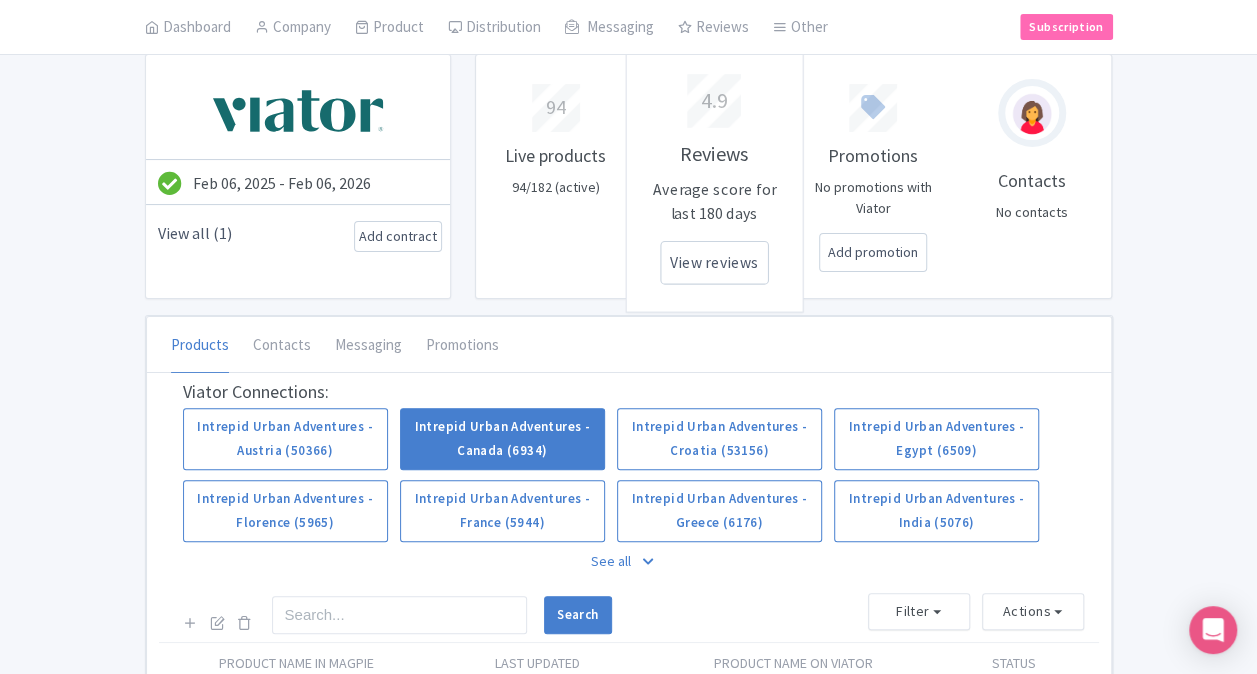 scroll, scrollTop: 0, scrollLeft: 0, axis: both 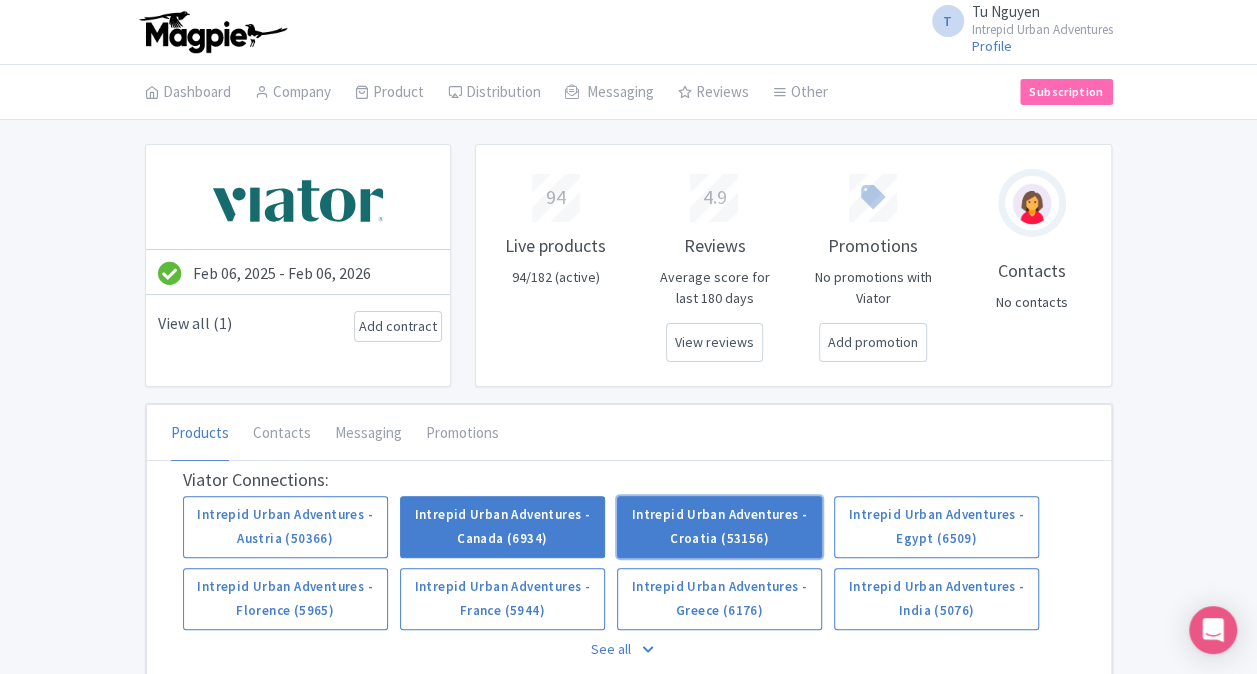 click on "Intrepid Urban Adventures - Croatia (53156)" at bounding box center (719, 527) 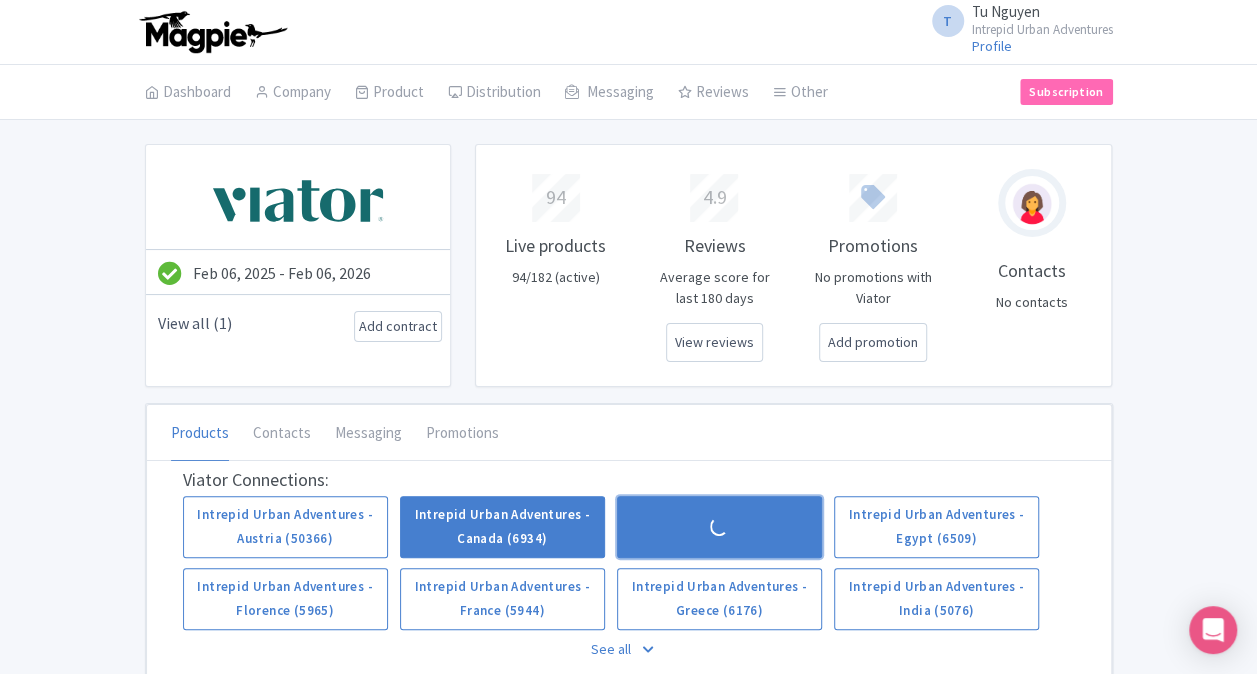 scroll, scrollTop: 200, scrollLeft: 0, axis: vertical 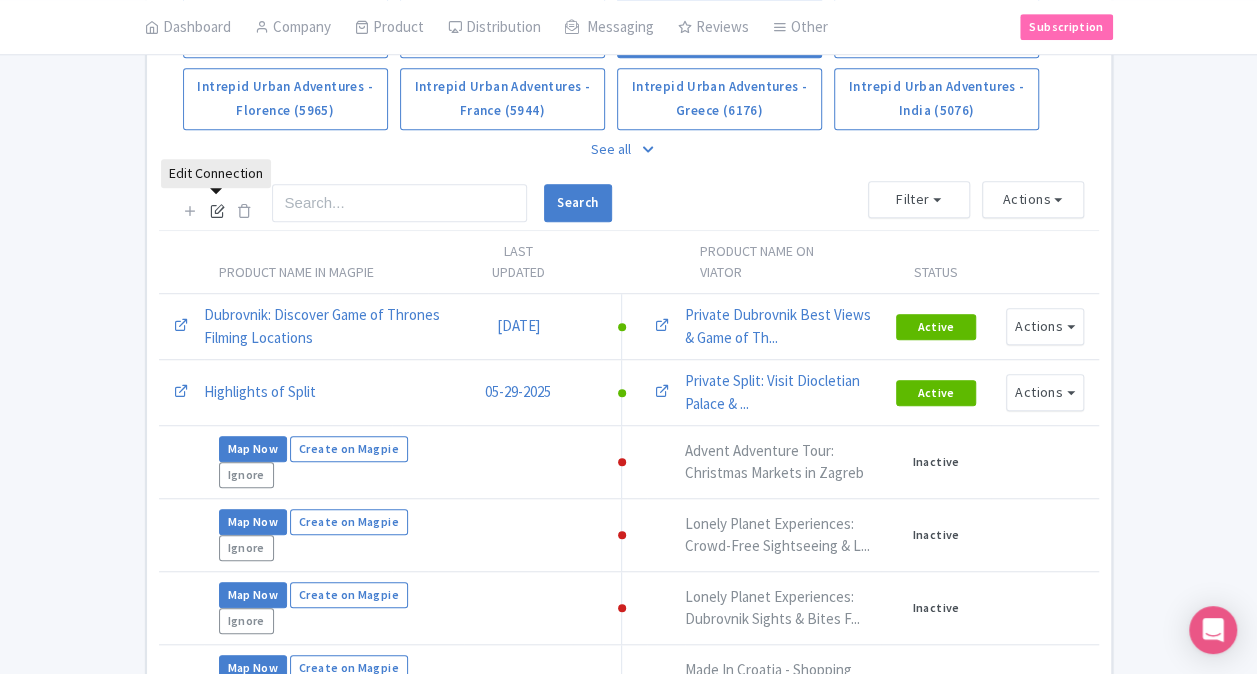 click at bounding box center (217, 211) 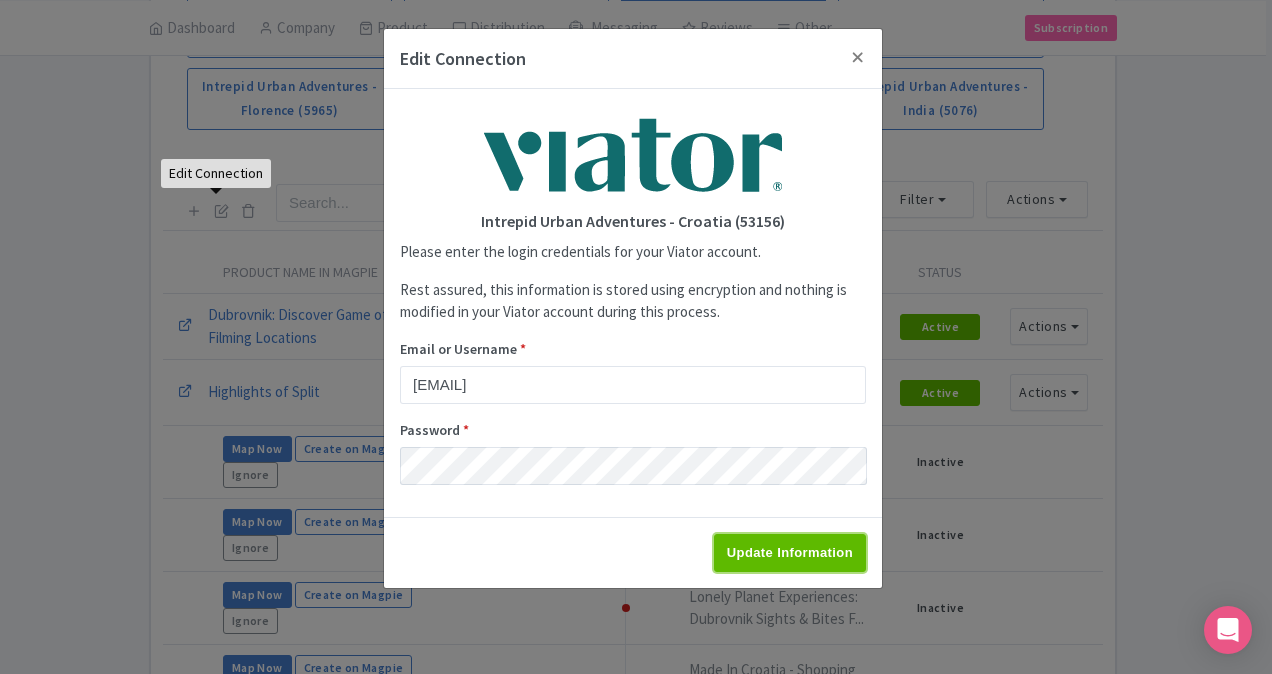click on "Update Information" at bounding box center [790, 553] 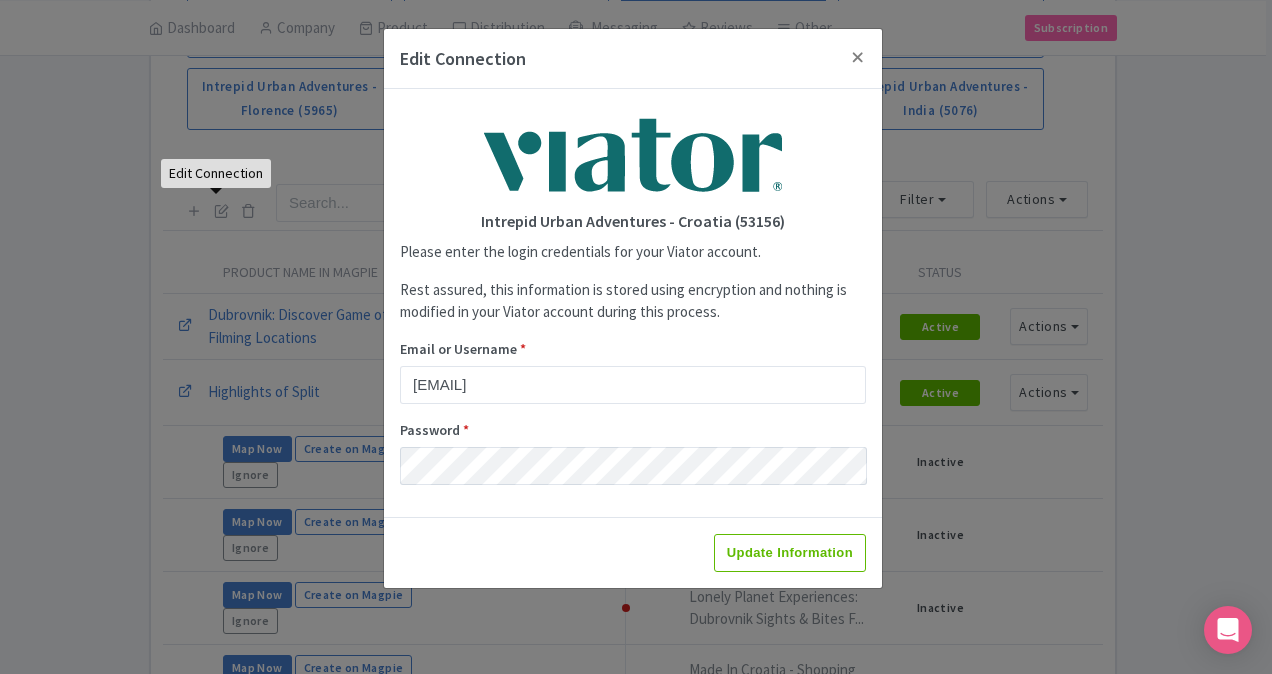 type on "Saving..." 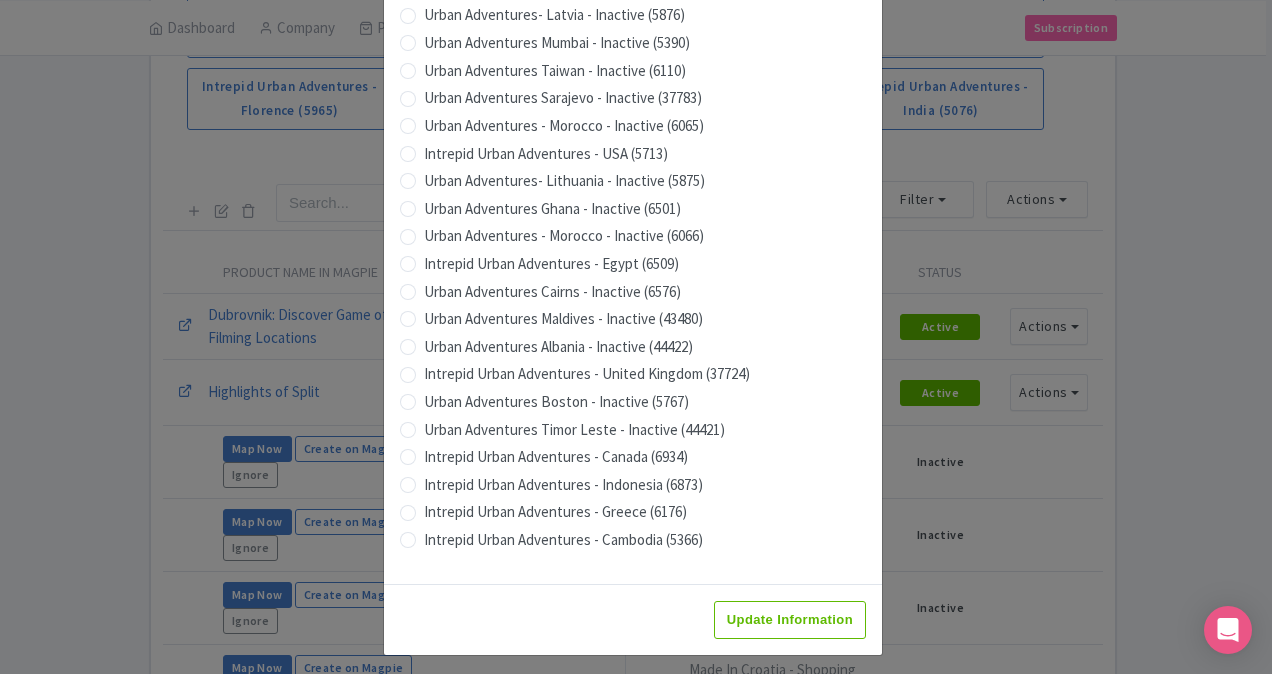 scroll, scrollTop: 1979, scrollLeft: 0, axis: vertical 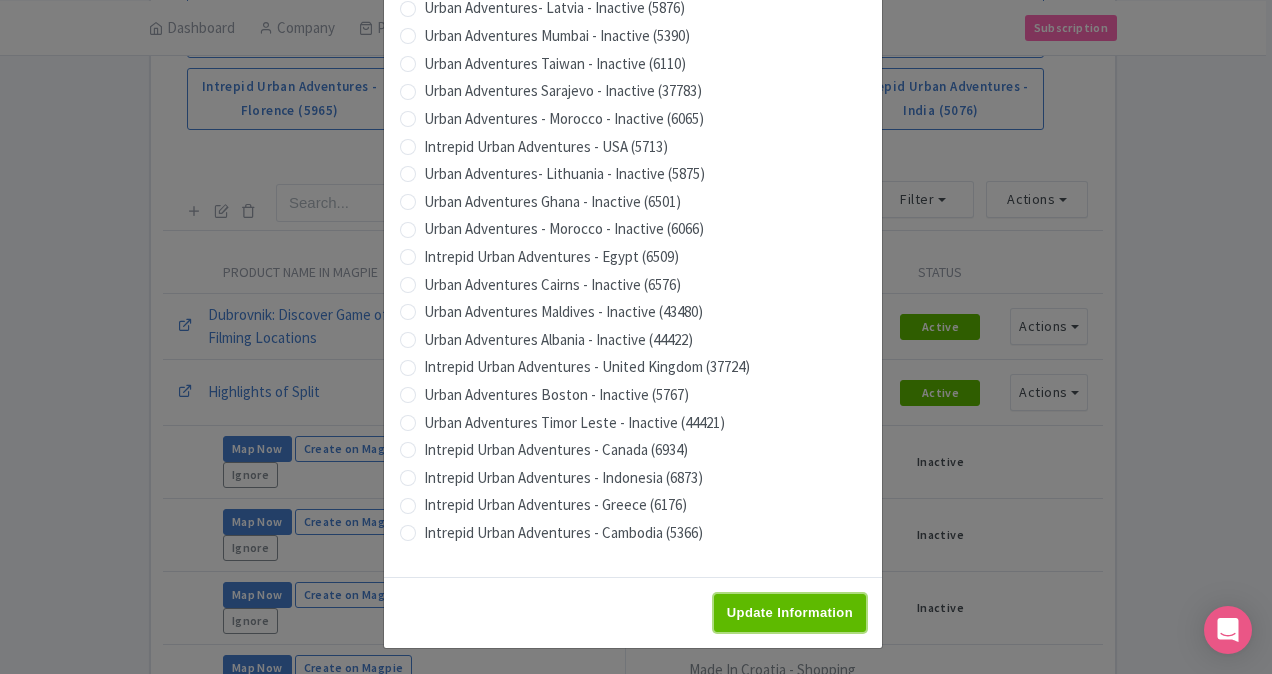 click on "Update Information" at bounding box center [790, 613] 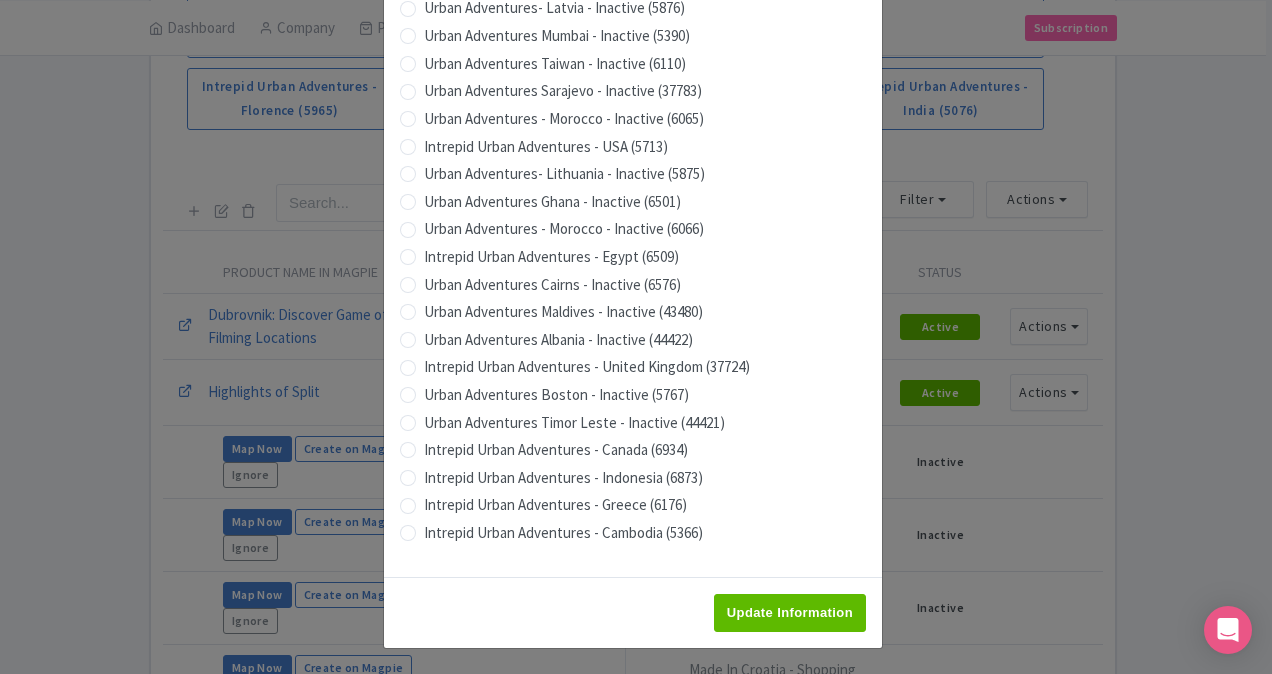type on "Saving..." 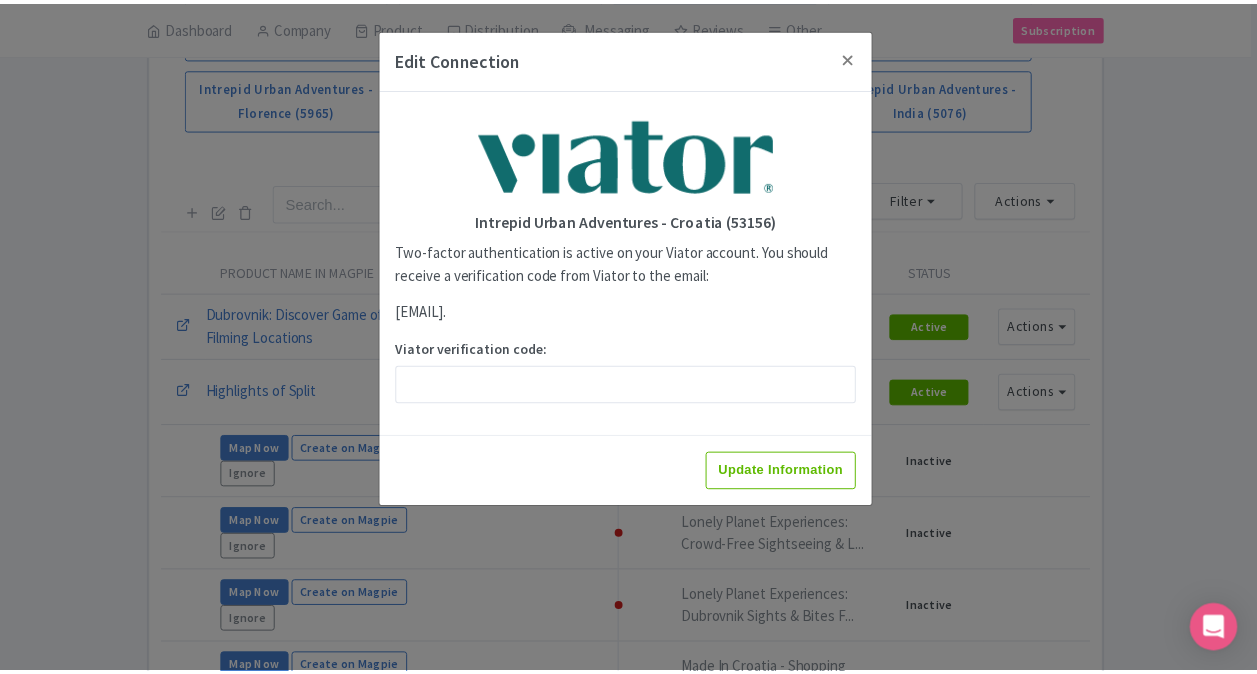 scroll, scrollTop: 0, scrollLeft: 0, axis: both 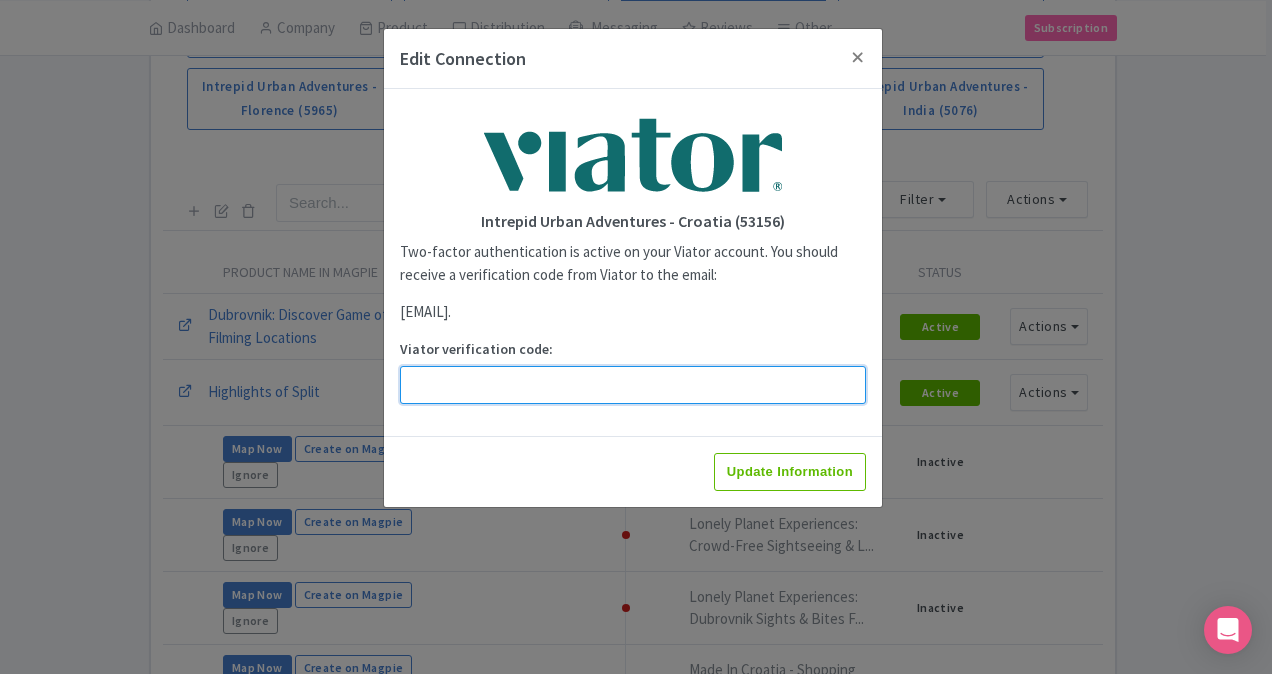 click on "Viator verification code:" at bounding box center (633, 385) 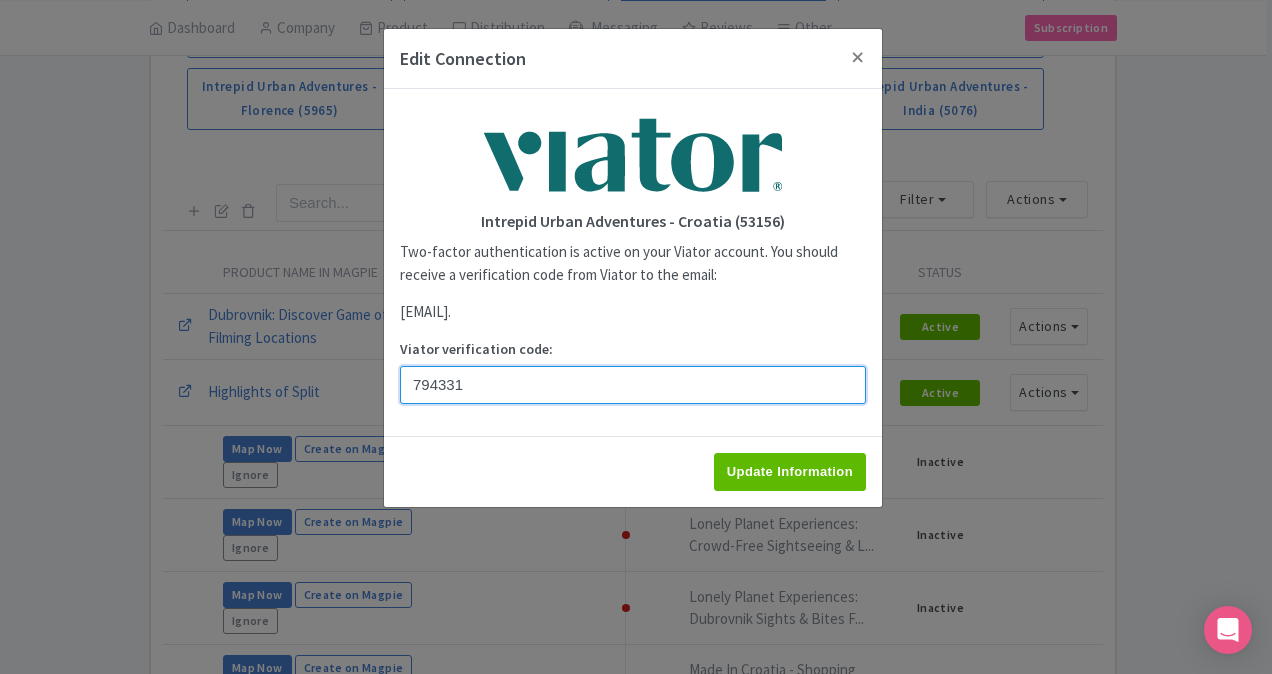type on "794331" 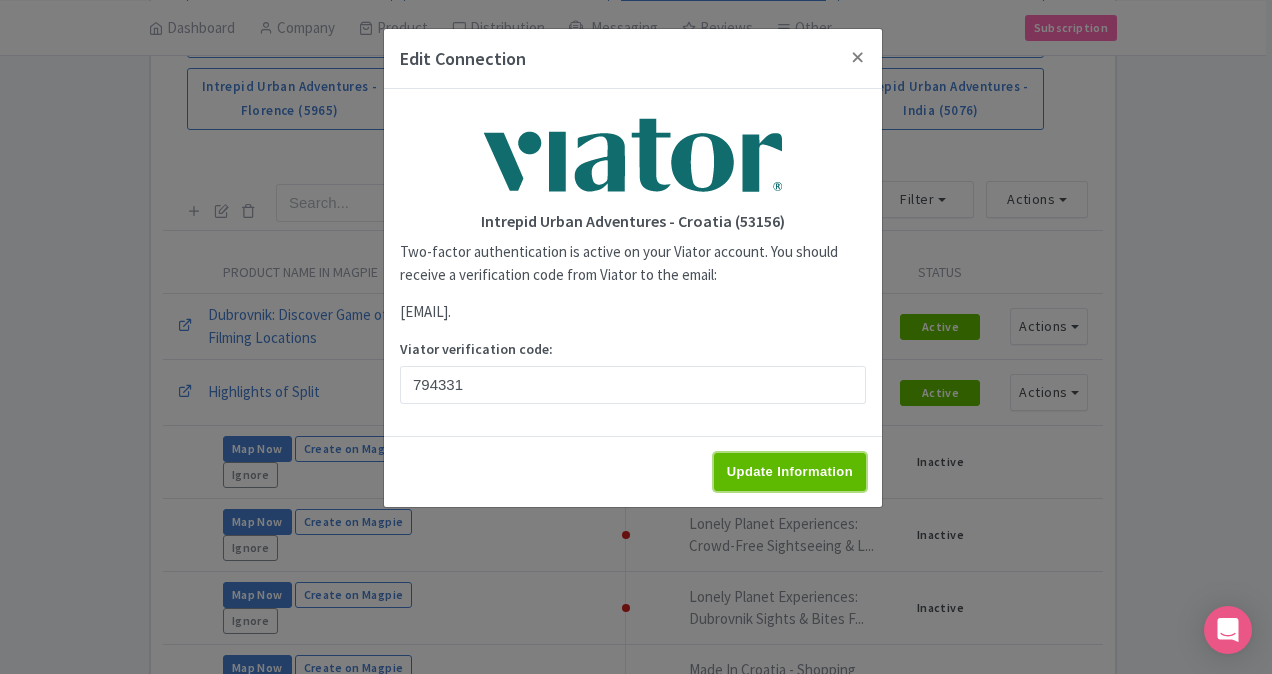 click on "Update Information" at bounding box center (790, 472) 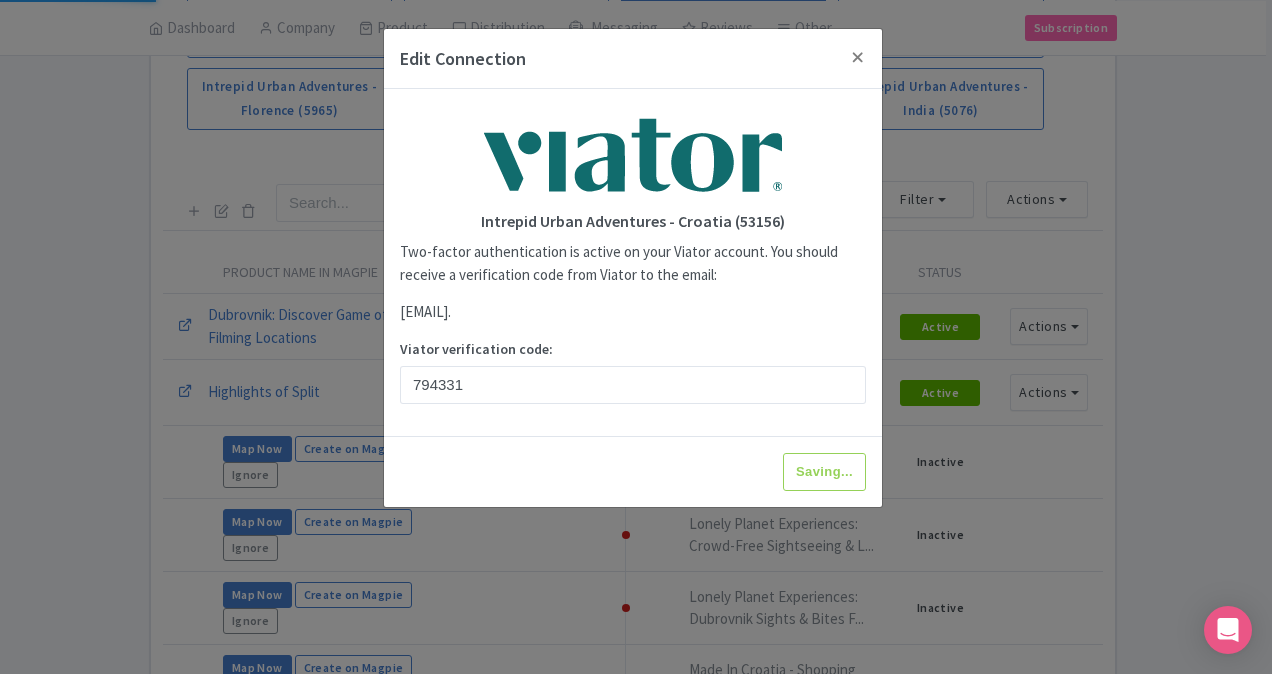type on "Update Information" 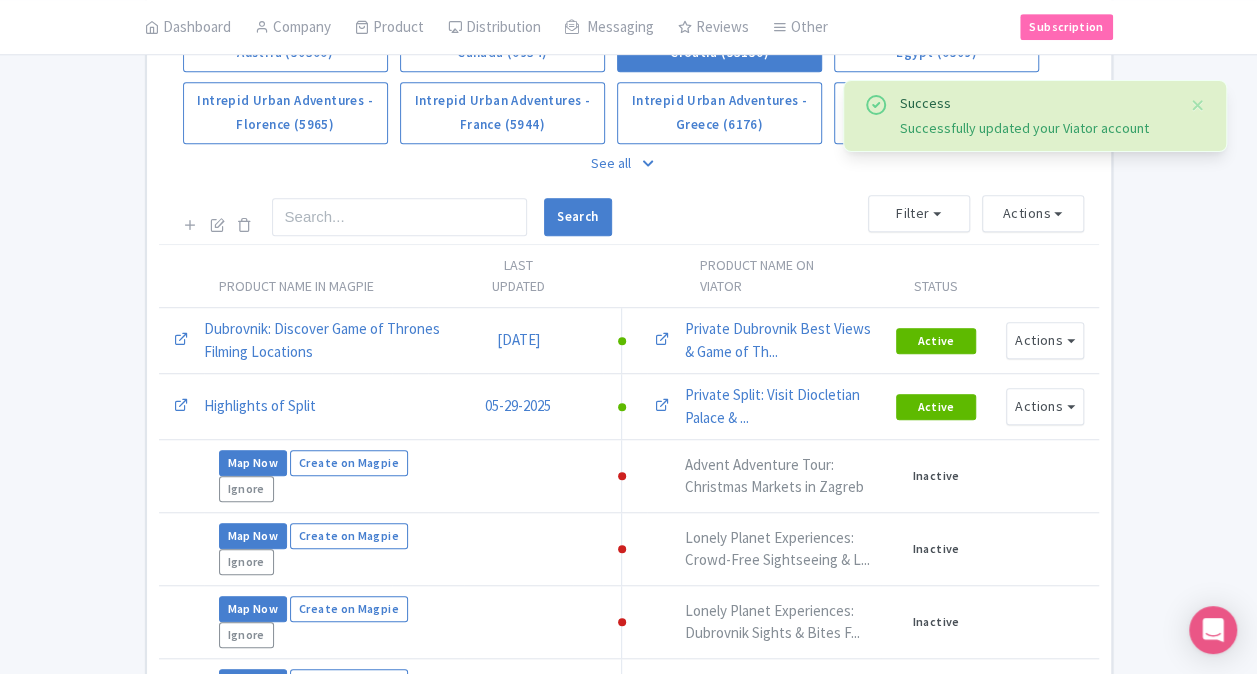 scroll, scrollTop: 300, scrollLeft: 0, axis: vertical 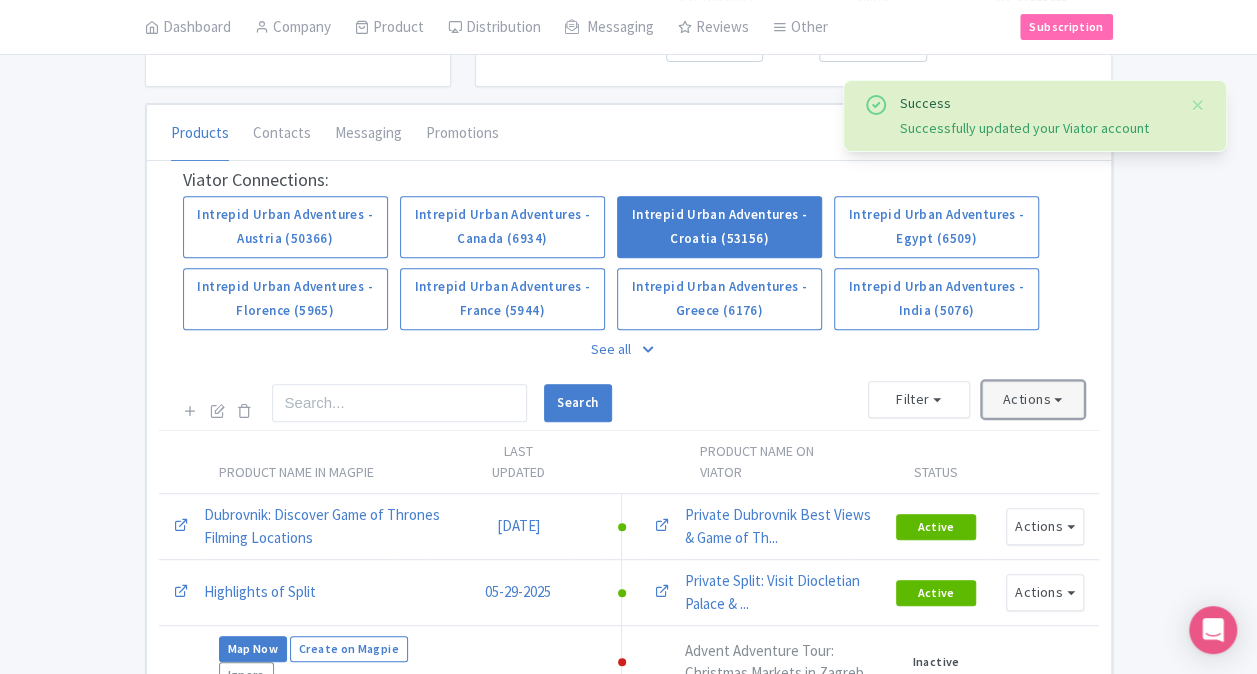 drag, startPoint x: 1022, startPoint y: 403, endPoint x: 1032, endPoint y: 408, distance: 11.18034 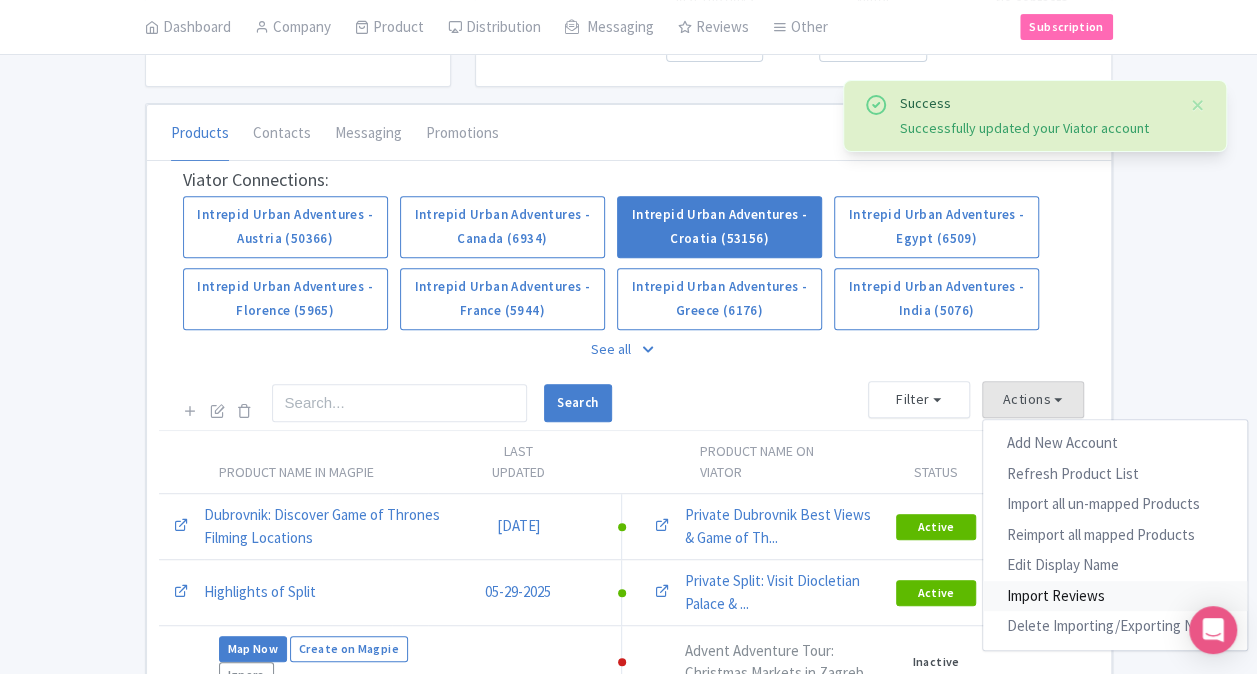 click on "Import Reviews" at bounding box center [1115, 596] 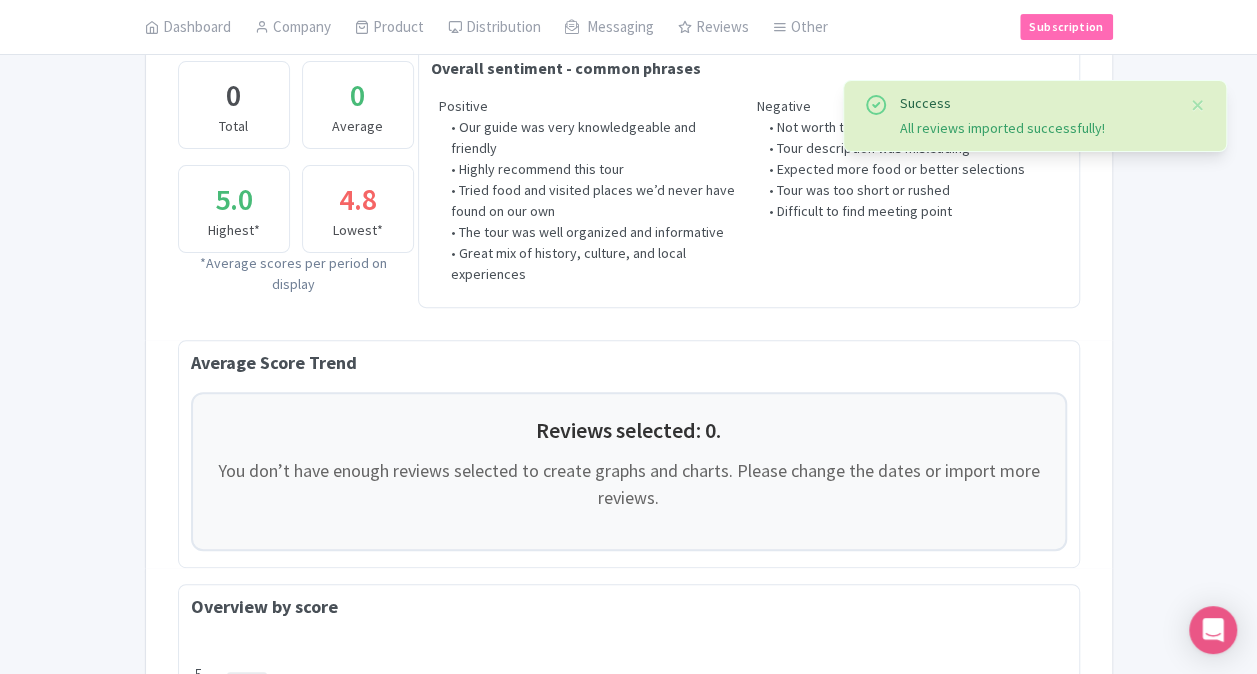 scroll, scrollTop: 300, scrollLeft: 0, axis: vertical 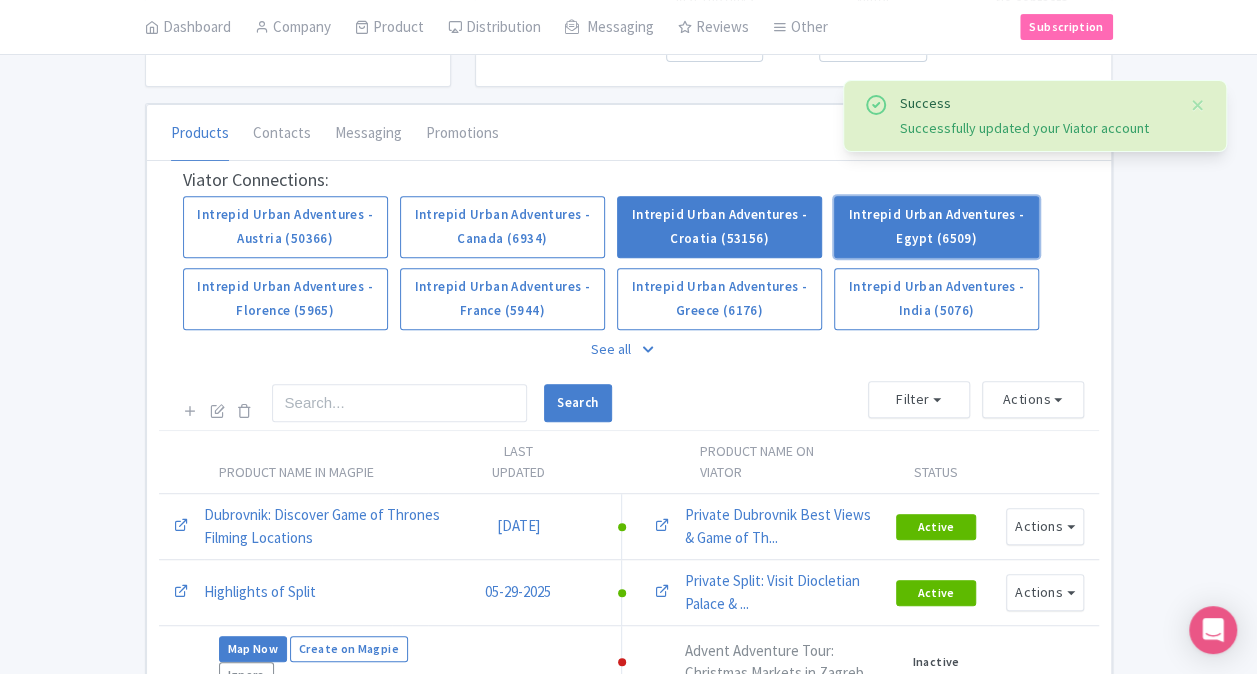 click on "Intrepid Urban Adventures - Egypt (6509)" at bounding box center [936, 227] 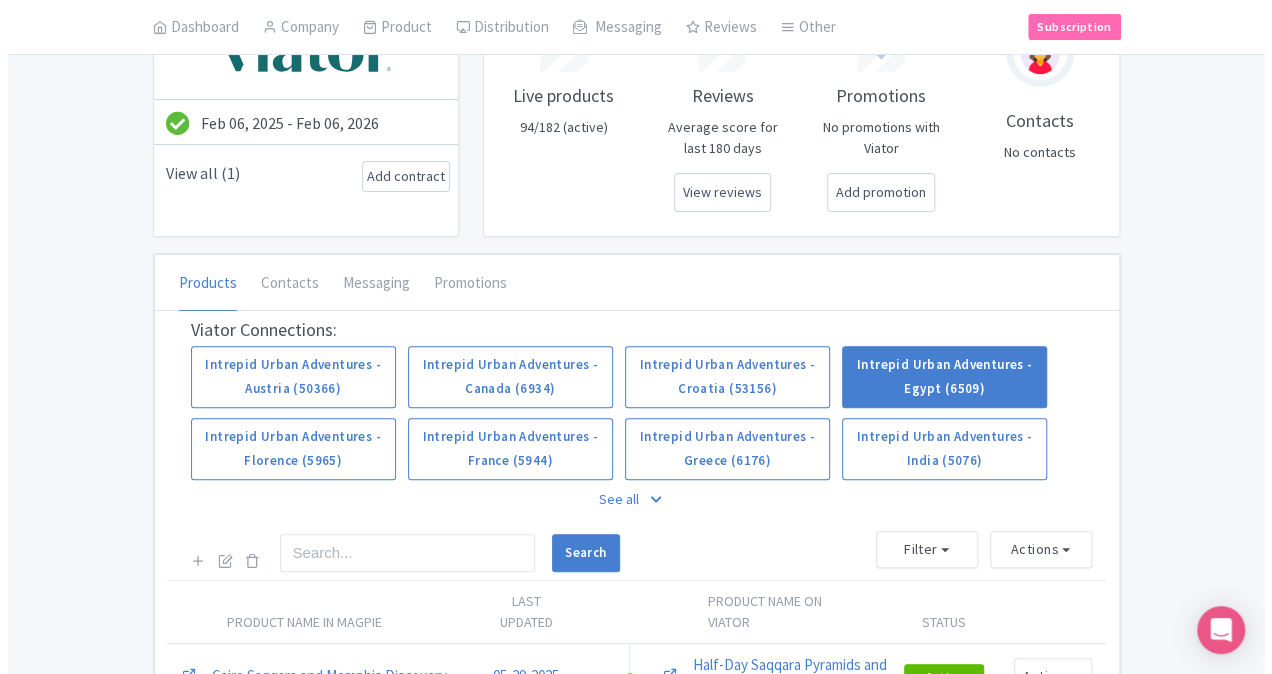 scroll, scrollTop: 500, scrollLeft: 0, axis: vertical 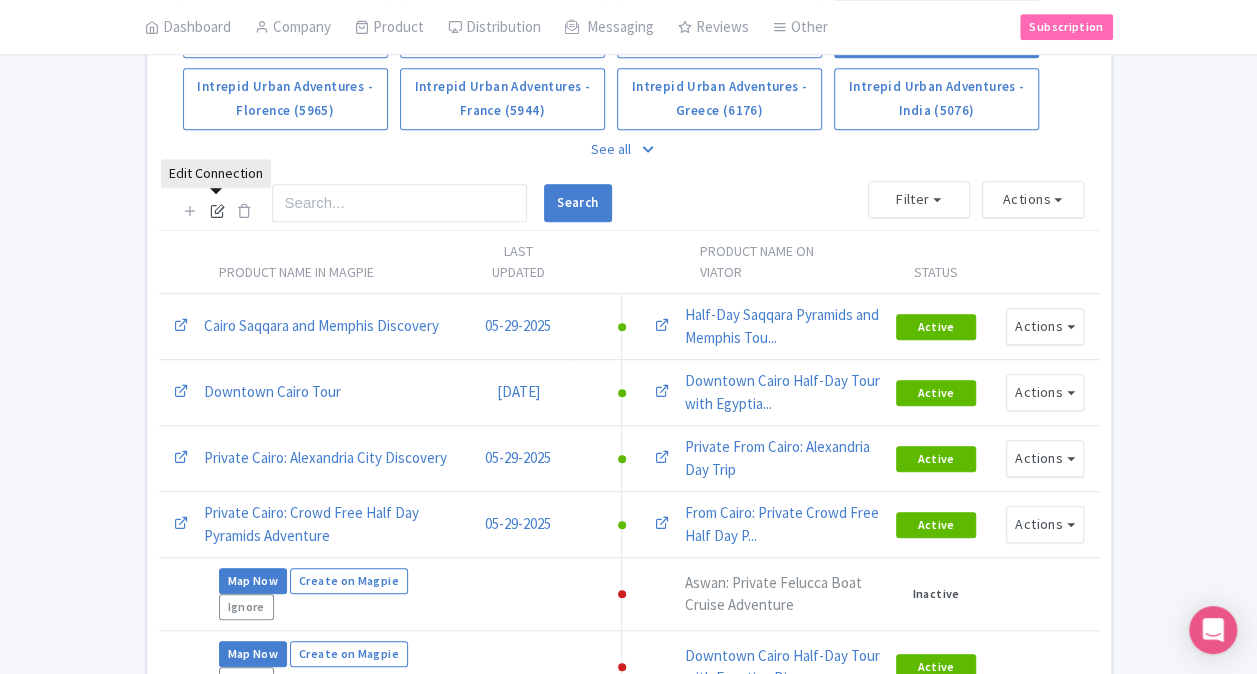 click at bounding box center (217, 210) 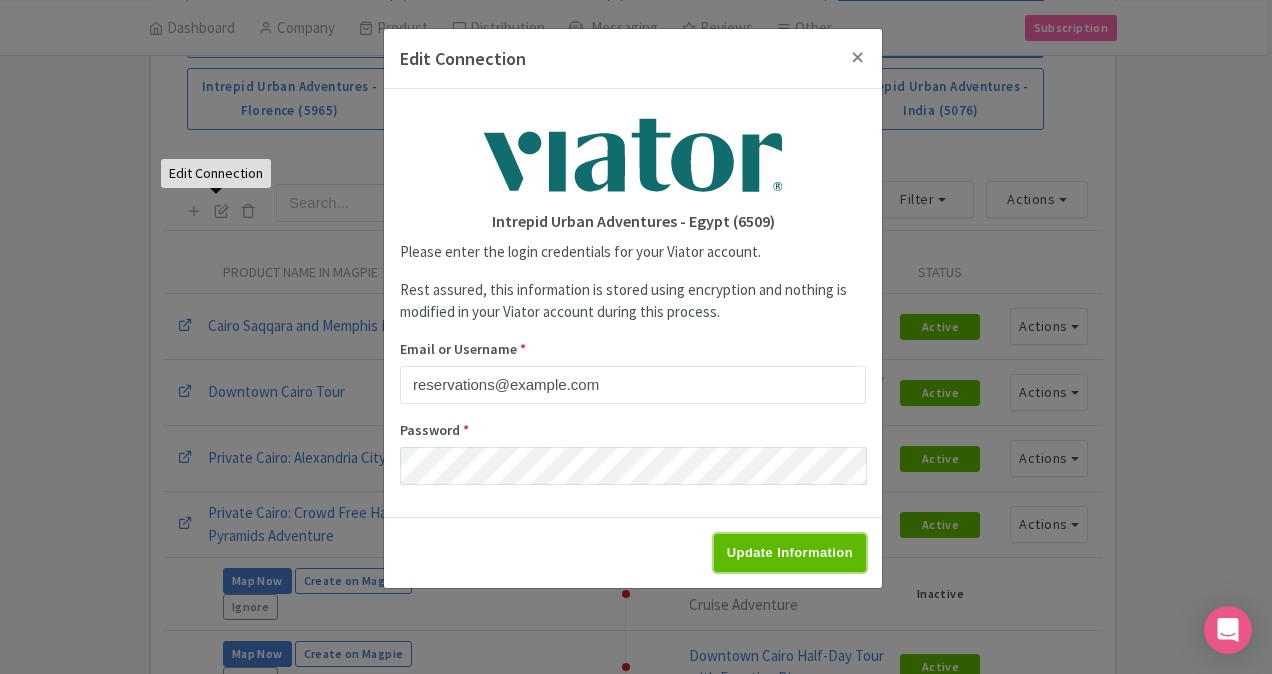 click on "Update Information" at bounding box center (790, 553) 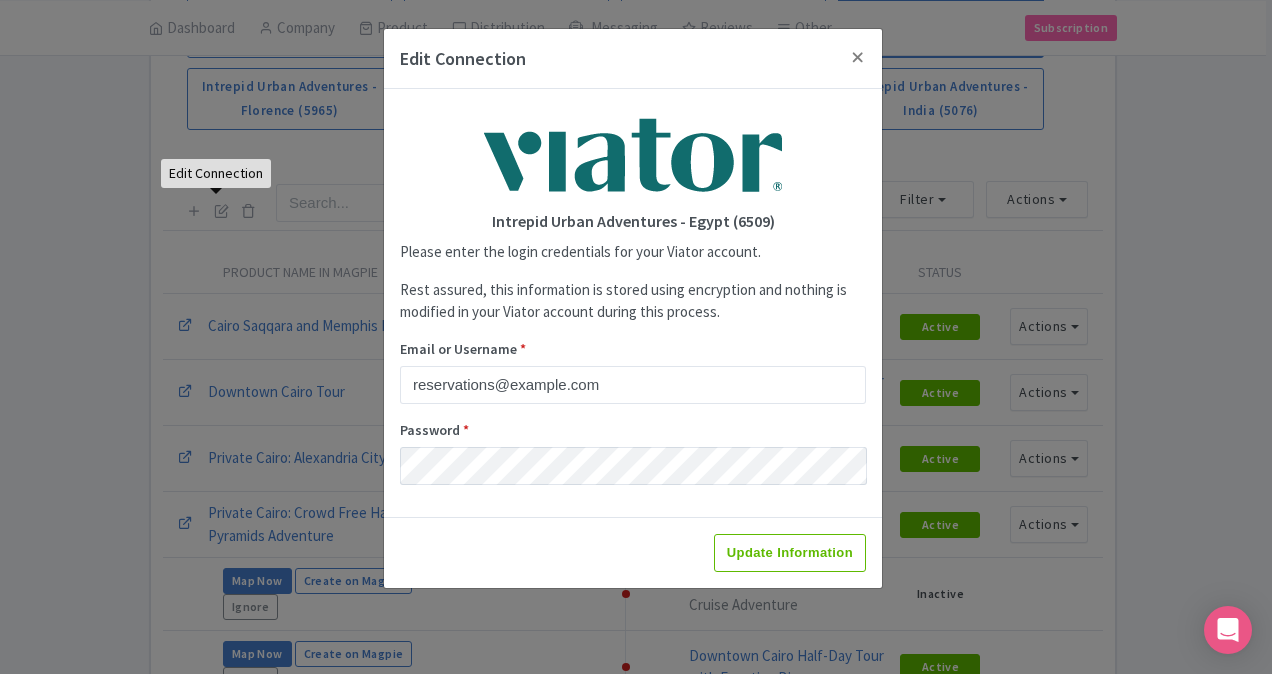 type on "Saving..." 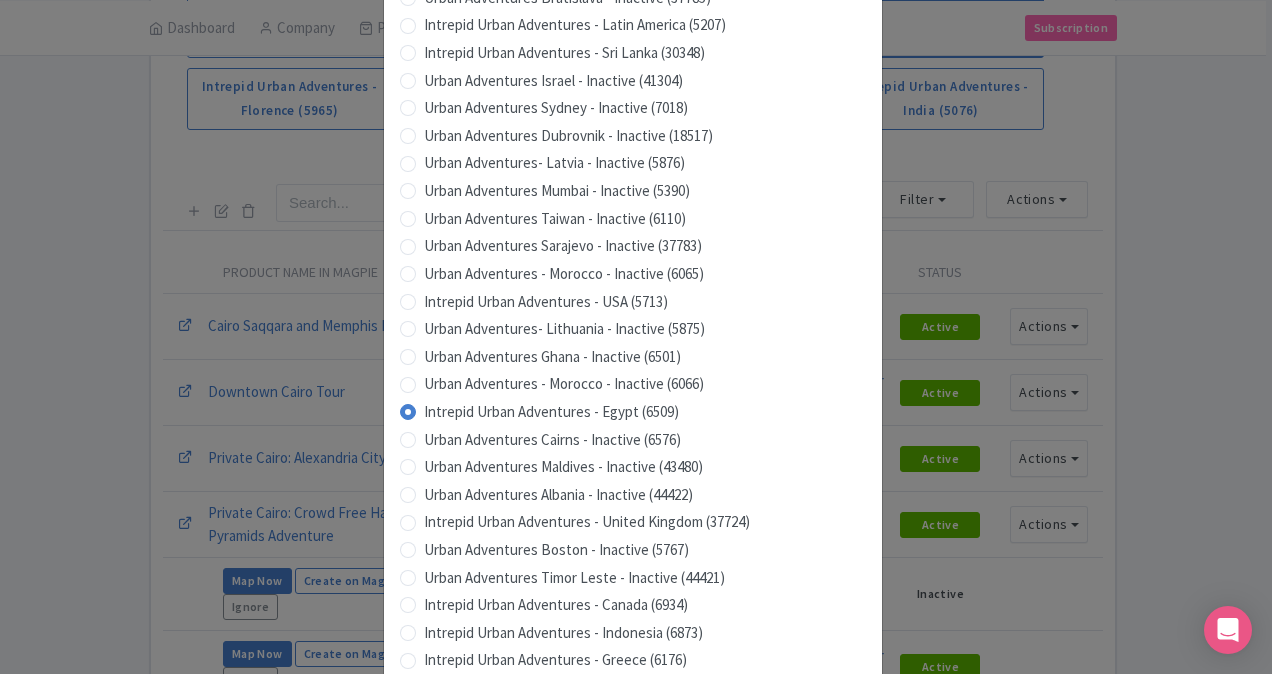 scroll, scrollTop: 1979, scrollLeft: 0, axis: vertical 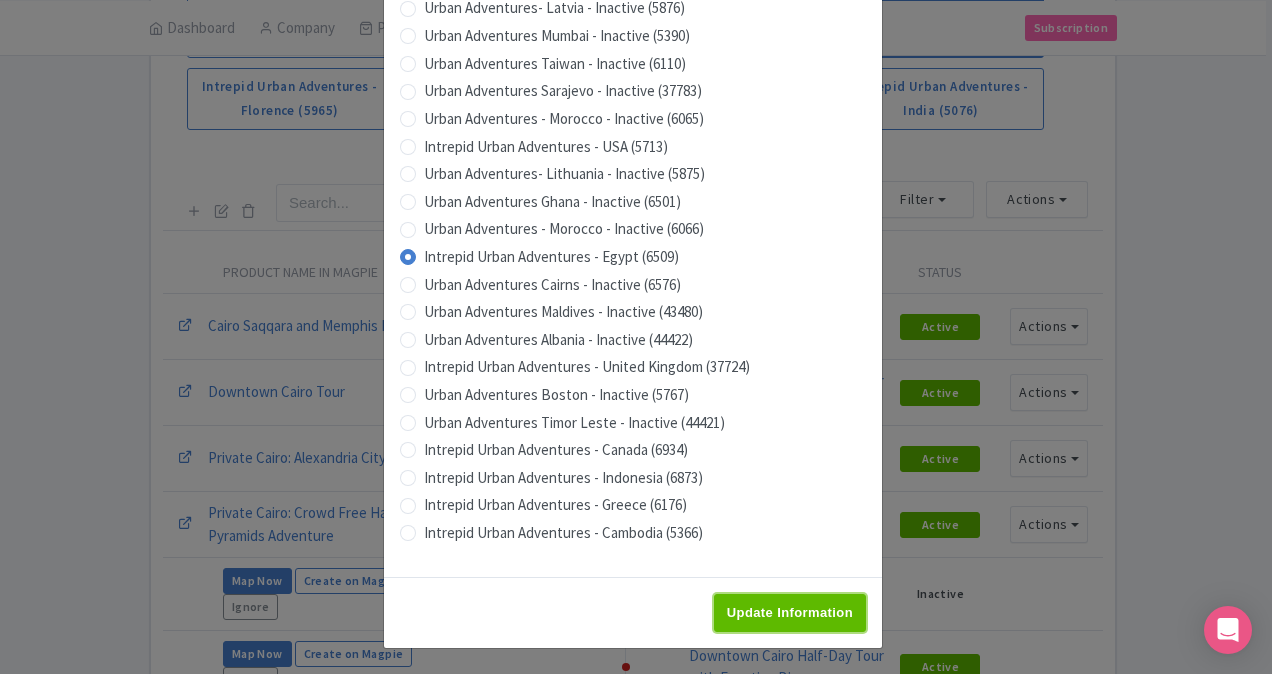click on "Update Information" at bounding box center (790, 613) 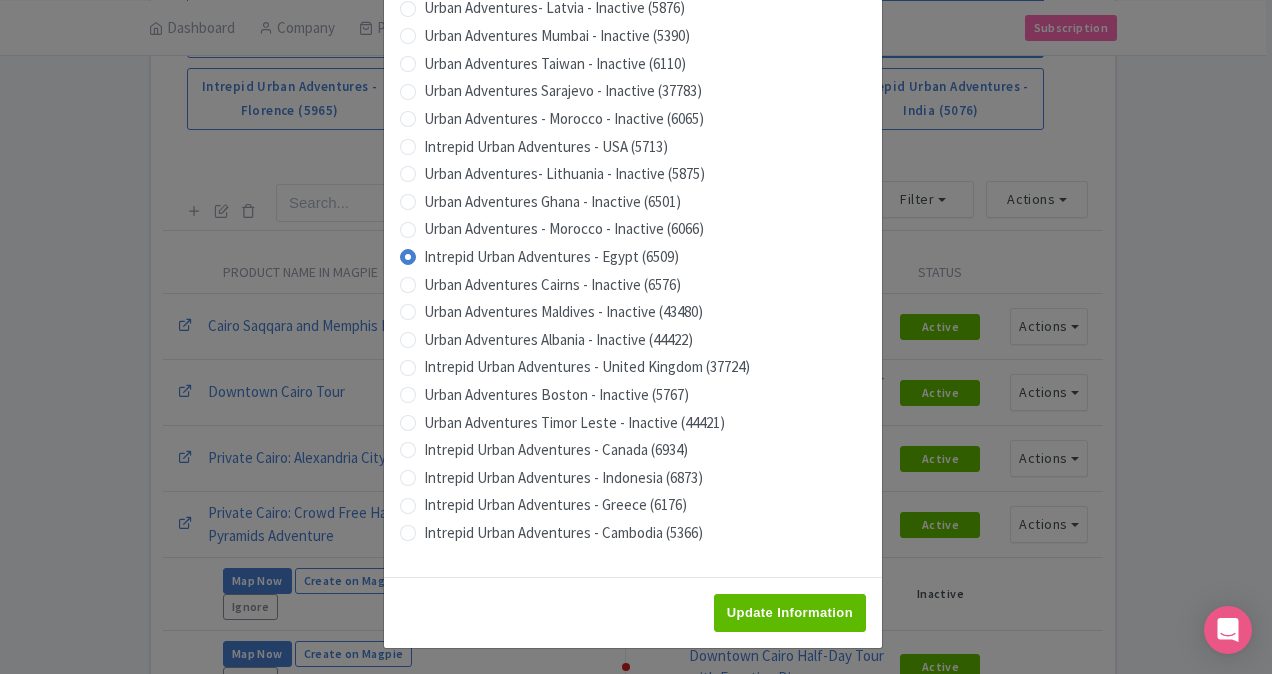 type on "Saving..." 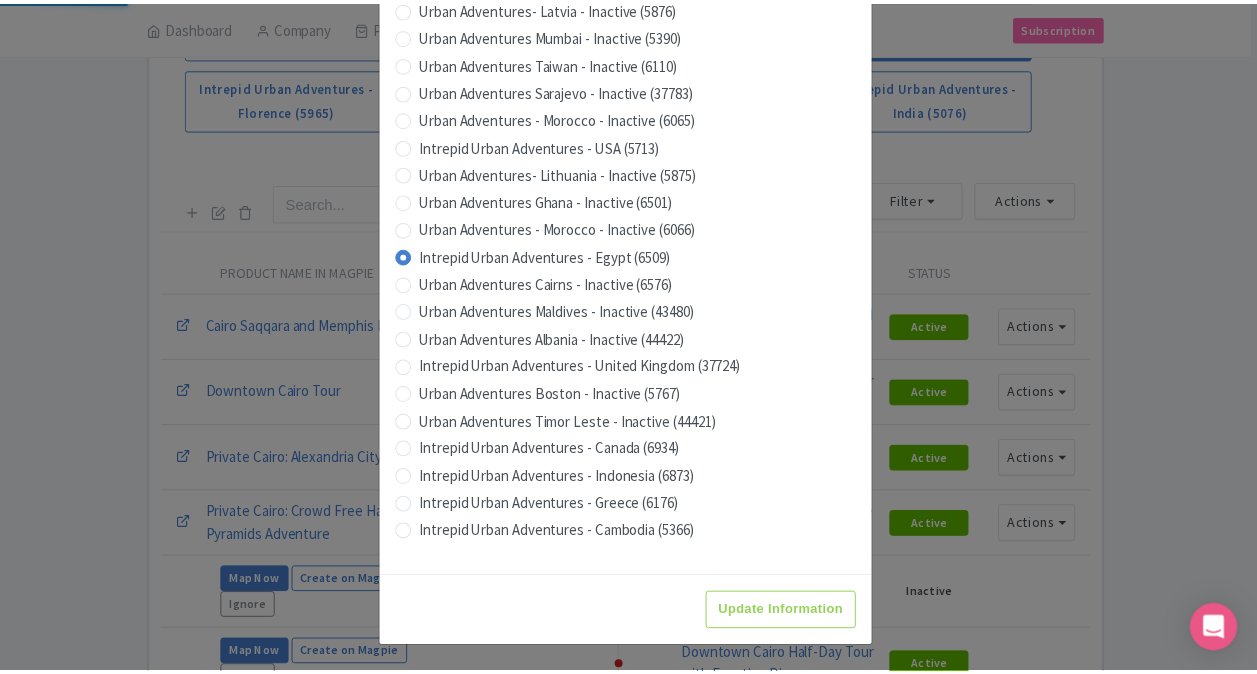 scroll, scrollTop: 0, scrollLeft: 0, axis: both 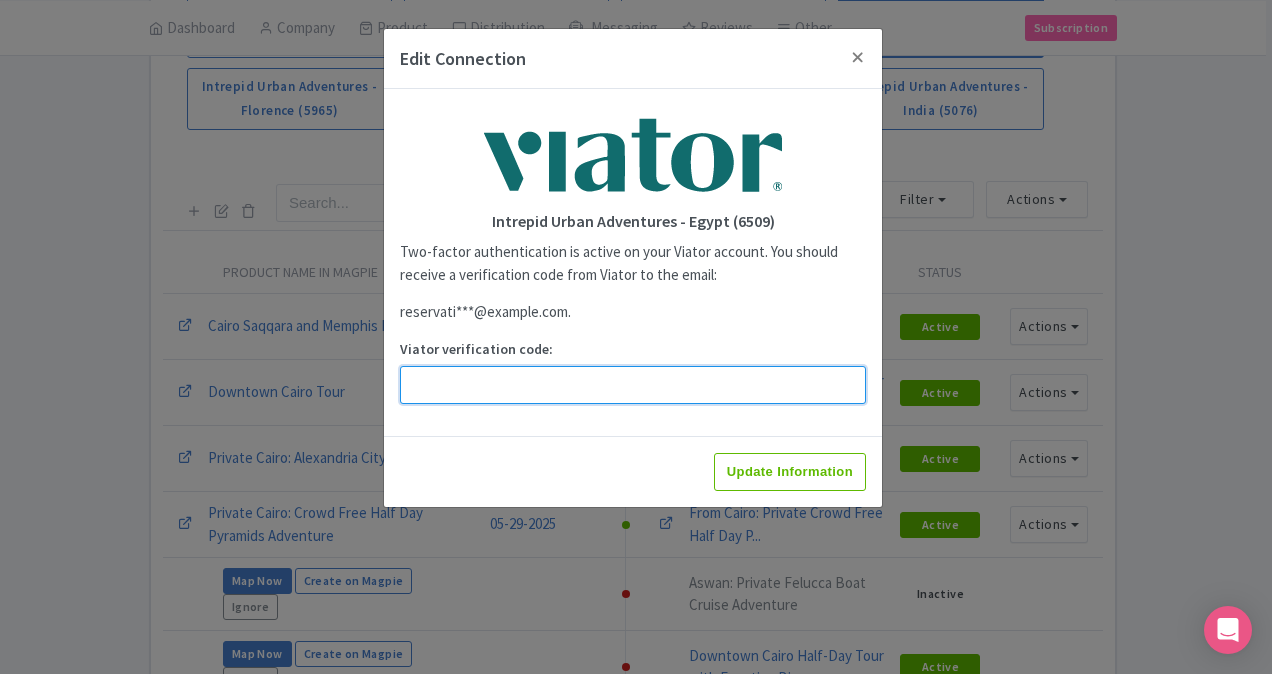 click on "Viator verification code:" at bounding box center [633, 385] 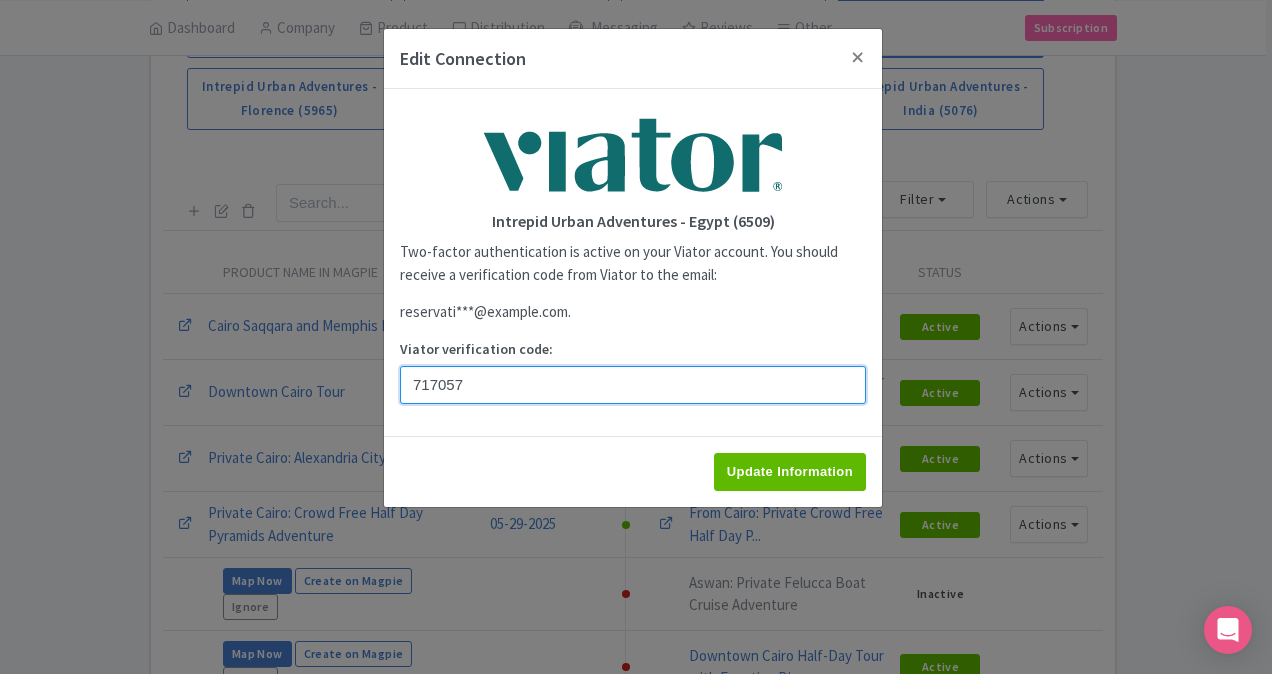 type on "717057" 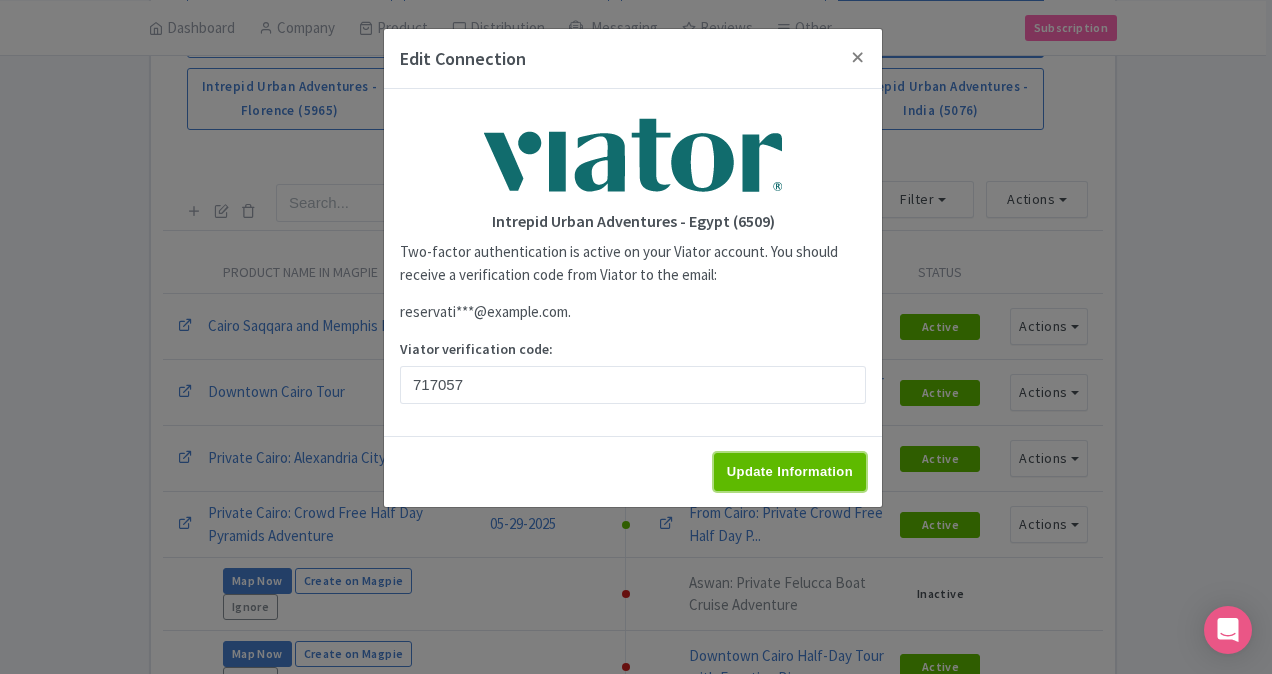 click on "Update Information" at bounding box center (790, 472) 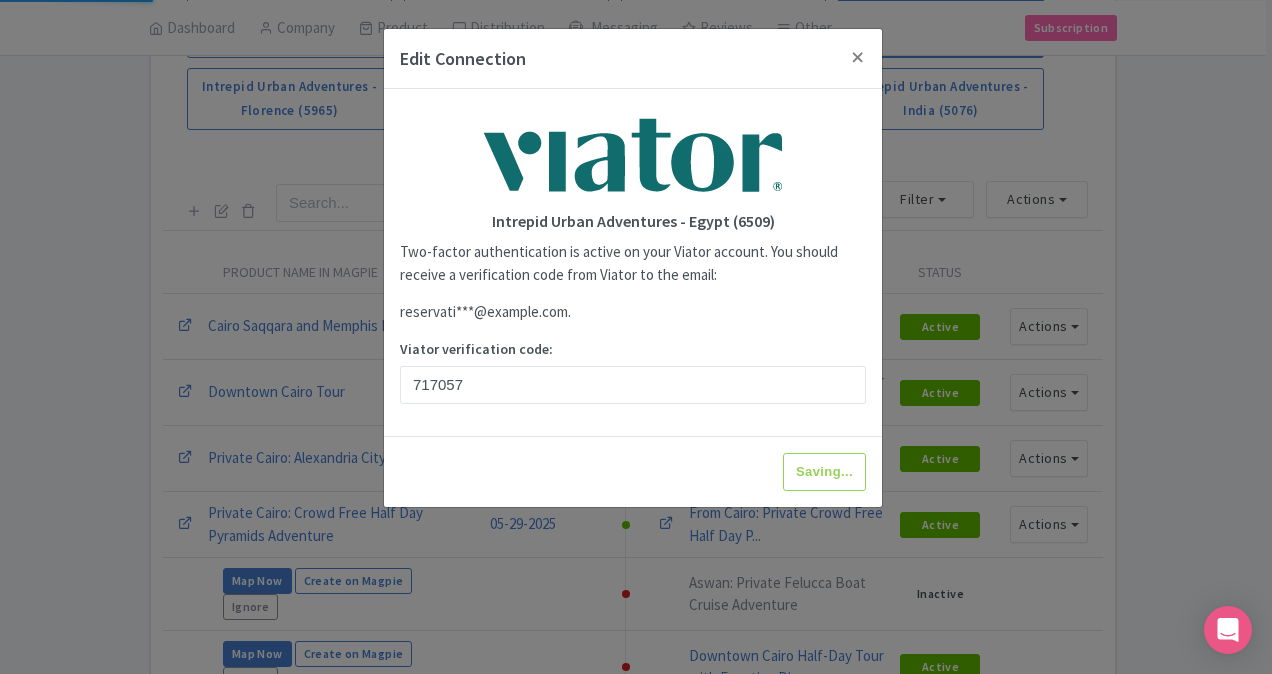 type on "Update Information" 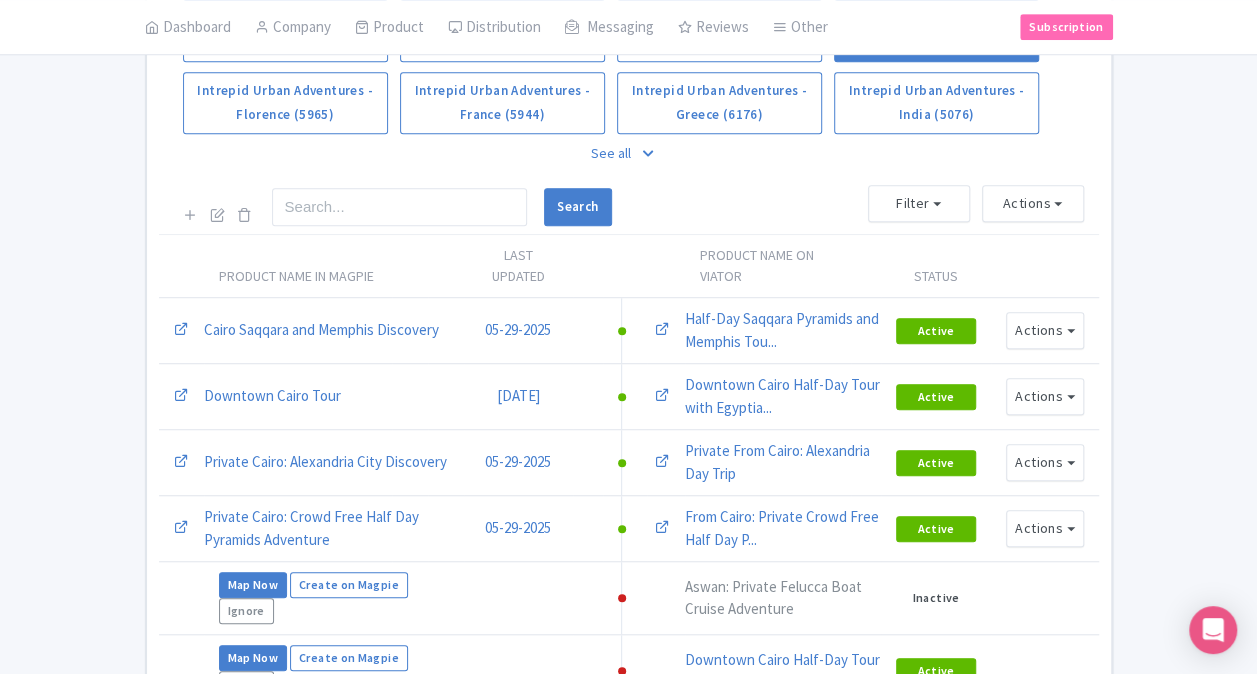 scroll, scrollTop: 400, scrollLeft: 0, axis: vertical 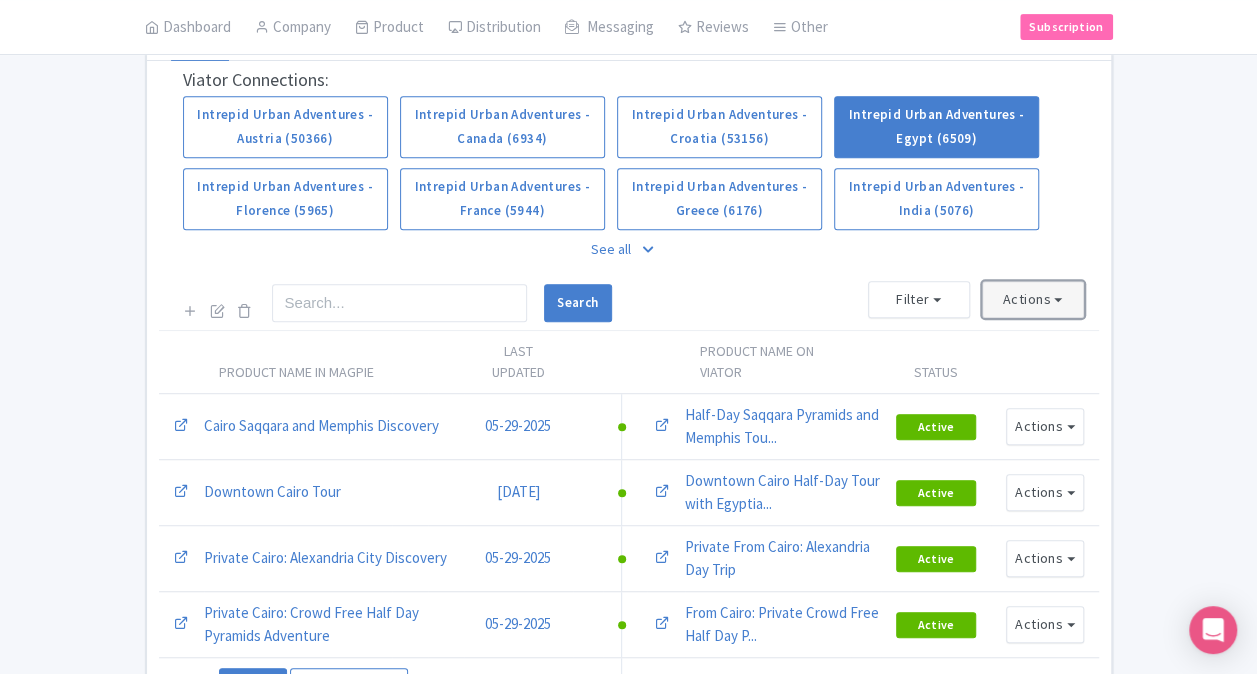 click on "Actions" at bounding box center [1033, 299] 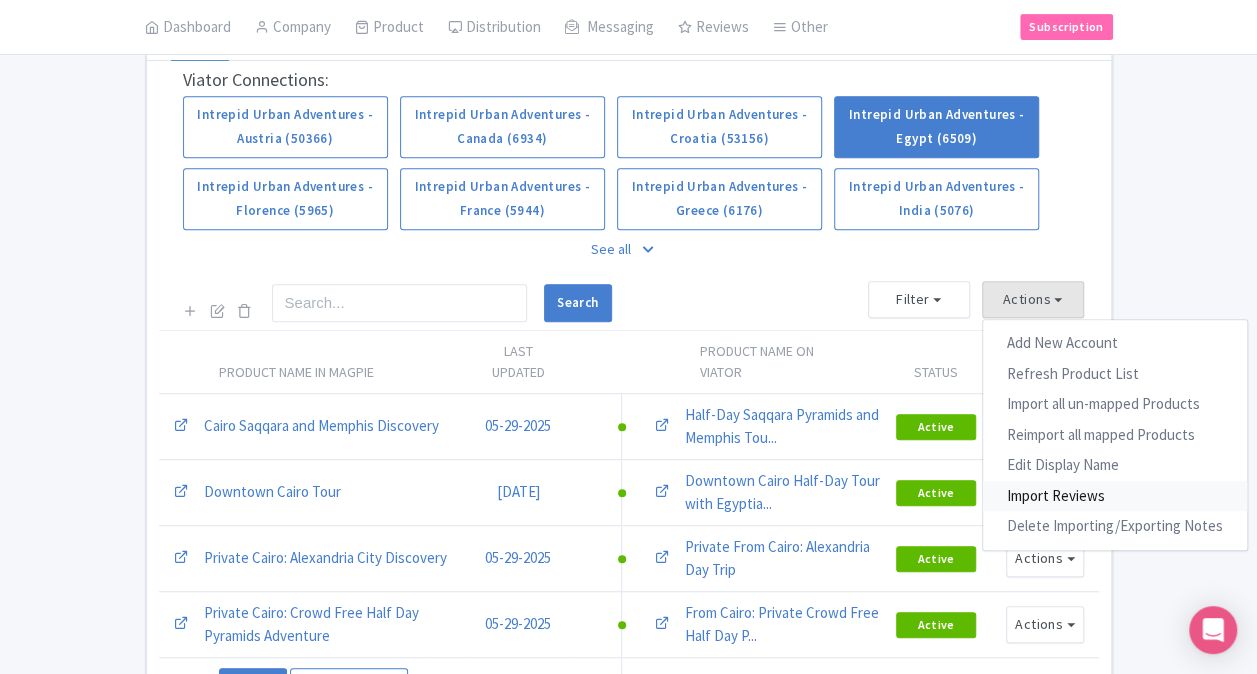 click on "Import Reviews" at bounding box center [1115, 496] 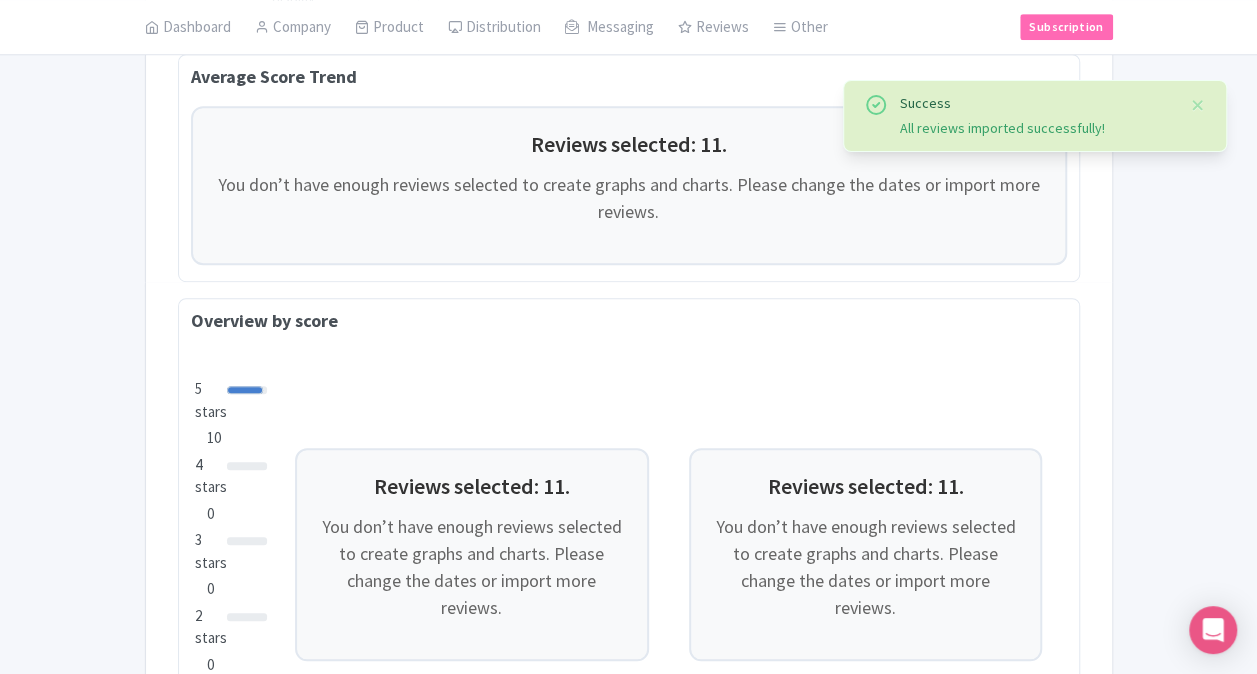 scroll, scrollTop: 0, scrollLeft: 0, axis: both 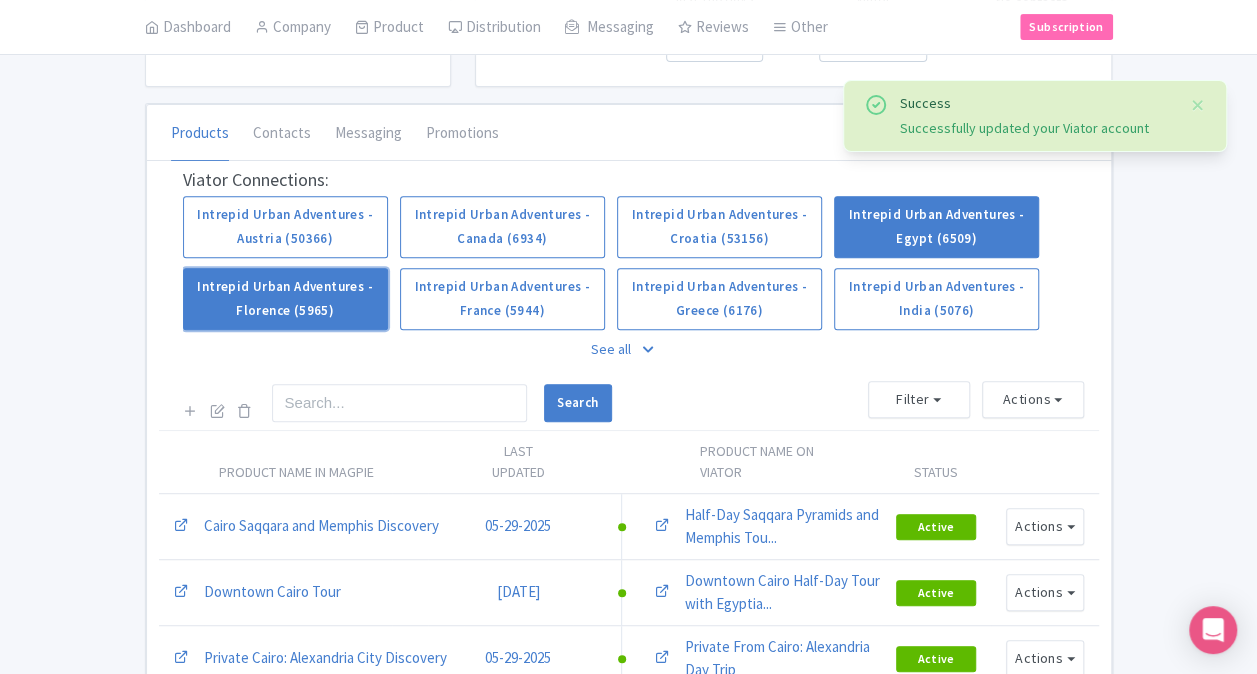 click on "Intrepid Urban Adventures - Florence (5965)" at bounding box center (285, 299) 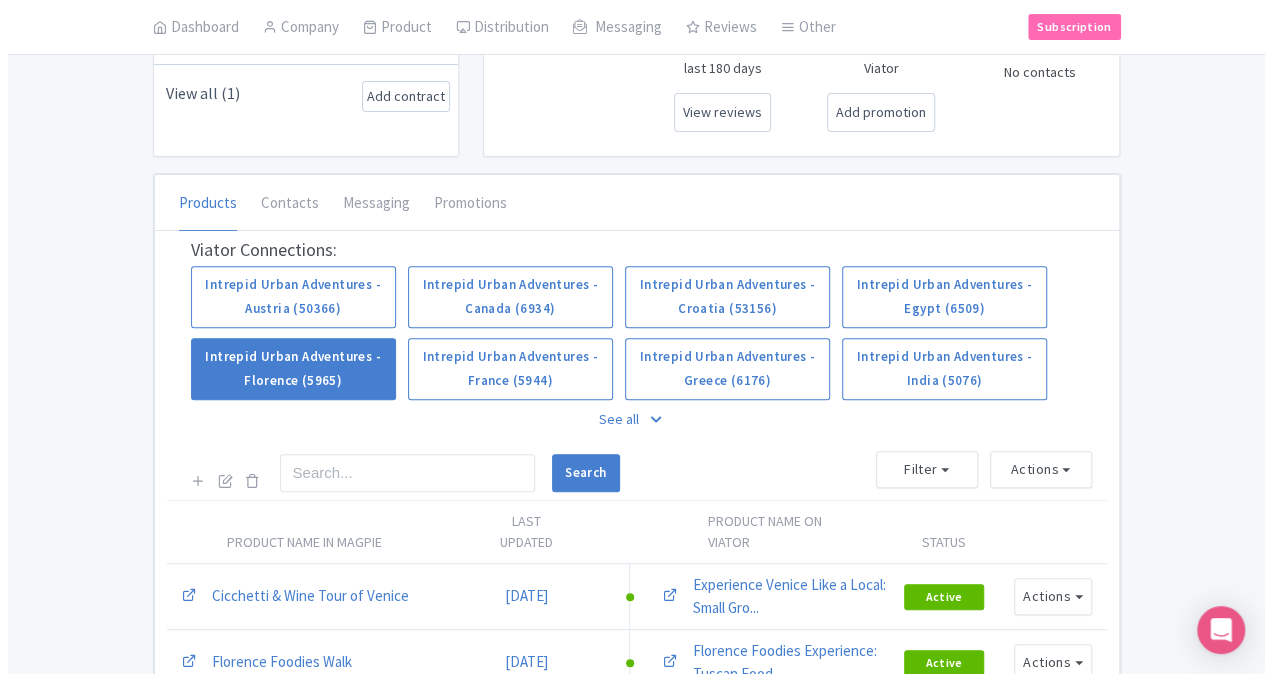 scroll, scrollTop: 500, scrollLeft: 0, axis: vertical 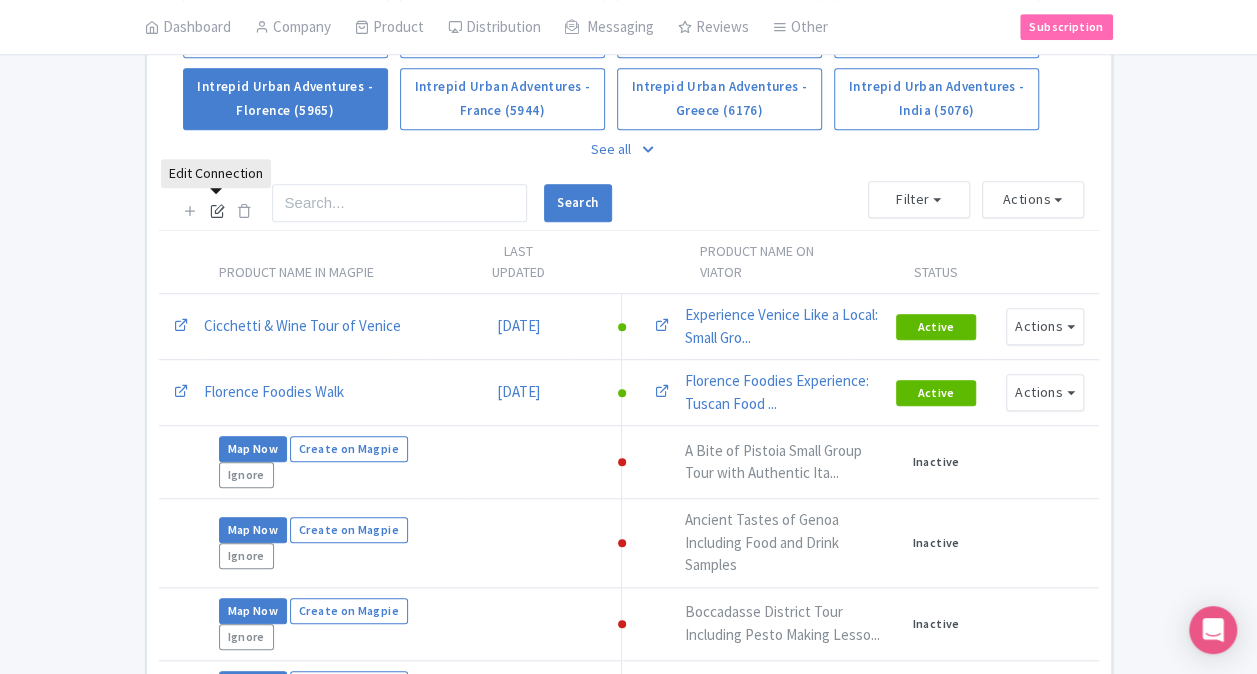 click at bounding box center [217, 210] 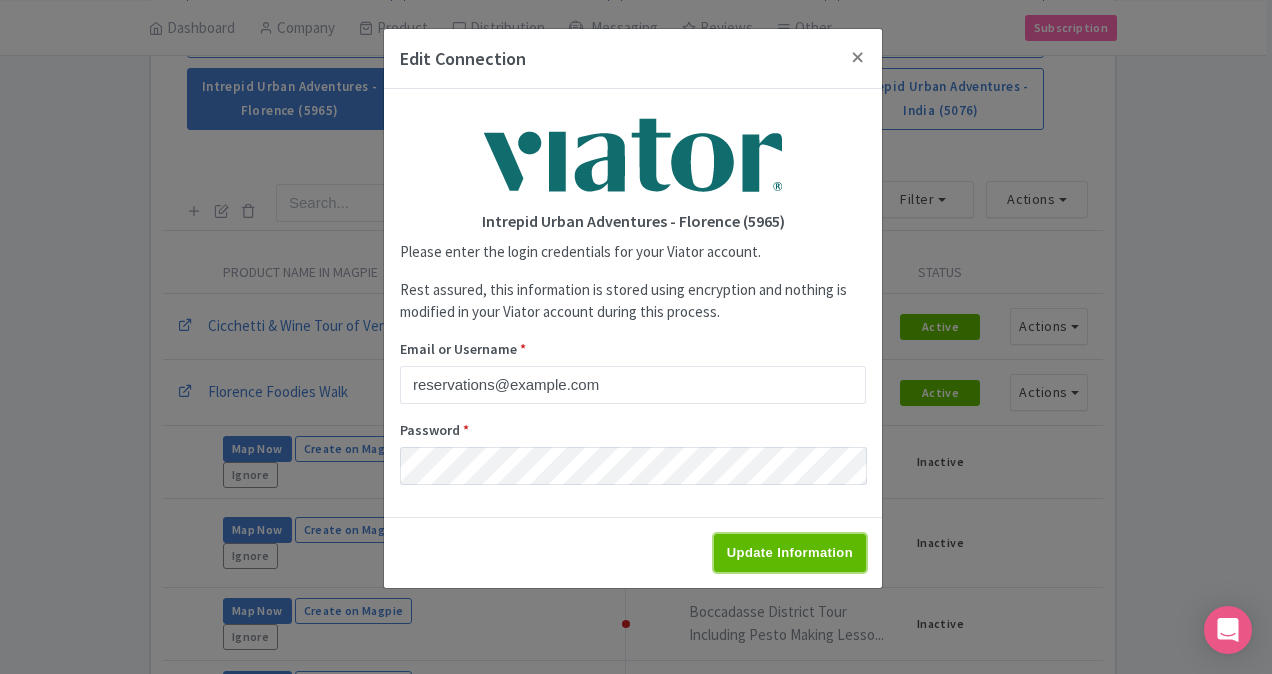 click on "Update Information" at bounding box center [790, 553] 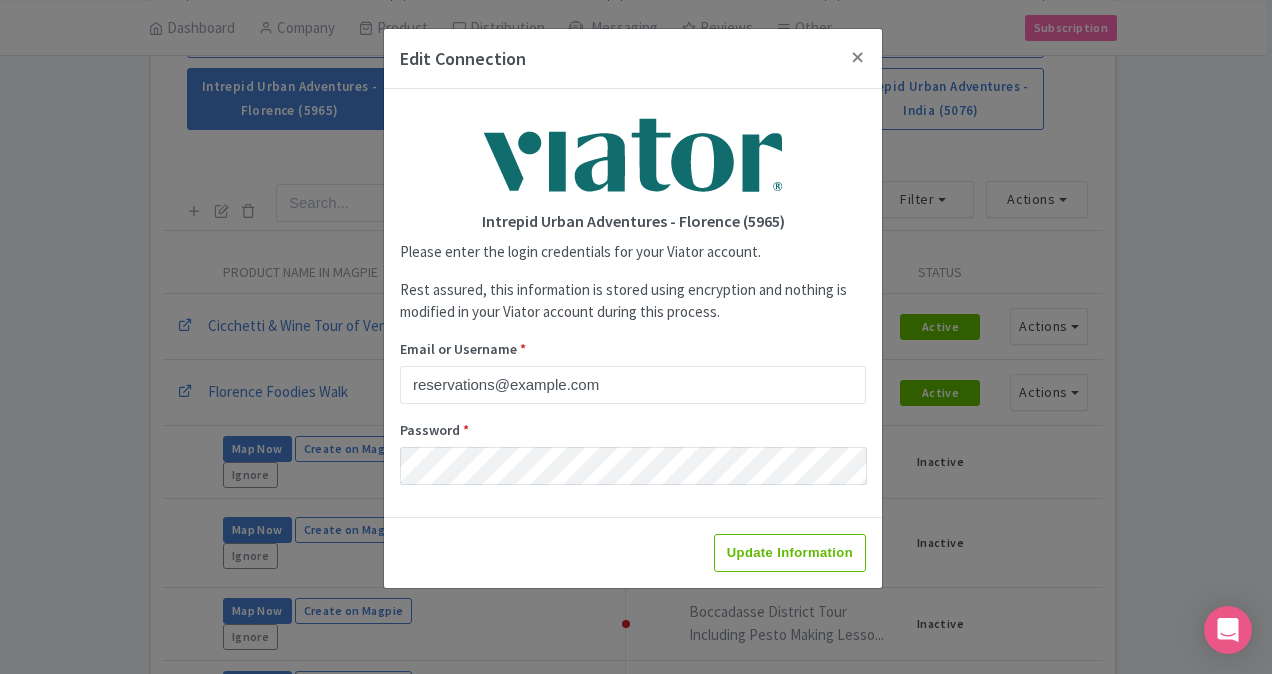 type on "Saving..." 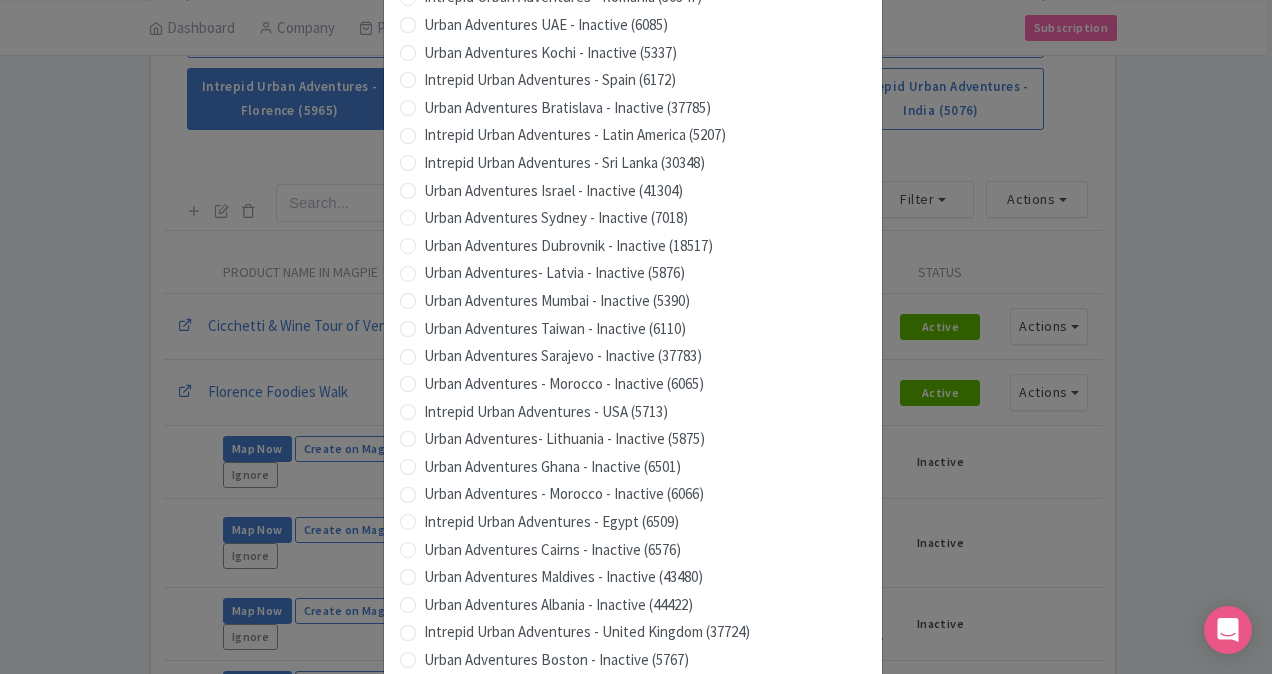 scroll, scrollTop: 1979, scrollLeft: 0, axis: vertical 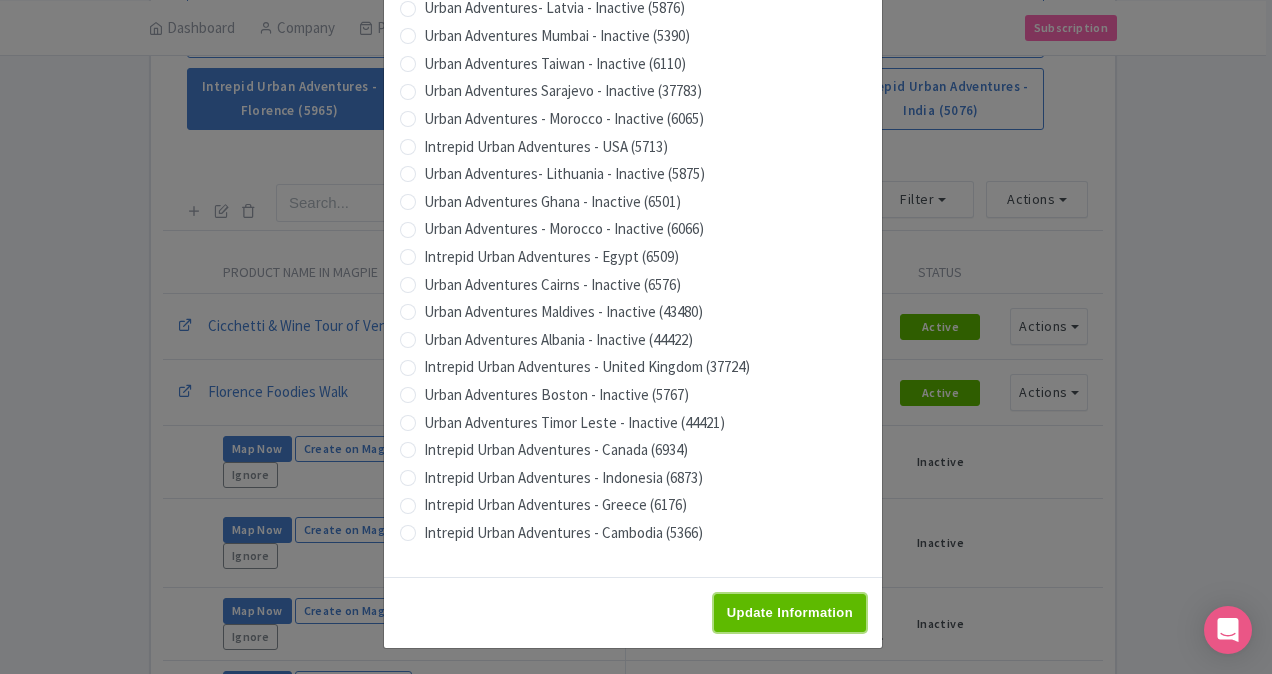 click on "Update Information" at bounding box center (790, 613) 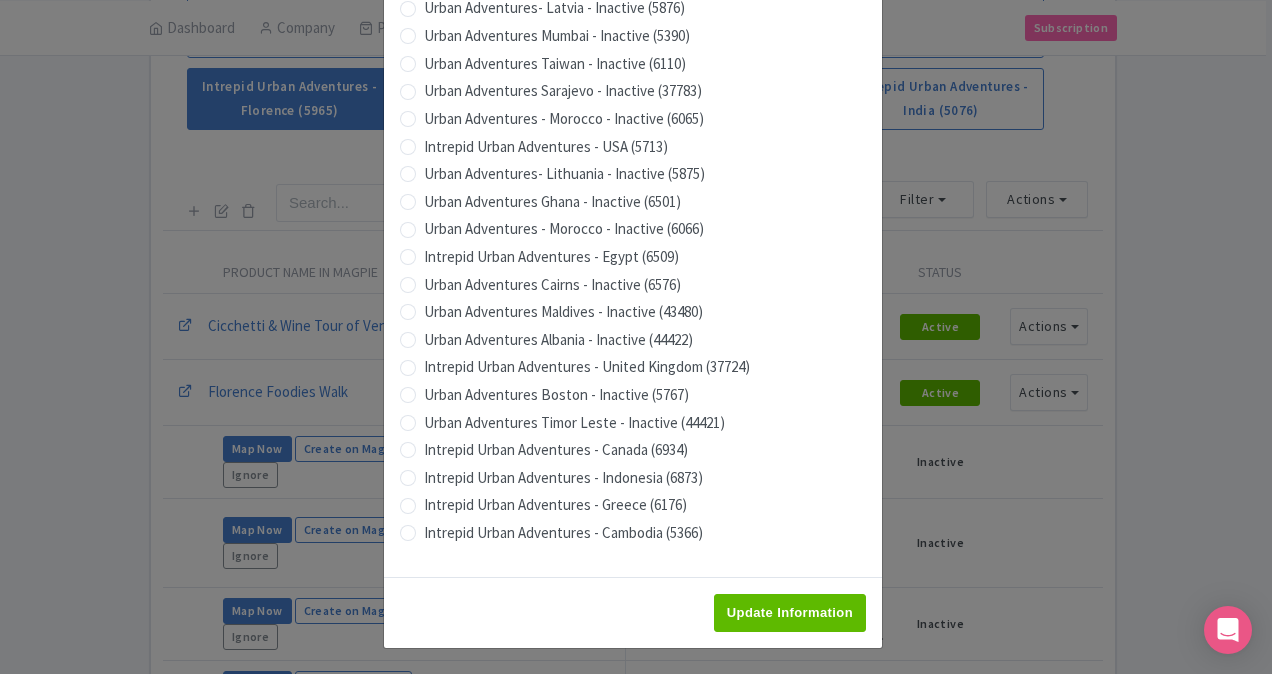 type on "Saving..." 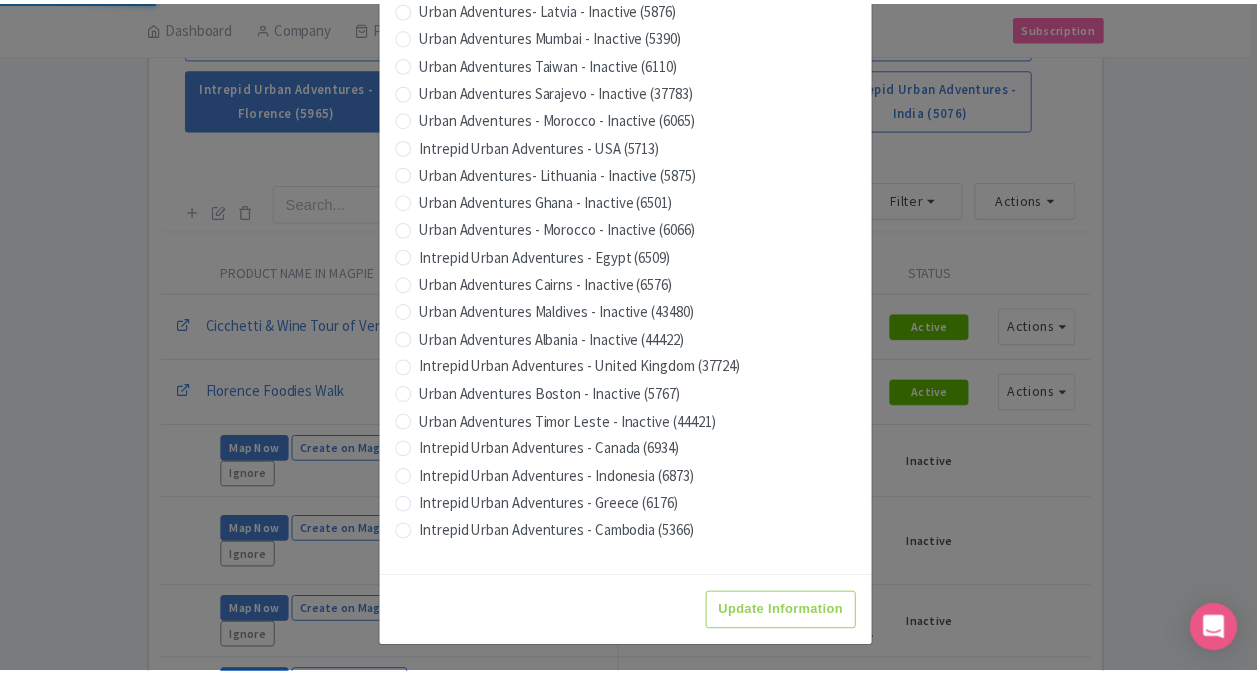 scroll, scrollTop: 0, scrollLeft: 0, axis: both 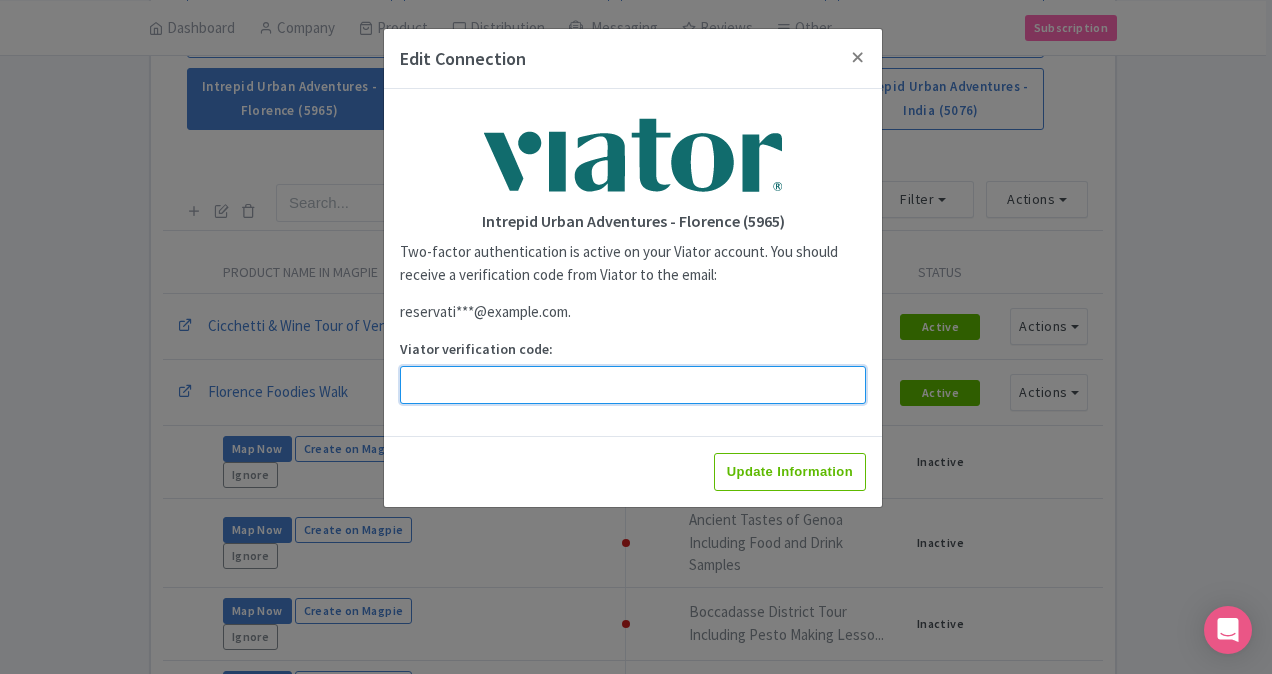 click on "Viator verification code:" at bounding box center [633, 385] 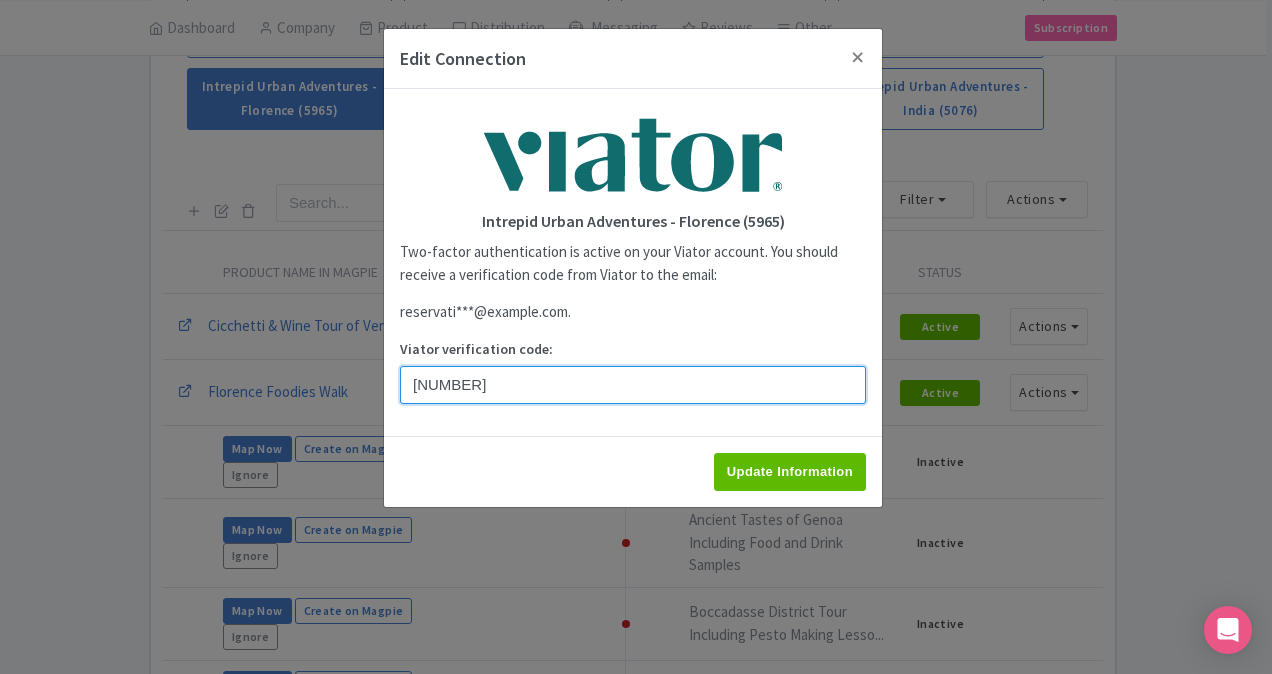 type on "639115" 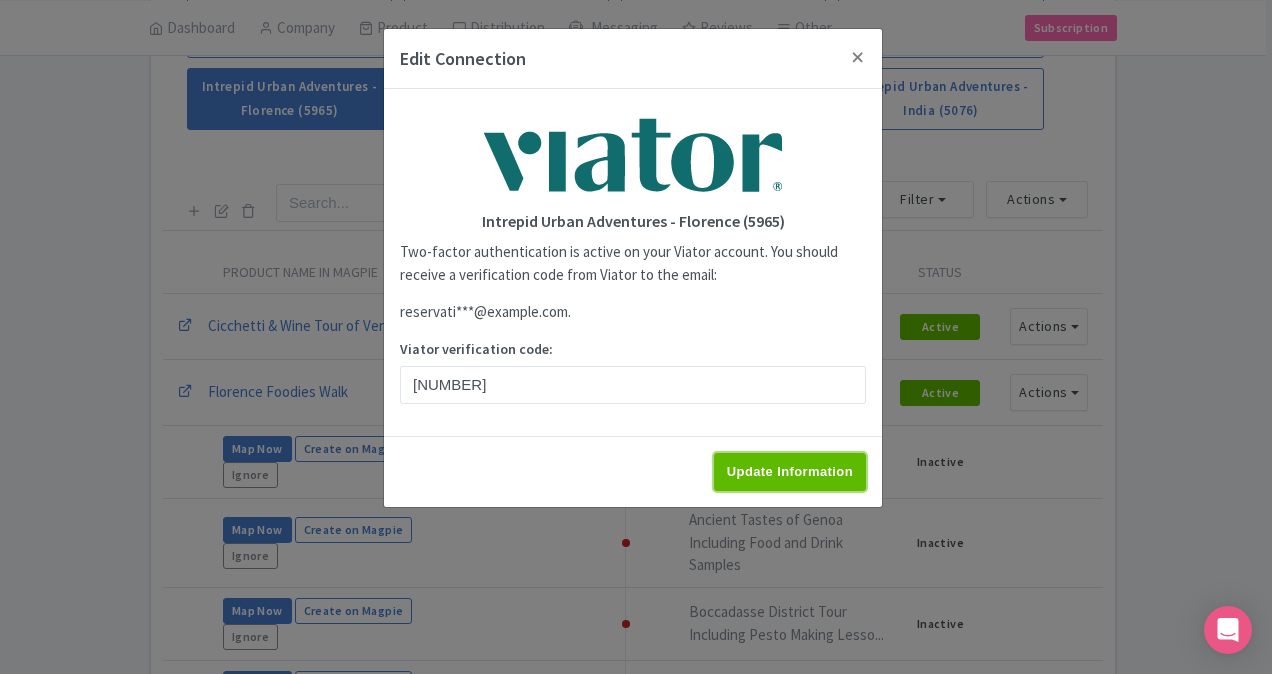 click on "Update Information" at bounding box center [790, 472] 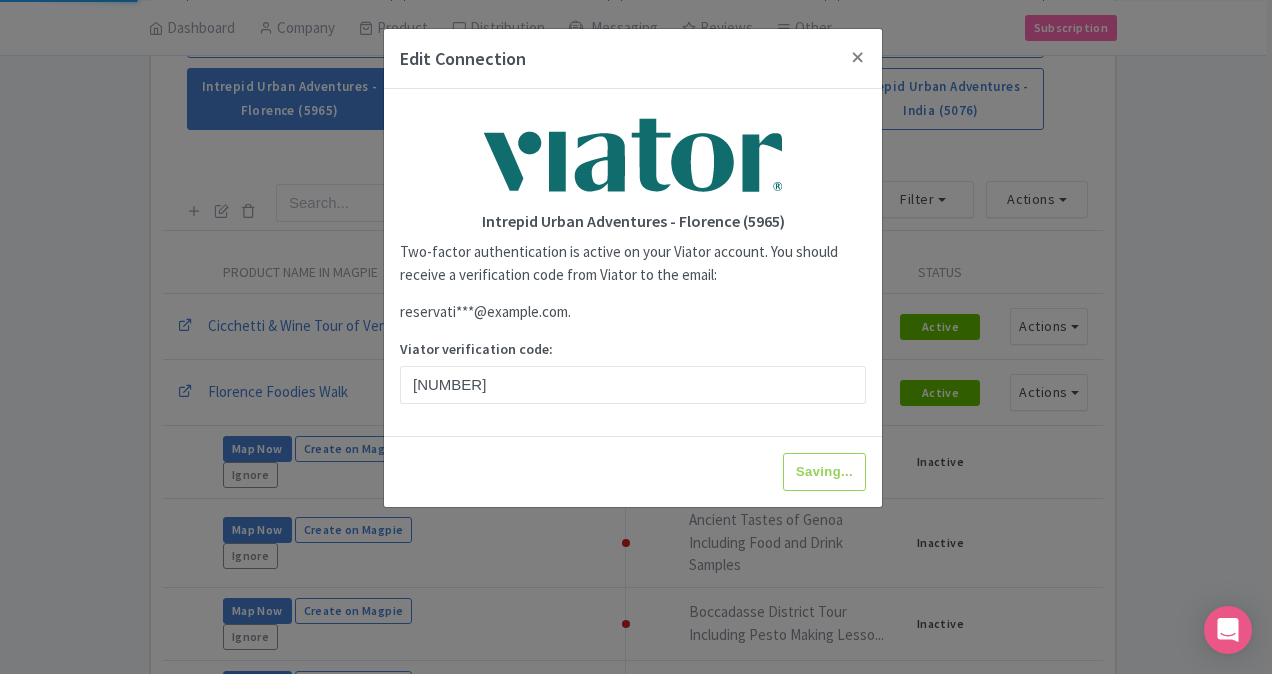 type on "Update Information" 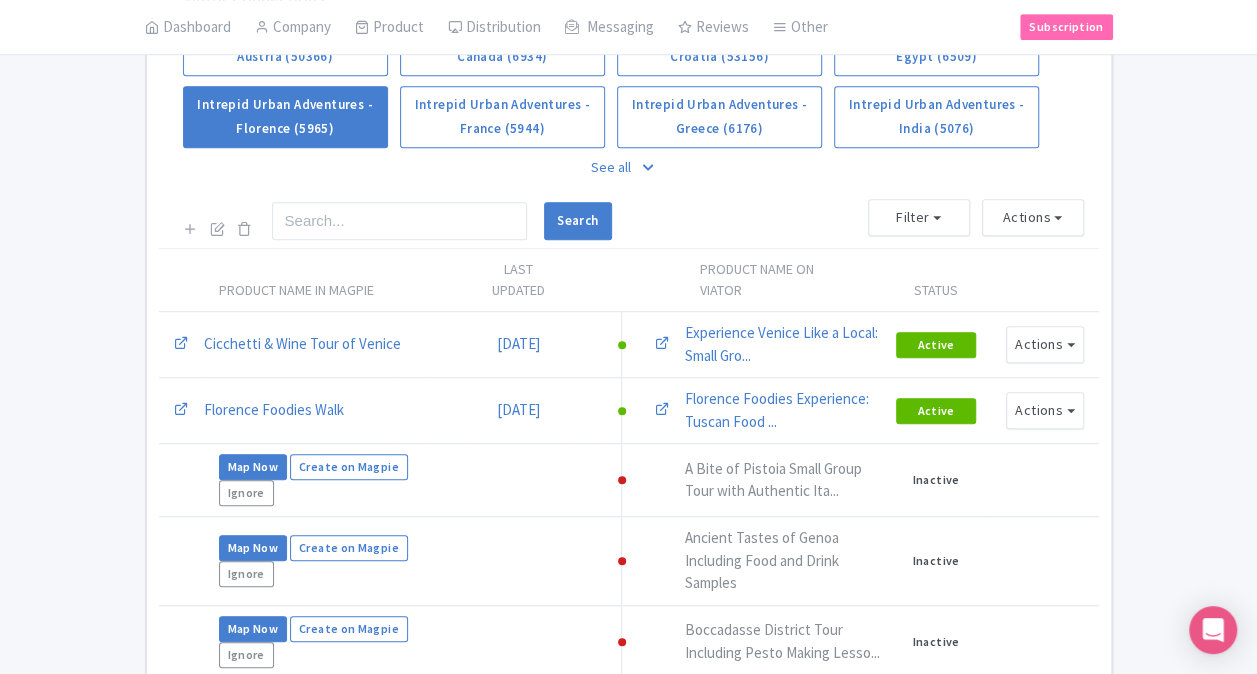 scroll, scrollTop: 400, scrollLeft: 0, axis: vertical 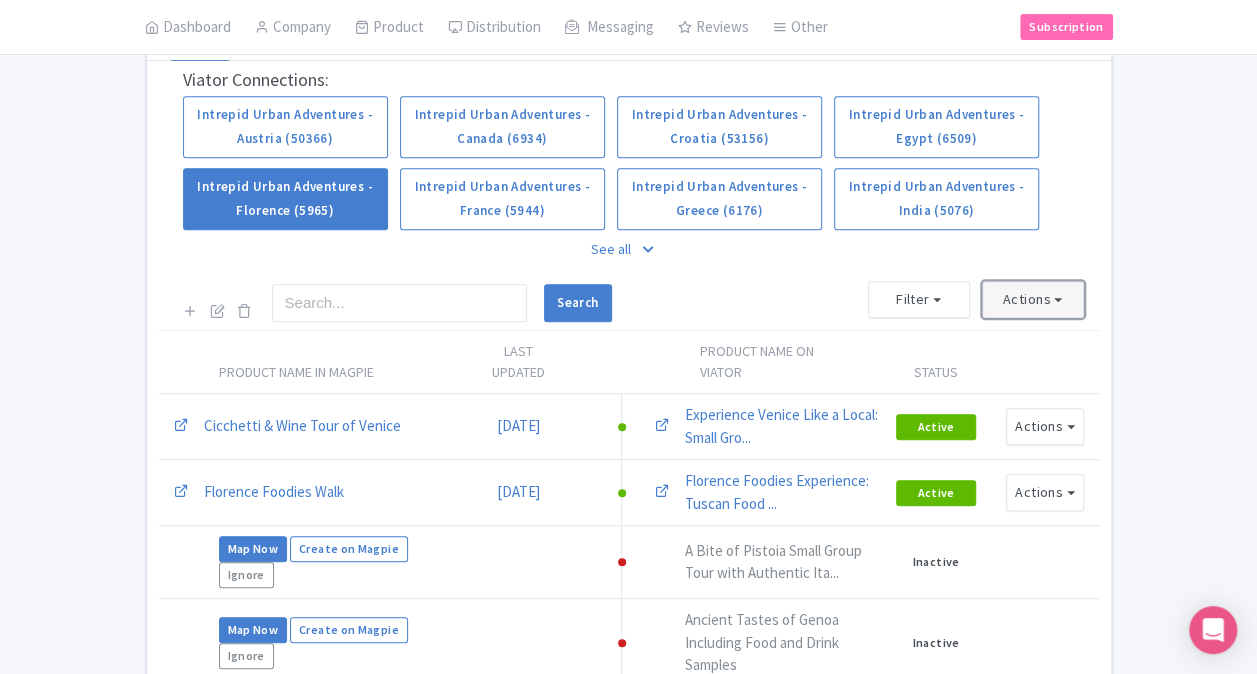 click on "Actions" at bounding box center [1033, 299] 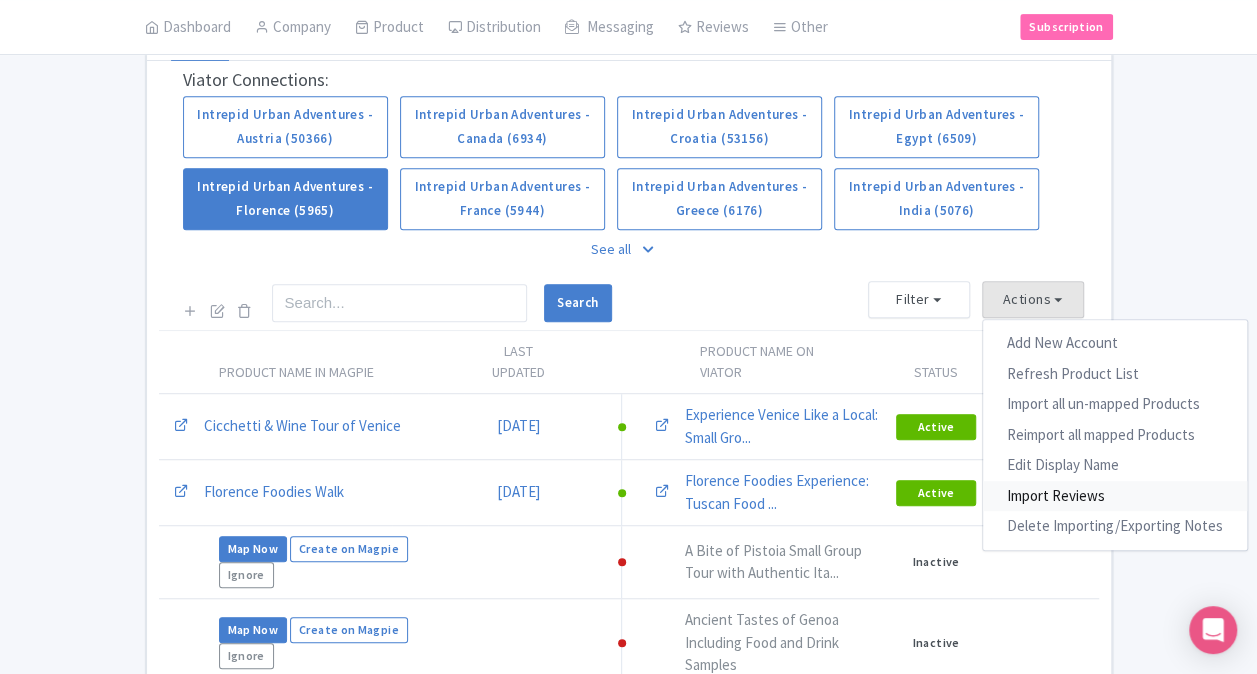 click on "Import Reviews" at bounding box center [1115, 496] 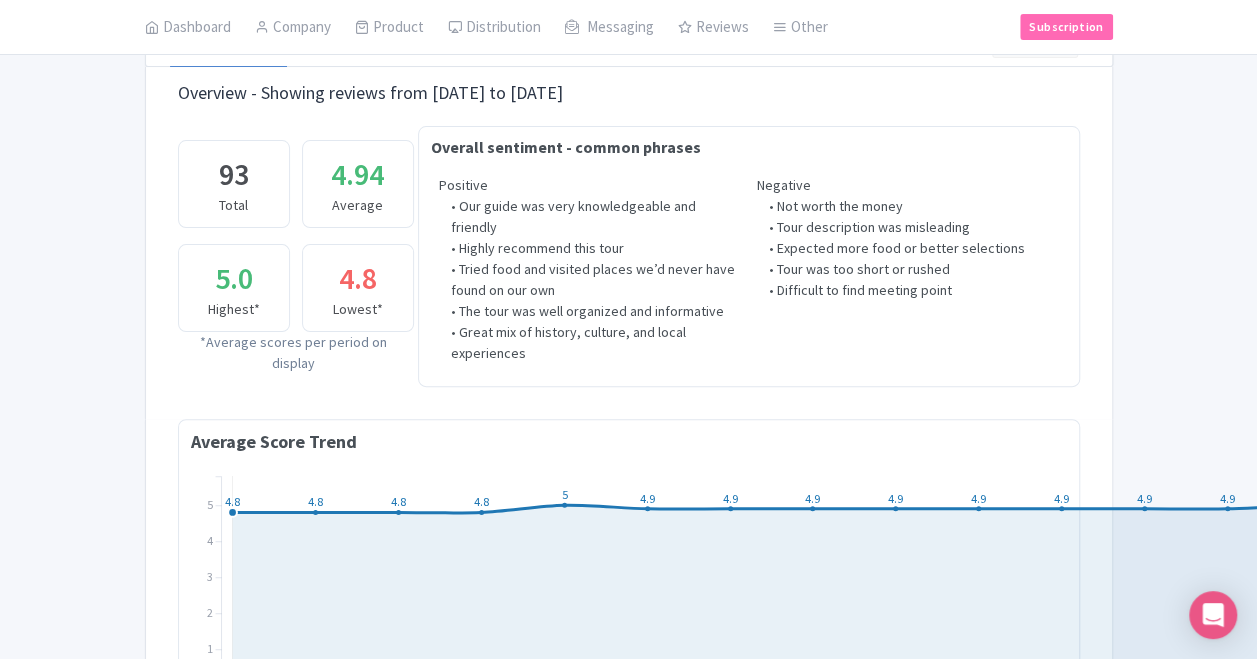 scroll, scrollTop: 0, scrollLeft: 0, axis: both 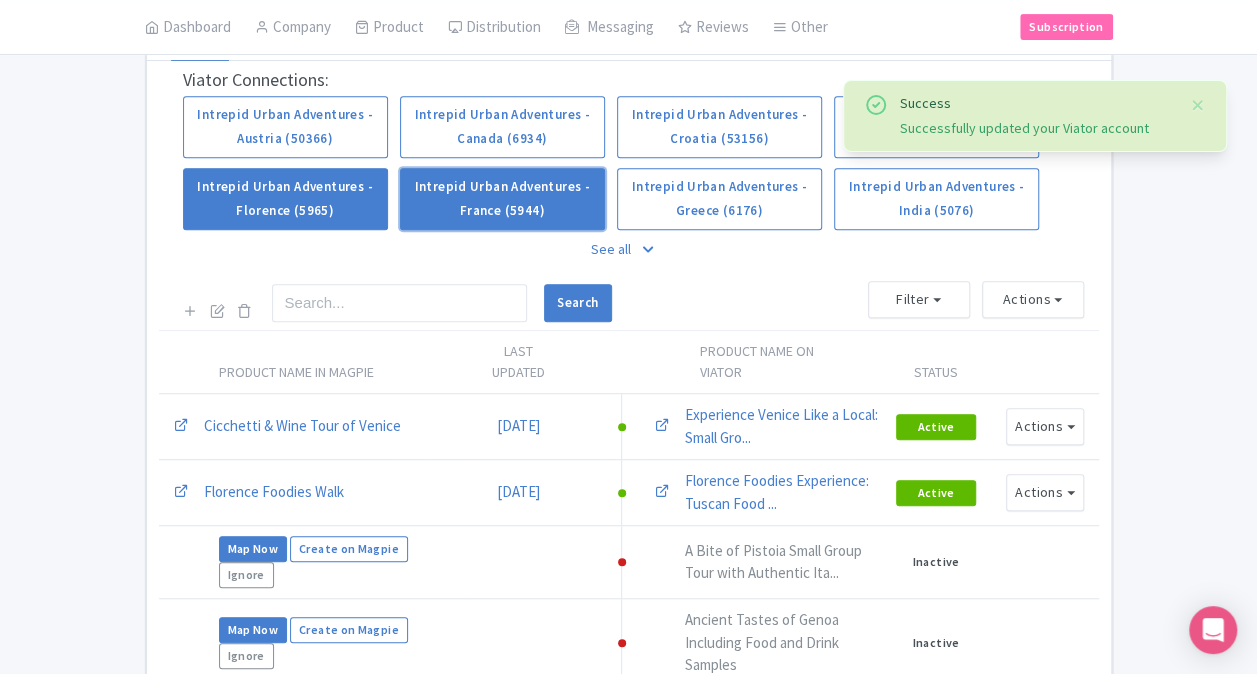 click on "Intrepid Urban Adventures - France (5944)" at bounding box center (502, 199) 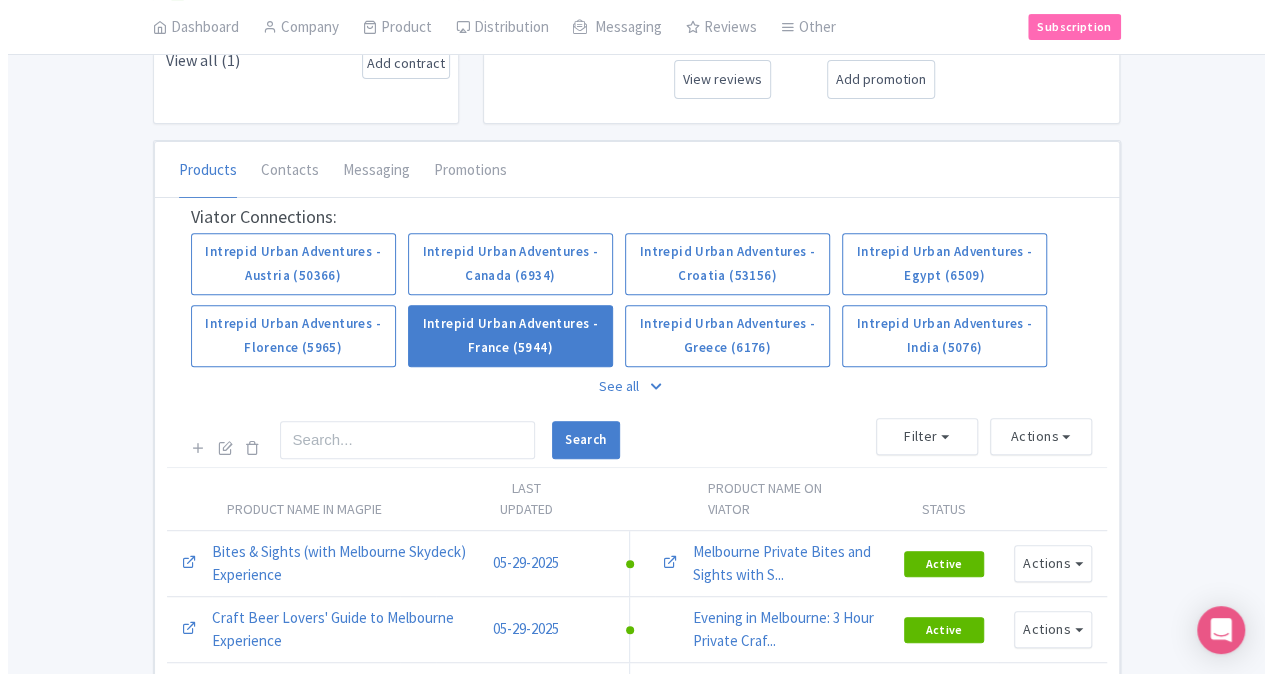 scroll, scrollTop: 500, scrollLeft: 0, axis: vertical 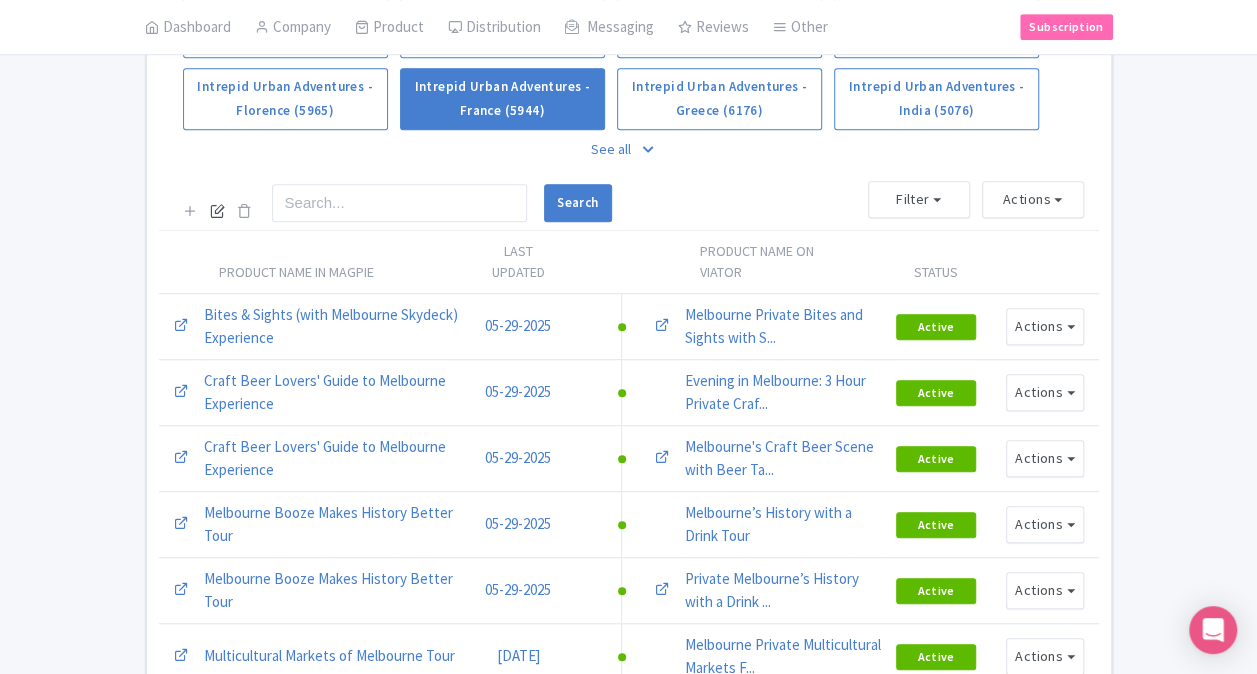 click at bounding box center [217, 210] 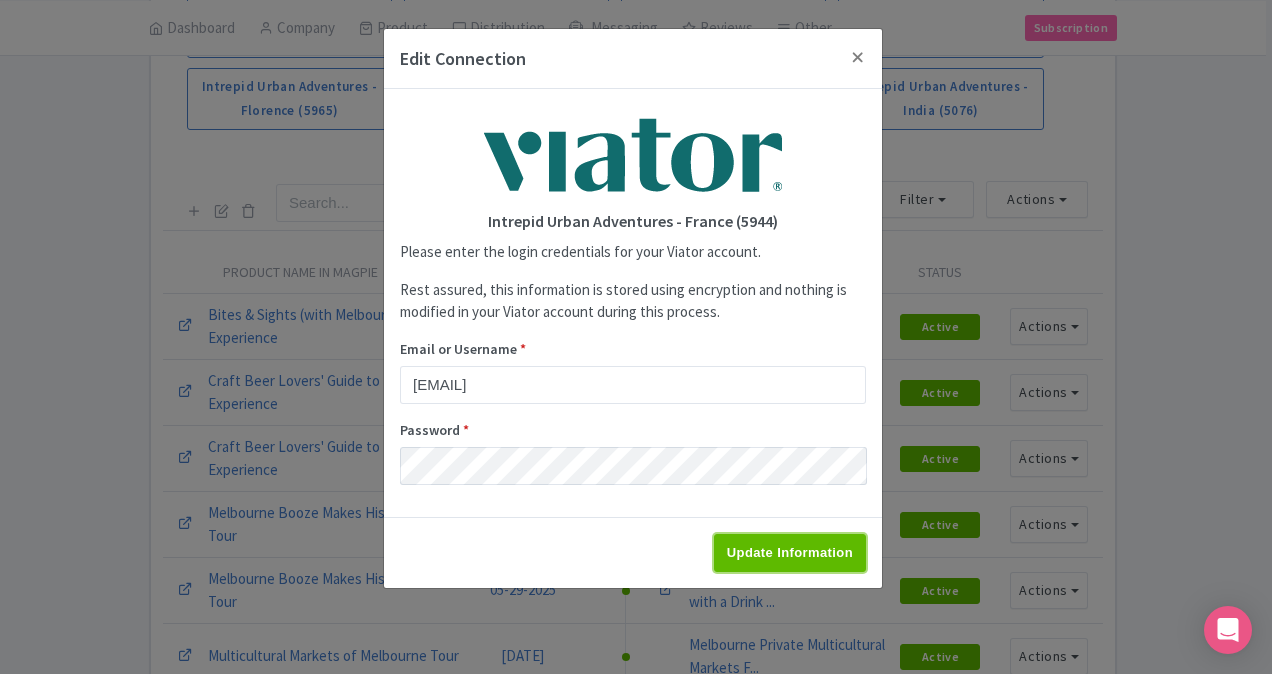 click on "Update Information" at bounding box center (790, 553) 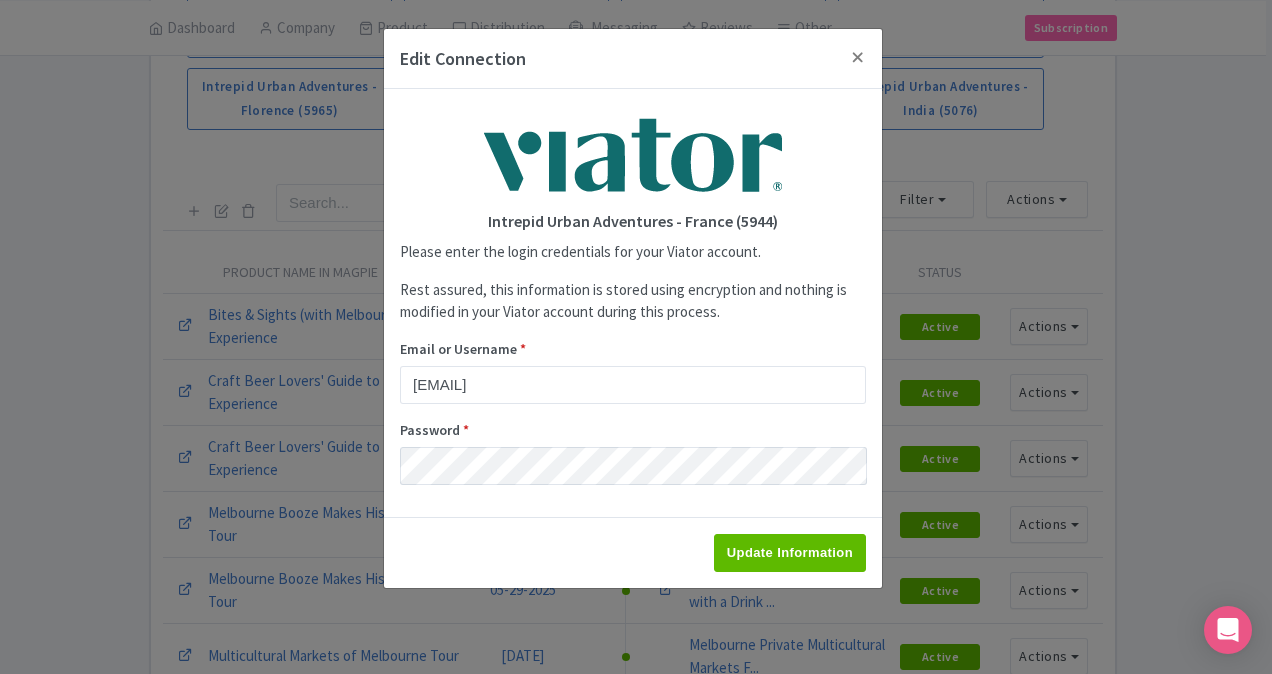 type on "Saving..." 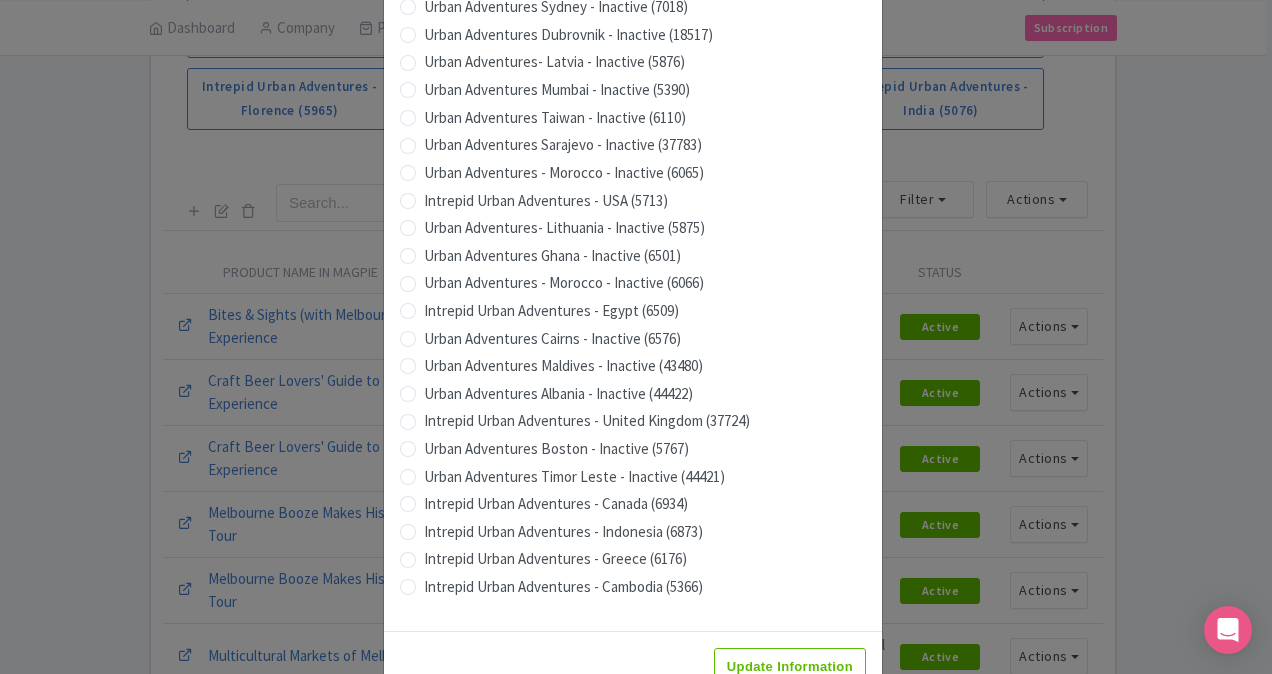 scroll, scrollTop: 1979, scrollLeft: 0, axis: vertical 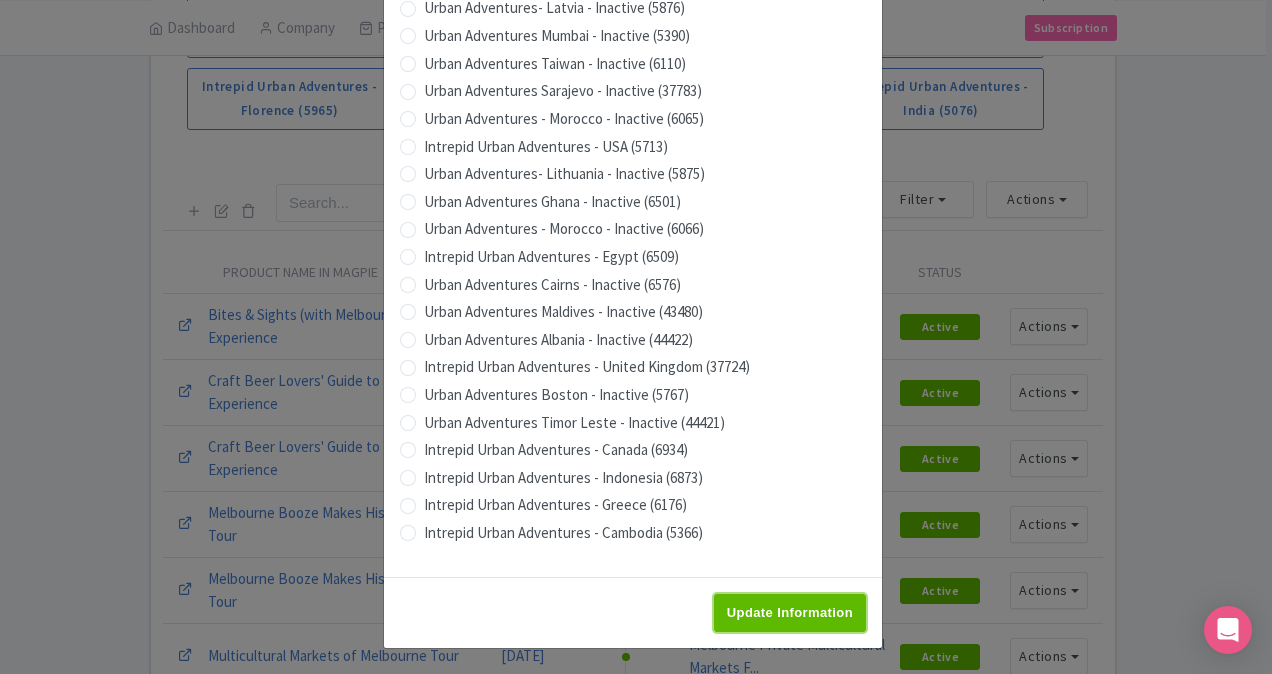 click on "Update Information" at bounding box center (790, 613) 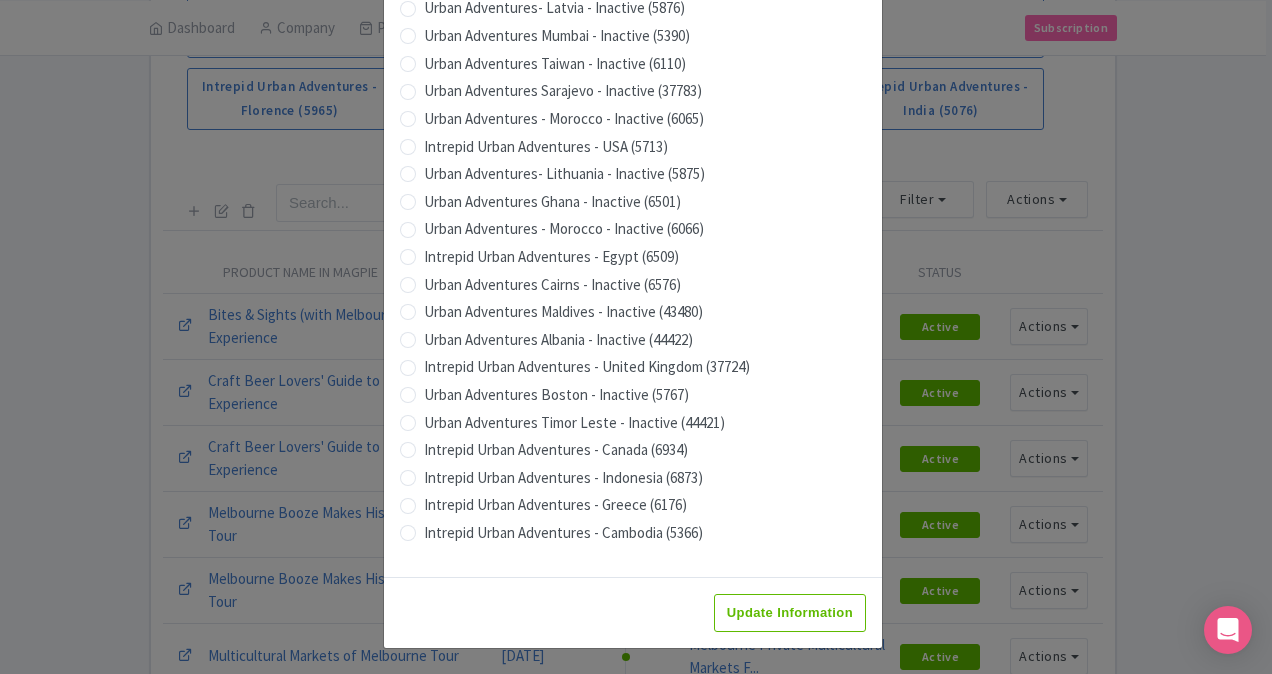type on "Saving..." 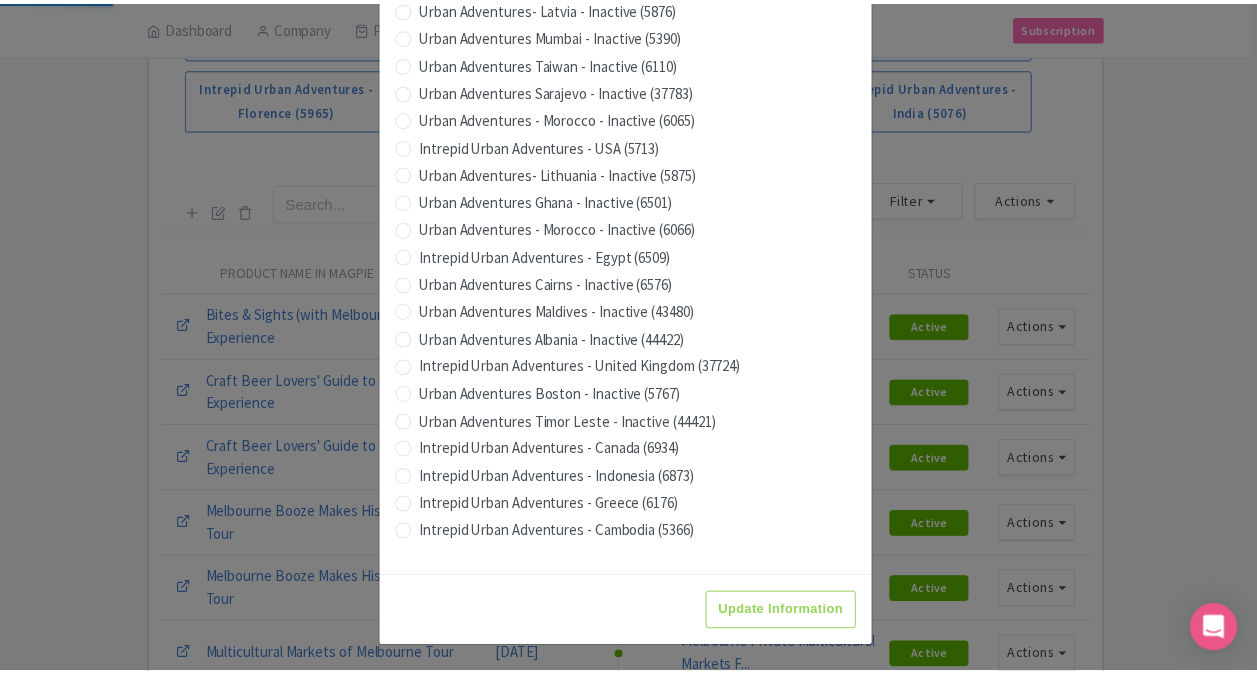 scroll, scrollTop: 0, scrollLeft: 0, axis: both 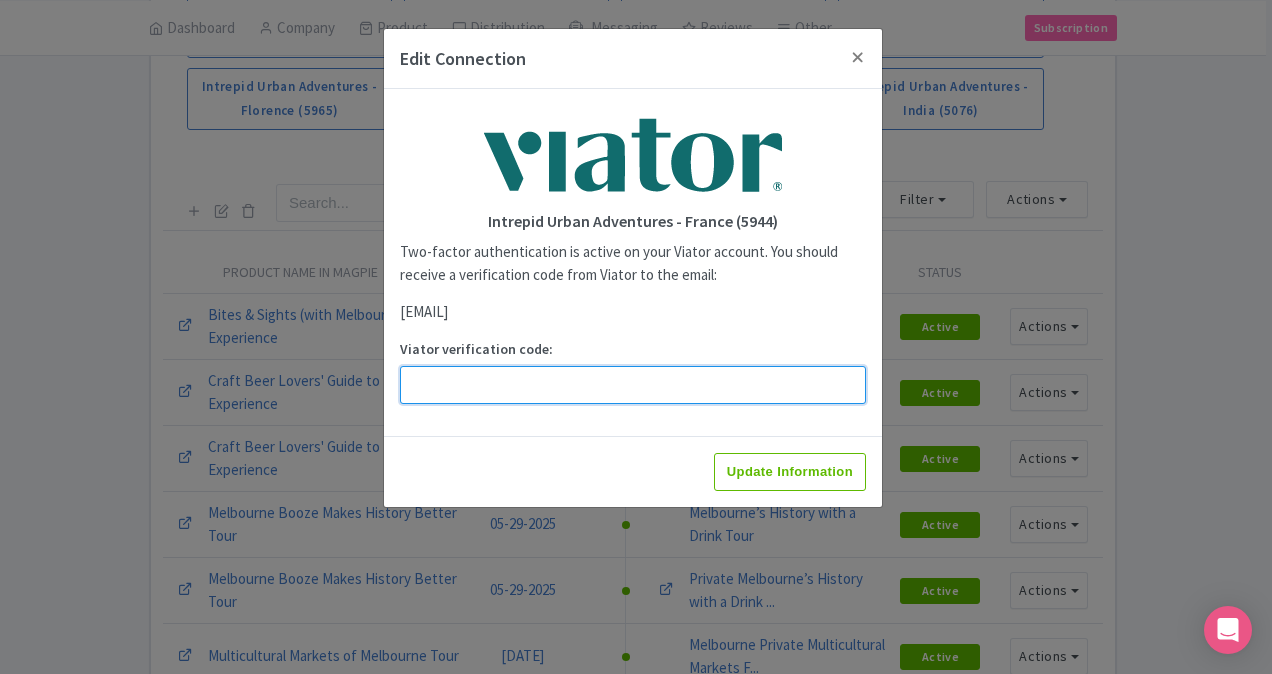 click on "Viator verification code:" at bounding box center [633, 385] 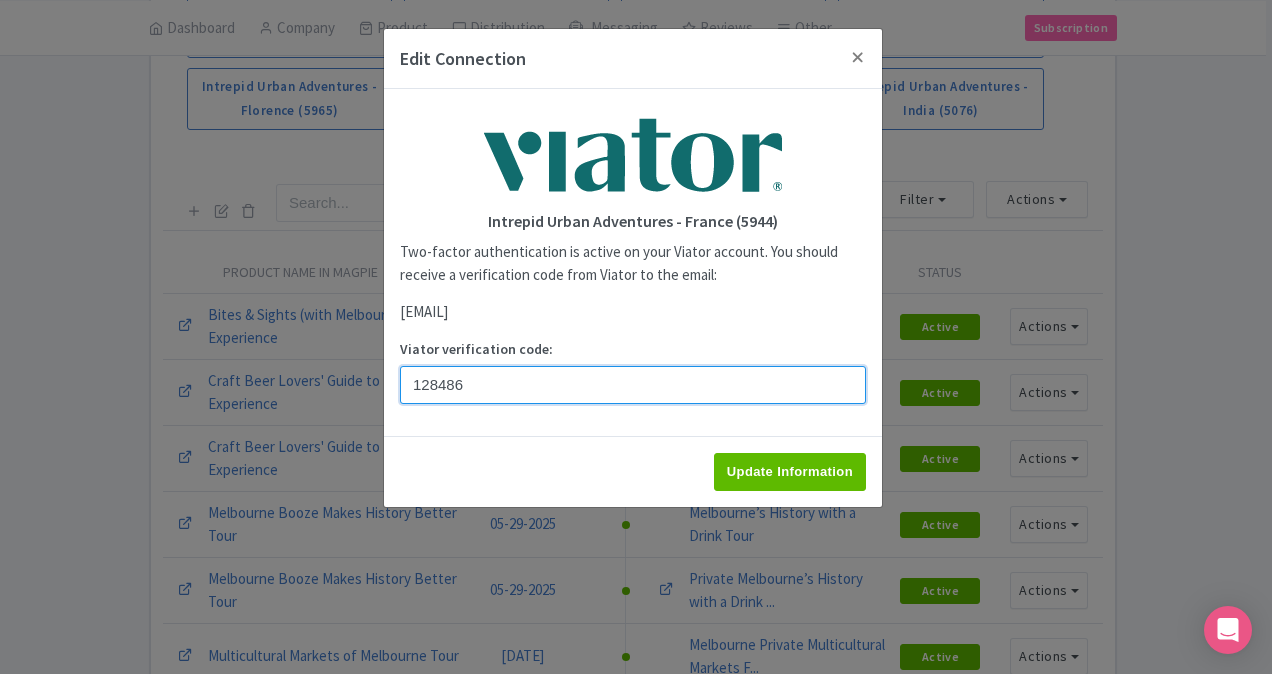 type on "128486" 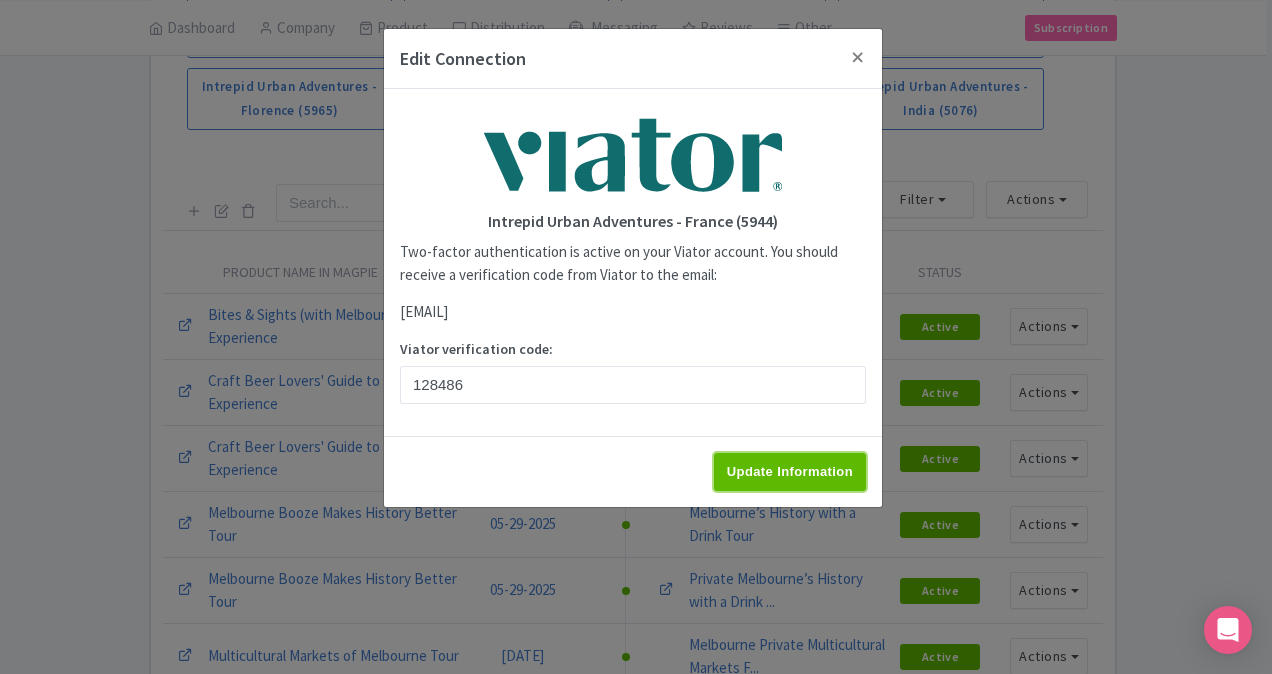 click on "Update Information" at bounding box center [790, 472] 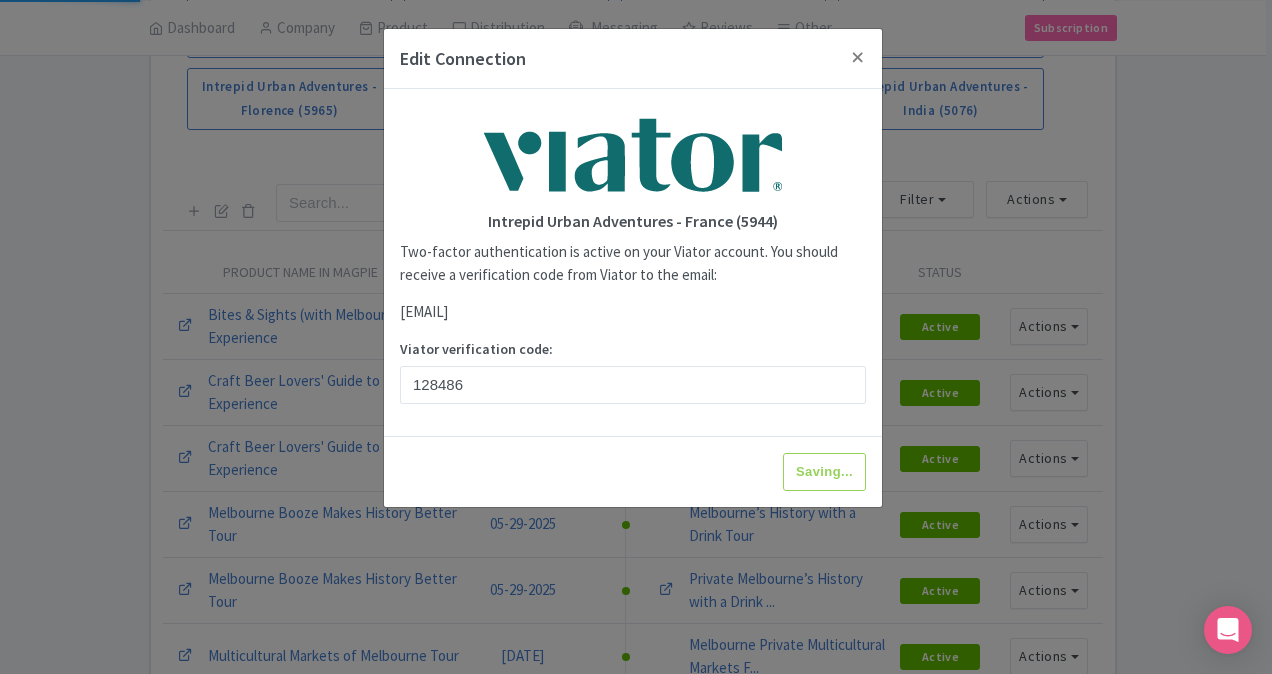 type on "Update Information" 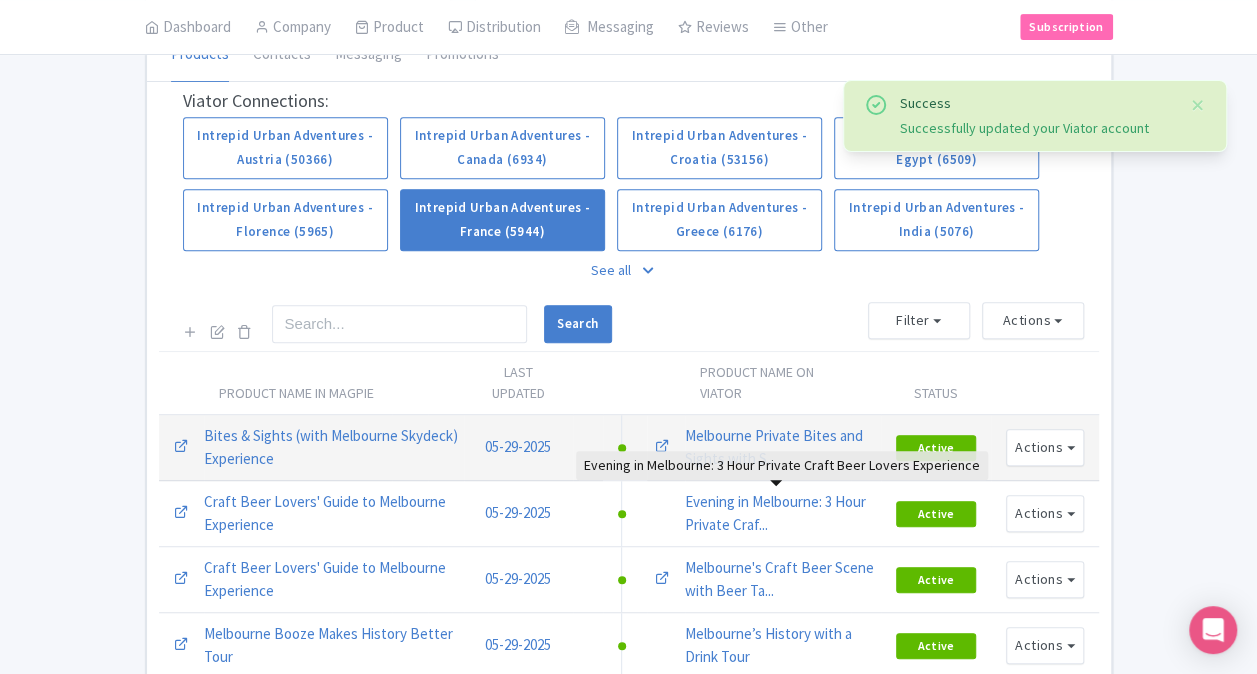 scroll, scrollTop: 400, scrollLeft: 0, axis: vertical 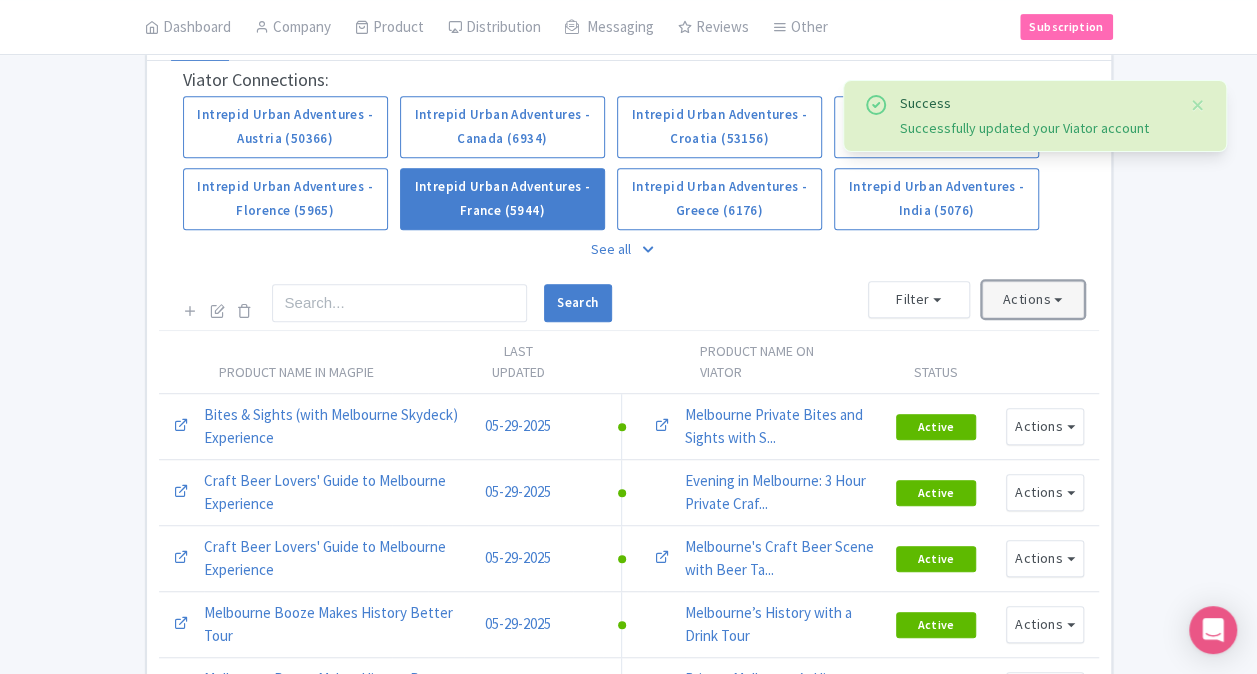 drag, startPoint x: 1062, startPoint y: 294, endPoint x: 1048, endPoint y: 310, distance: 21.260292 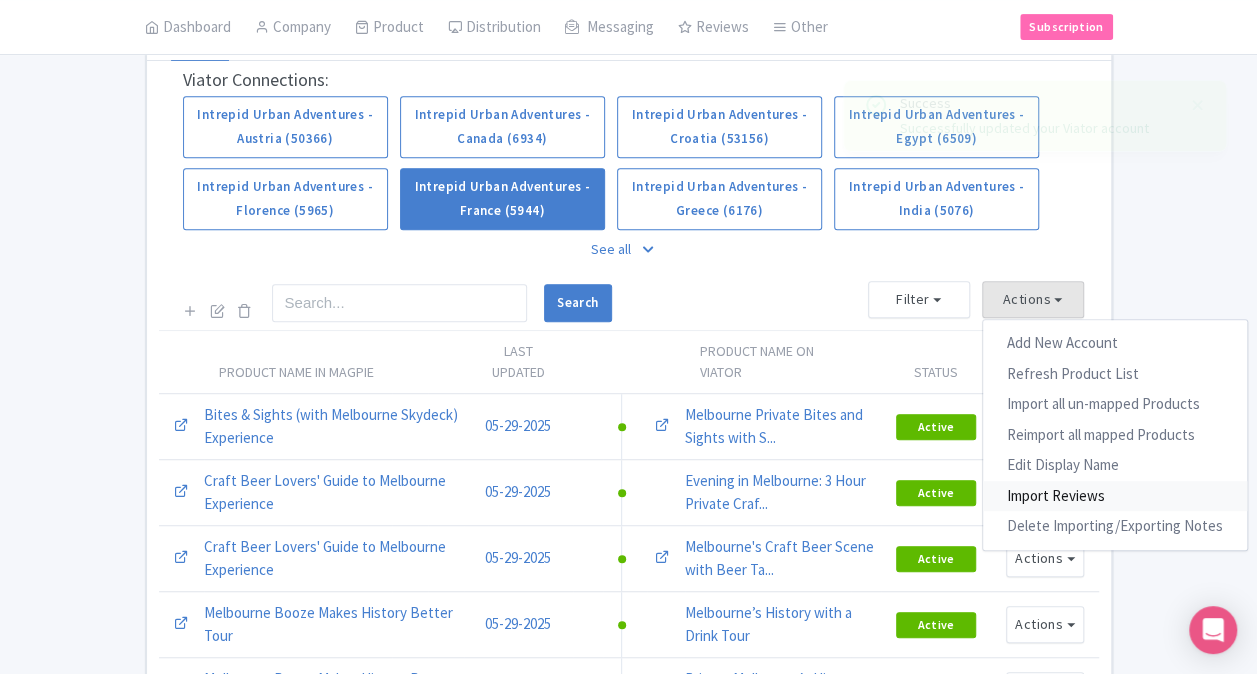 click on "Import Reviews" at bounding box center (1115, 496) 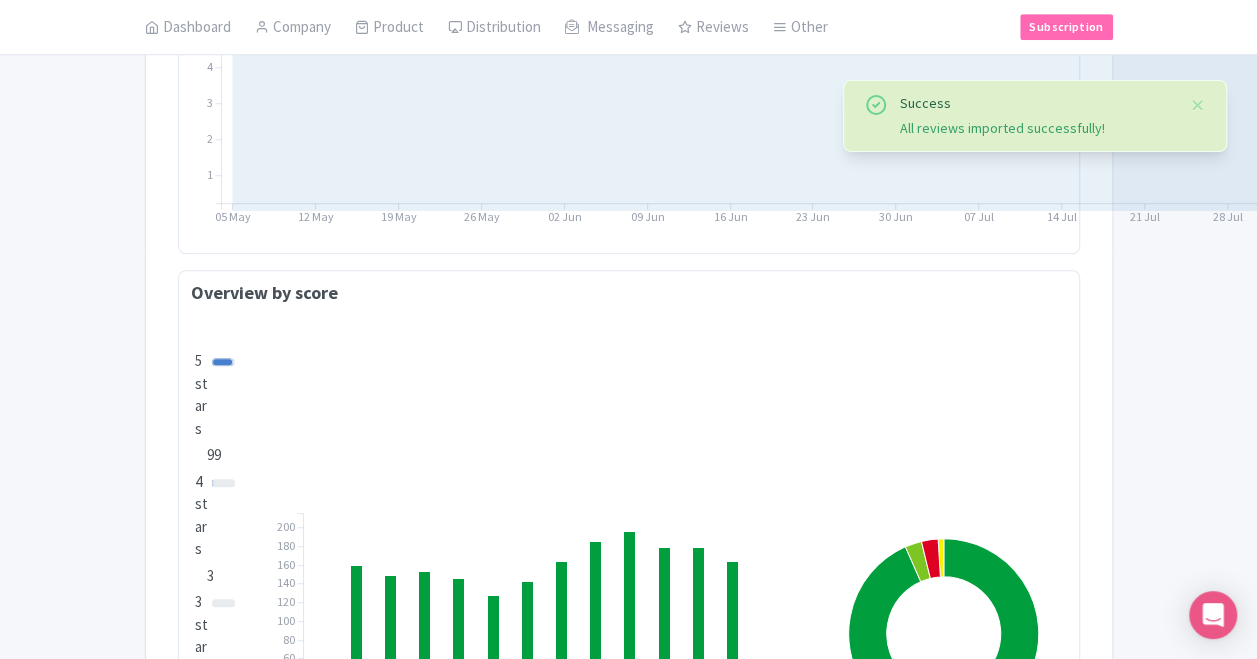 scroll, scrollTop: 1200, scrollLeft: 0, axis: vertical 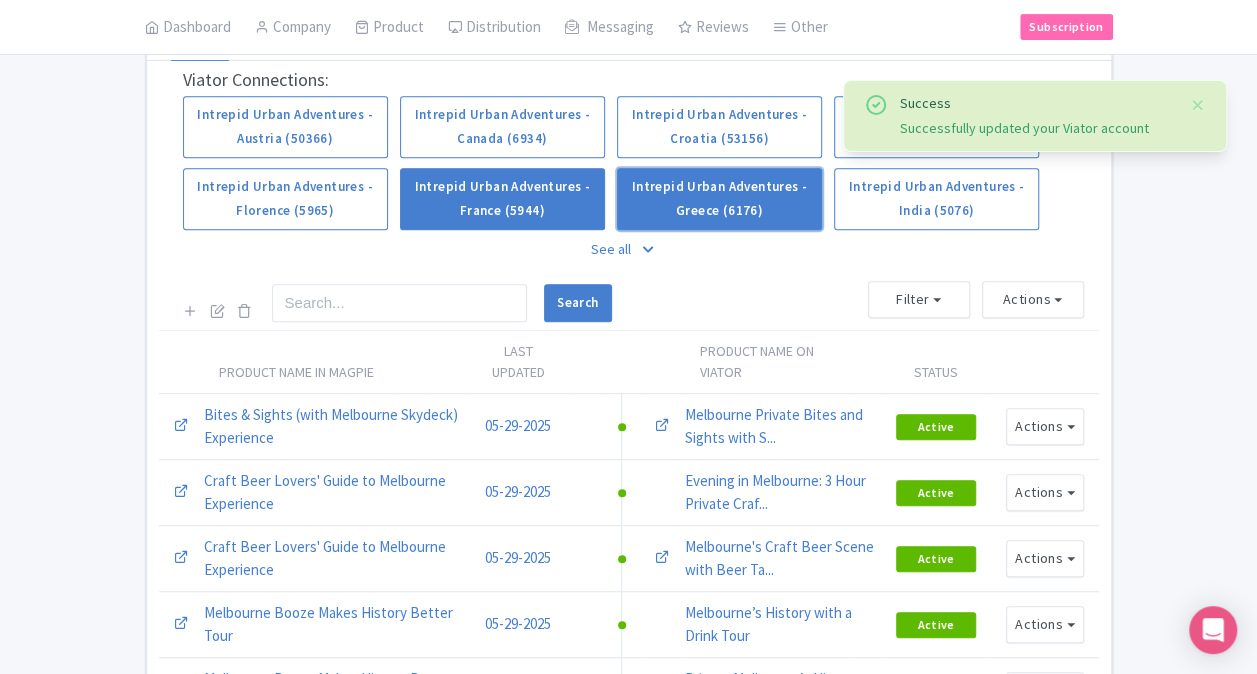click on "Intrepid Urban Adventures - Greece (6176)" at bounding box center [719, 199] 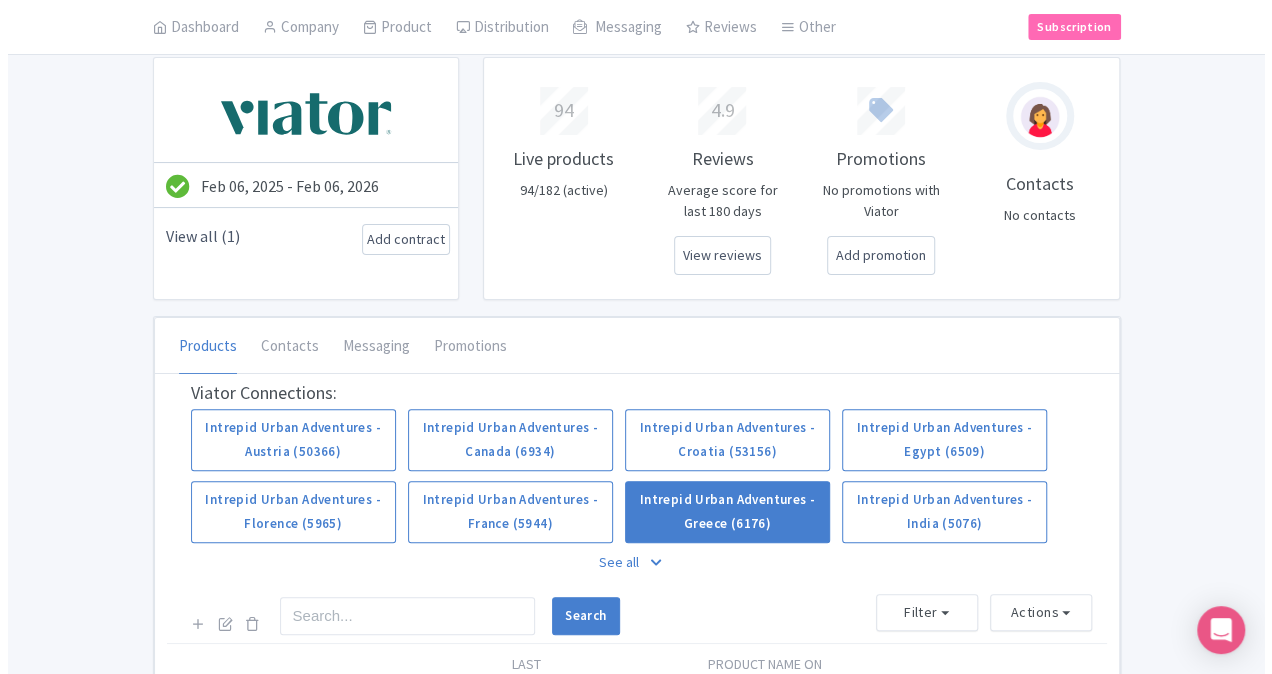 scroll, scrollTop: 300, scrollLeft: 0, axis: vertical 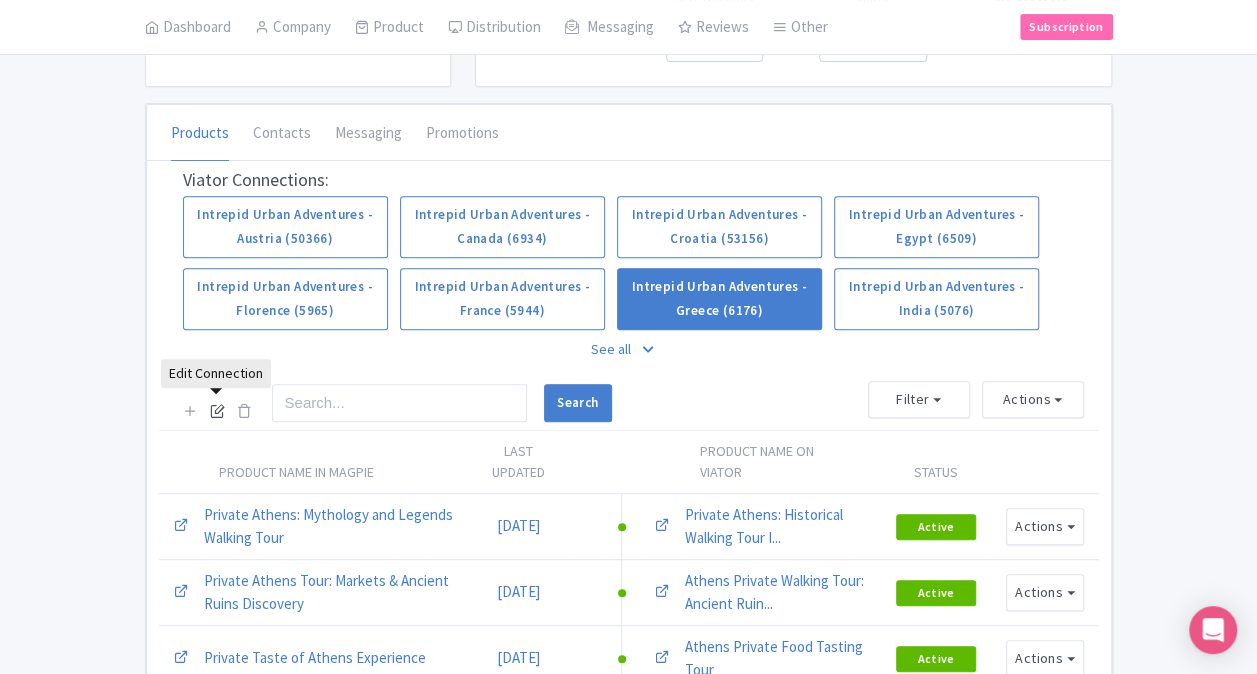click at bounding box center (217, 410) 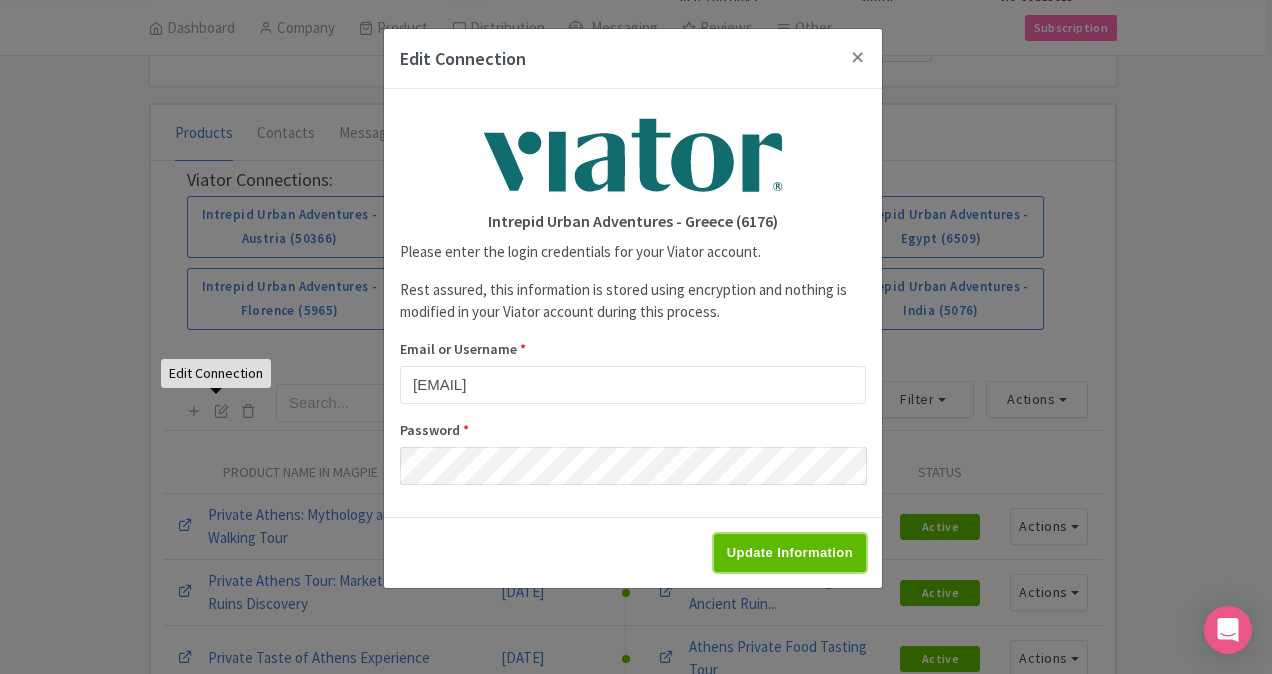 click on "Update Information" at bounding box center (790, 553) 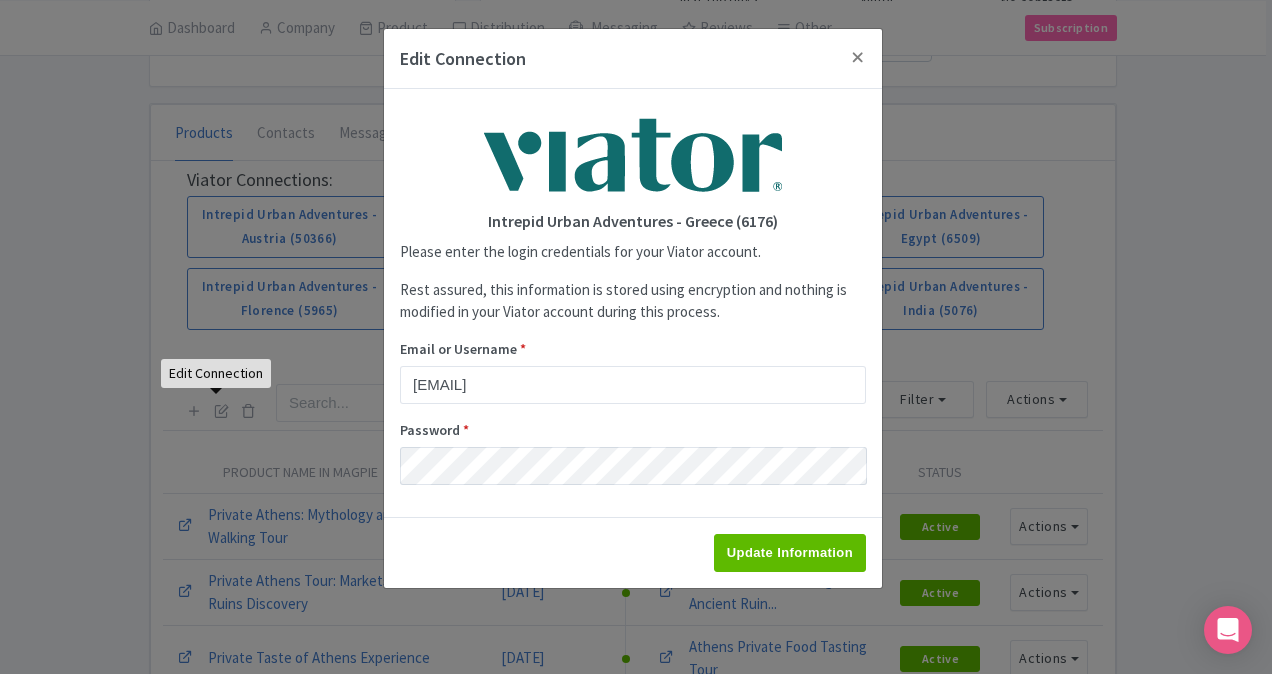 type on "Saving..." 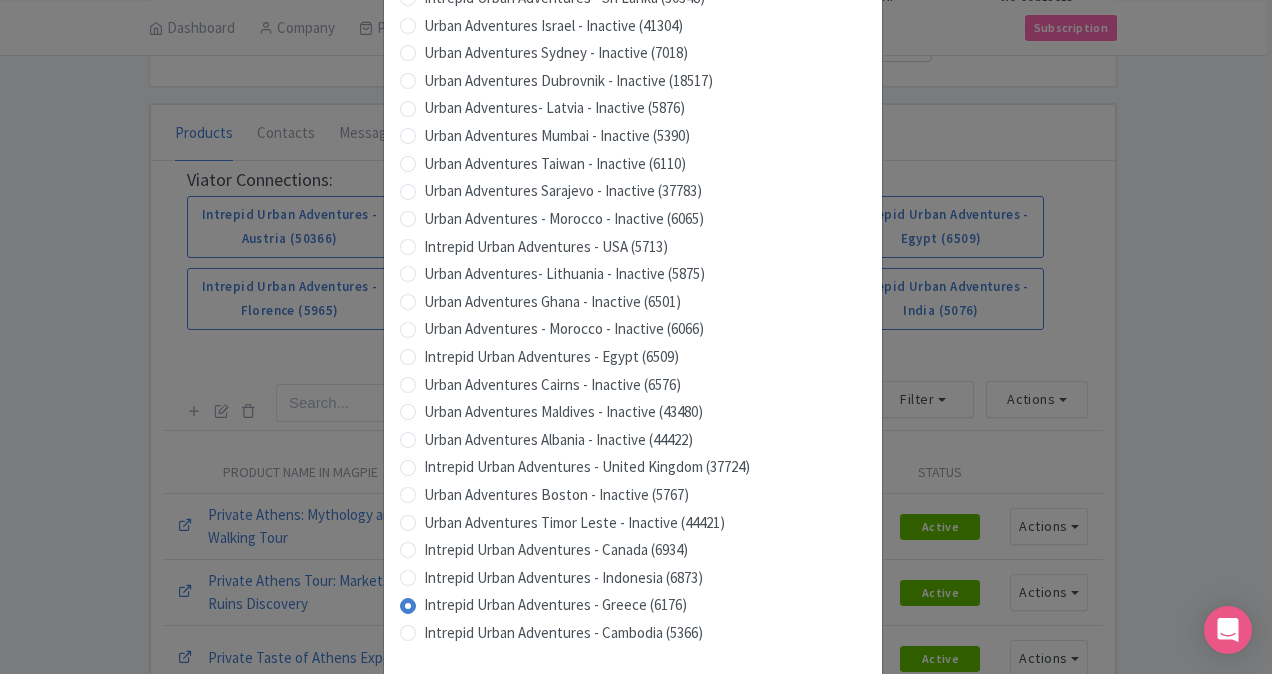 scroll, scrollTop: 1979, scrollLeft: 0, axis: vertical 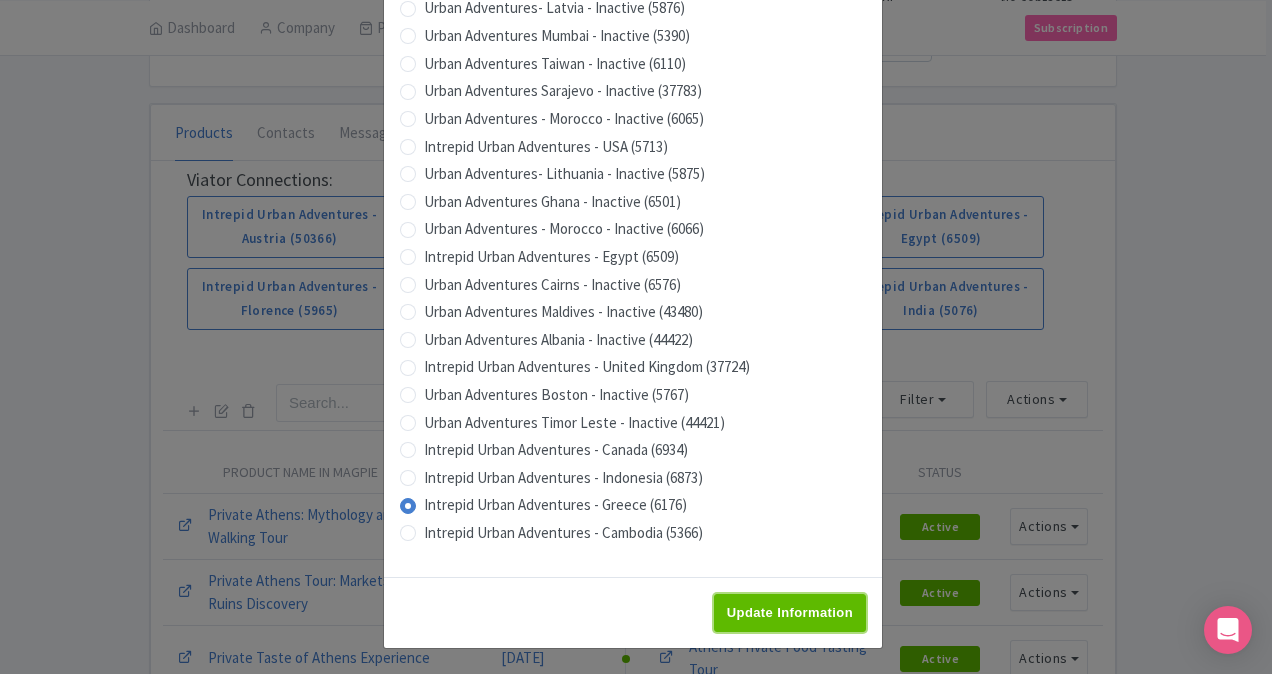 click on "Update Information" at bounding box center (790, 613) 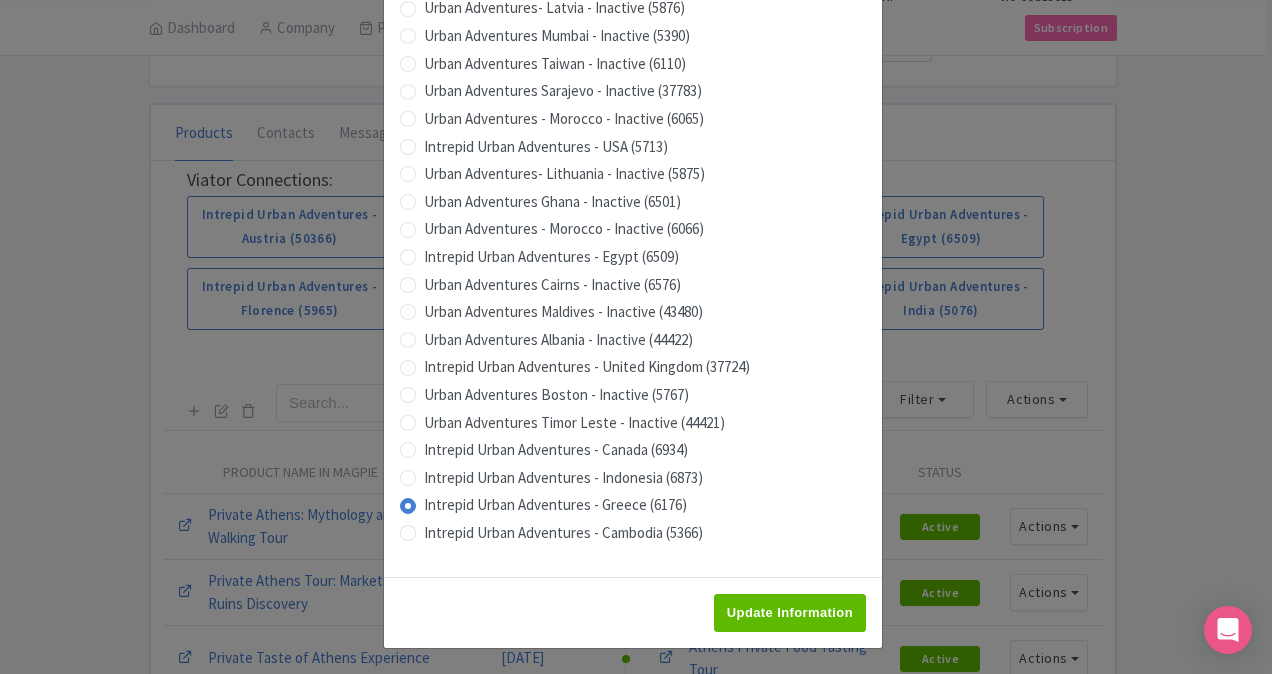 type on "Saving..." 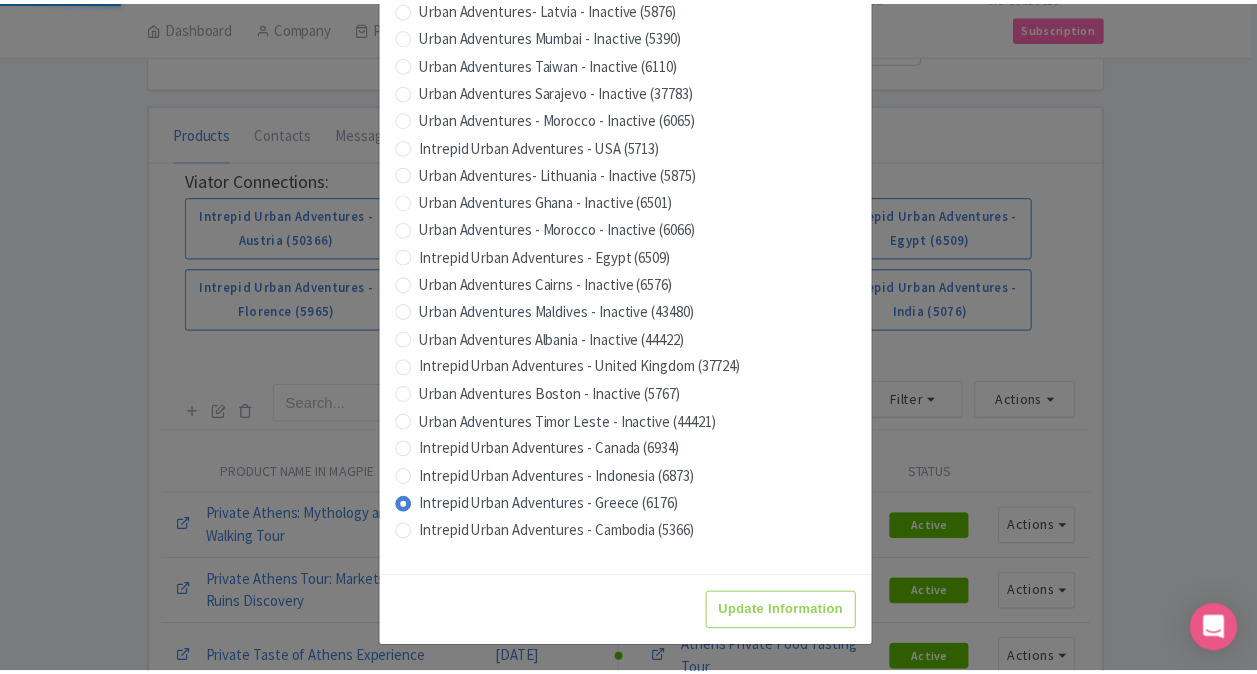 scroll, scrollTop: 0, scrollLeft: 0, axis: both 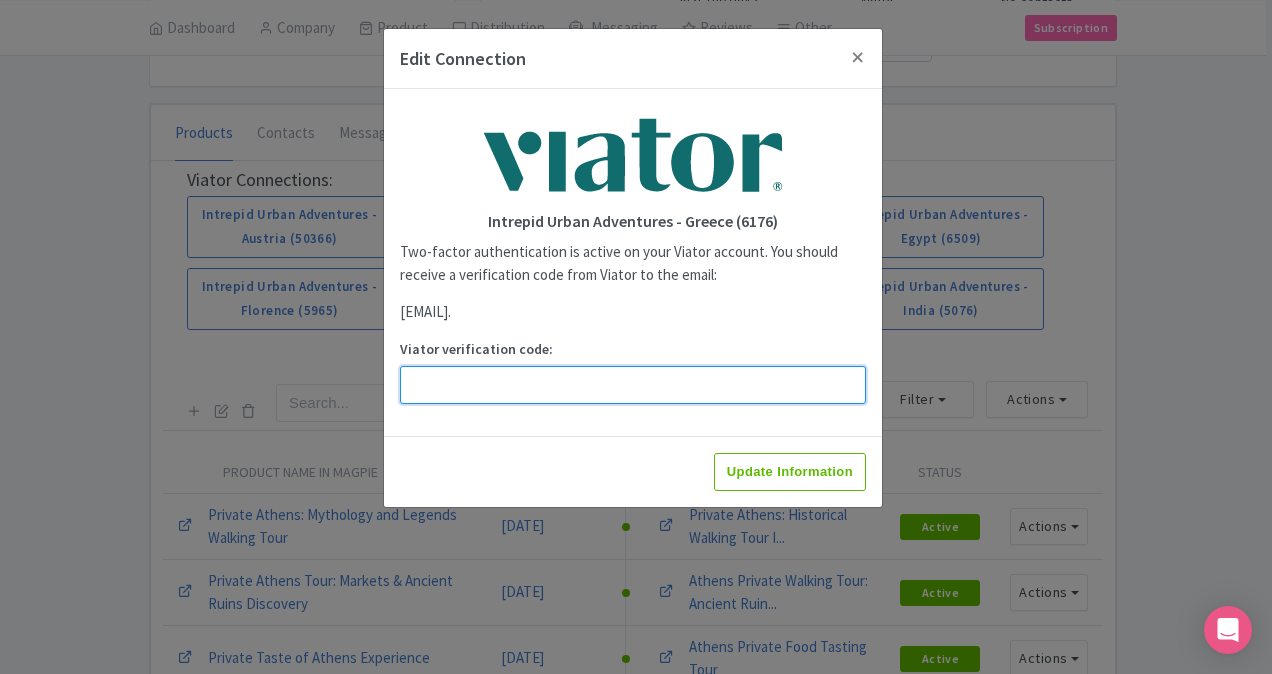 click on "Viator verification code:" at bounding box center (633, 385) 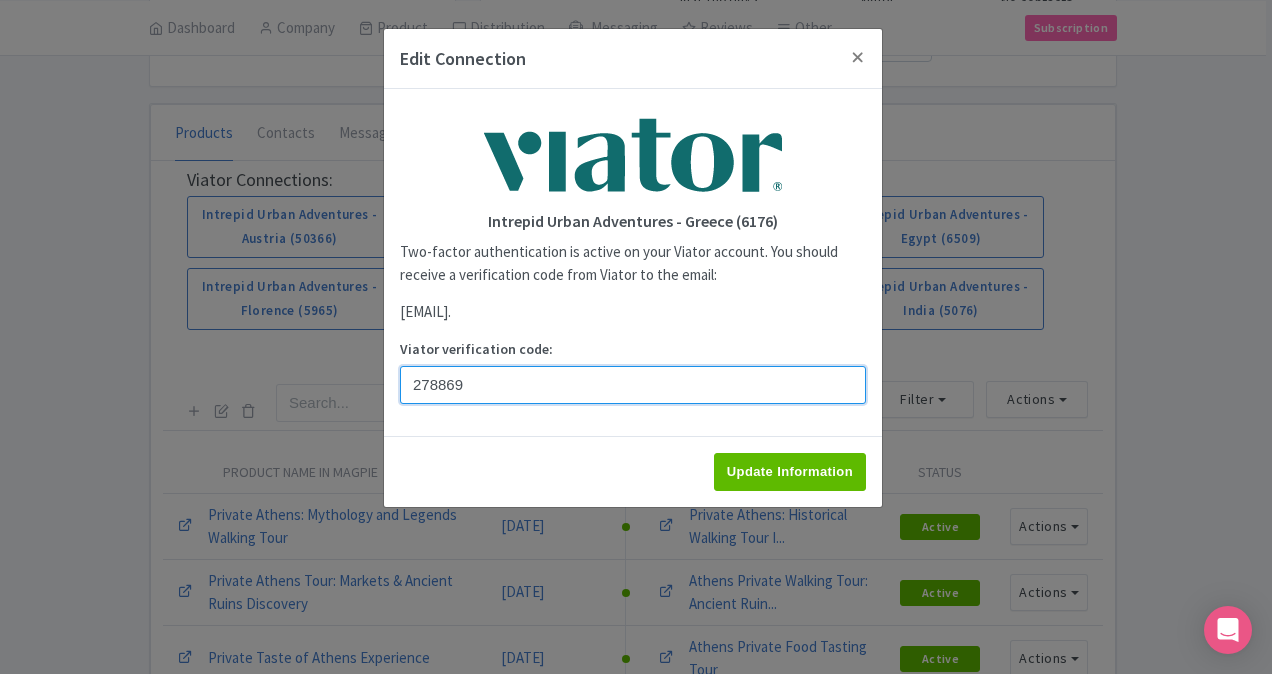 type on "278869" 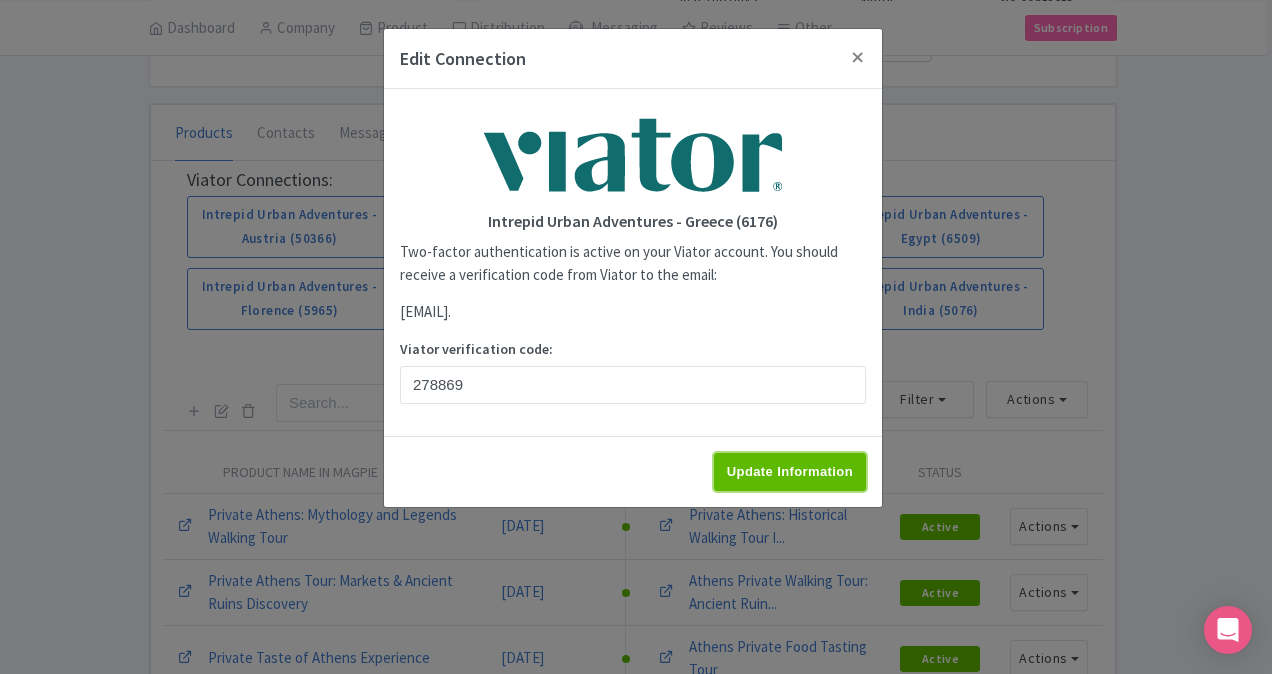 click on "Update Information" at bounding box center (790, 472) 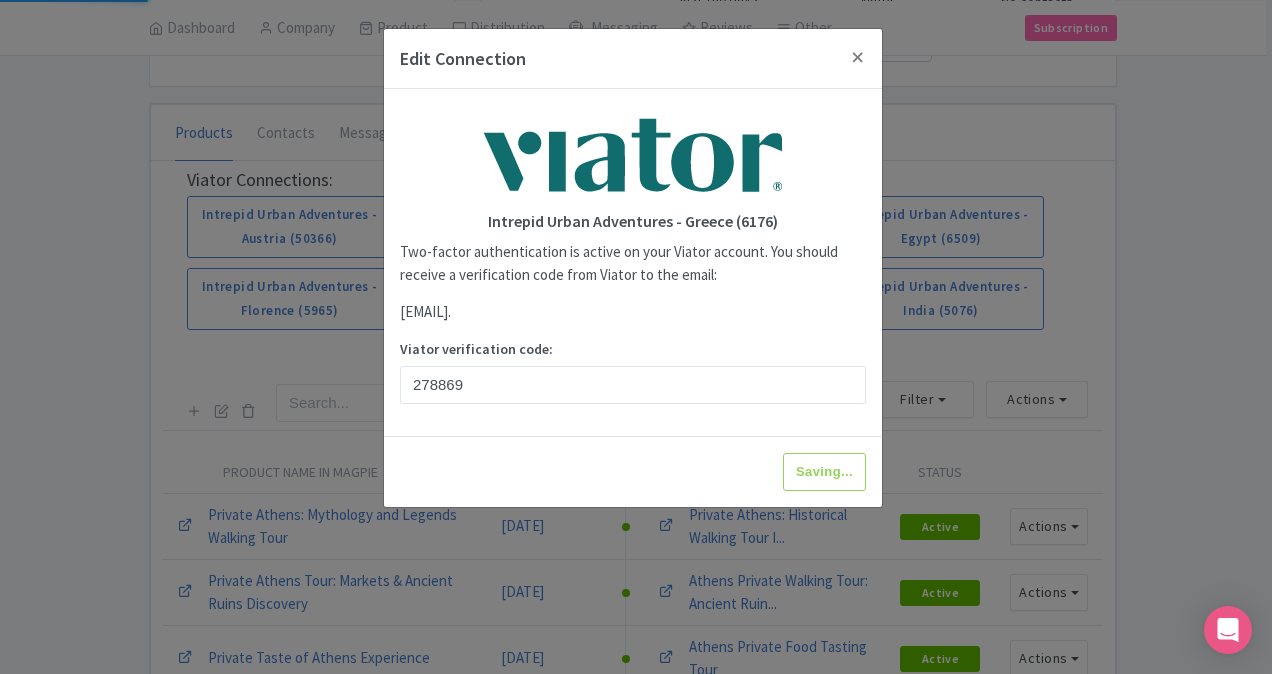type on "Update Information" 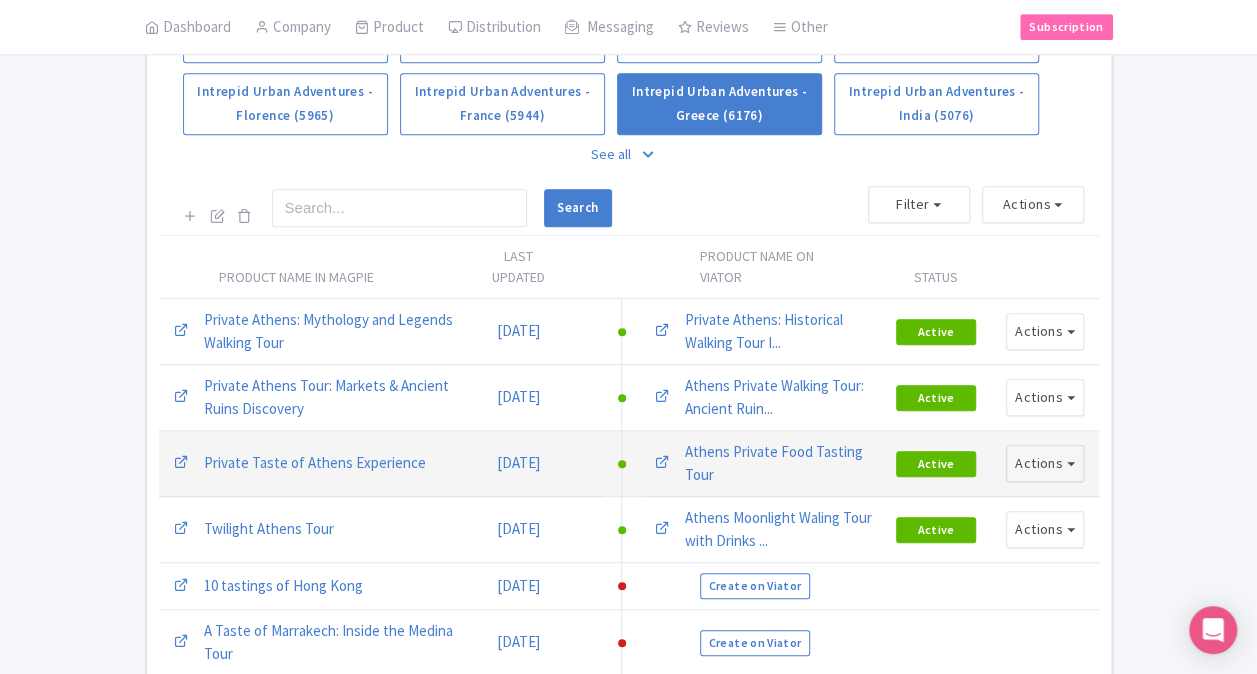 scroll, scrollTop: 500, scrollLeft: 0, axis: vertical 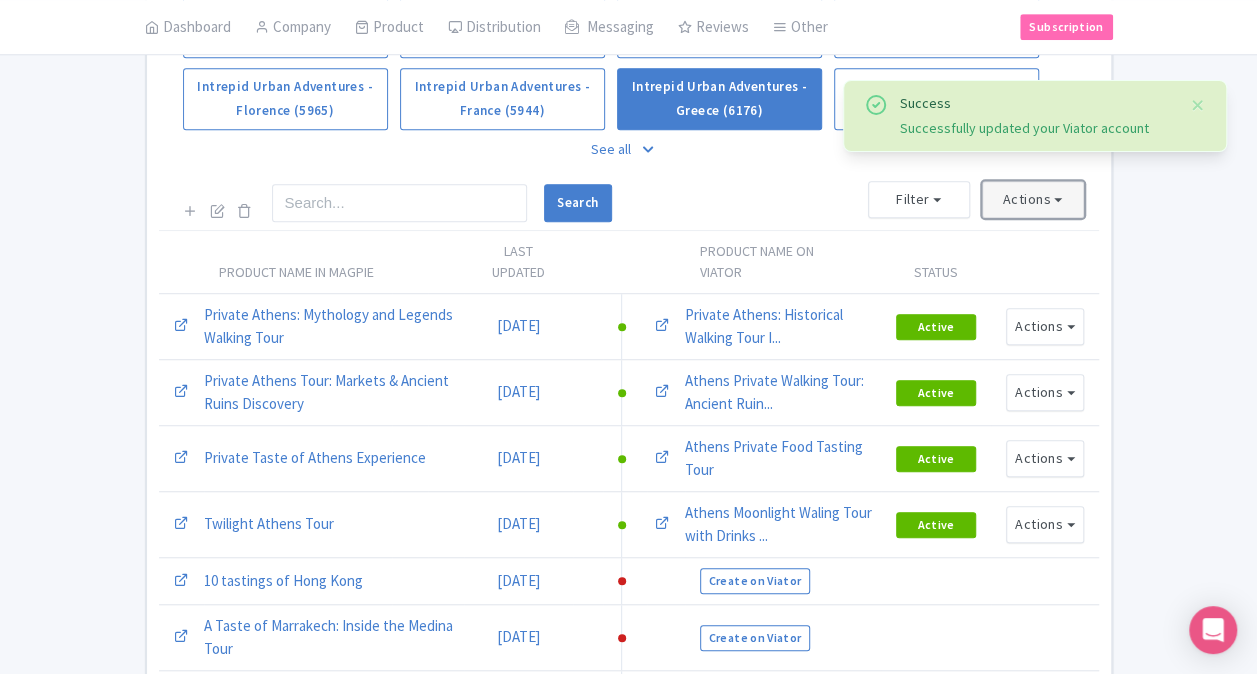 click on "Actions" at bounding box center (1033, 199) 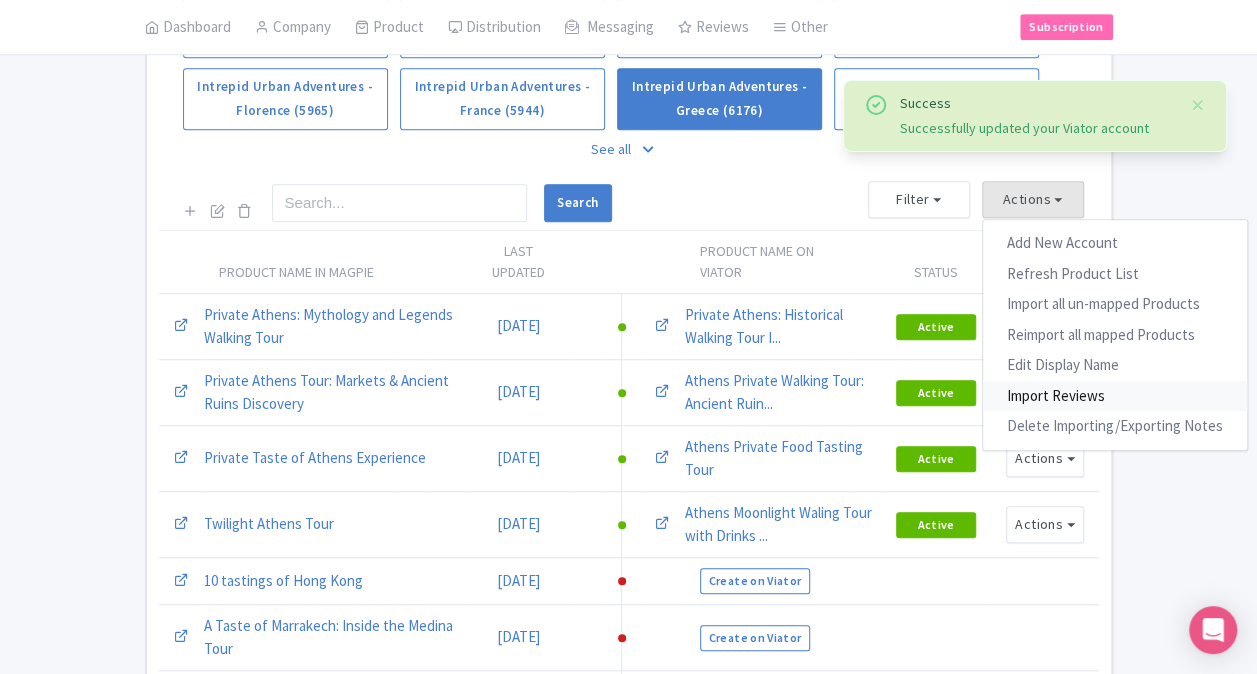 click on "Import Reviews" at bounding box center [1115, 396] 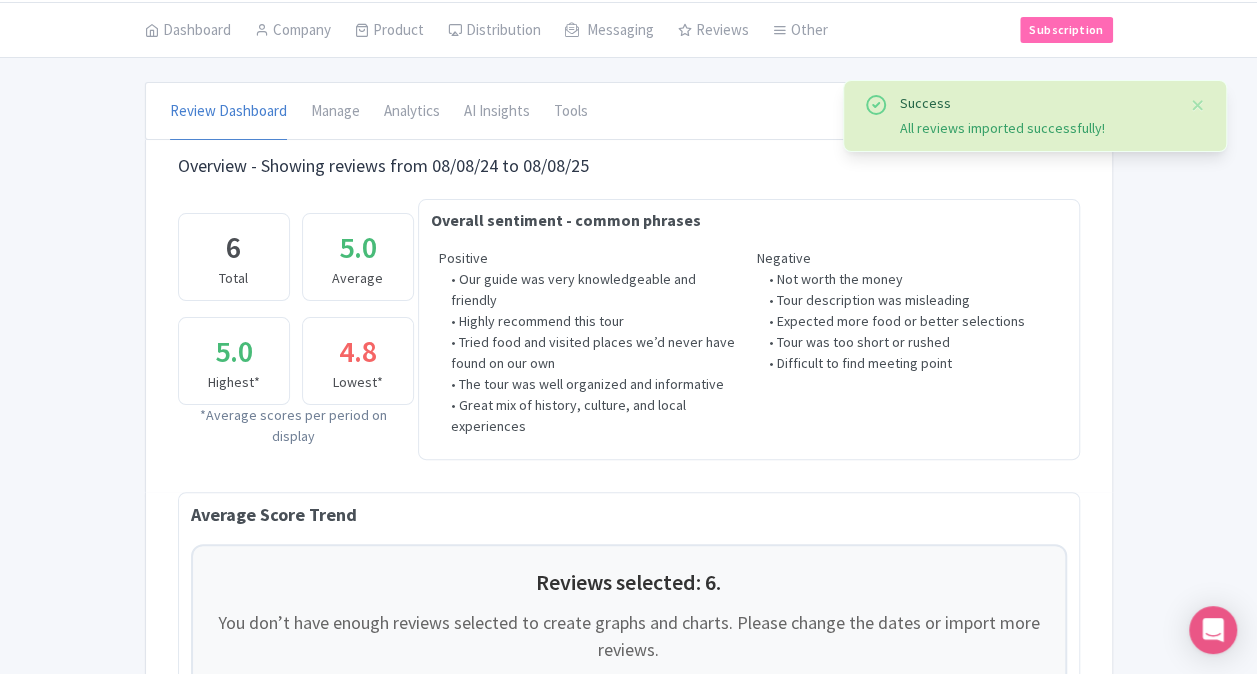 scroll, scrollTop: 0, scrollLeft: 0, axis: both 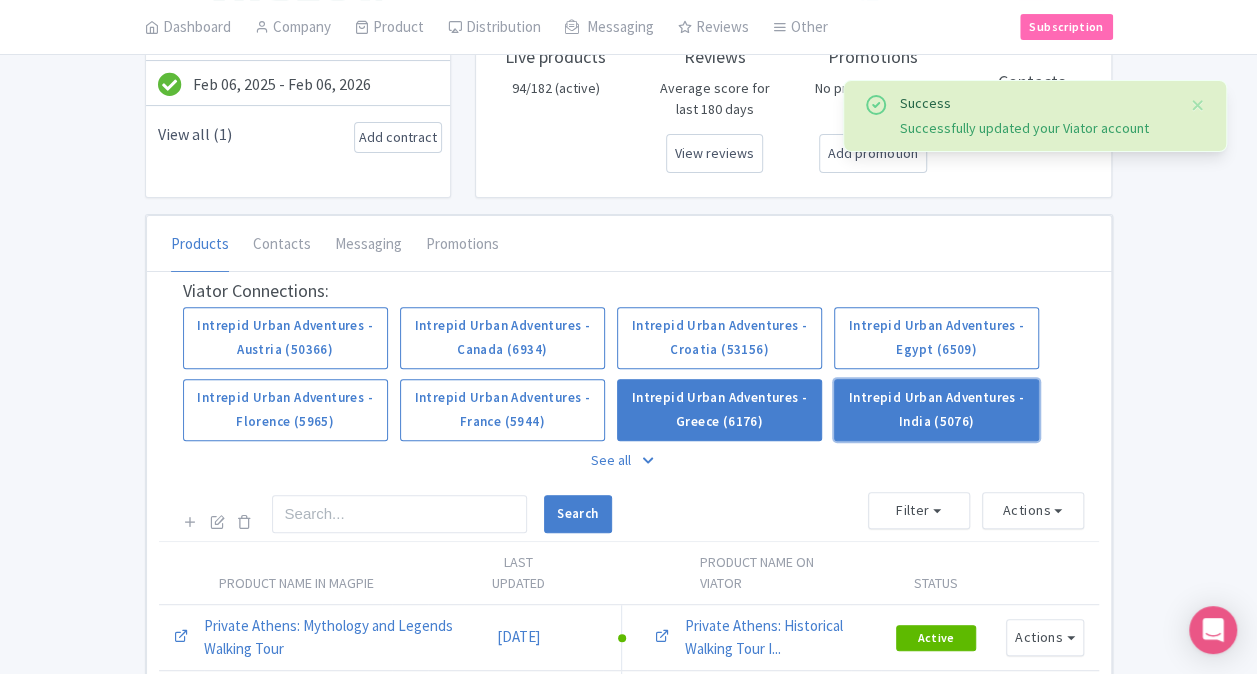 click on "Intrepid Urban Adventures - India (5076)" at bounding box center (936, 410) 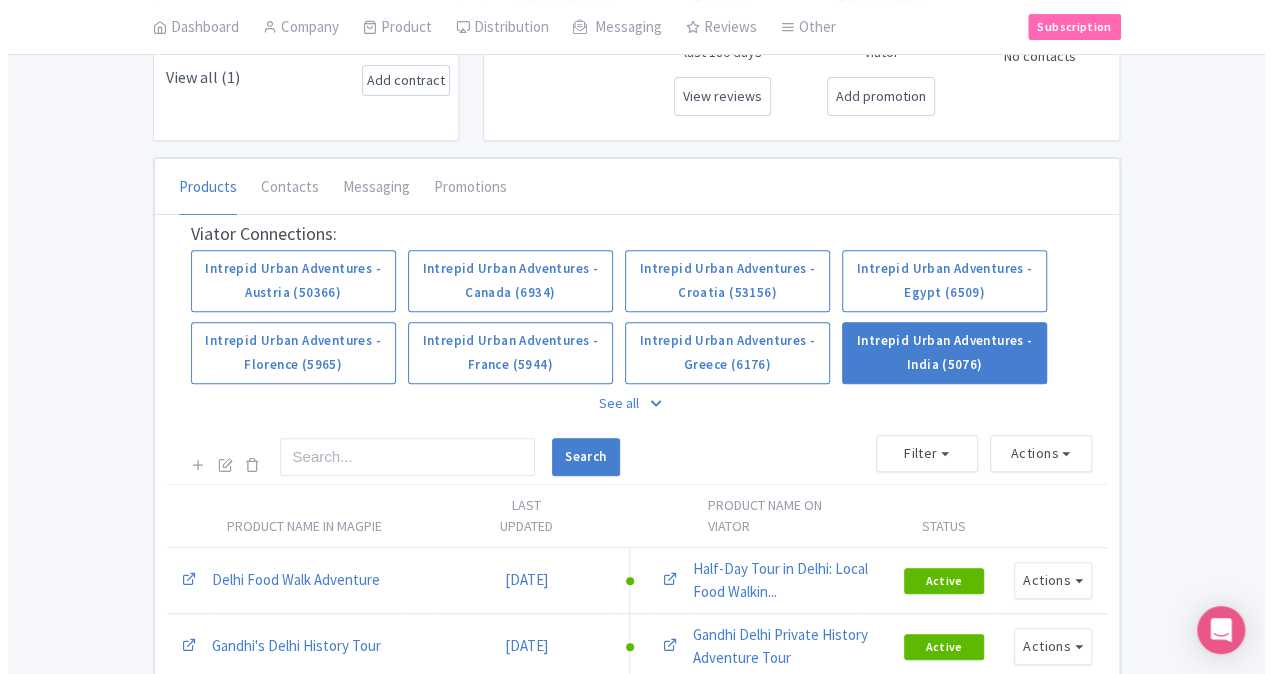 scroll, scrollTop: 300, scrollLeft: 0, axis: vertical 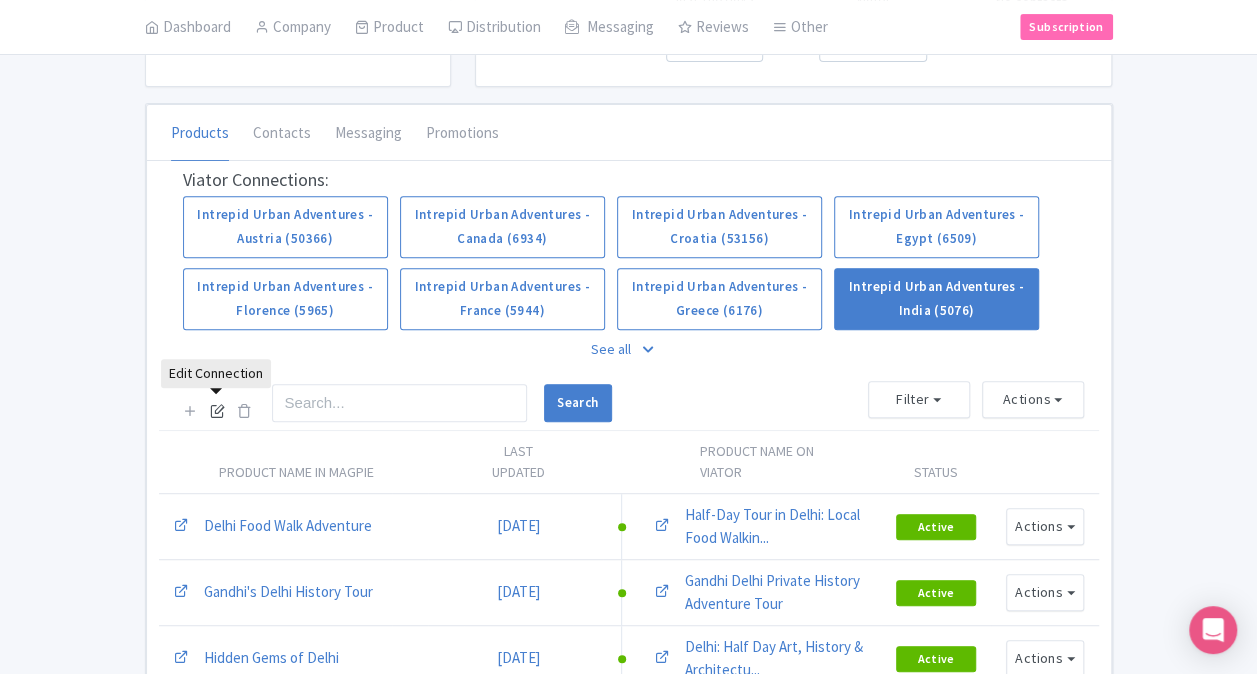 click at bounding box center [217, 410] 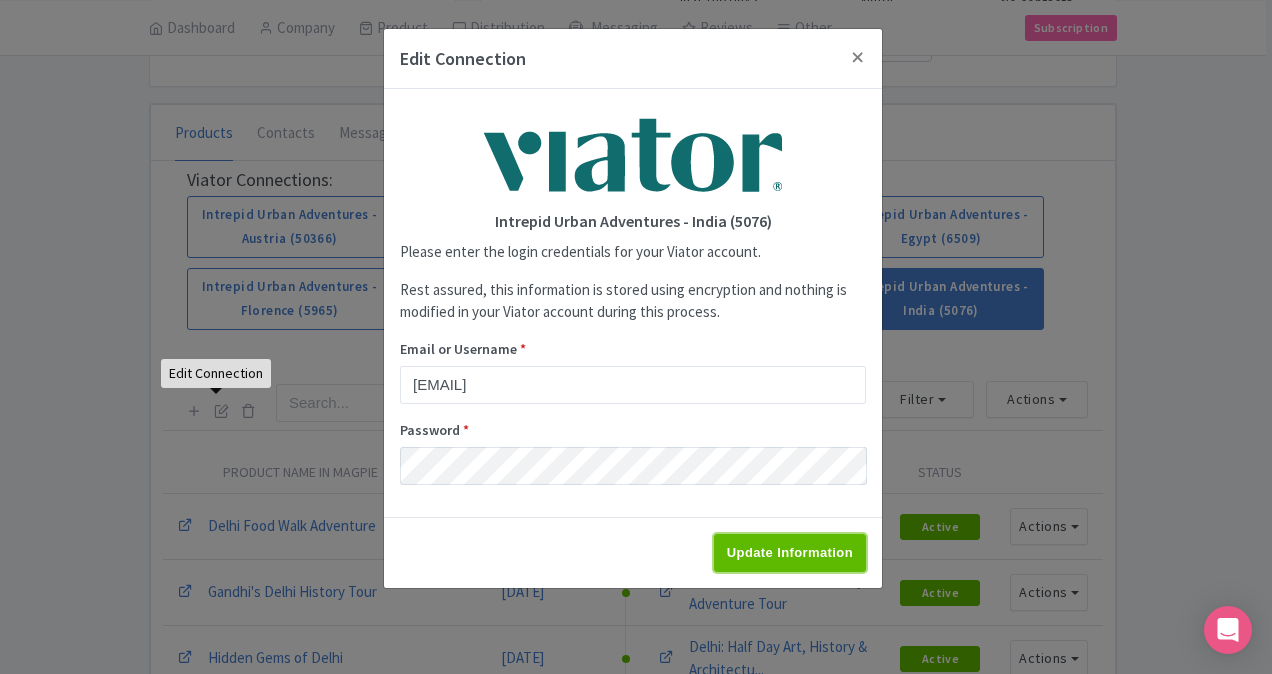 click on "Update Information" at bounding box center (790, 553) 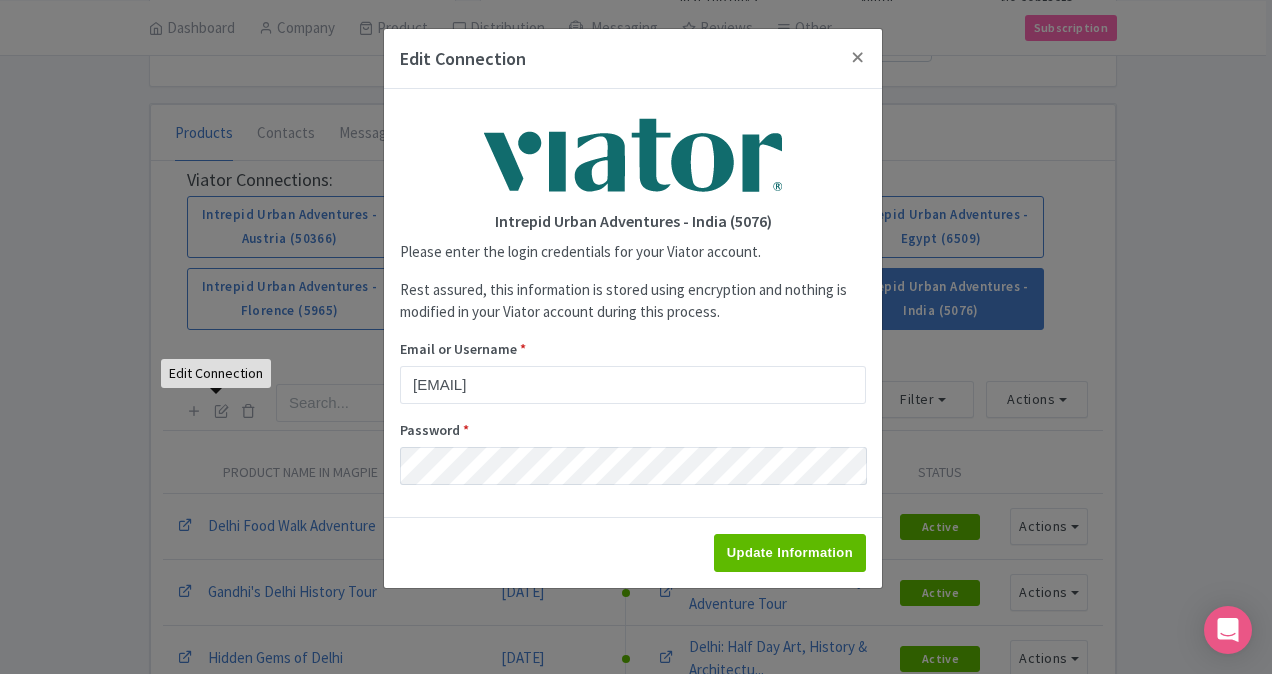 type on "Saving..." 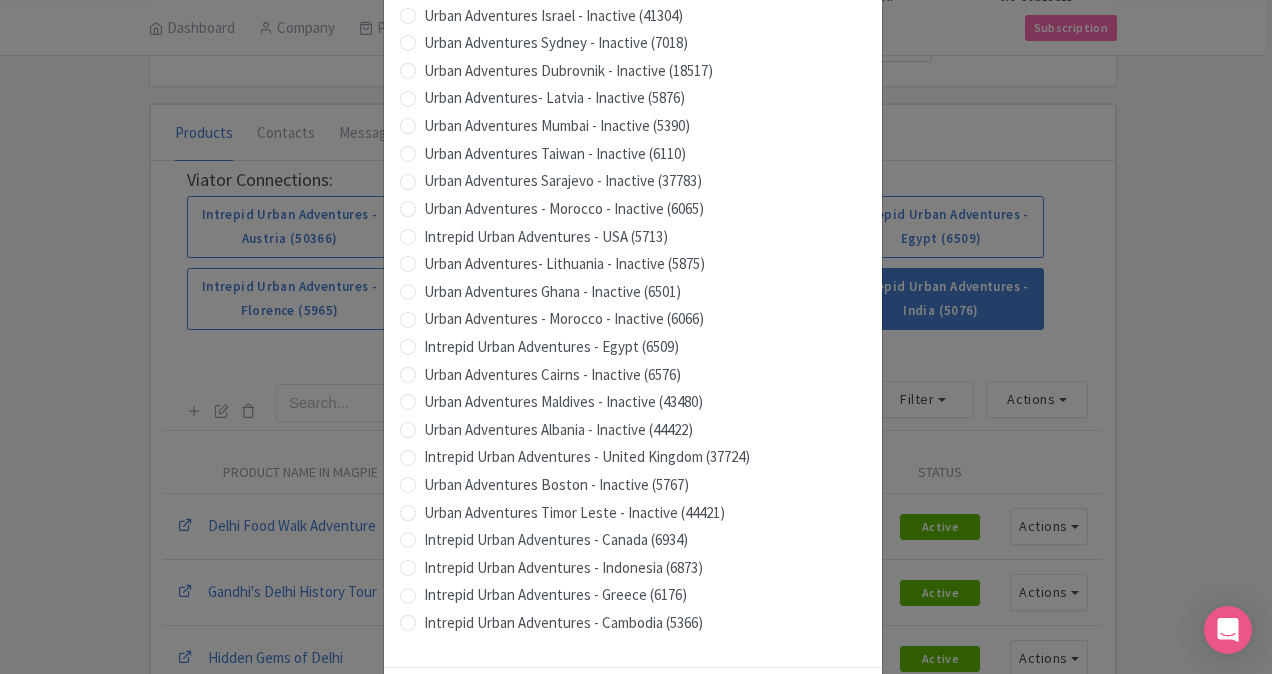 scroll, scrollTop: 1979, scrollLeft: 0, axis: vertical 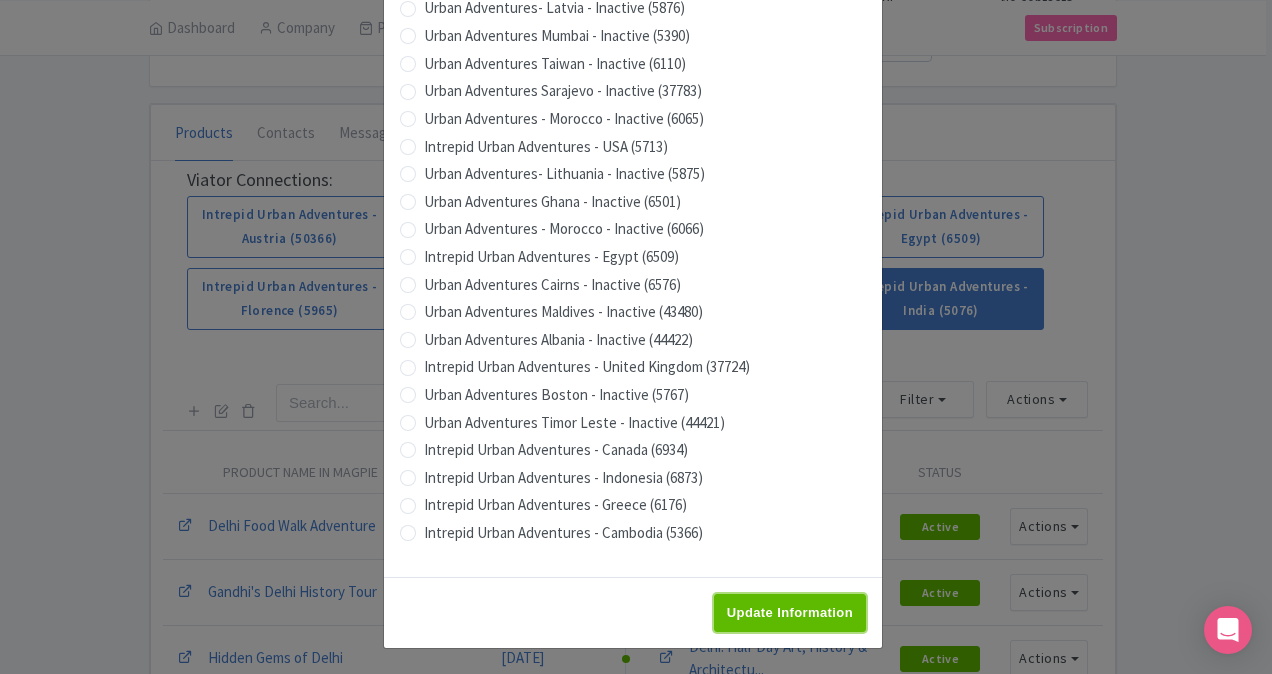 click on "Update Information" at bounding box center (790, 613) 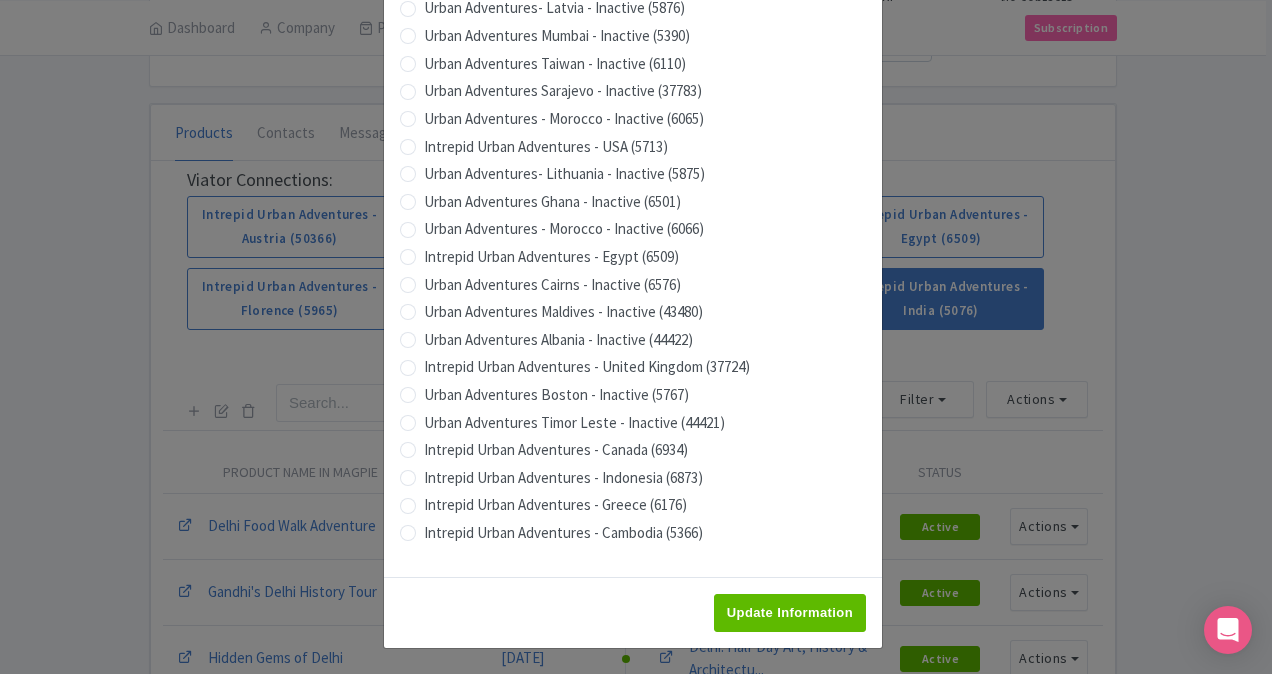 type on "Saving..." 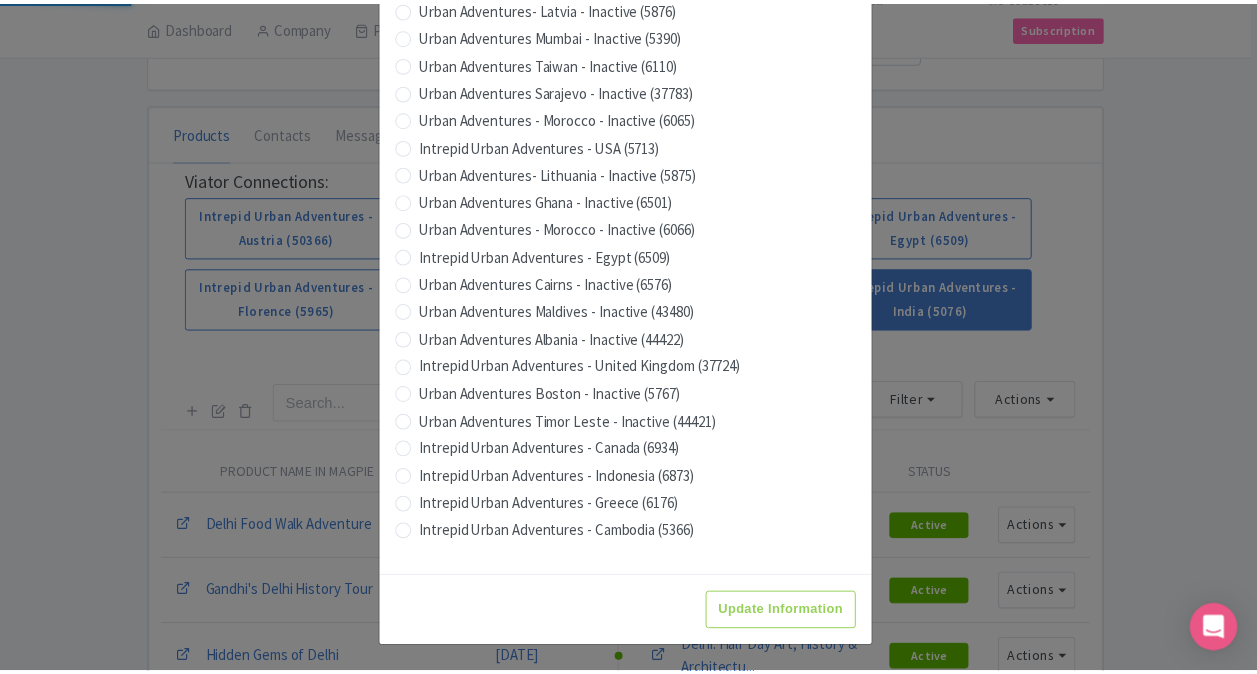 scroll, scrollTop: 0, scrollLeft: 0, axis: both 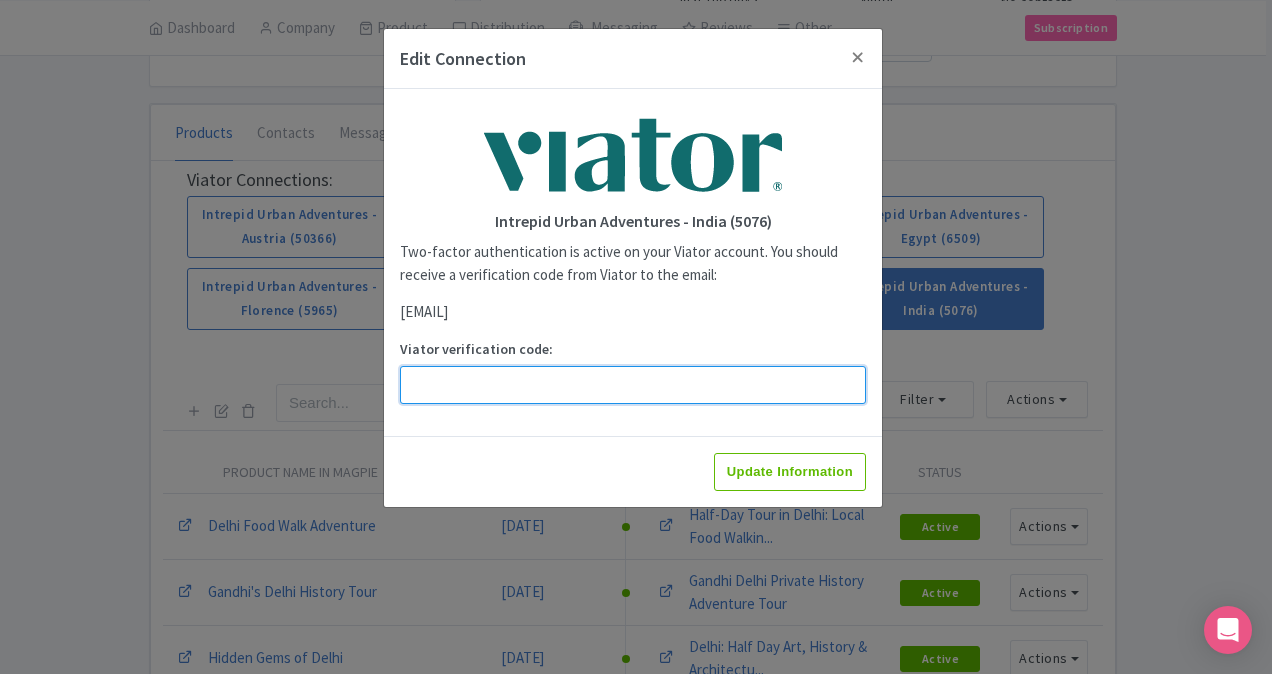 click on "Viator verification code:" at bounding box center (633, 385) 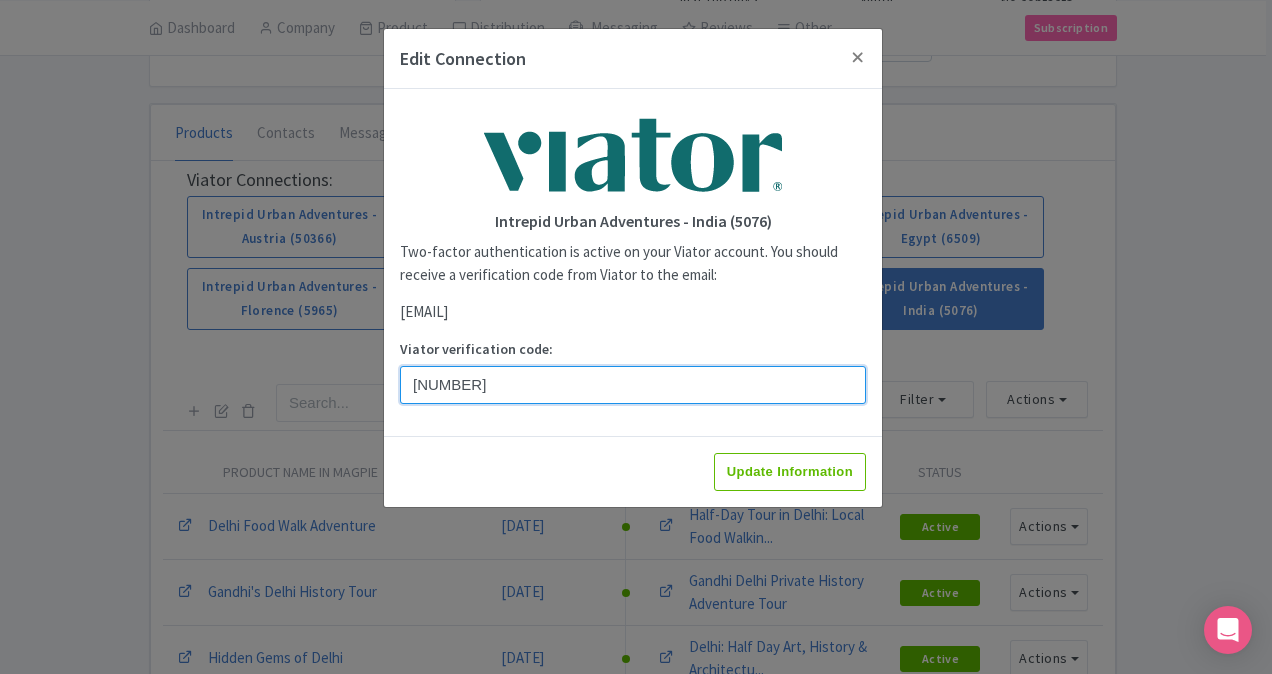 type on "[NUMBER]" 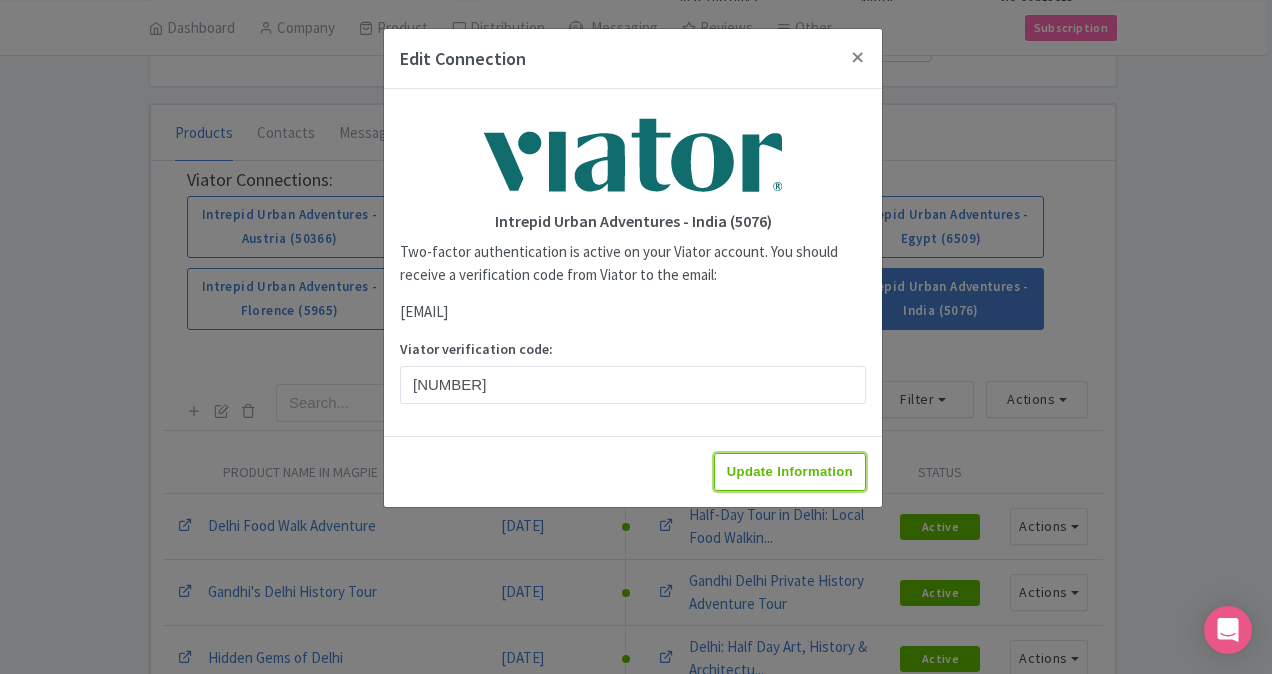 click on "Update Information" at bounding box center [790, 472] 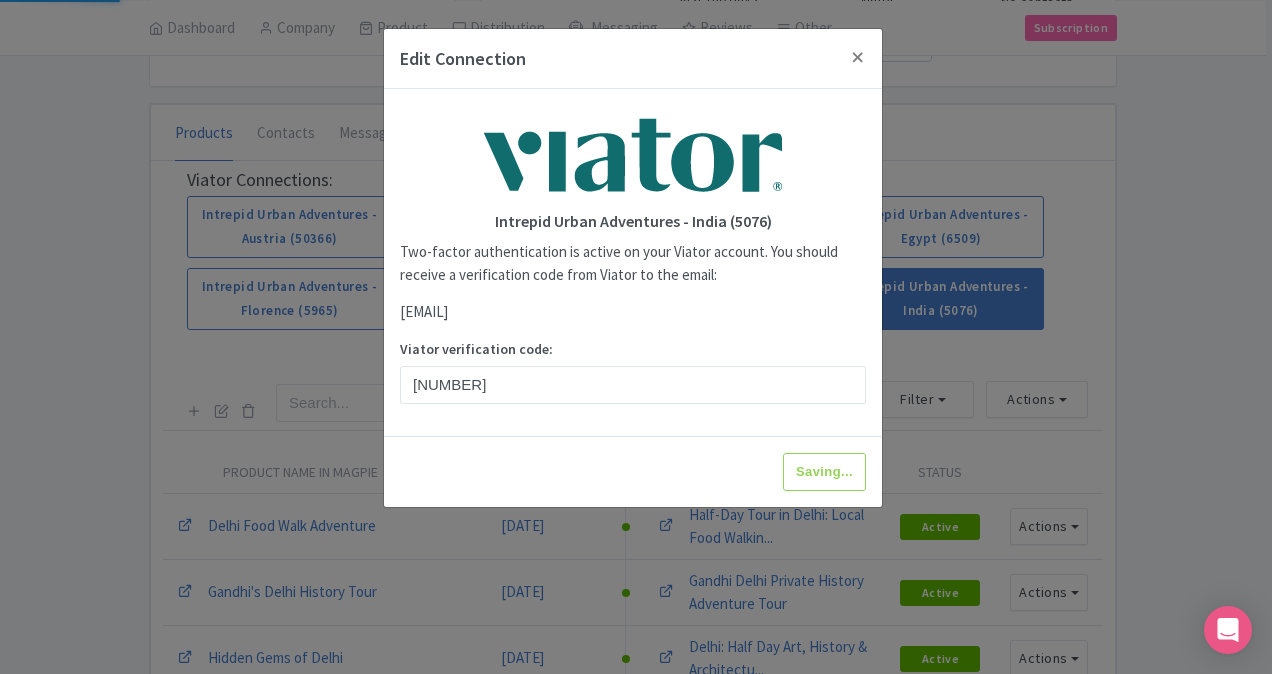 type on "Update Information" 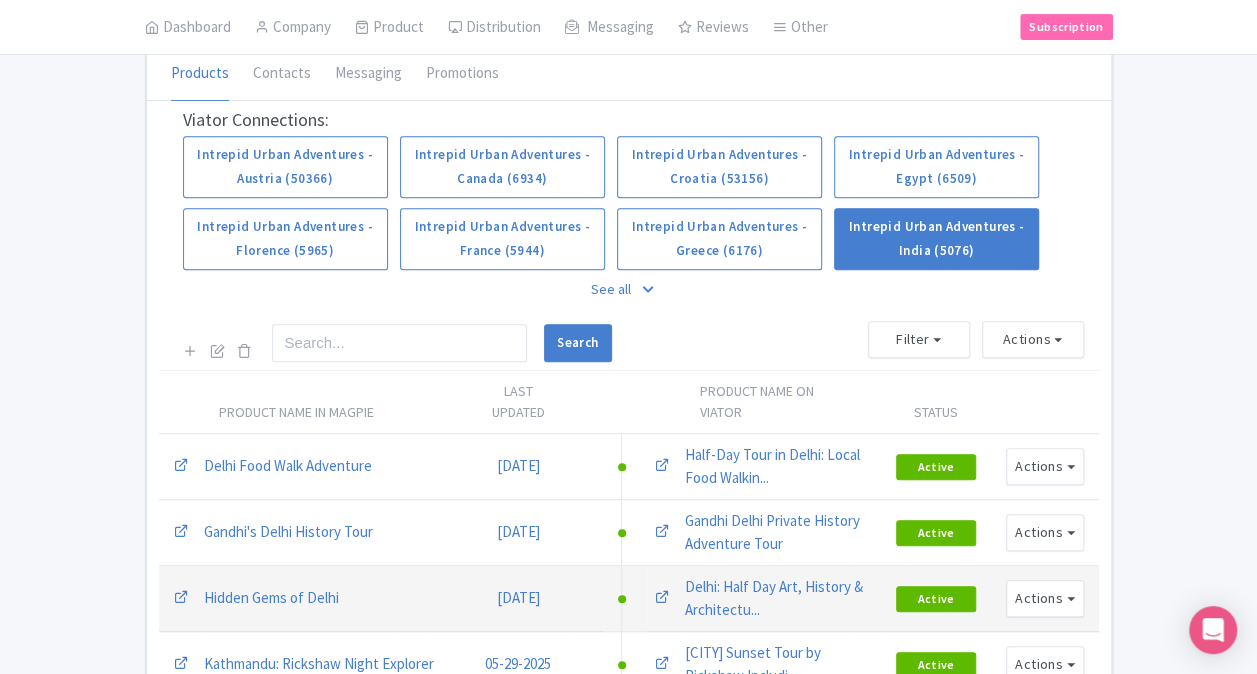 scroll, scrollTop: 600, scrollLeft: 0, axis: vertical 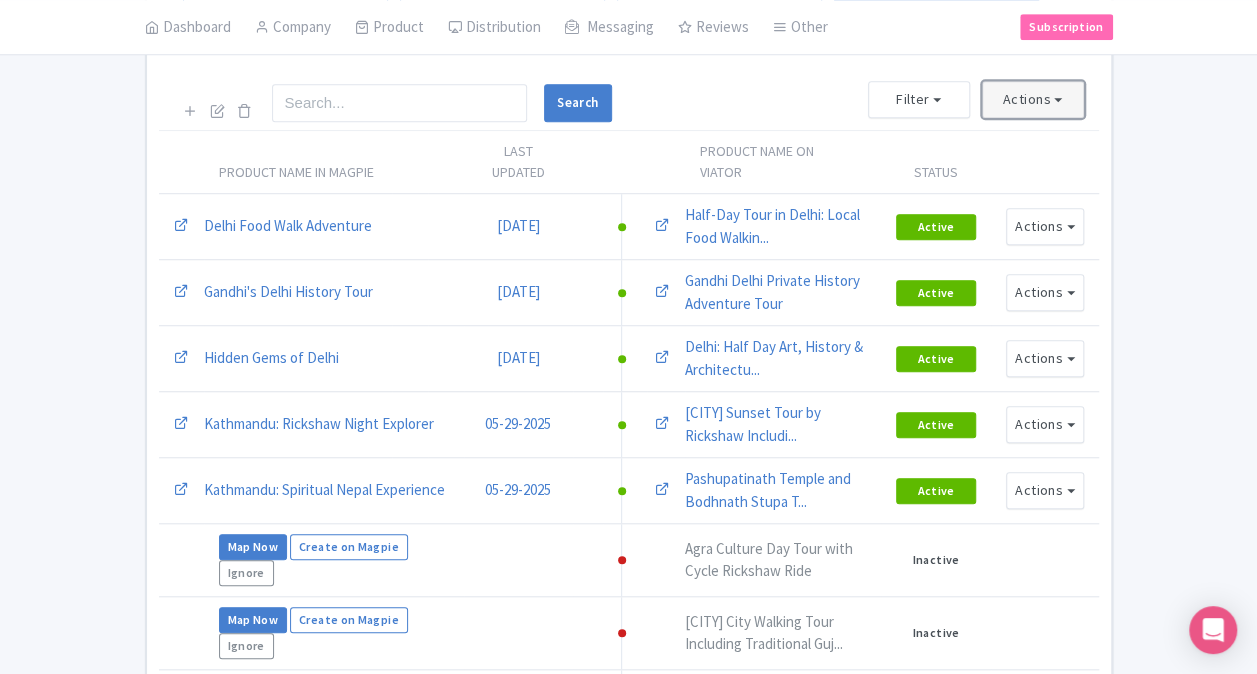 click on "Actions" at bounding box center [1033, 99] 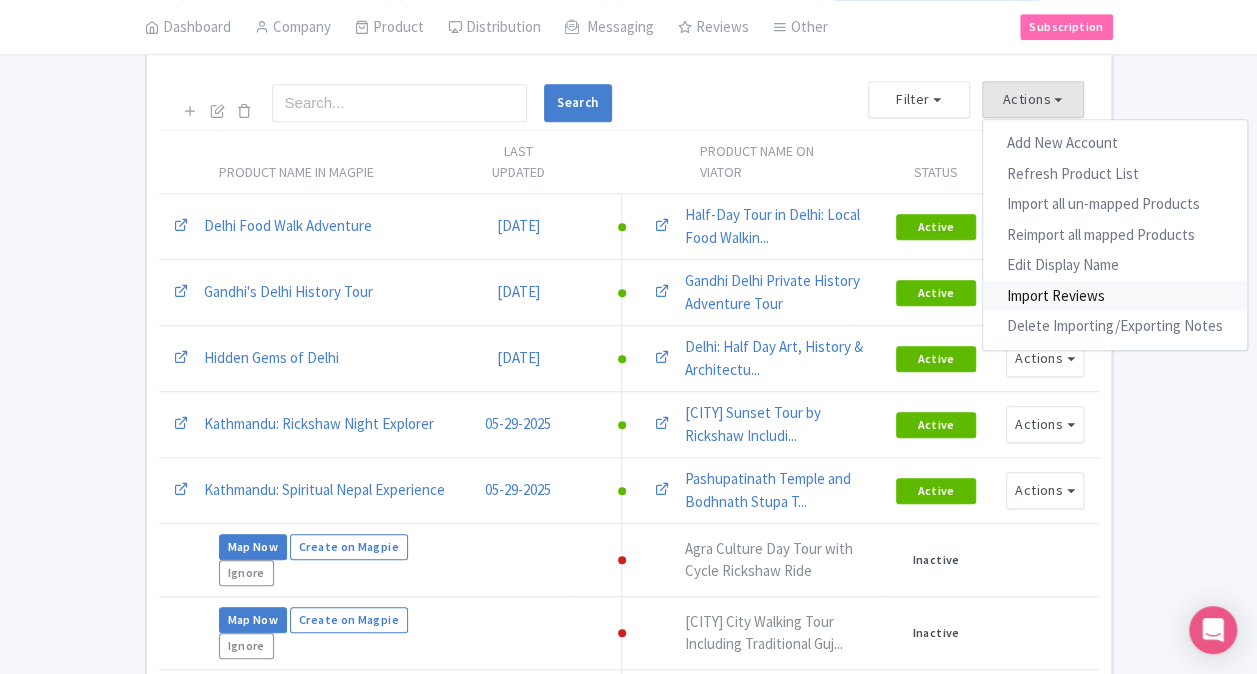 click on "Import Reviews" at bounding box center [1115, 296] 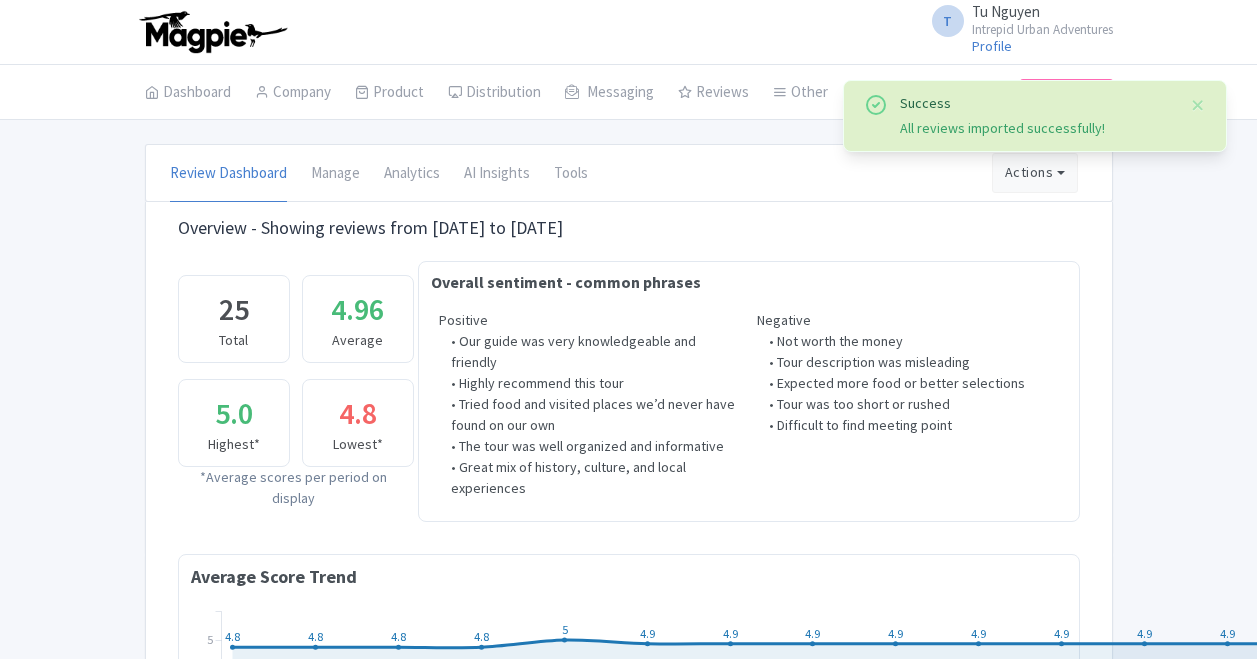 scroll, scrollTop: 0, scrollLeft: 0, axis: both 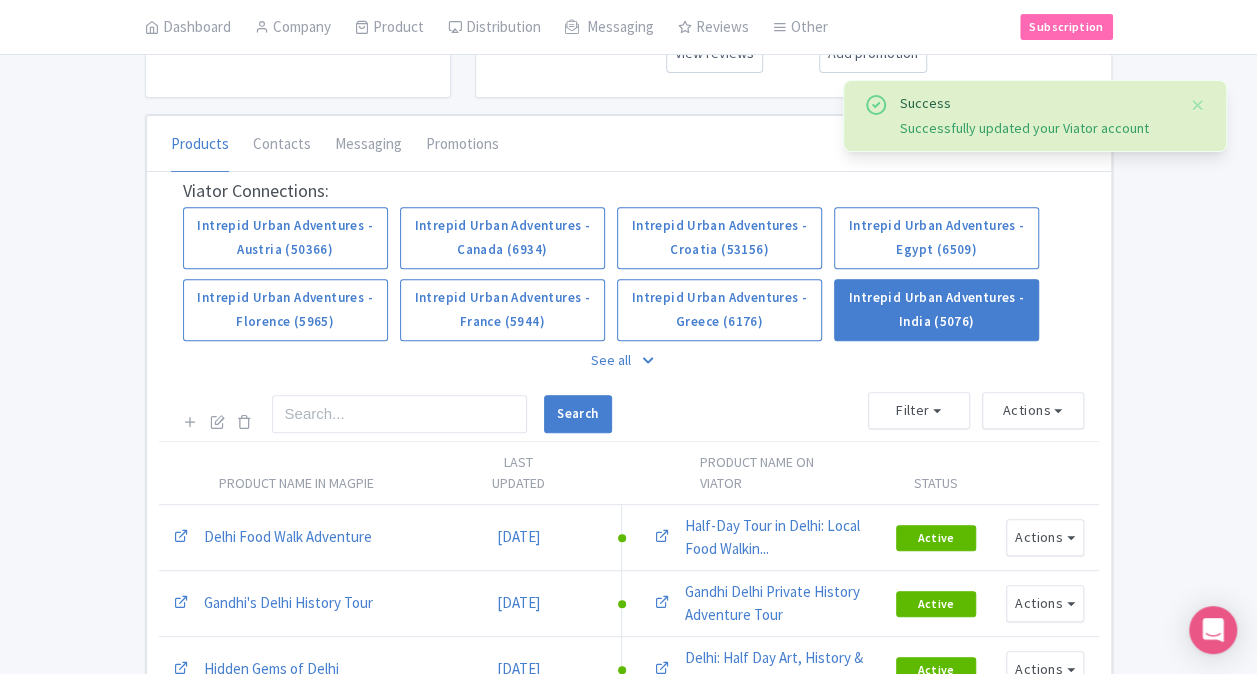 click on "See all" at bounding box center (629, 360) 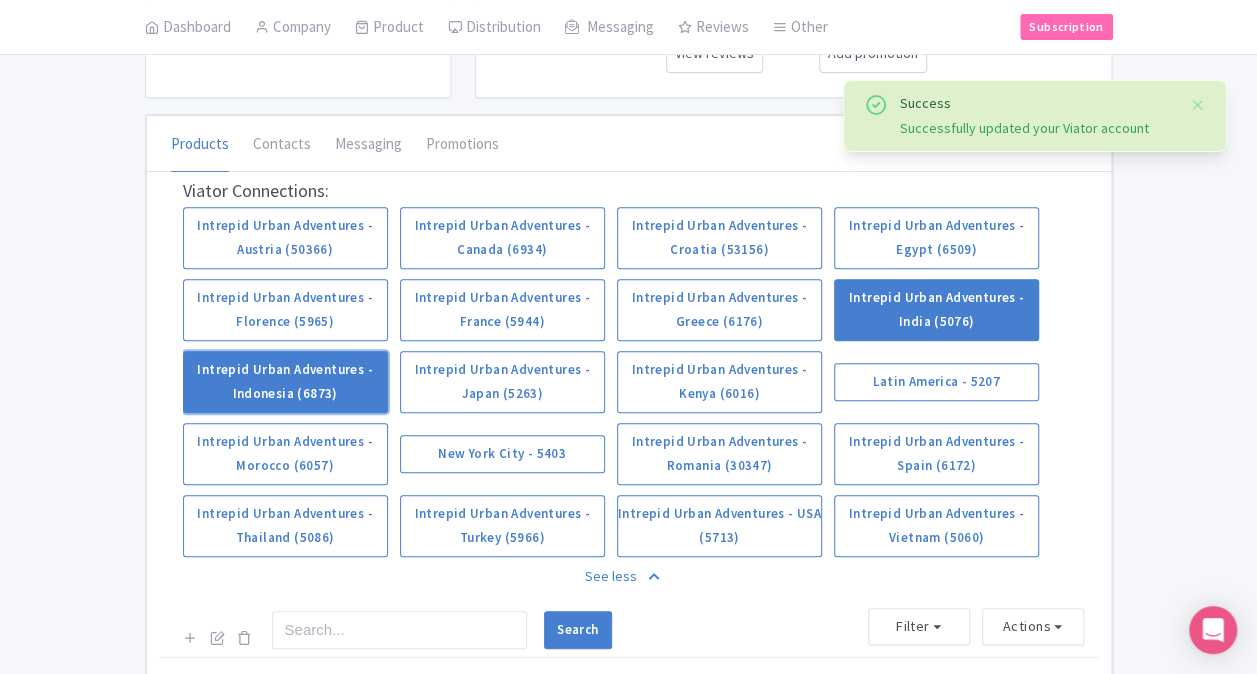 click on "Intrepid Urban Adventures - Indonesia (6873)" at bounding box center (285, 382) 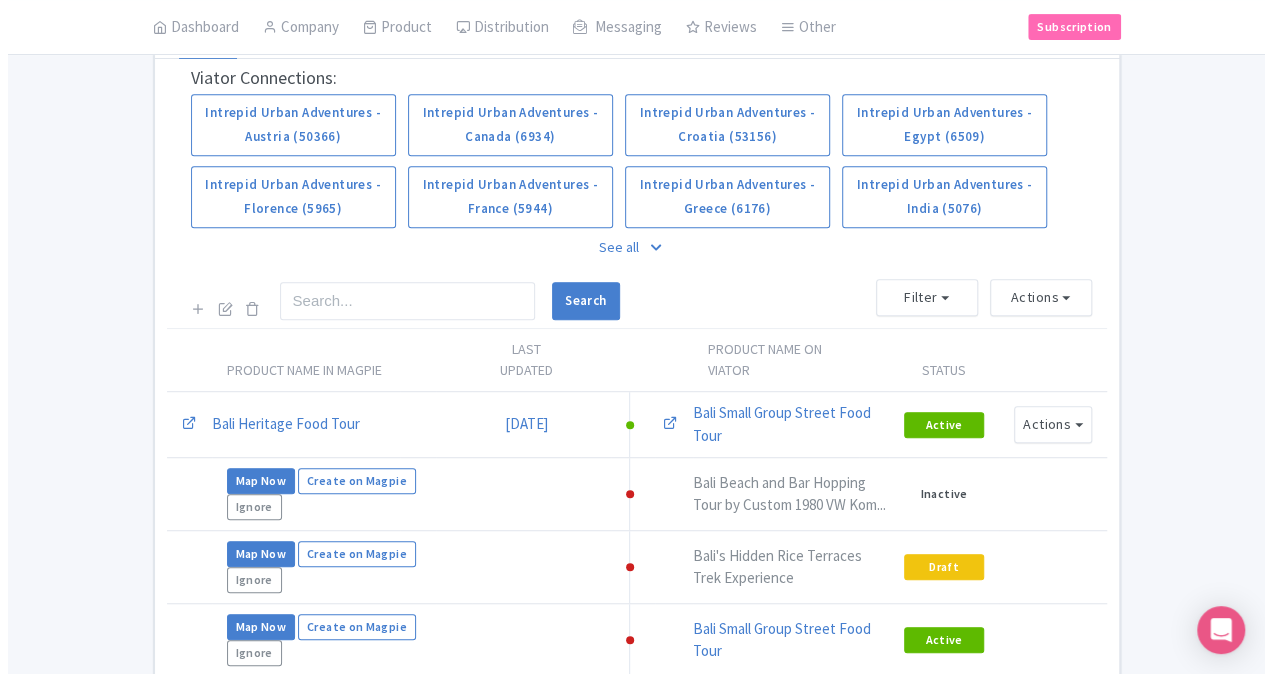 scroll, scrollTop: 400, scrollLeft: 0, axis: vertical 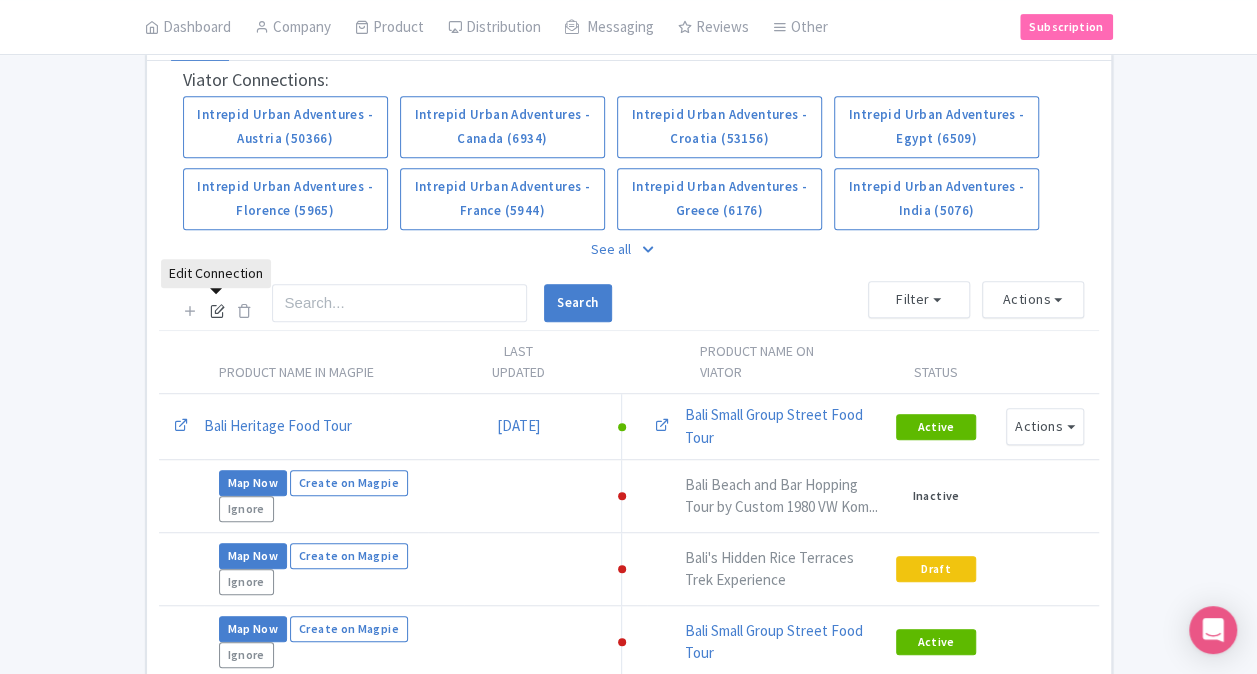 click at bounding box center (217, 310) 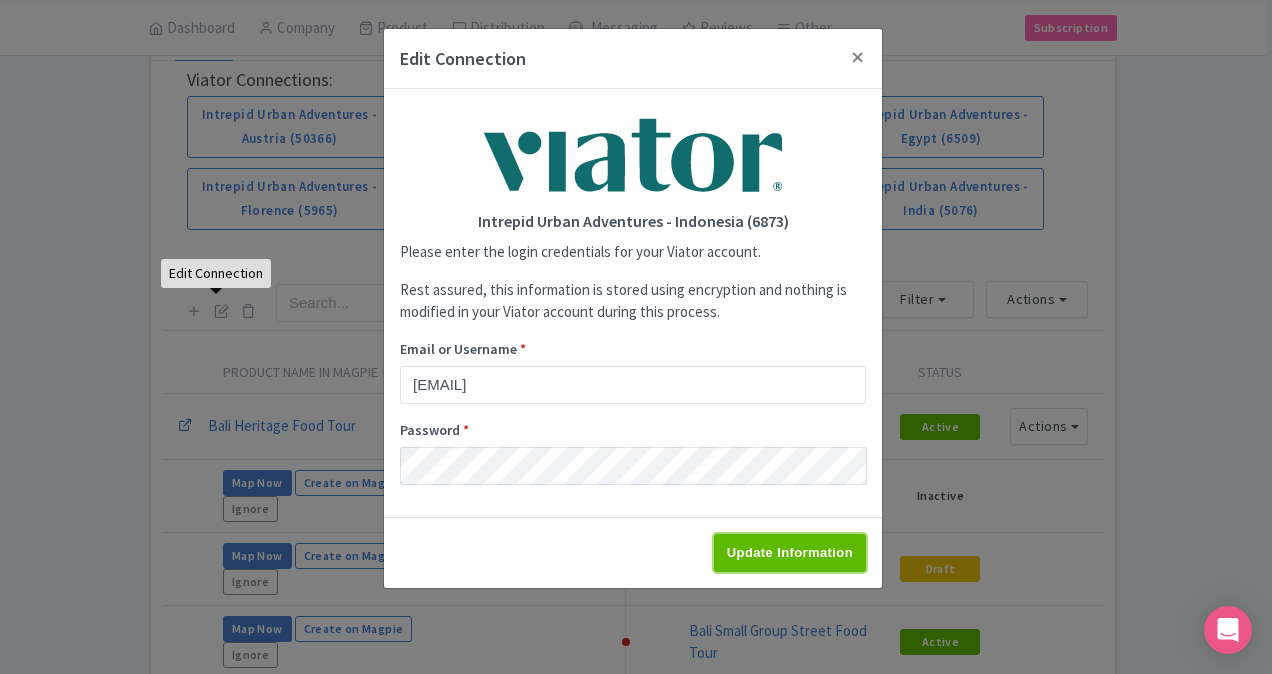 click on "Update Information" at bounding box center (790, 553) 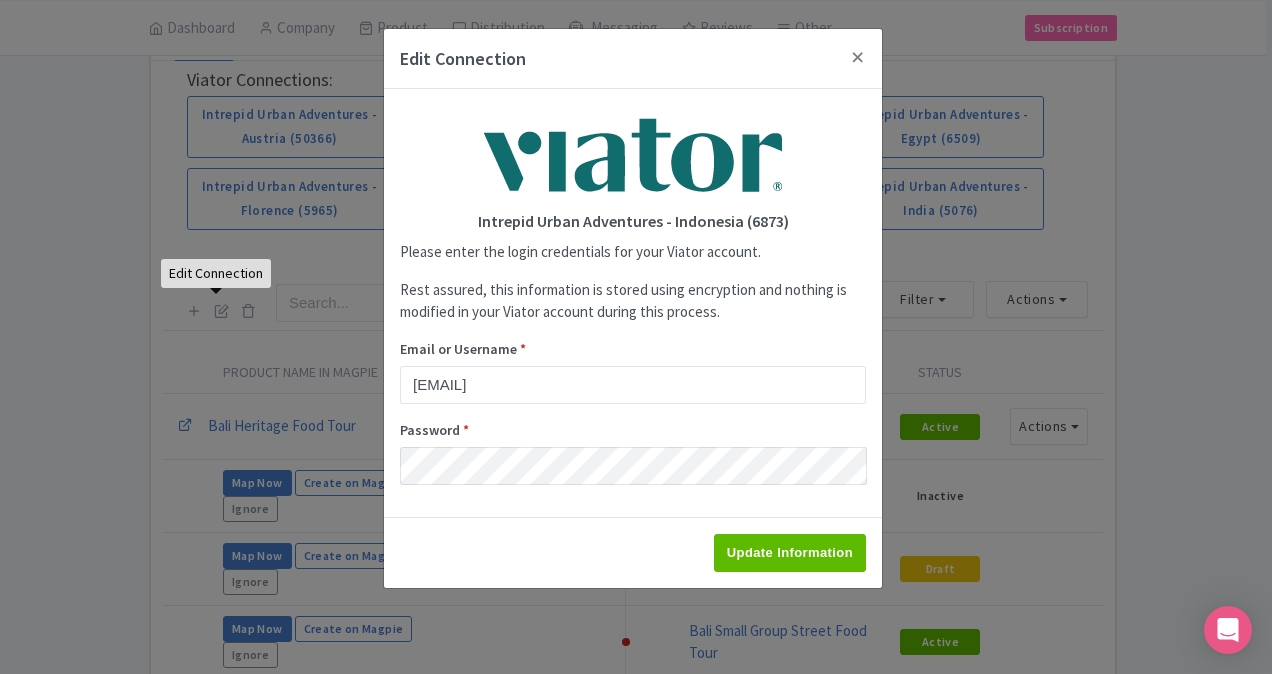 type on "Saving..." 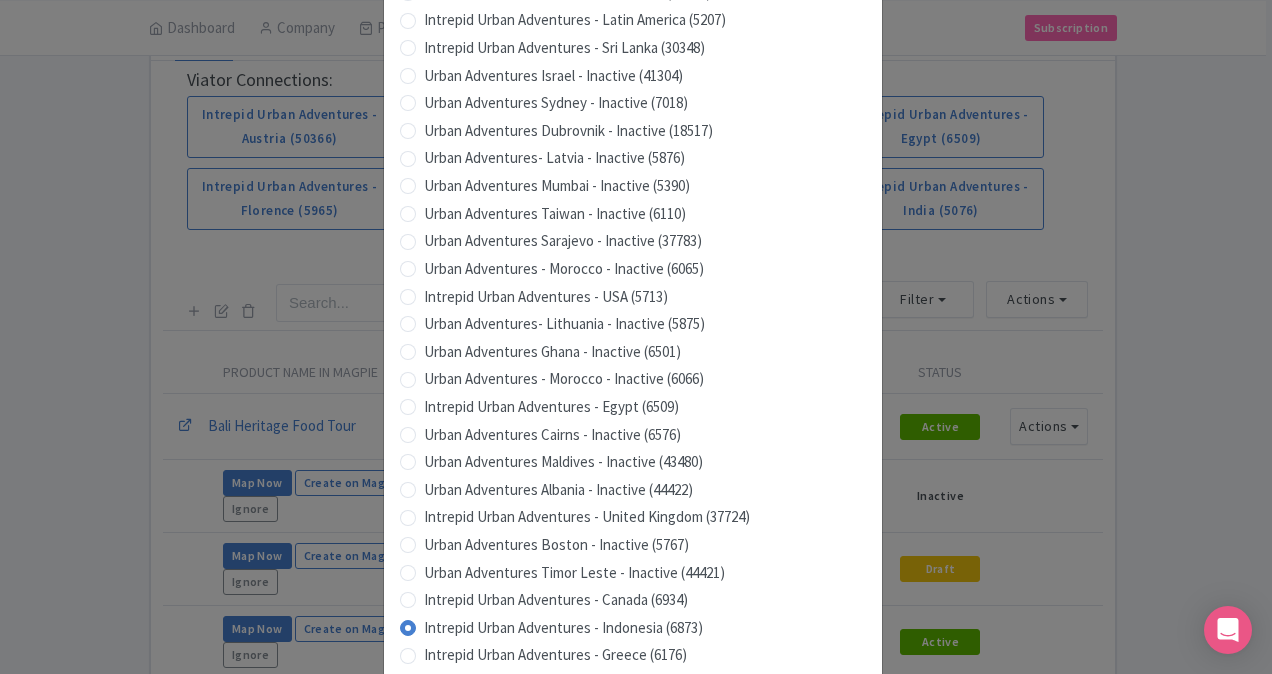 scroll, scrollTop: 1979, scrollLeft: 0, axis: vertical 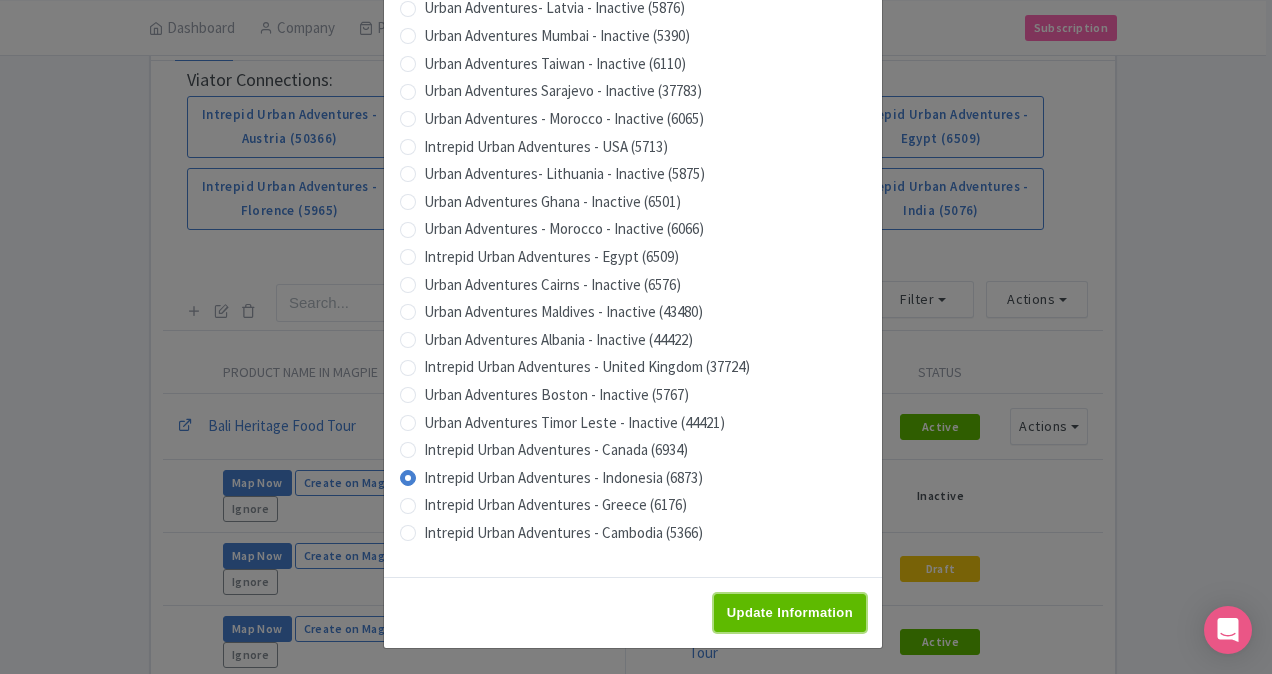 click on "Update Information" at bounding box center [790, 613] 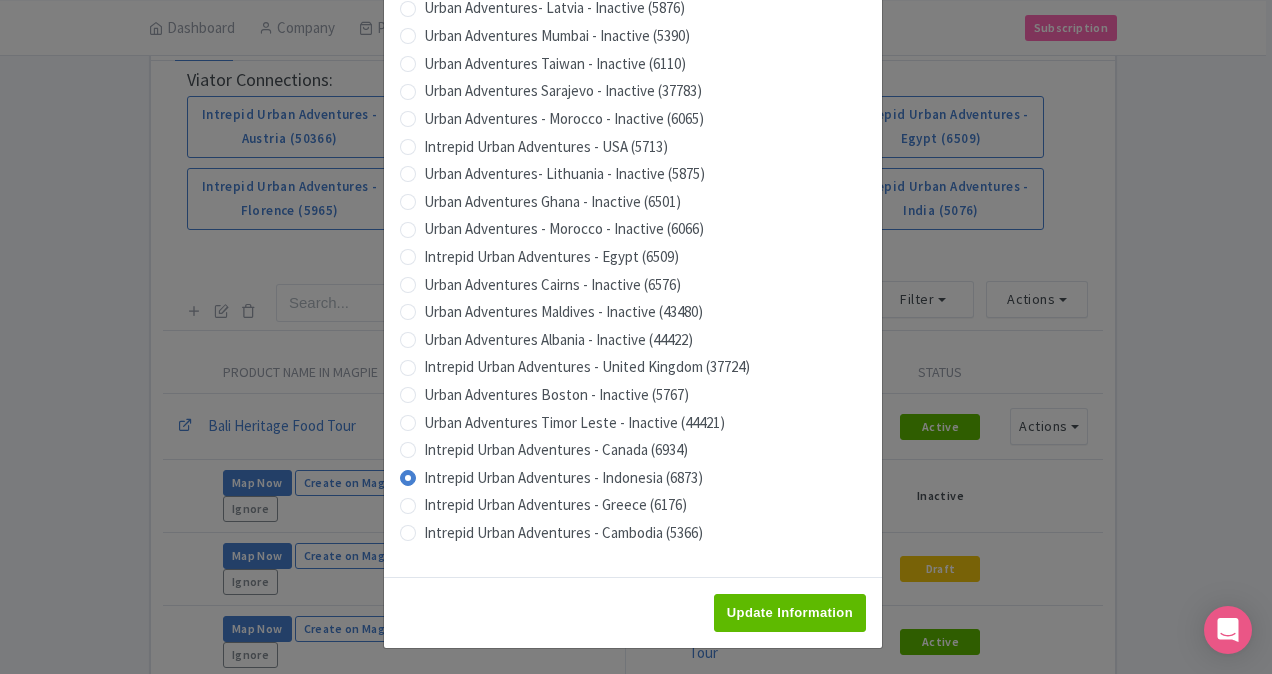 type on "Saving..." 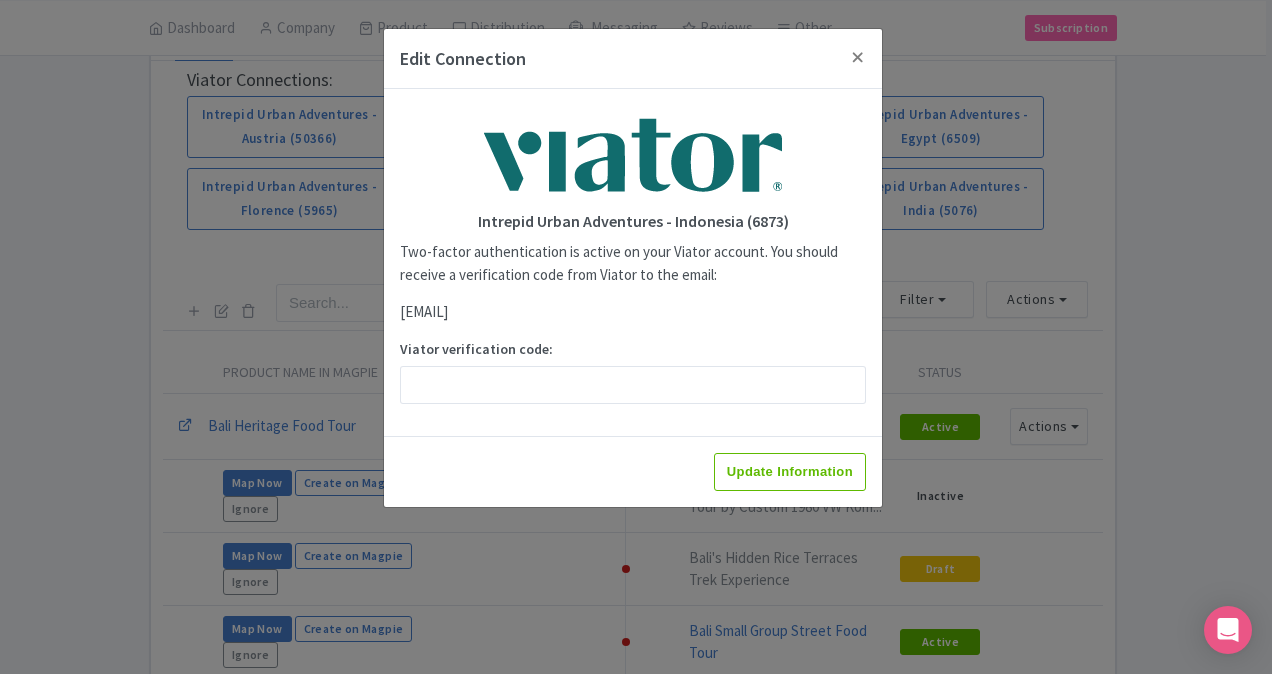 scroll, scrollTop: 0, scrollLeft: 0, axis: both 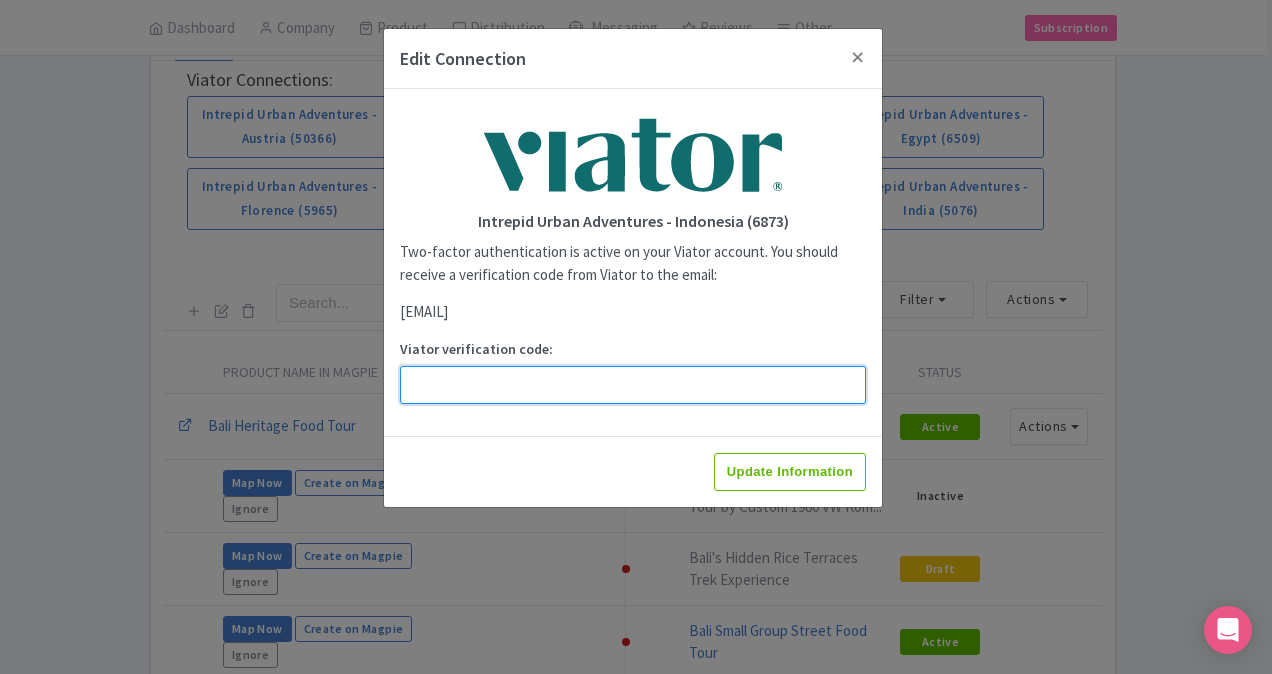 click on "Viator verification code:" at bounding box center (633, 385) 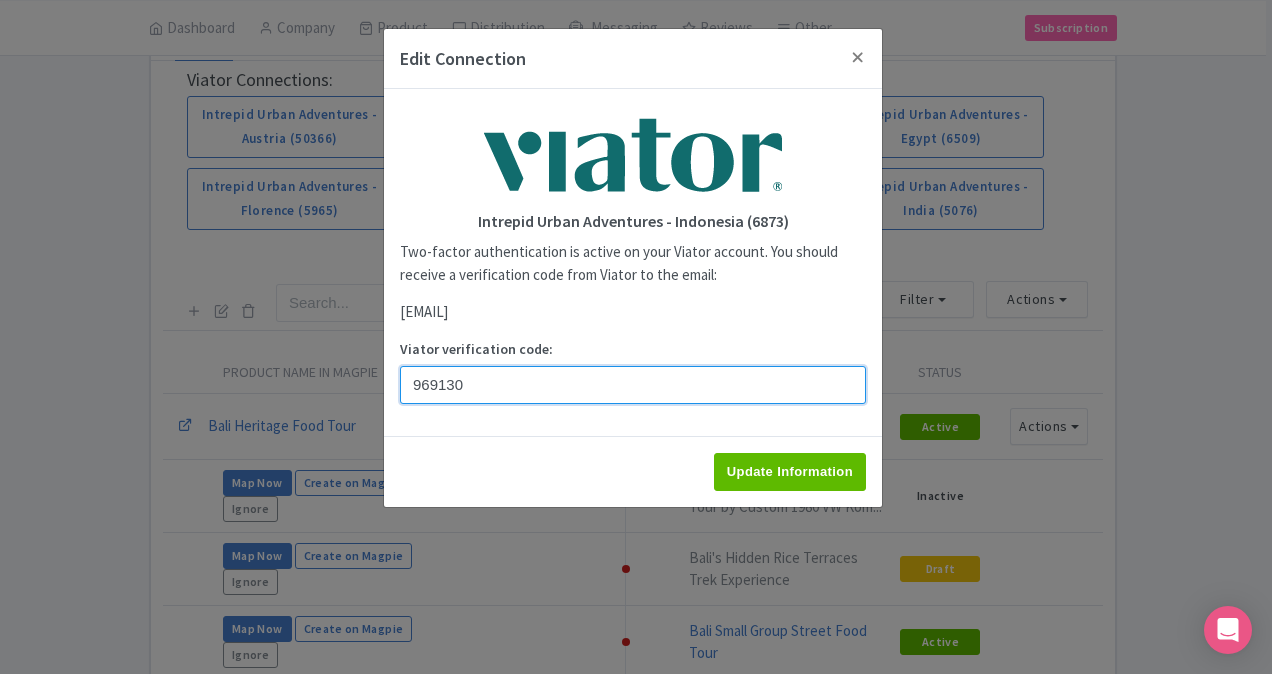 type on "969130" 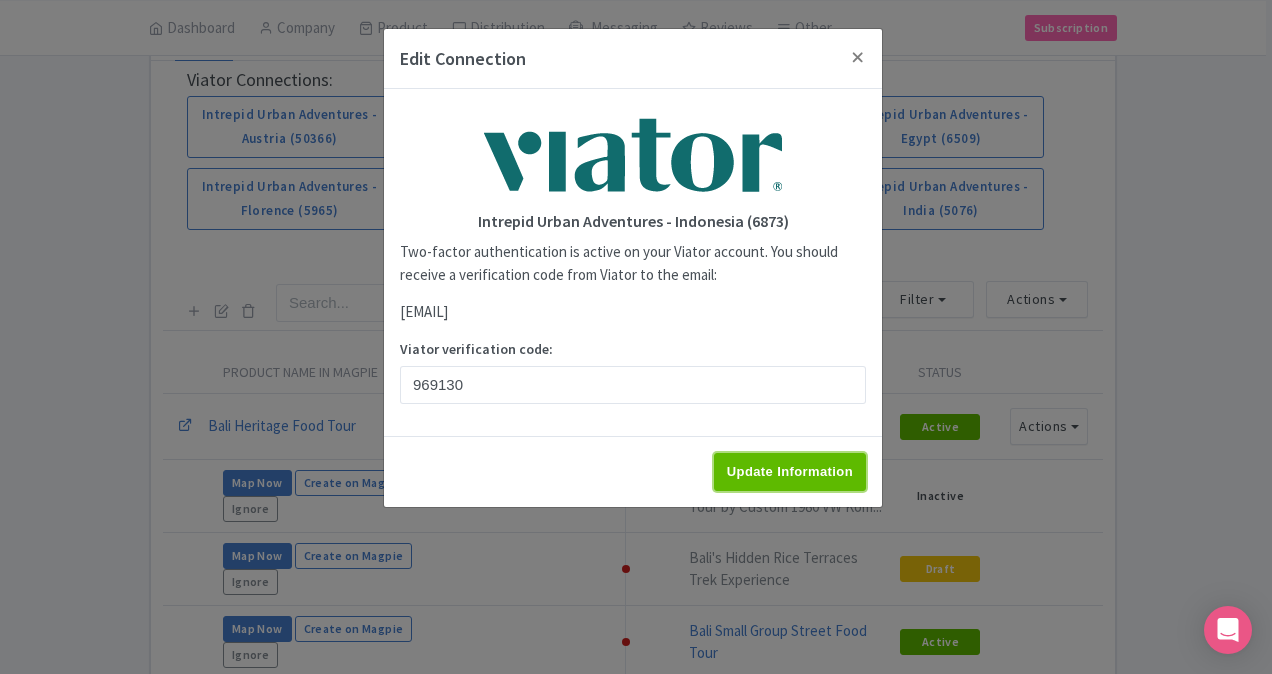 click on "Update Information" at bounding box center (790, 472) 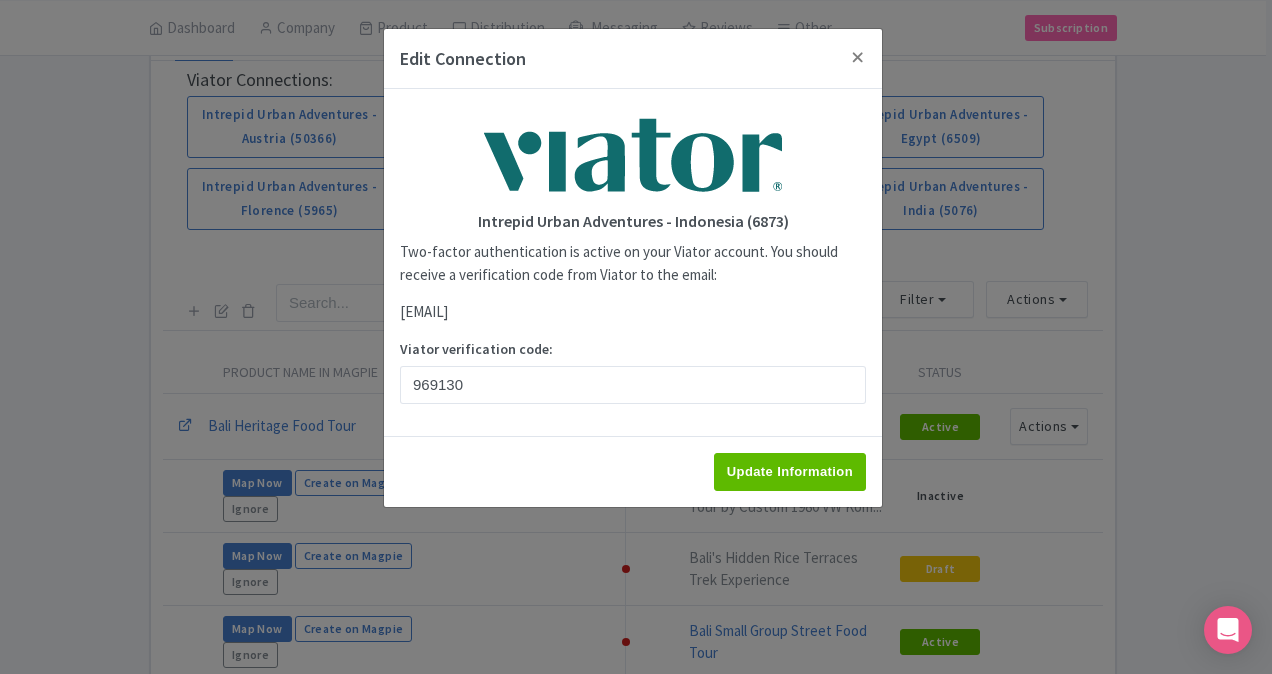 type on "Saving..." 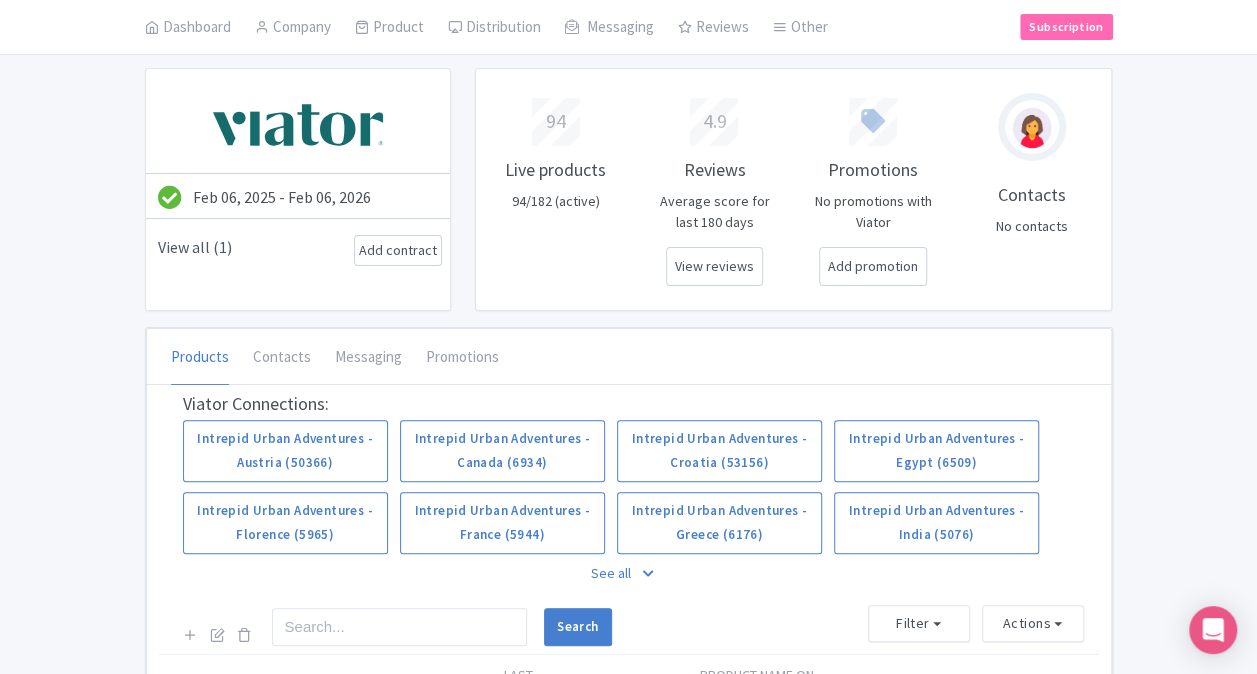 scroll, scrollTop: 200, scrollLeft: 0, axis: vertical 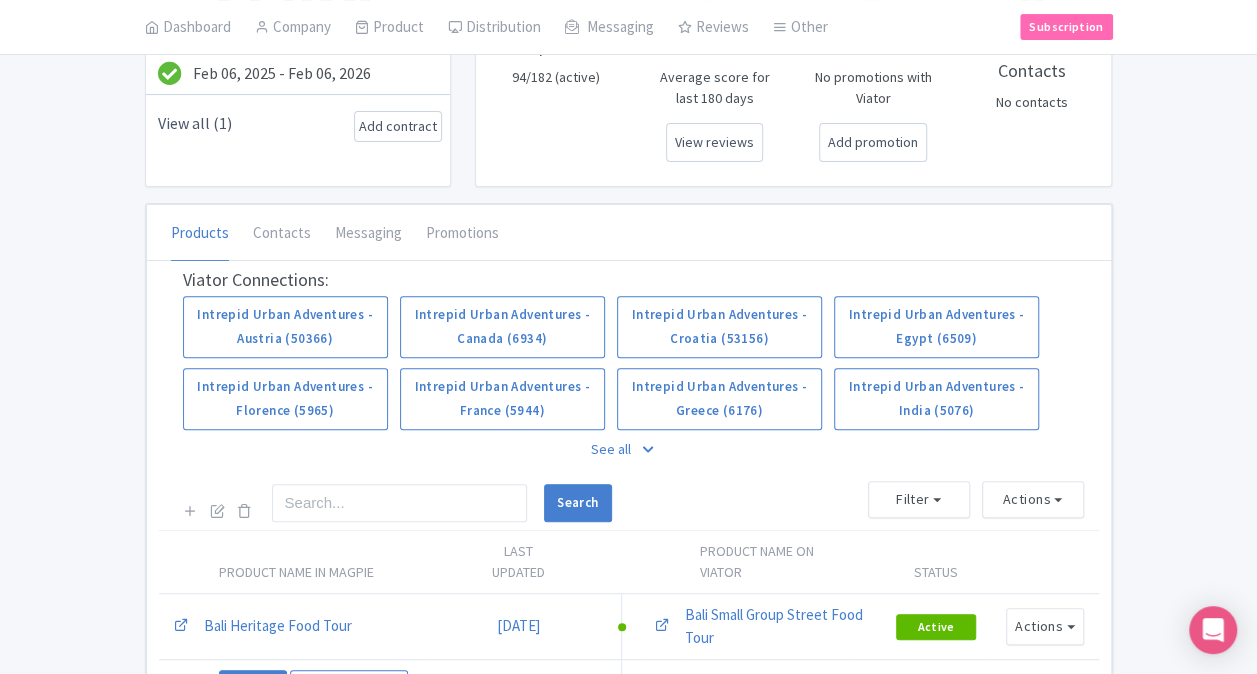 click on "See all" at bounding box center (629, 449) 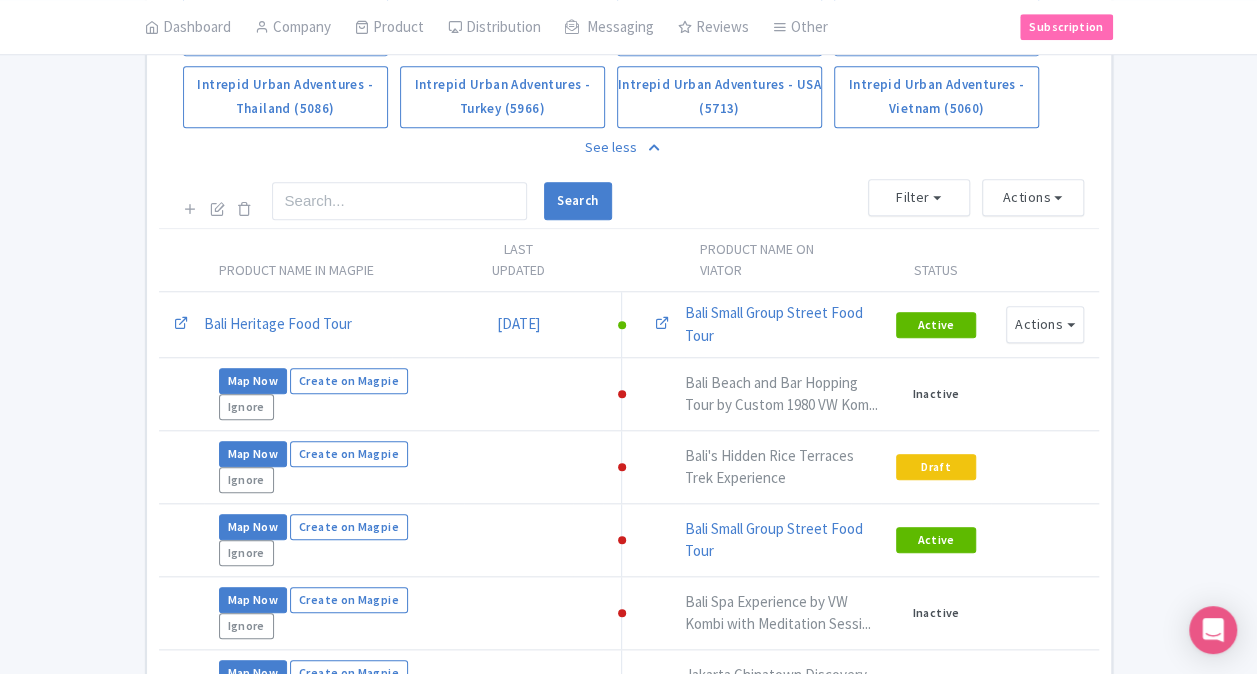 scroll, scrollTop: 800, scrollLeft: 0, axis: vertical 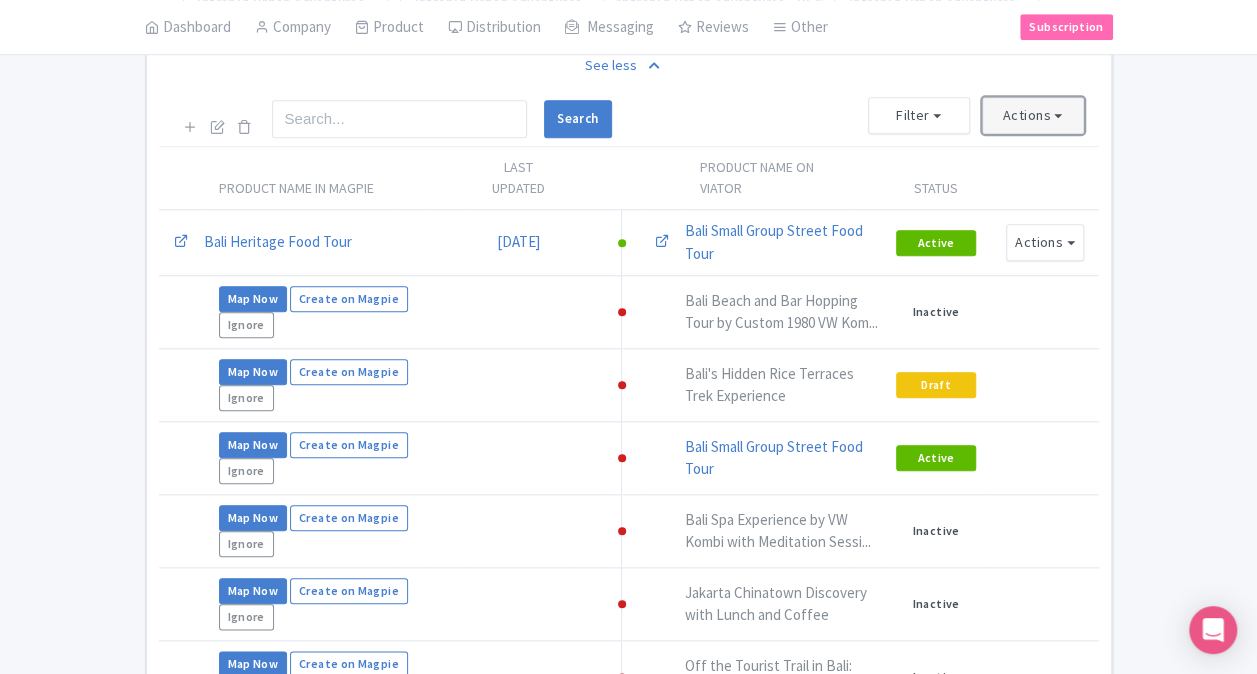 click on "Actions" at bounding box center [1033, 115] 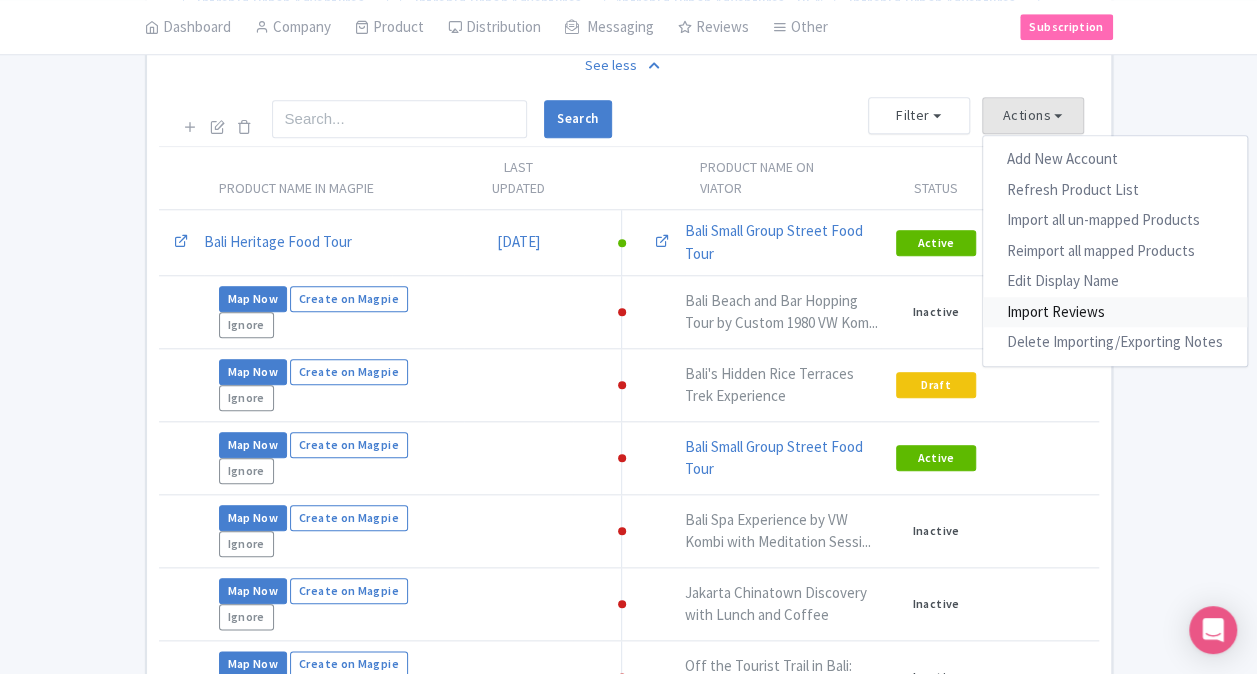 click on "Import Reviews" at bounding box center (1115, 312) 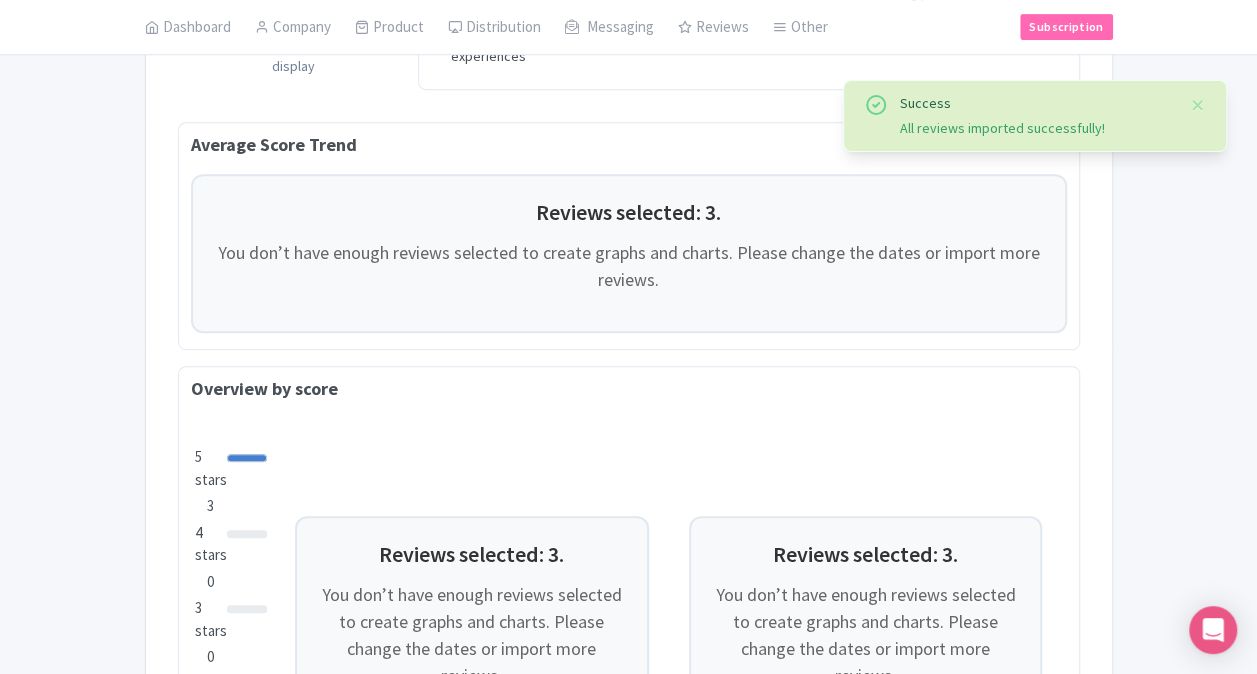scroll, scrollTop: 300, scrollLeft: 0, axis: vertical 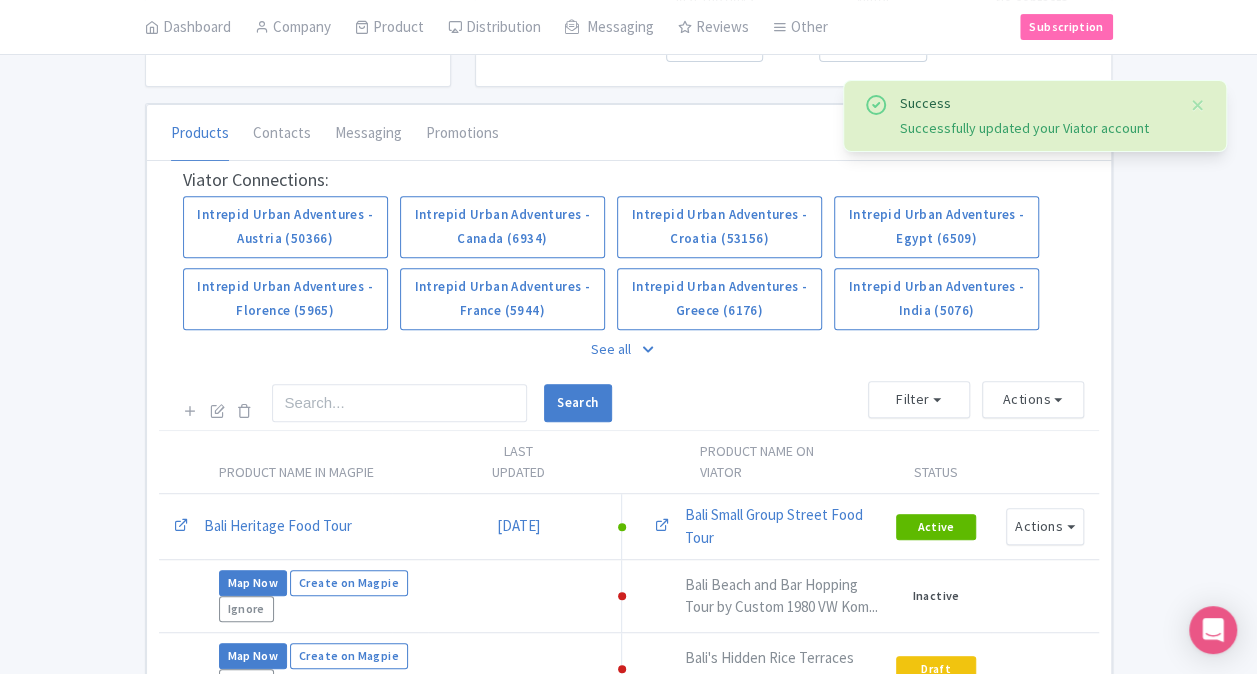click on "See all" at bounding box center (629, 349) 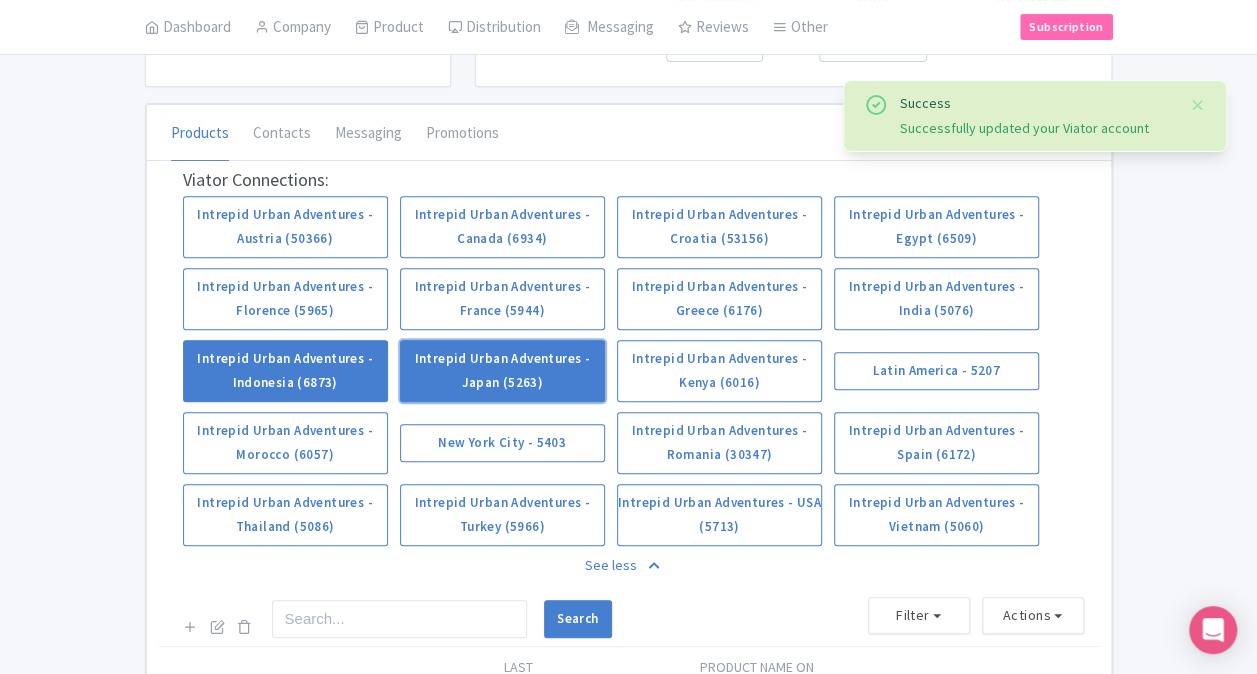 click on "Intrepid Urban Adventures - Japan (5263)" at bounding box center (502, 371) 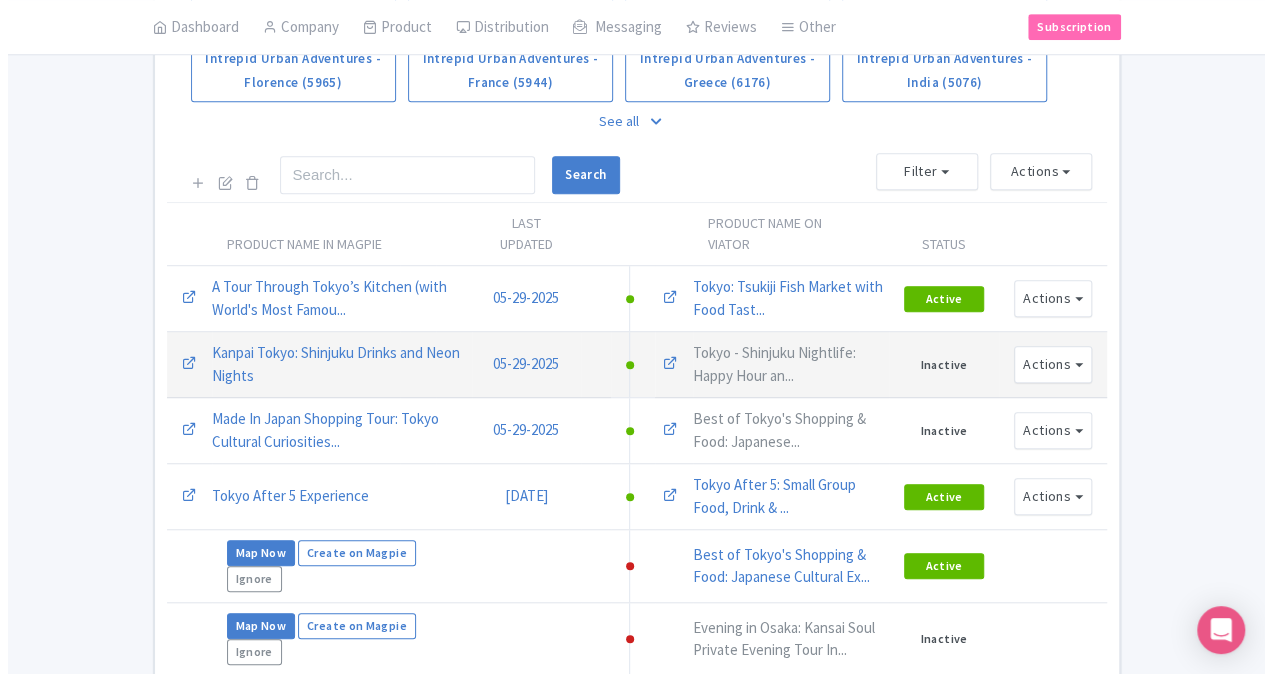 scroll, scrollTop: 500, scrollLeft: 0, axis: vertical 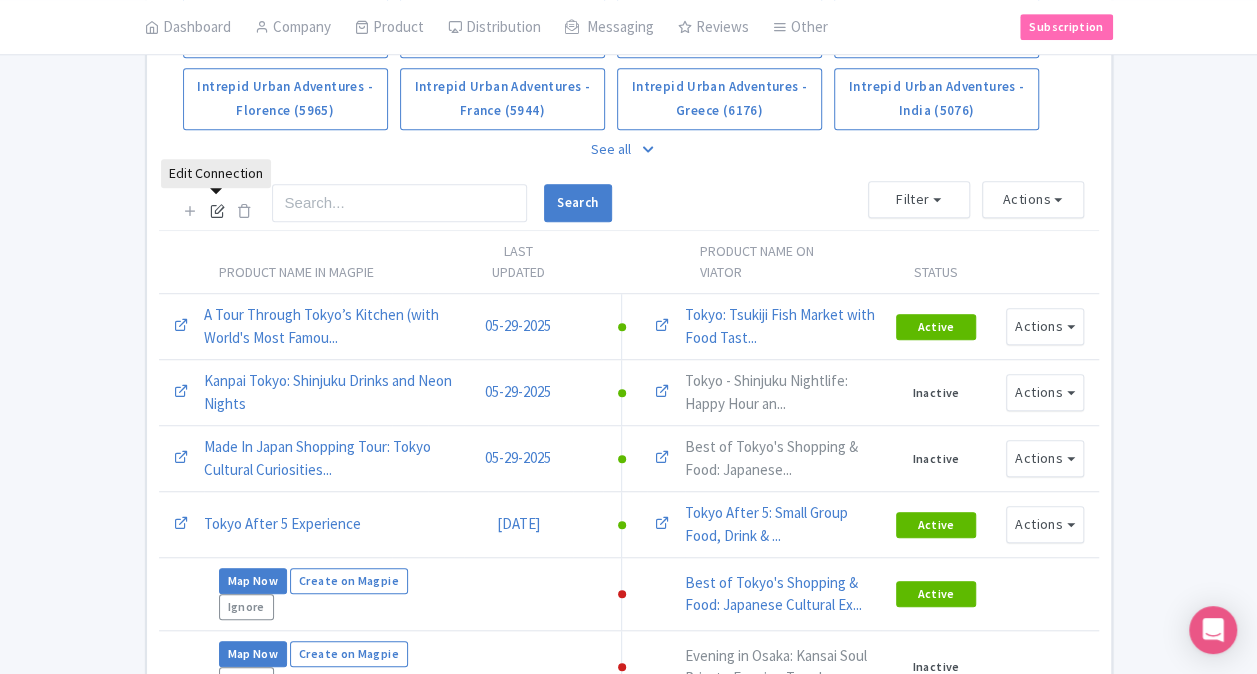 click at bounding box center [217, 210] 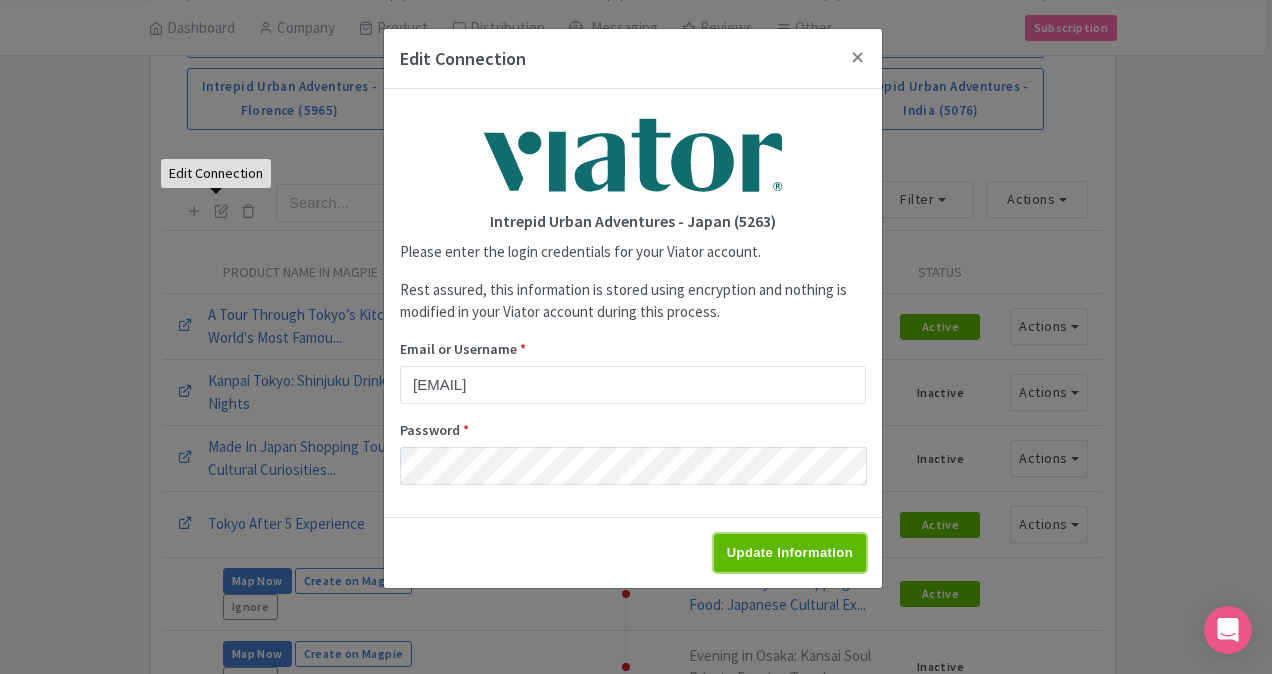 click on "Update Information" at bounding box center (790, 553) 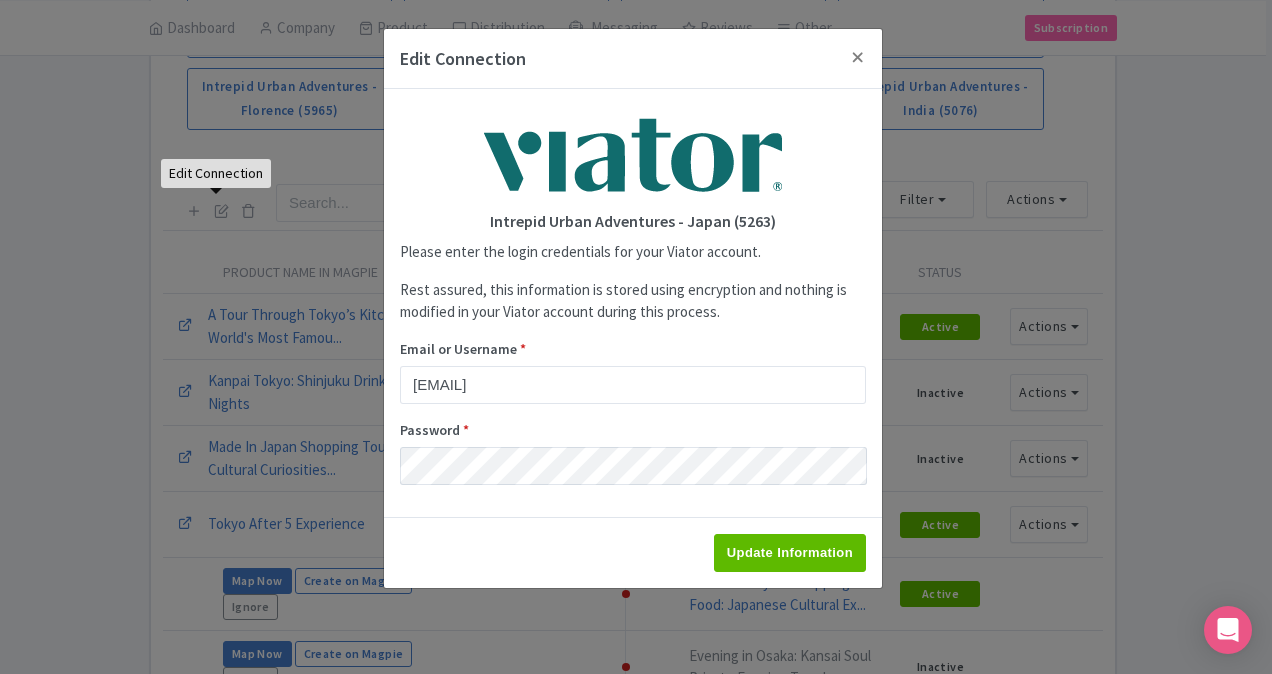 type on "Saving..." 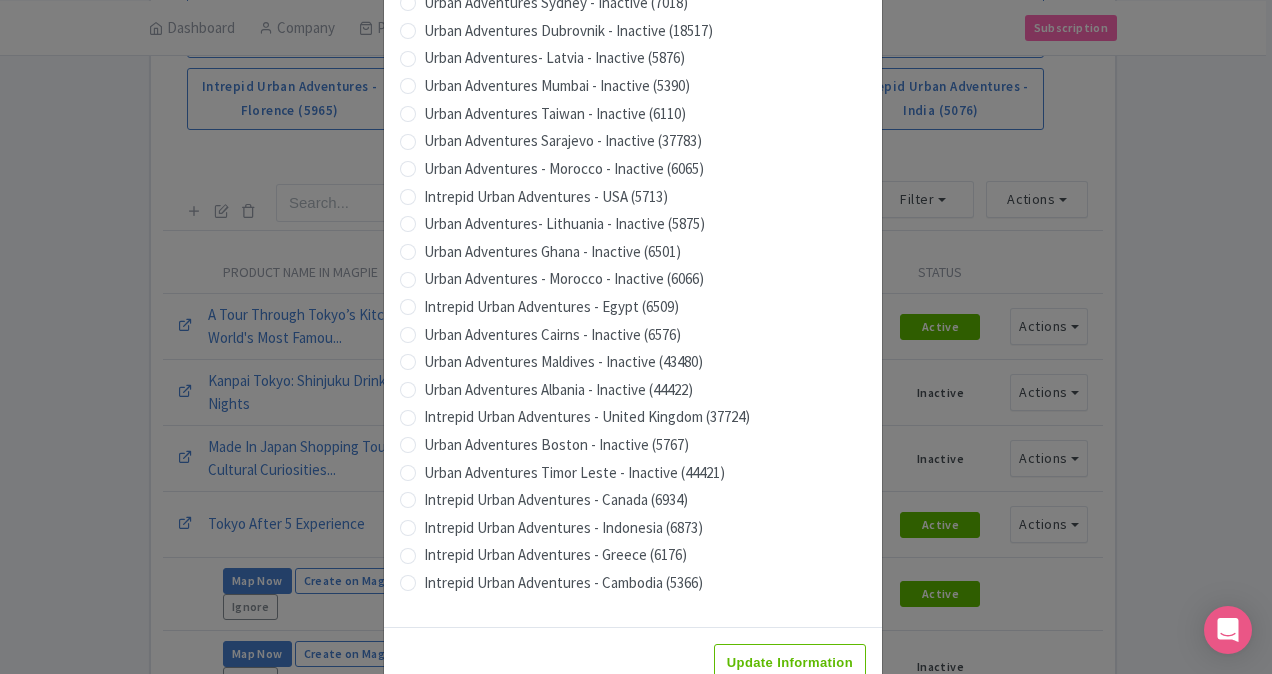 scroll, scrollTop: 1979, scrollLeft: 0, axis: vertical 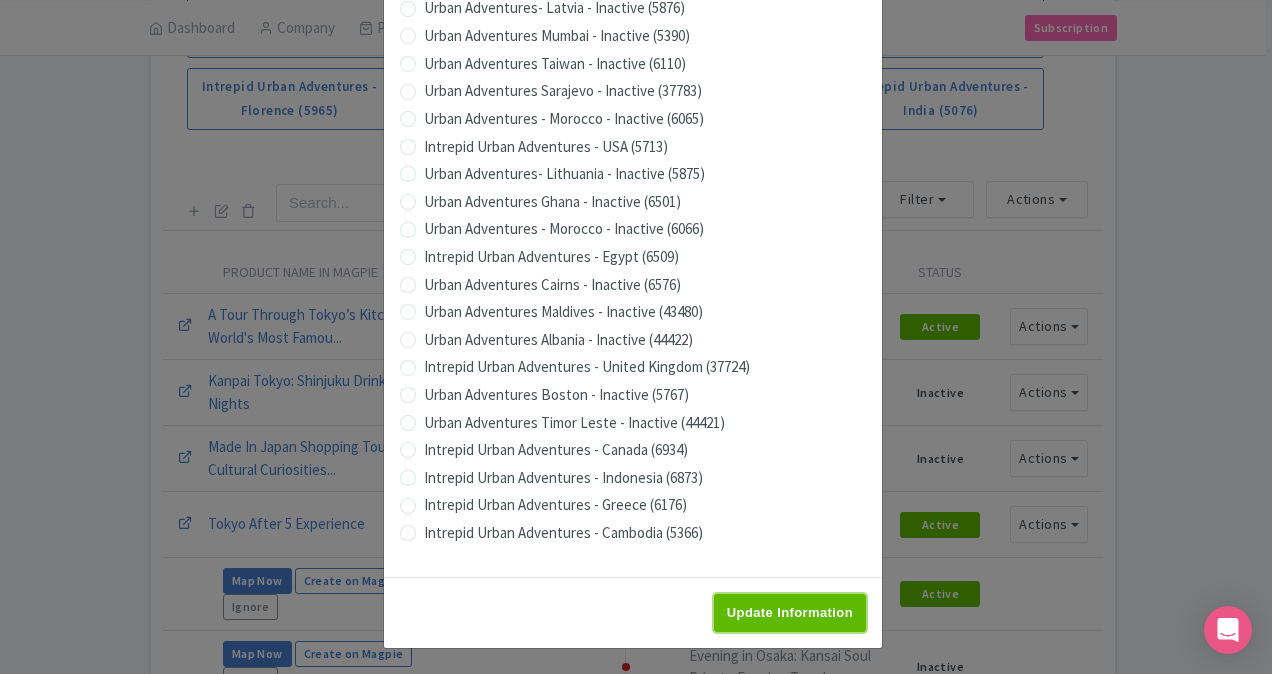 click on "Update Information" at bounding box center [790, 613] 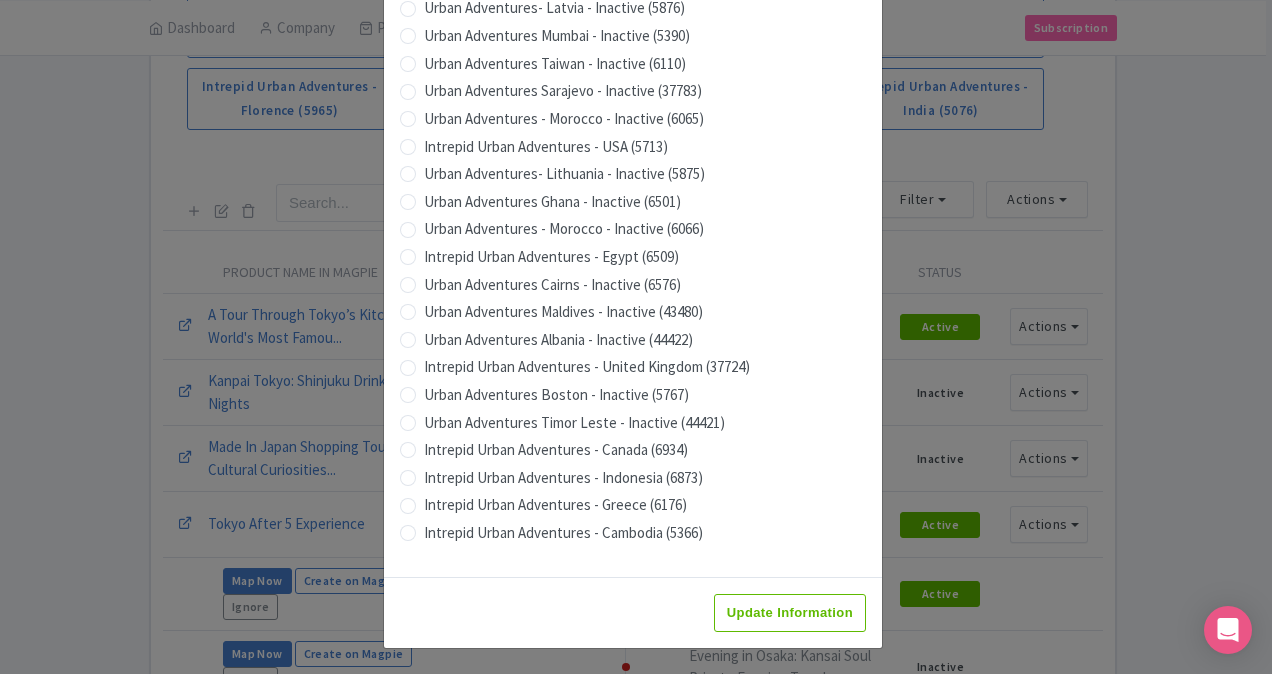 type on "Saving..." 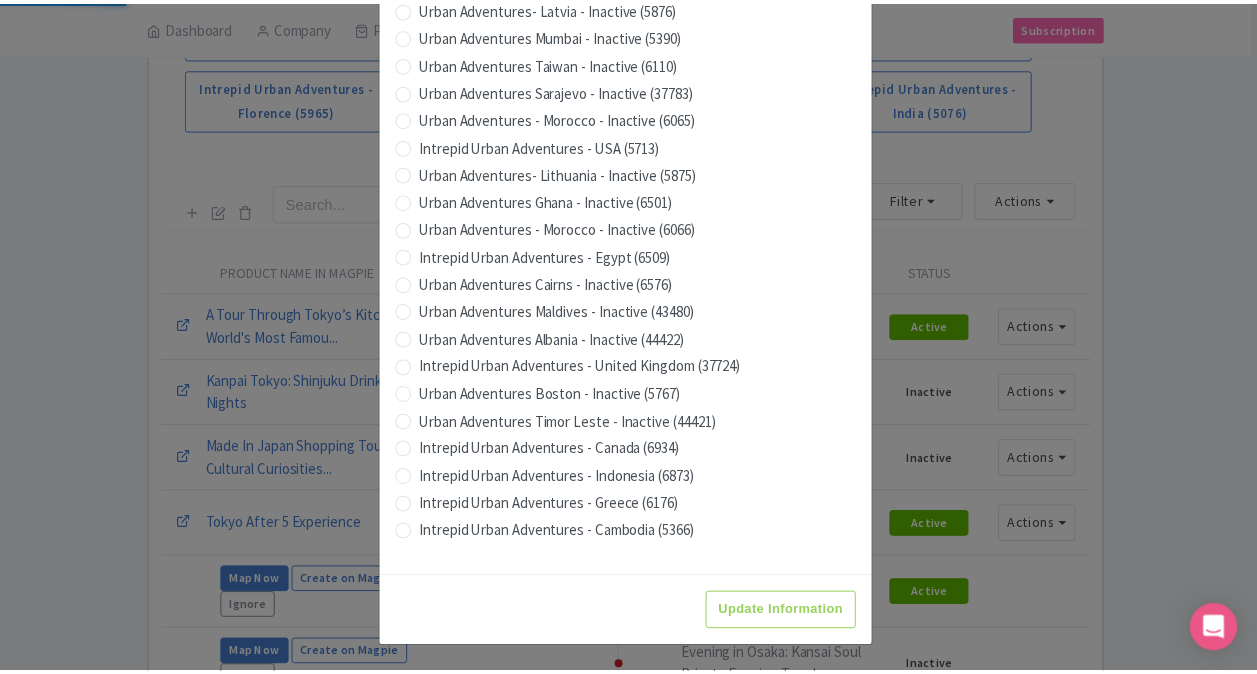 scroll, scrollTop: 0, scrollLeft: 0, axis: both 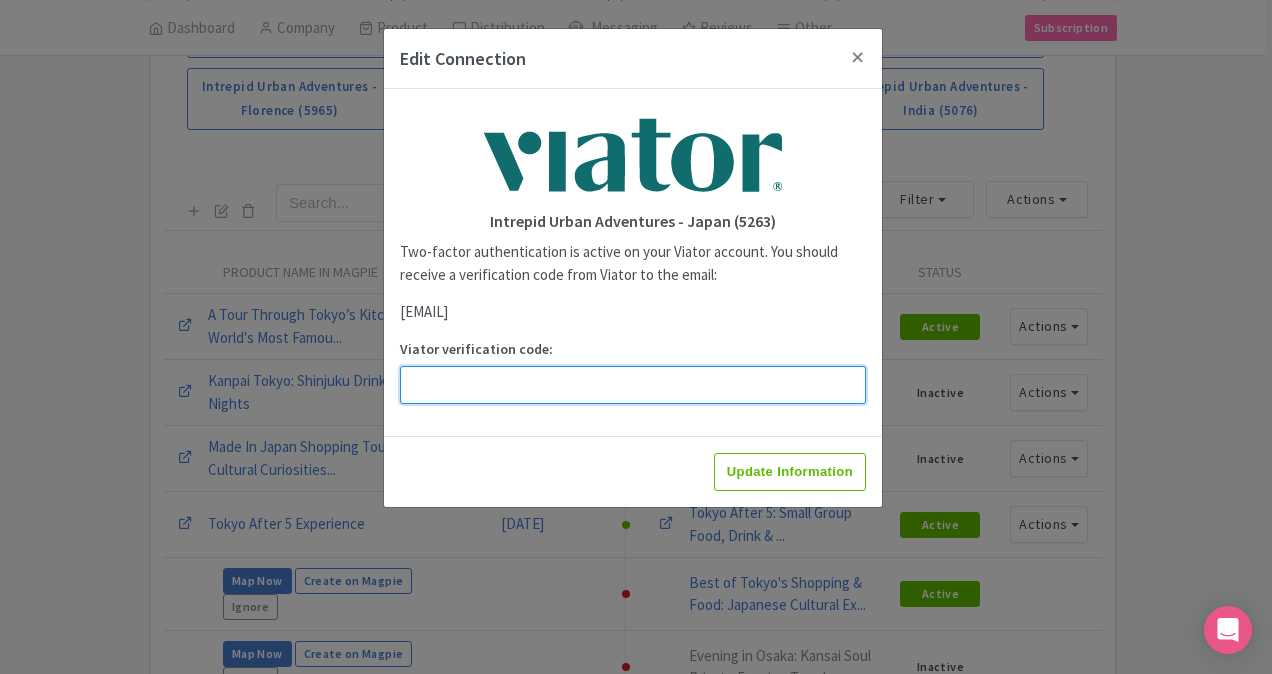 click on "Viator verification code:" at bounding box center [633, 385] 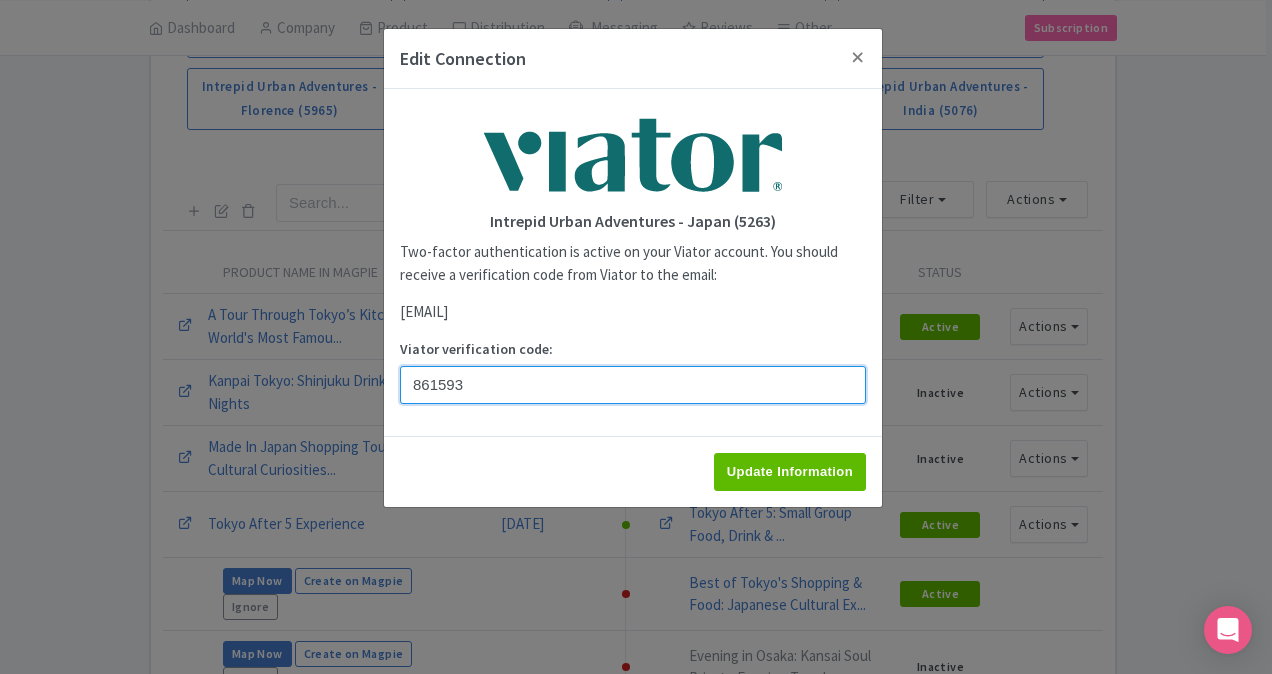 type on "861593" 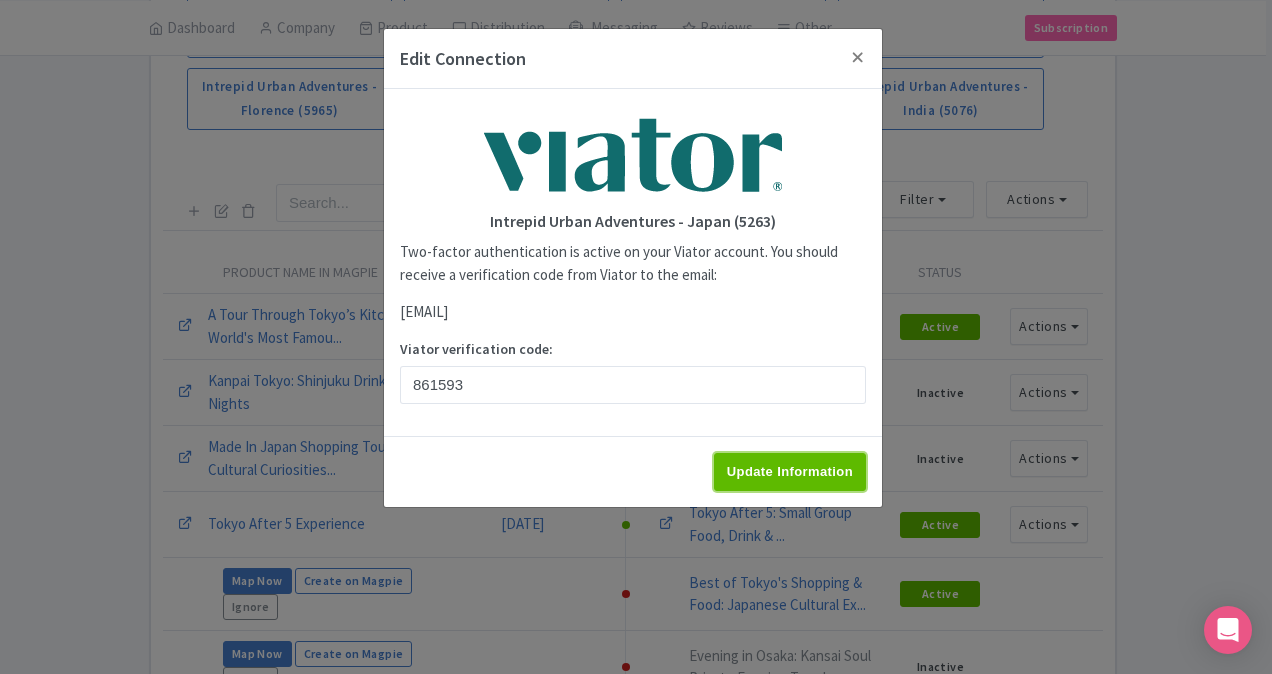 click on "Update Information" at bounding box center [790, 472] 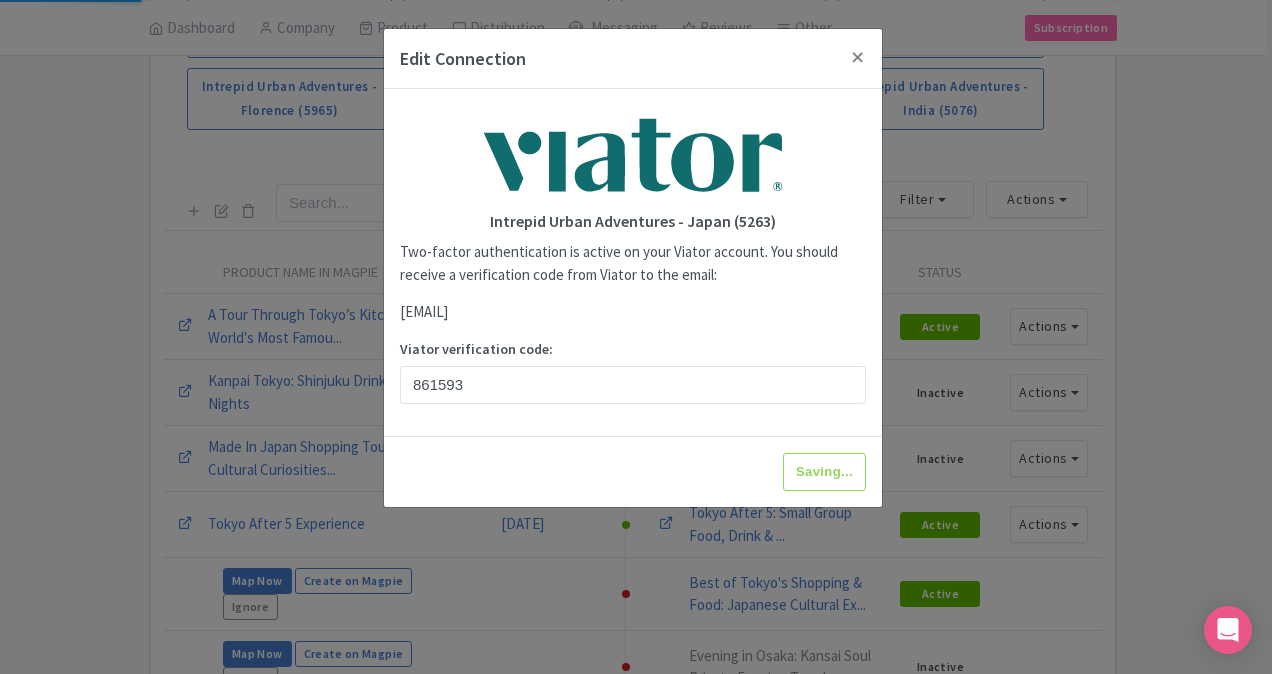 type on "Update Information" 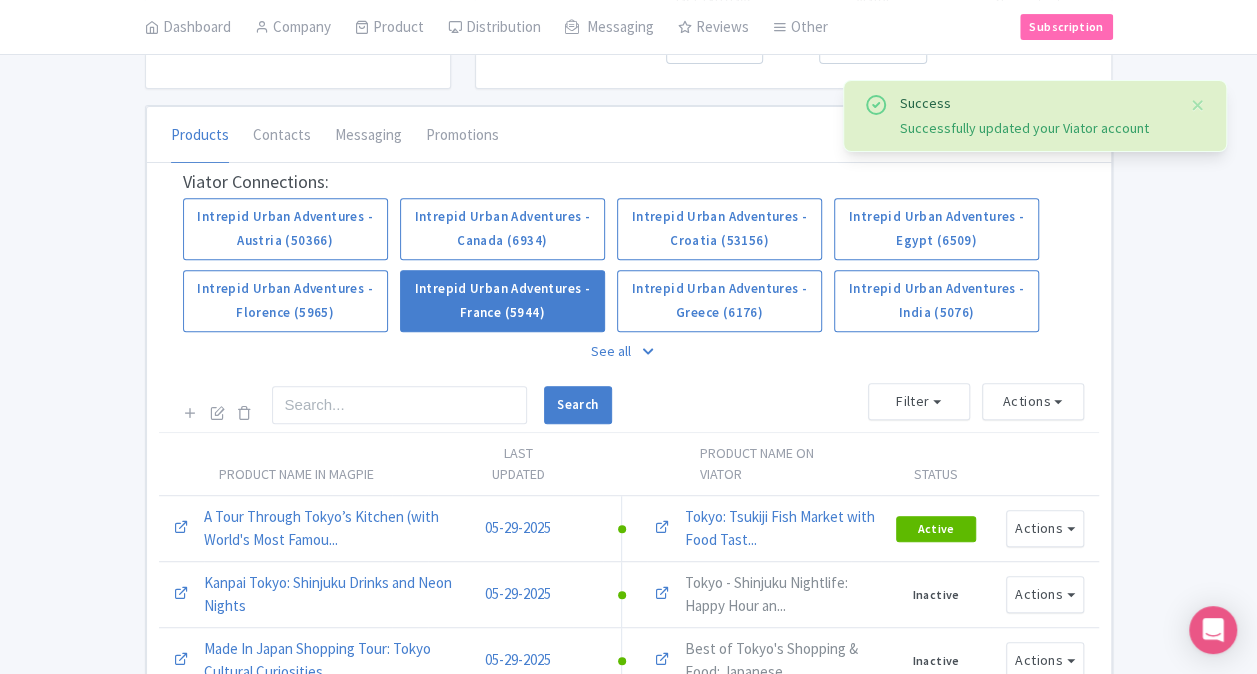 scroll, scrollTop: 300, scrollLeft: 0, axis: vertical 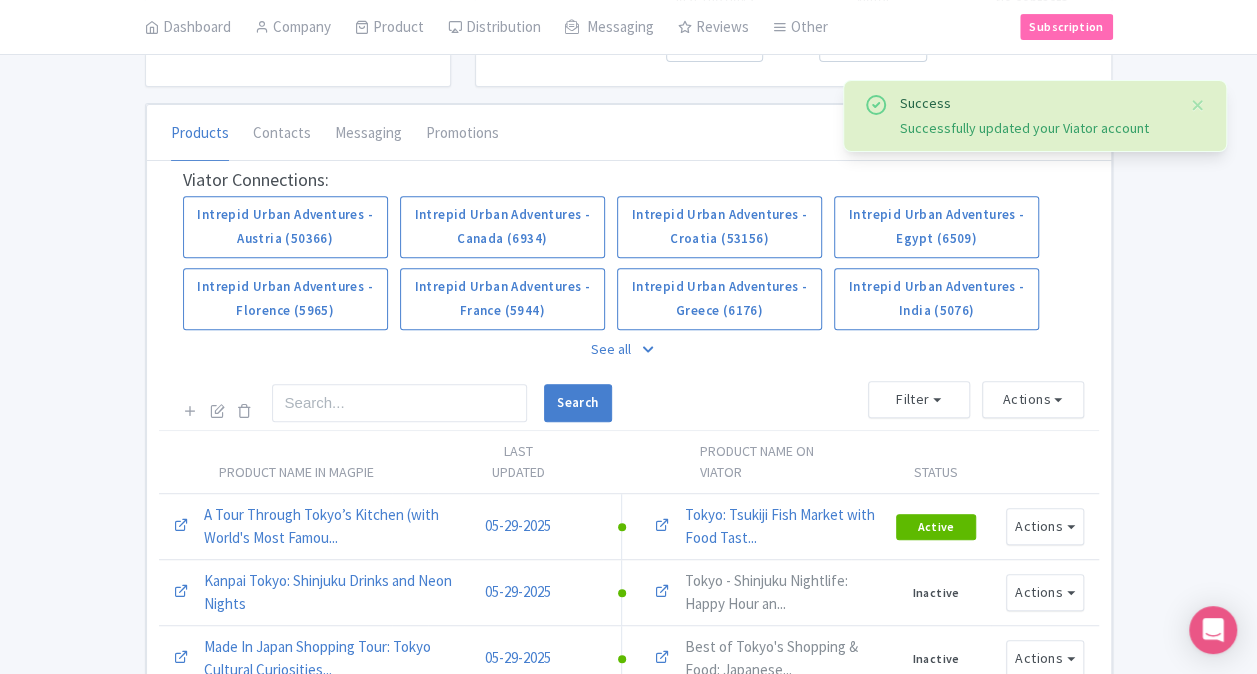 drag, startPoint x: 645, startPoint y: 349, endPoint x: 685, endPoint y: 349, distance: 40 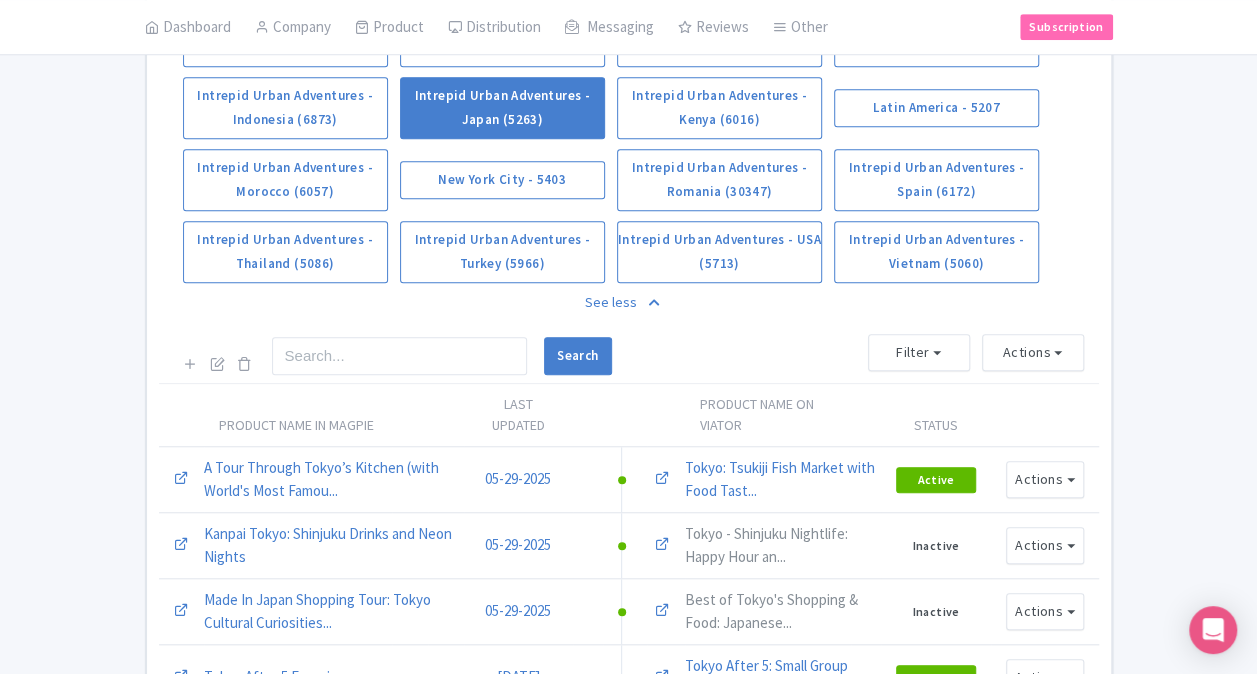 scroll, scrollTop: 600, scrollLeft: 0, axis: vertical 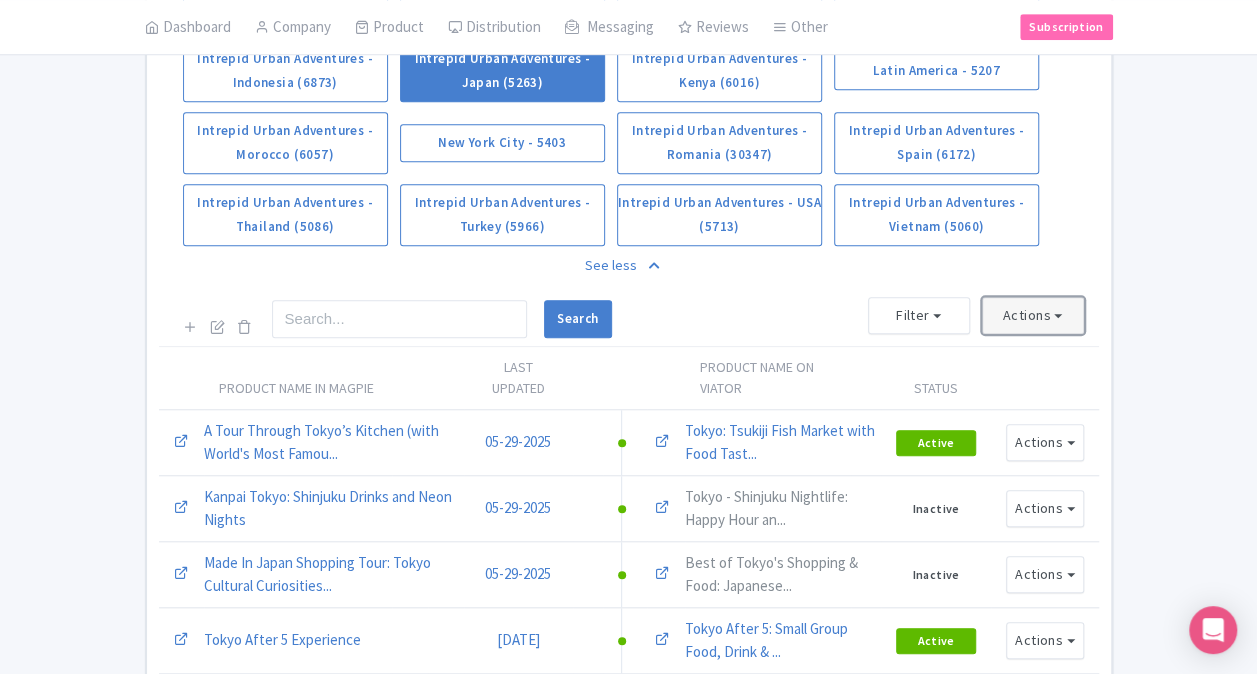 click on "Actions" at bounding box center [1033, 315] 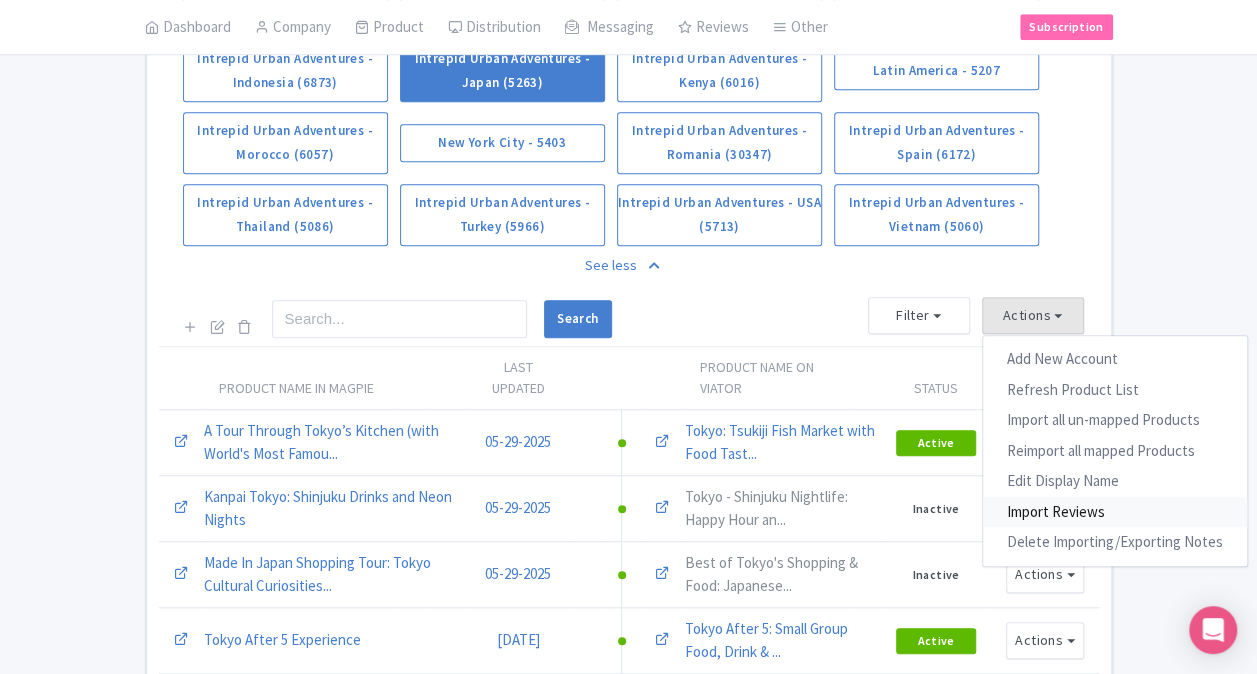 click on "Import Reviews" at bounding box center [1115, 512] 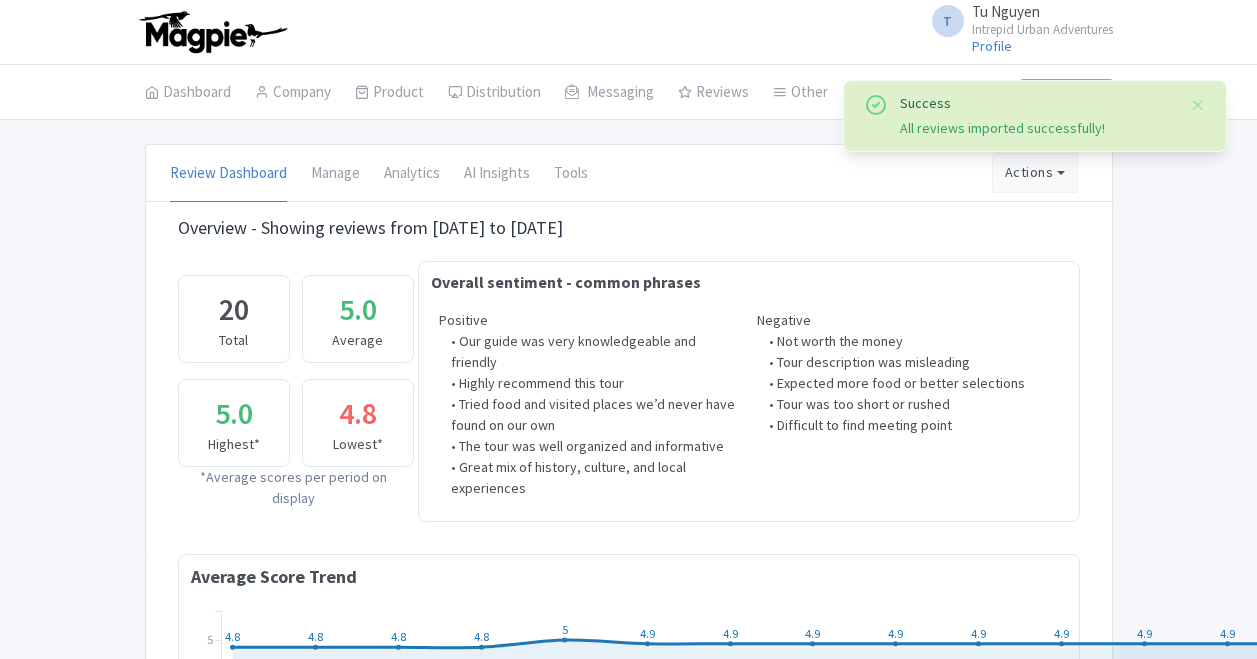 scroll, scrollTop: 0, scrollLeft: 0, axis: both 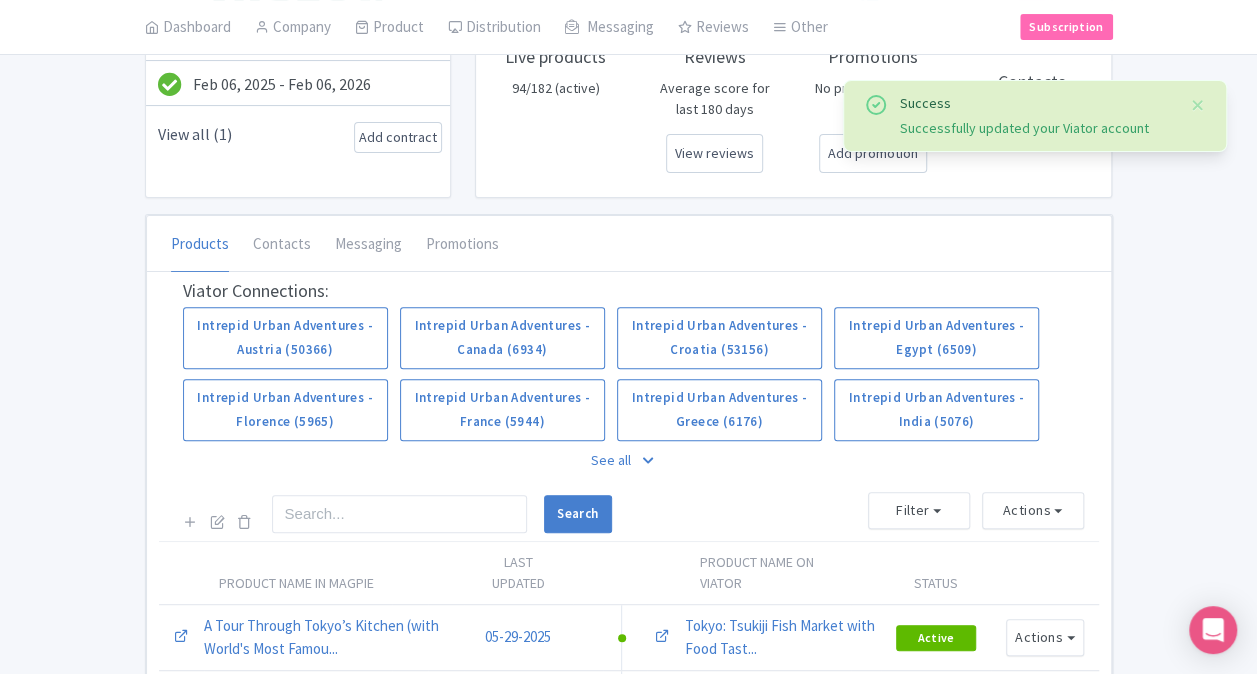 click at bounding box center [648, 461] 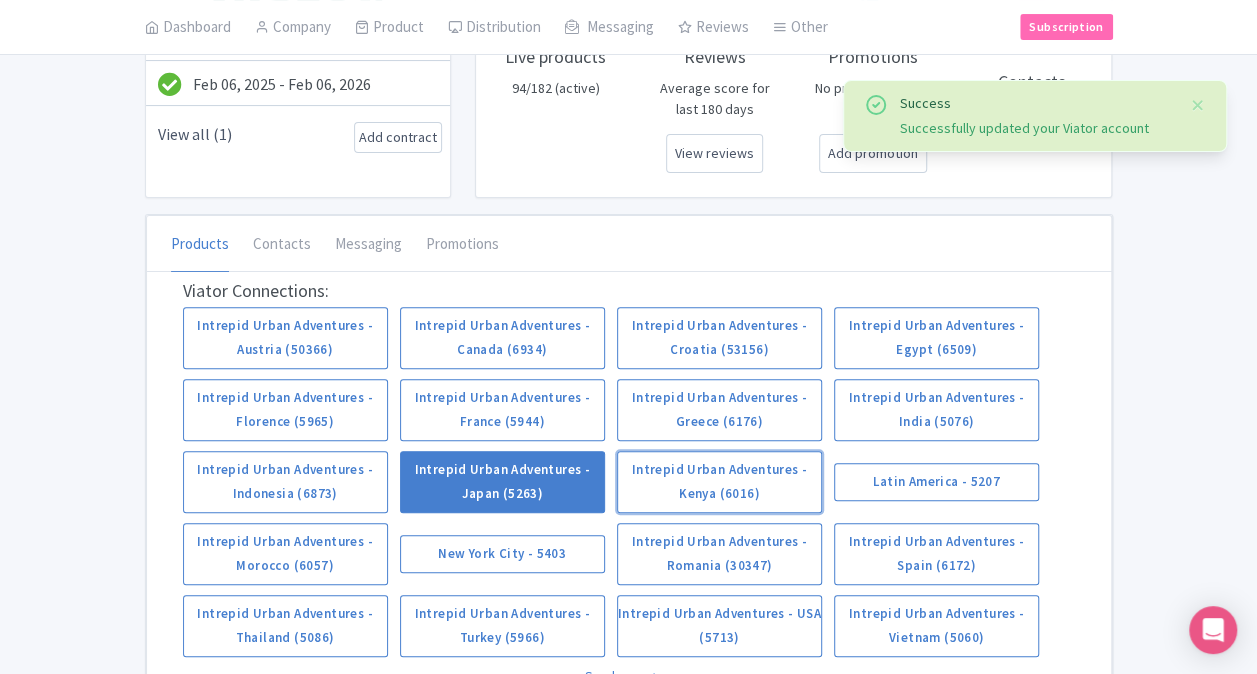 click on "Intrepid Urban Adventures - Kenya (6016)" at bounding box center (719, 482) 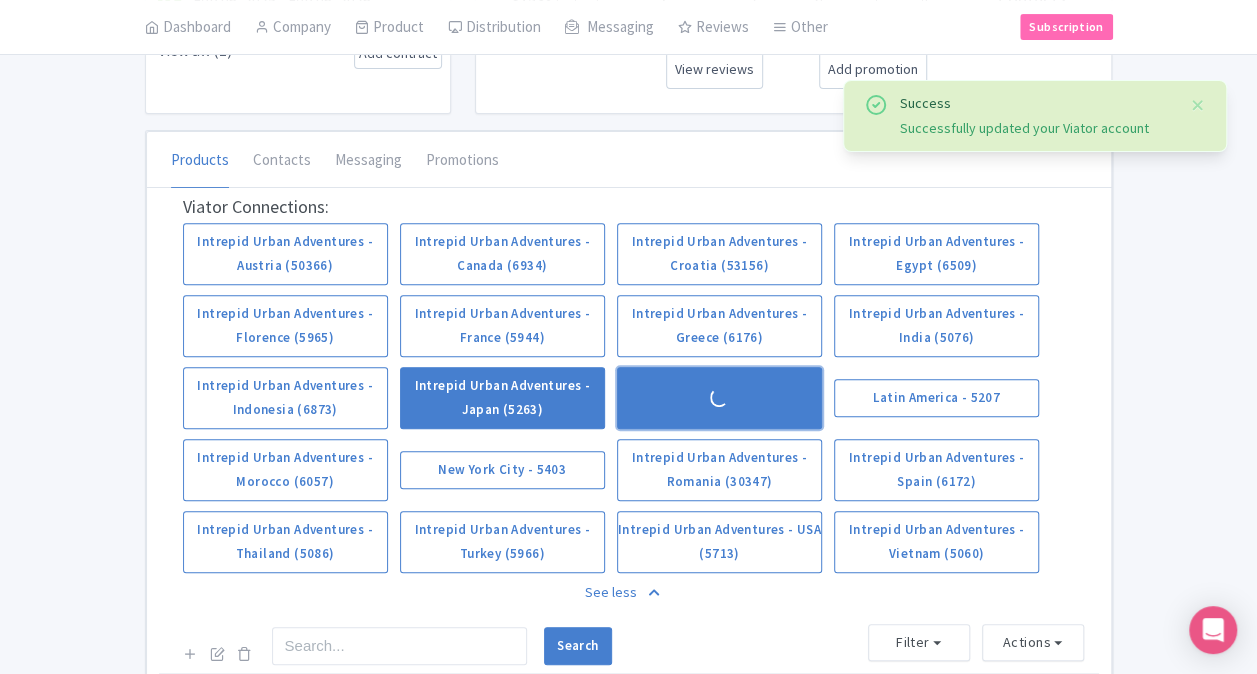 scroll, scrollTop: 389, scrollLeft: 0, axis: vertical 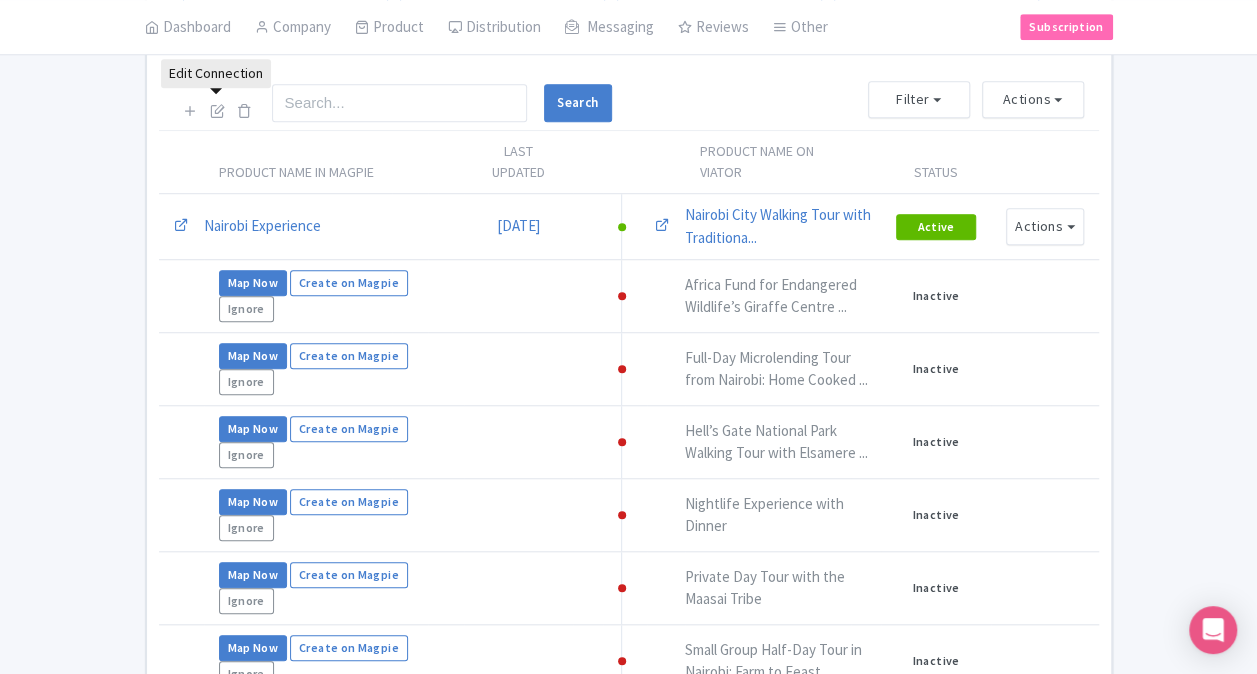 click at bounding box center [217, 110] 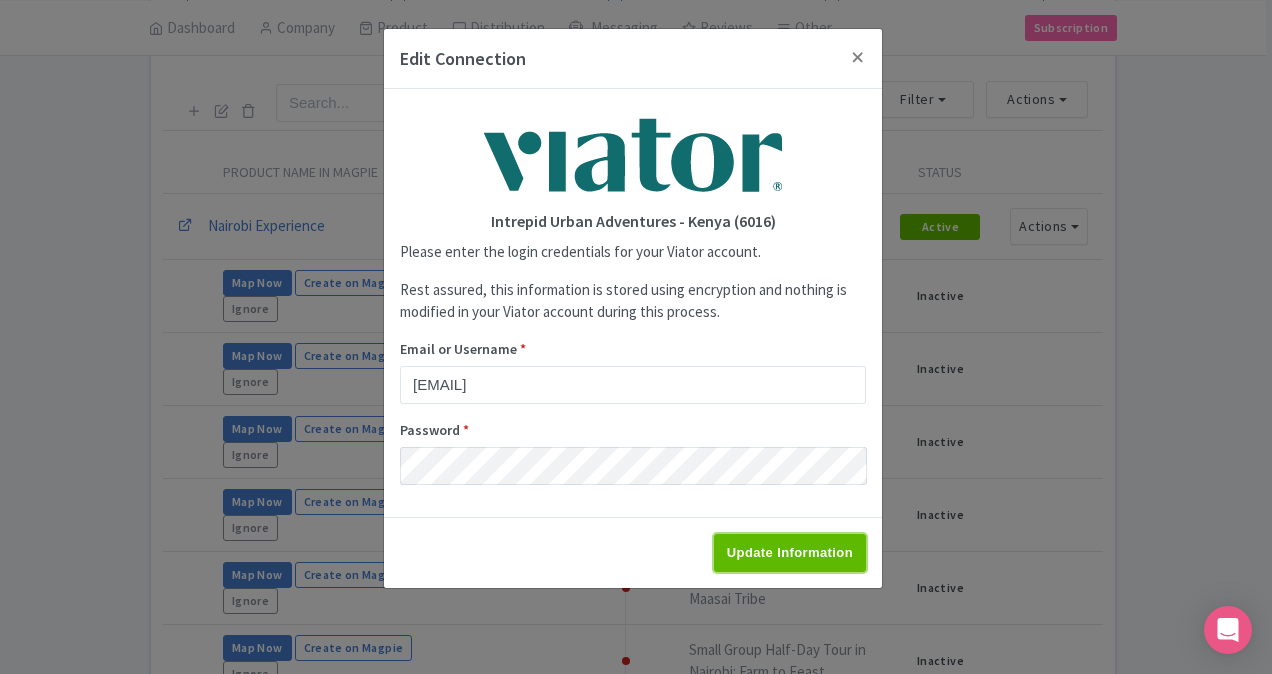 click on "Update Information" at bounding box center (790, 553) 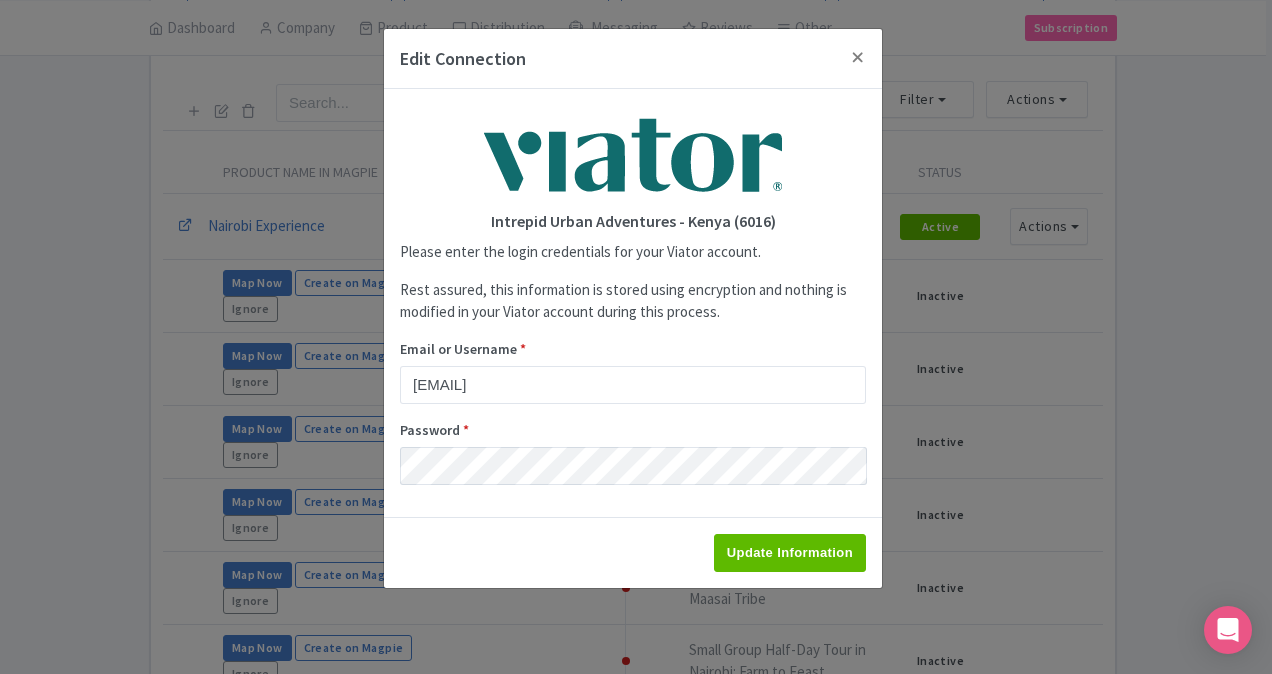 type on "Saving..." 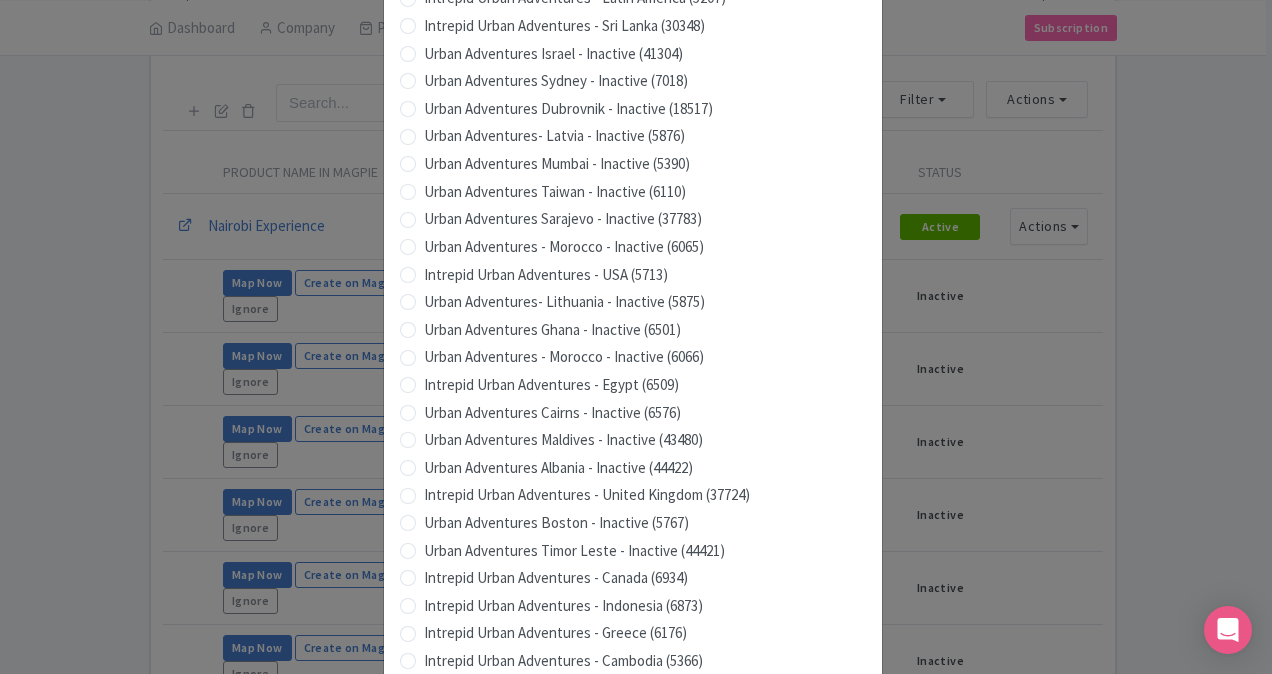 scroll, scrollTop: 1979, scrollLeft: 0, axis: vertical 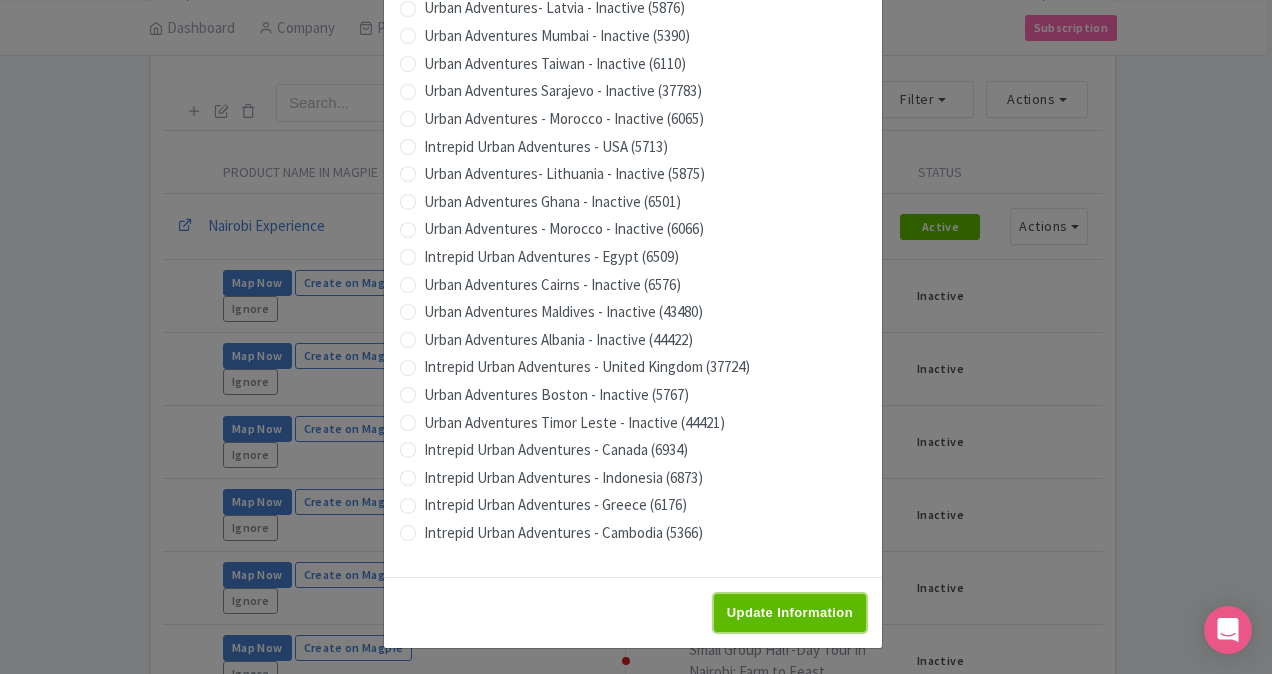 click on "Update Information" at bounding box center [790, 613] 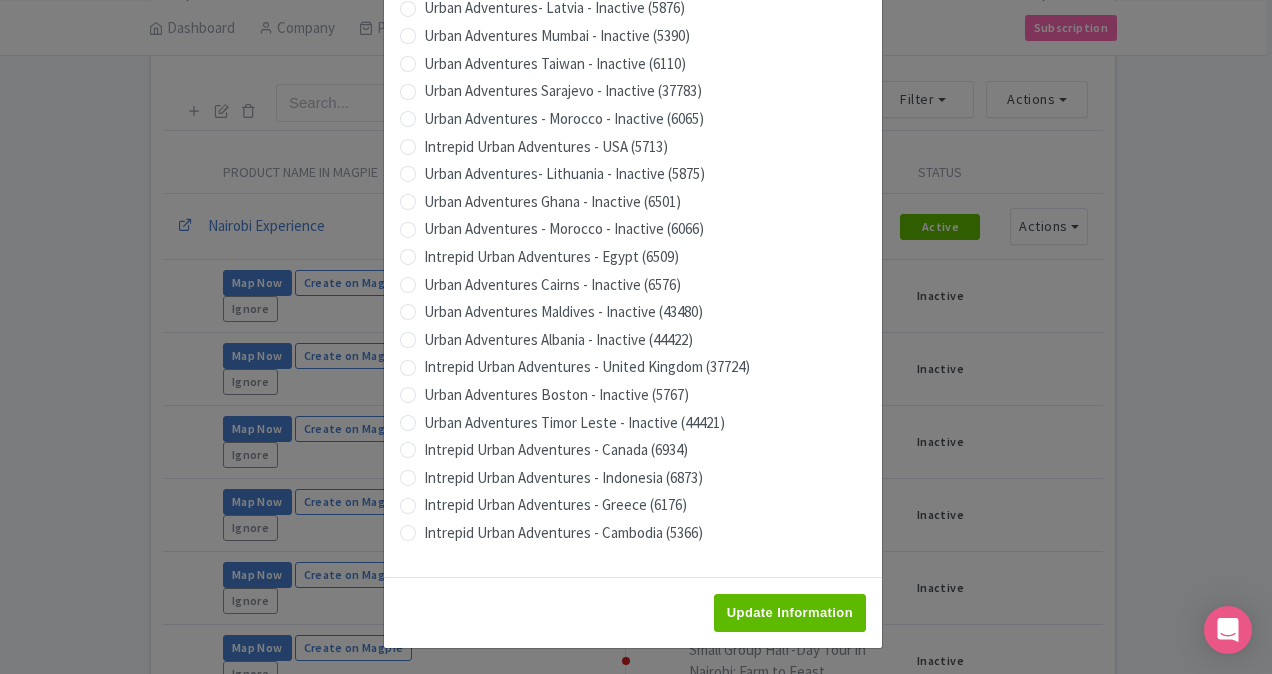 type on "Saving..." 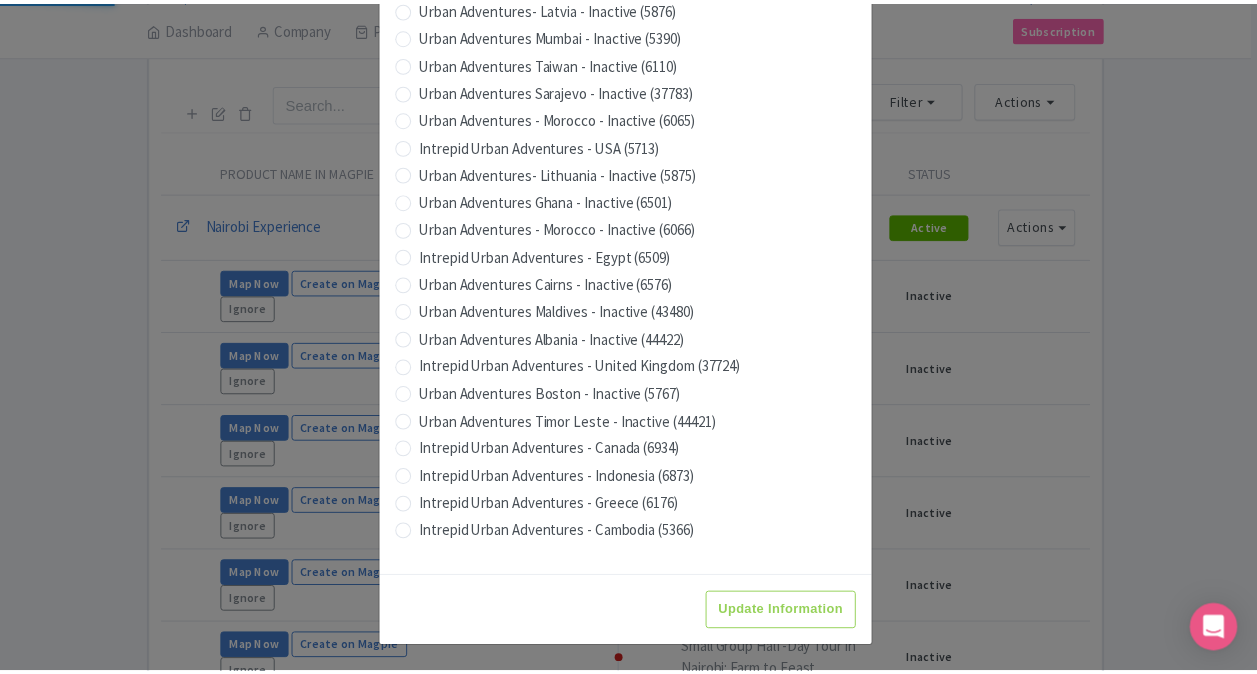 scroll, scrollTop: 0, scrollLeft: 0, axis: both 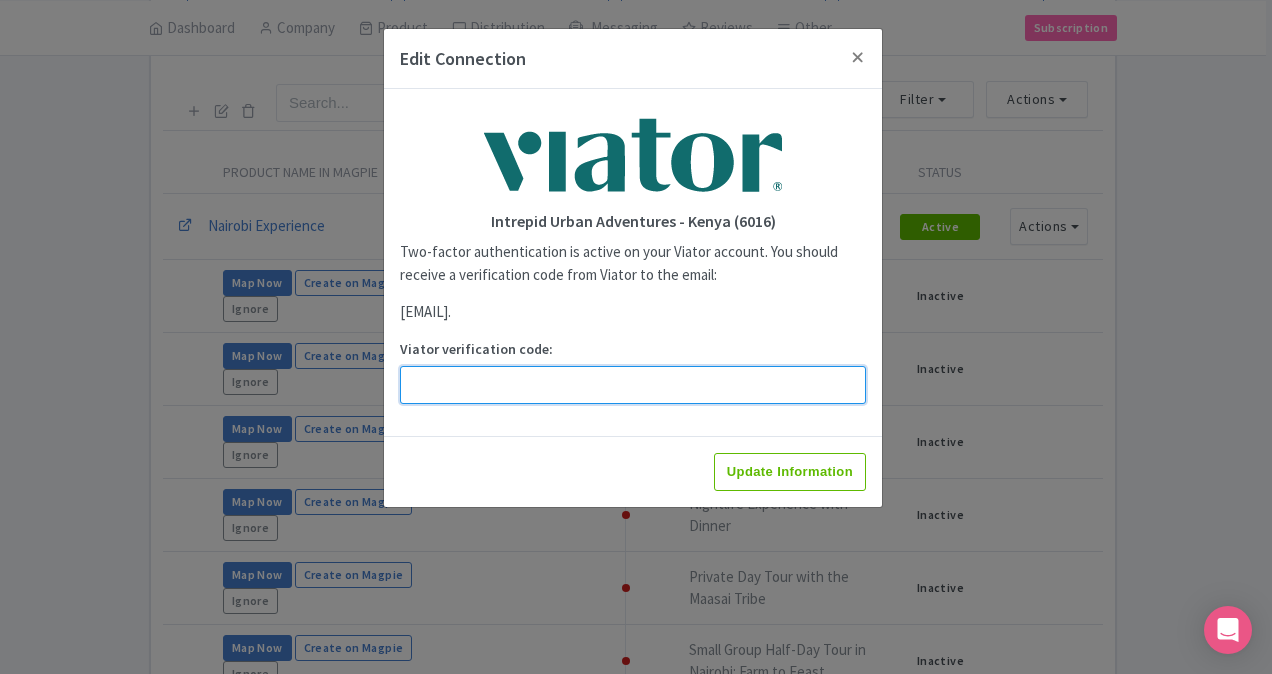 click on "Viator verification code:" at bounding box center [633, 385] 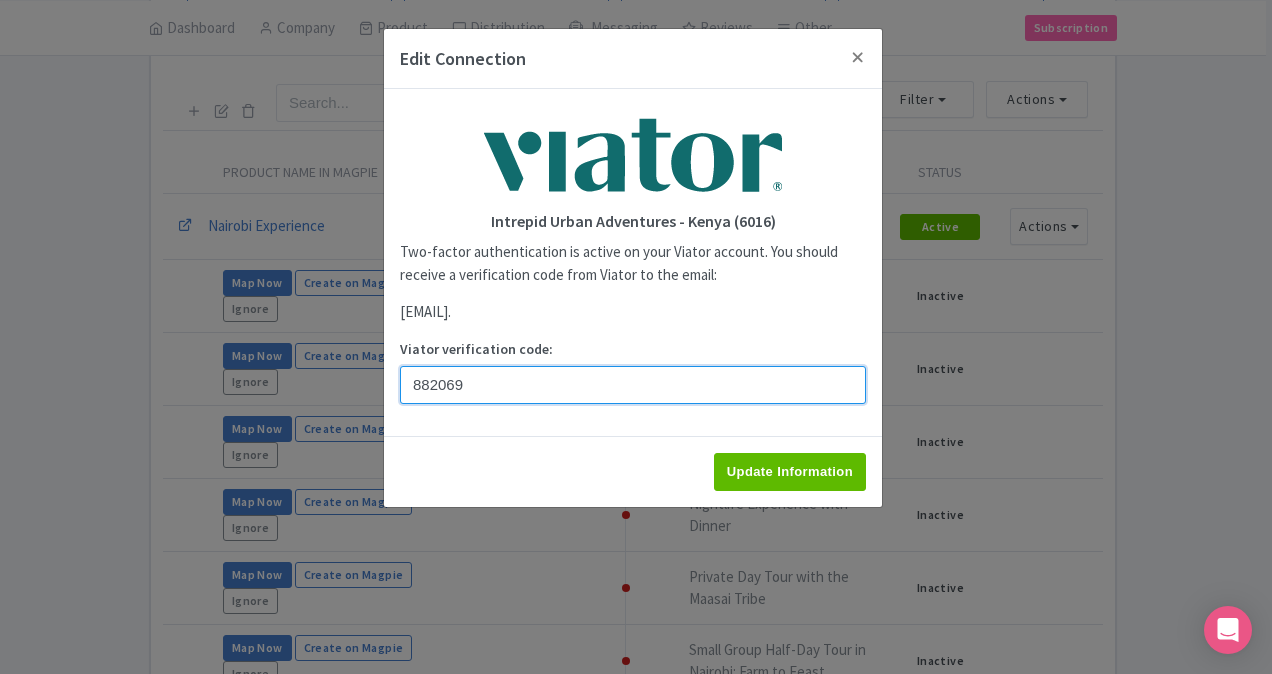 type on "882069" 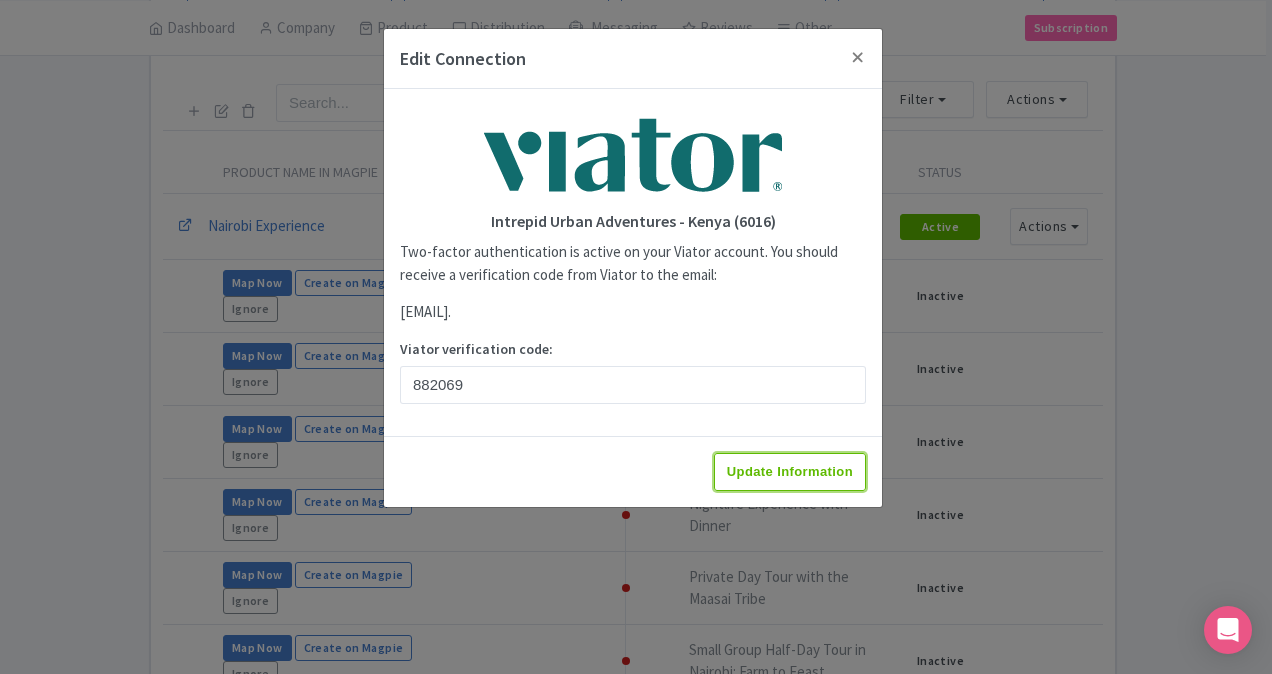 click on "Update Information" at bounding box center (790, 472) 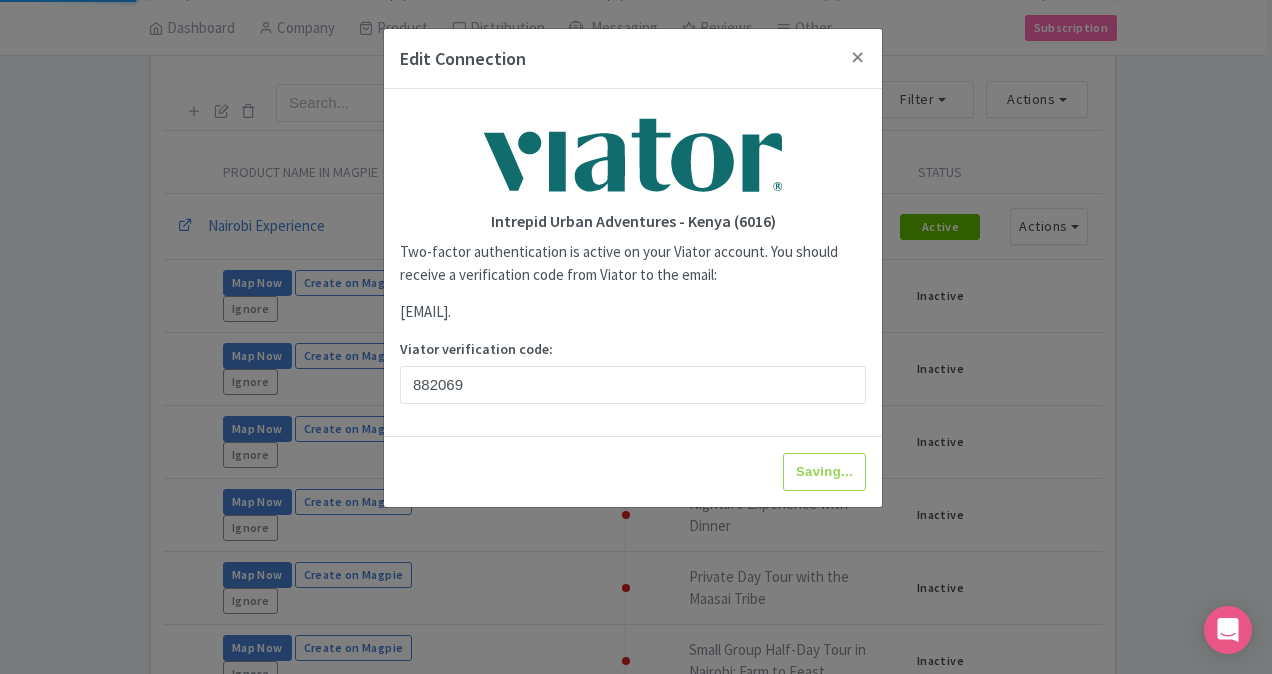 type on "Update Information" 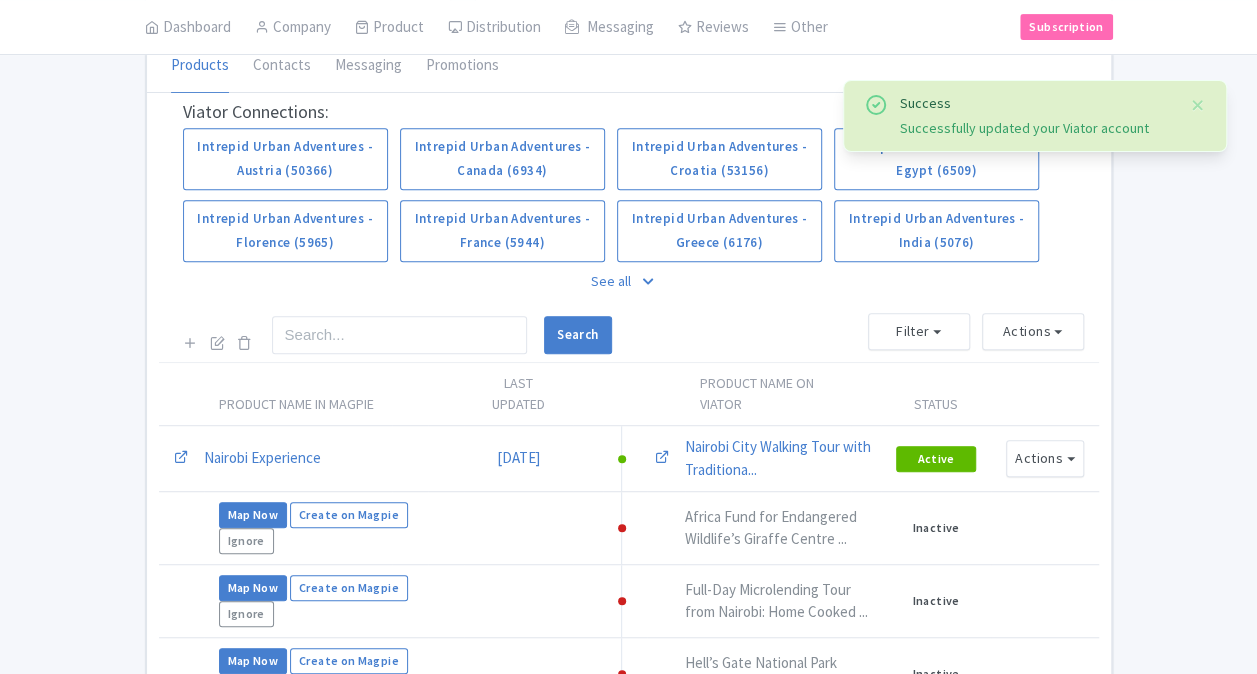 scroll, scrollTop: 400, scrollLeft: 0, axis: vertical 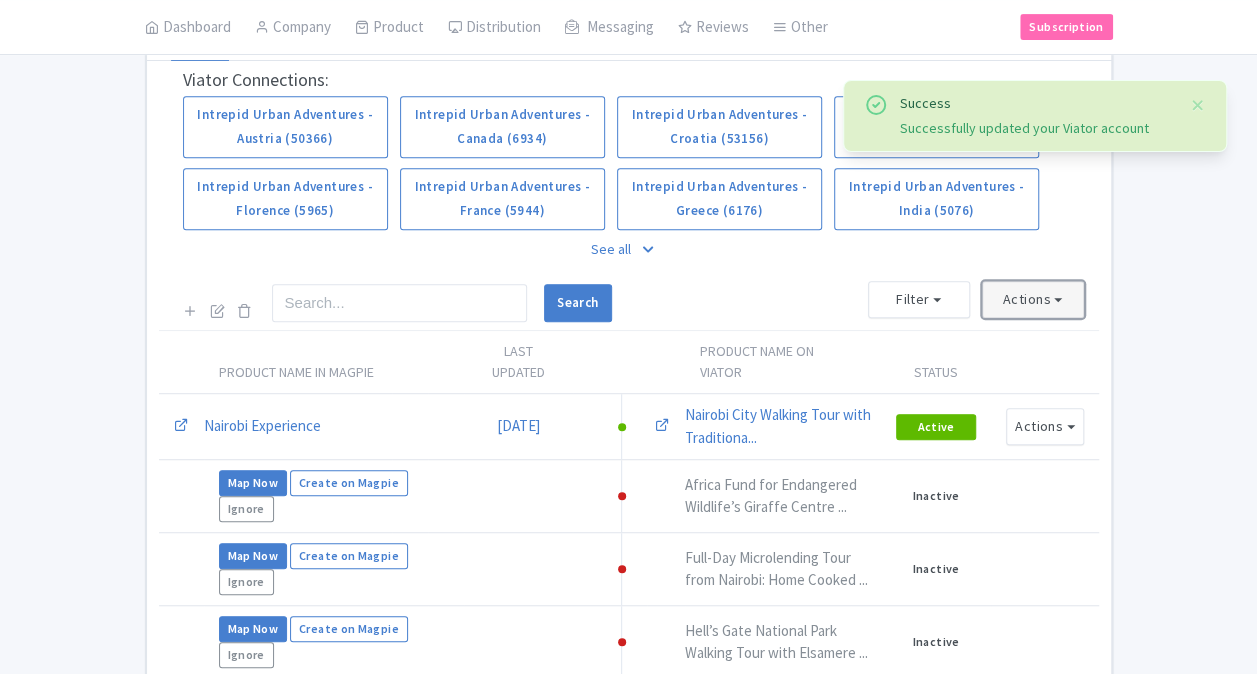 click on "Actions" at bounding box center (1033, 299) 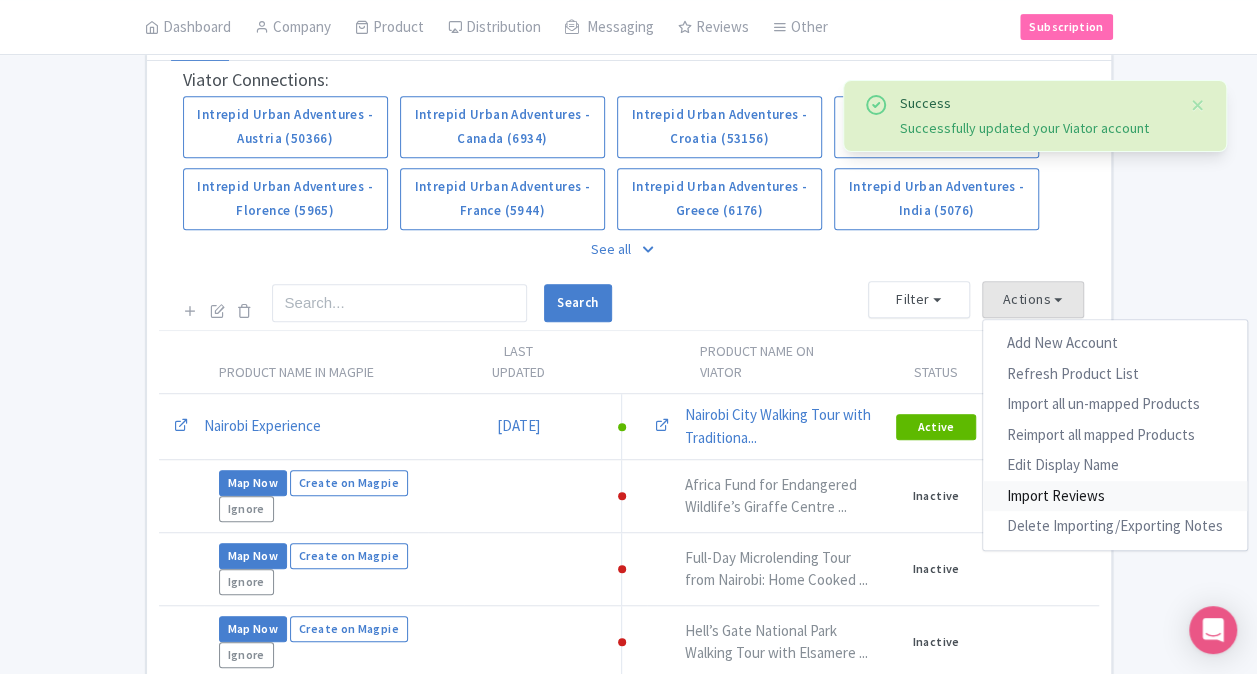 click on "Import Reviews" at bounding box center [1115, 496] 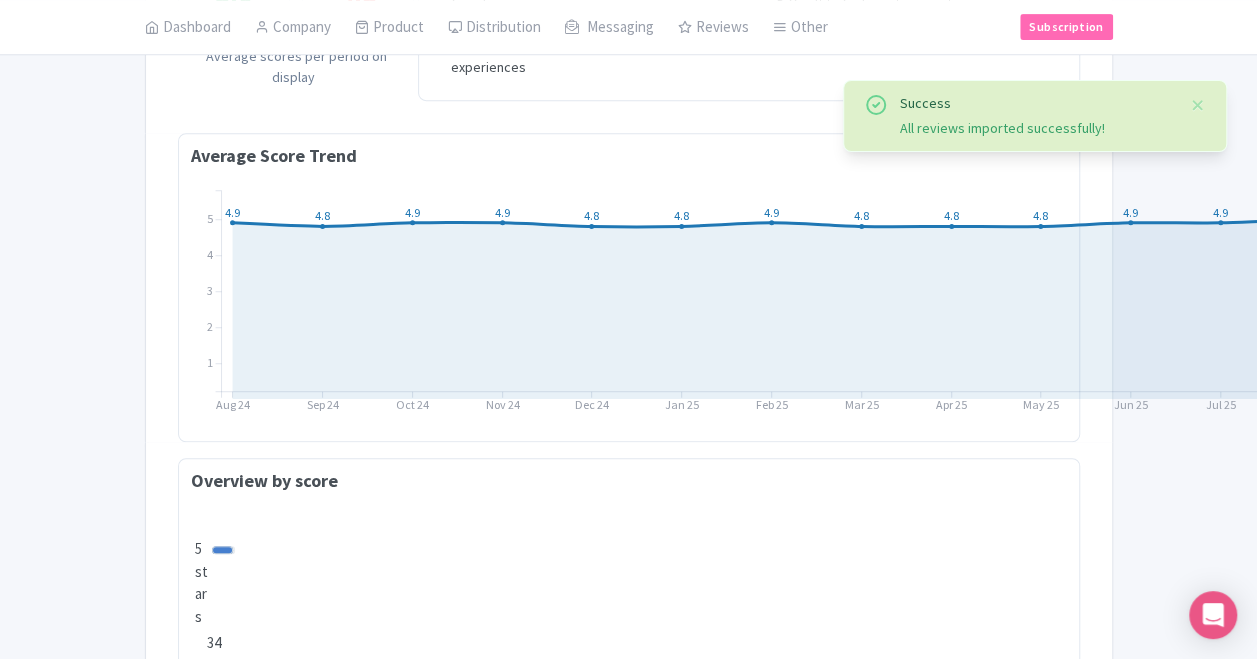 scroll, scrollTop: 700, scrollLeft: 0, axis: vertical 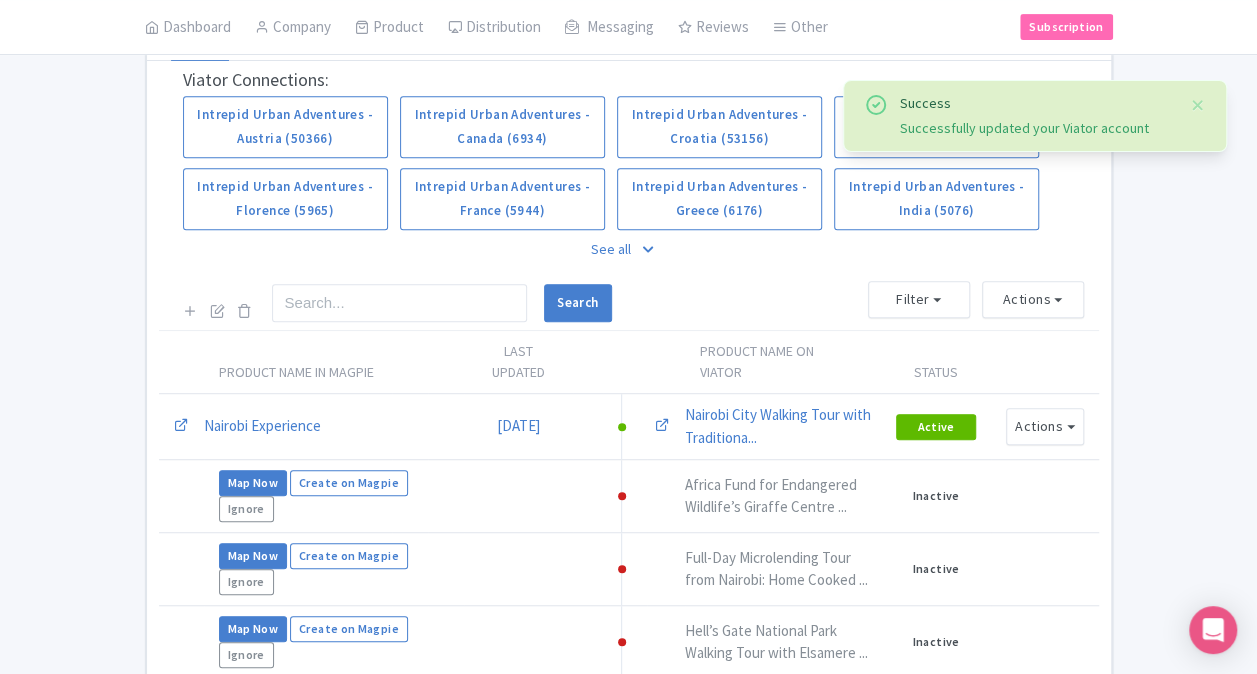 click at bounding box center [648, 250] 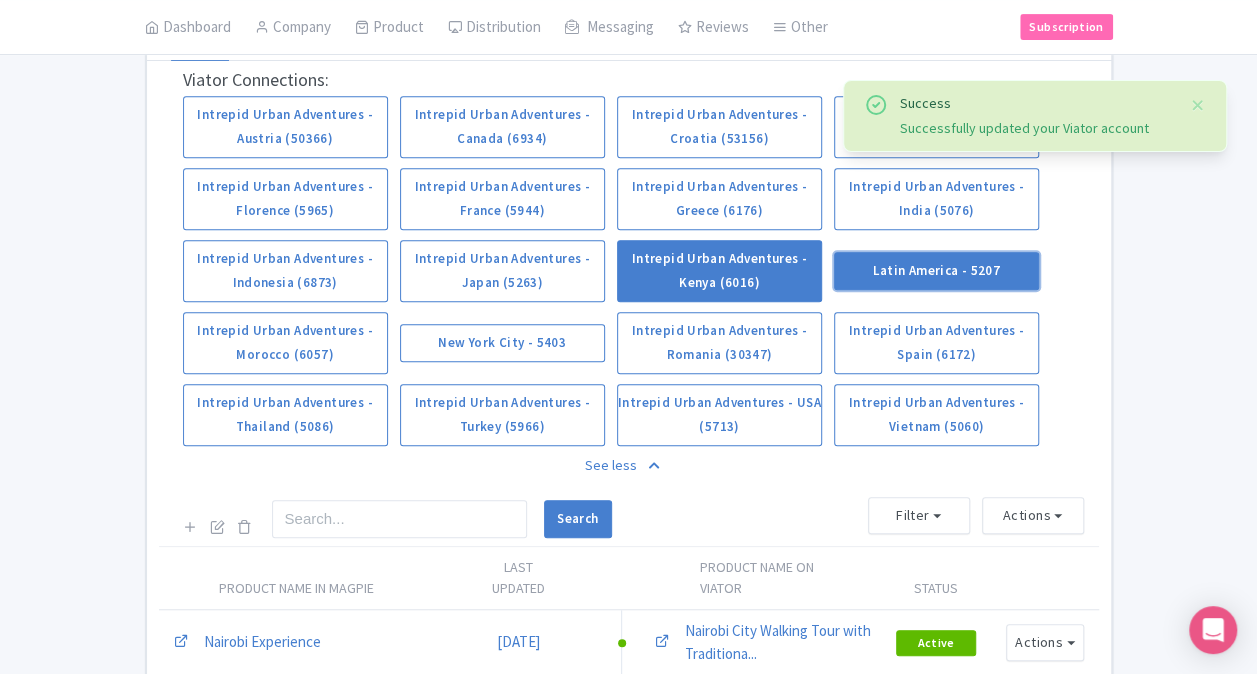 click on "Latin America - 5207" at bounding box center [936, 271] 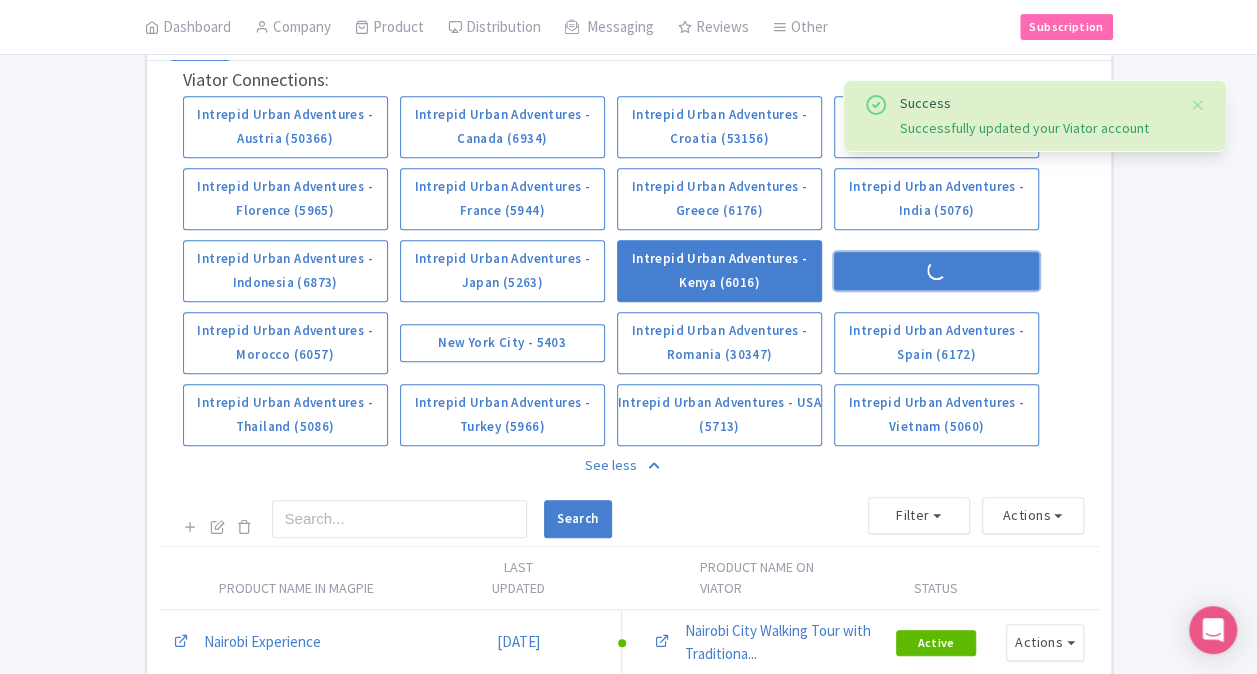 scroll, scrollTop: 500, scrollLeft: 0, axis: vertical 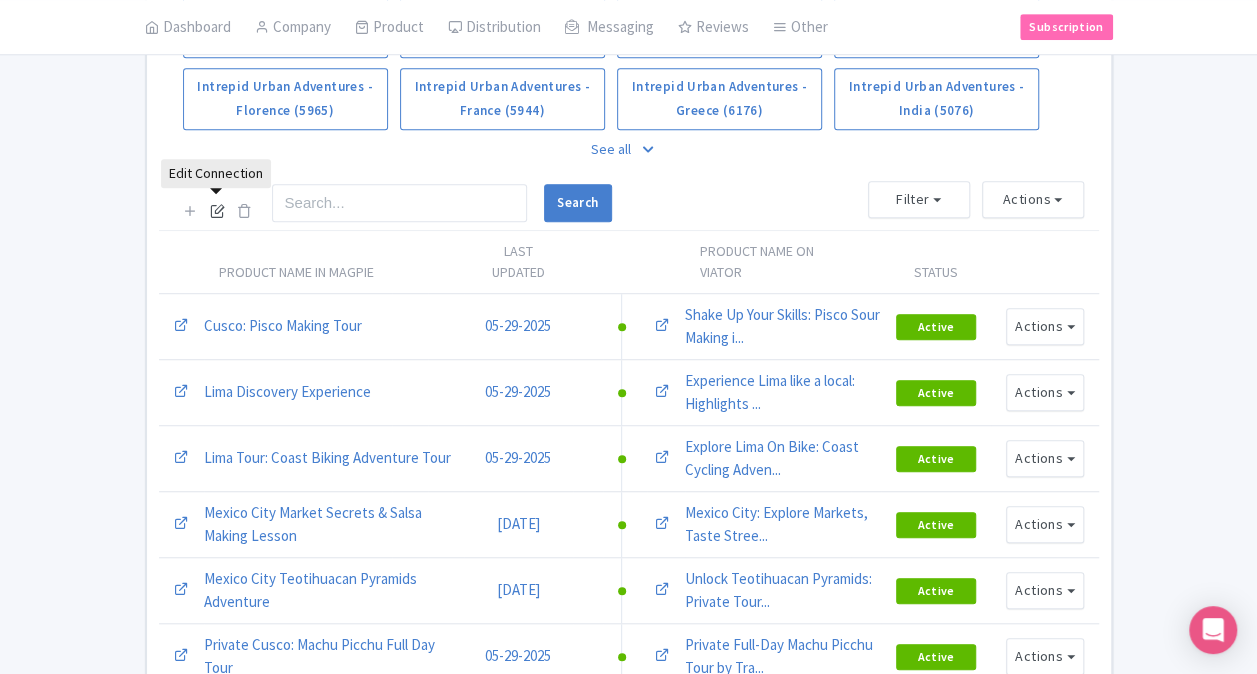 click at bounding box center [217, 210] 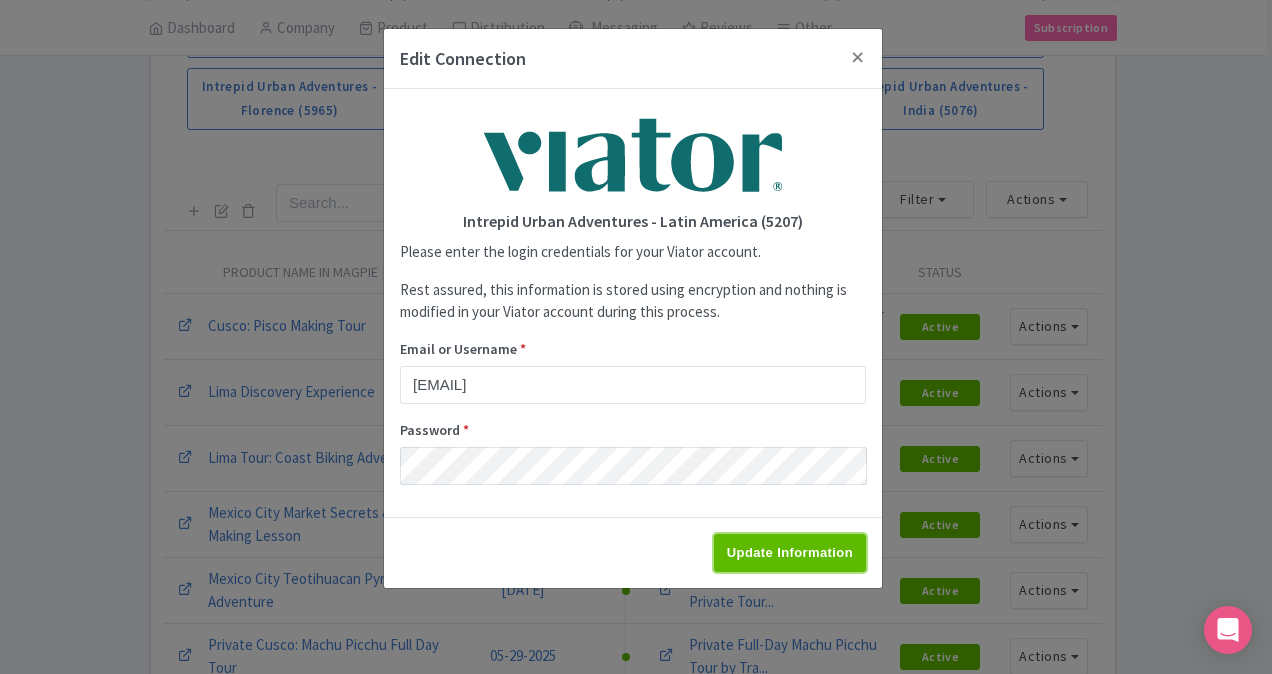 click on "Update Information" at bounding box center [790, 553] 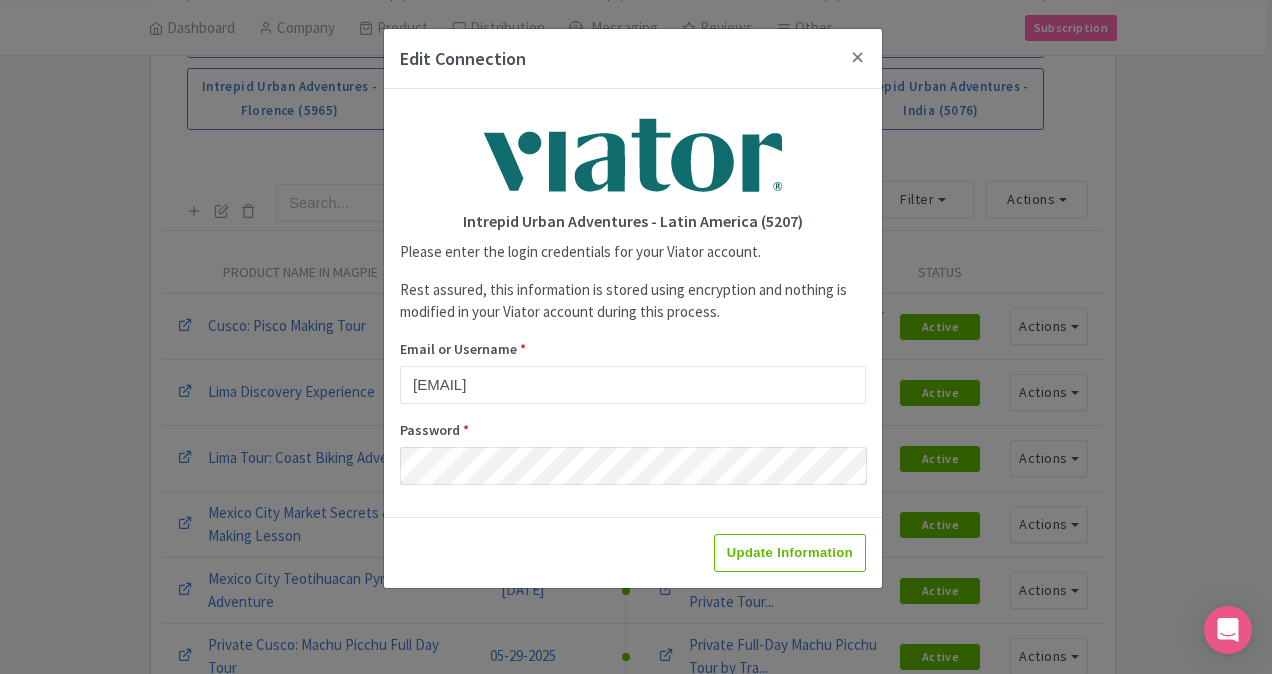 type on "Saving..." 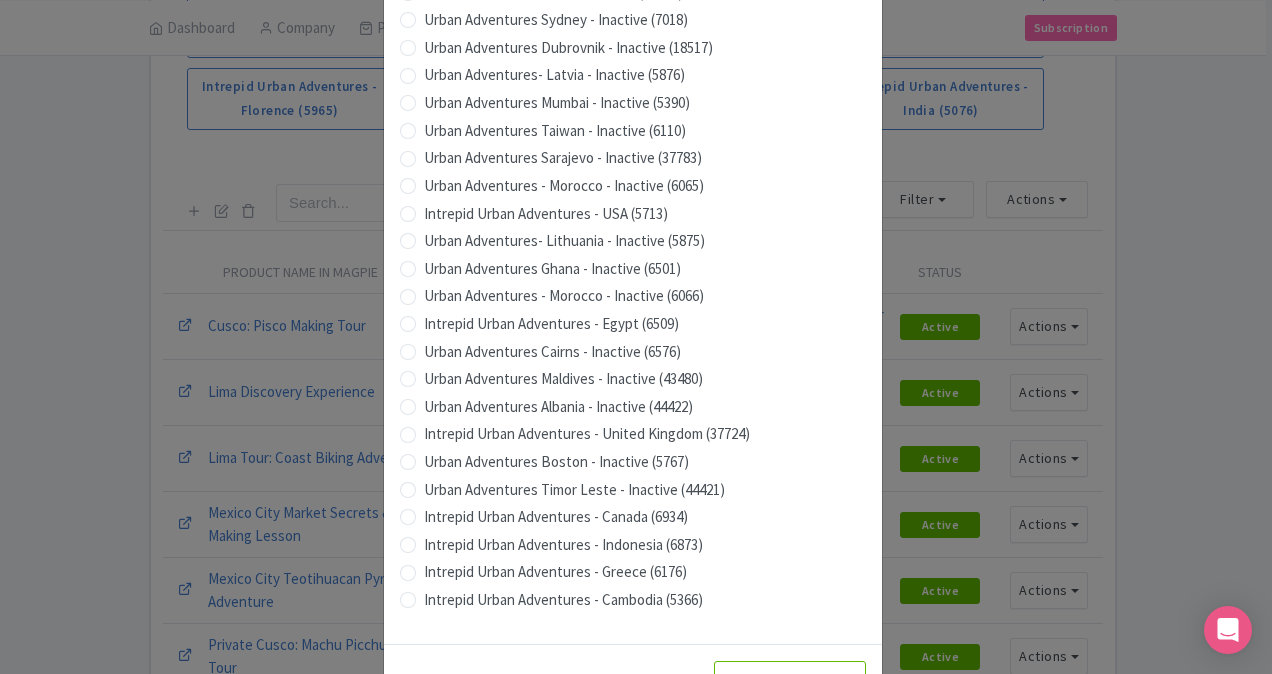 scroll, scrollTop: 1979, scrollLeft: 0, axis: vertical 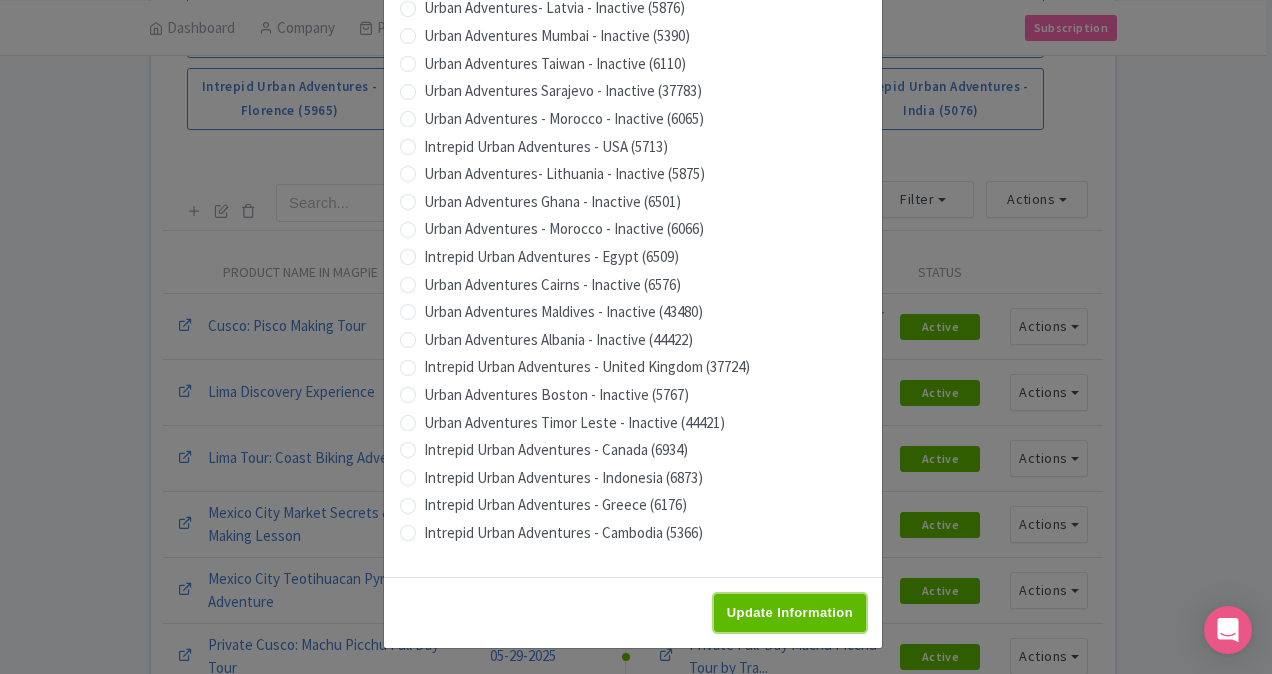 click on "Update Information" at bounding box center [790, 613] 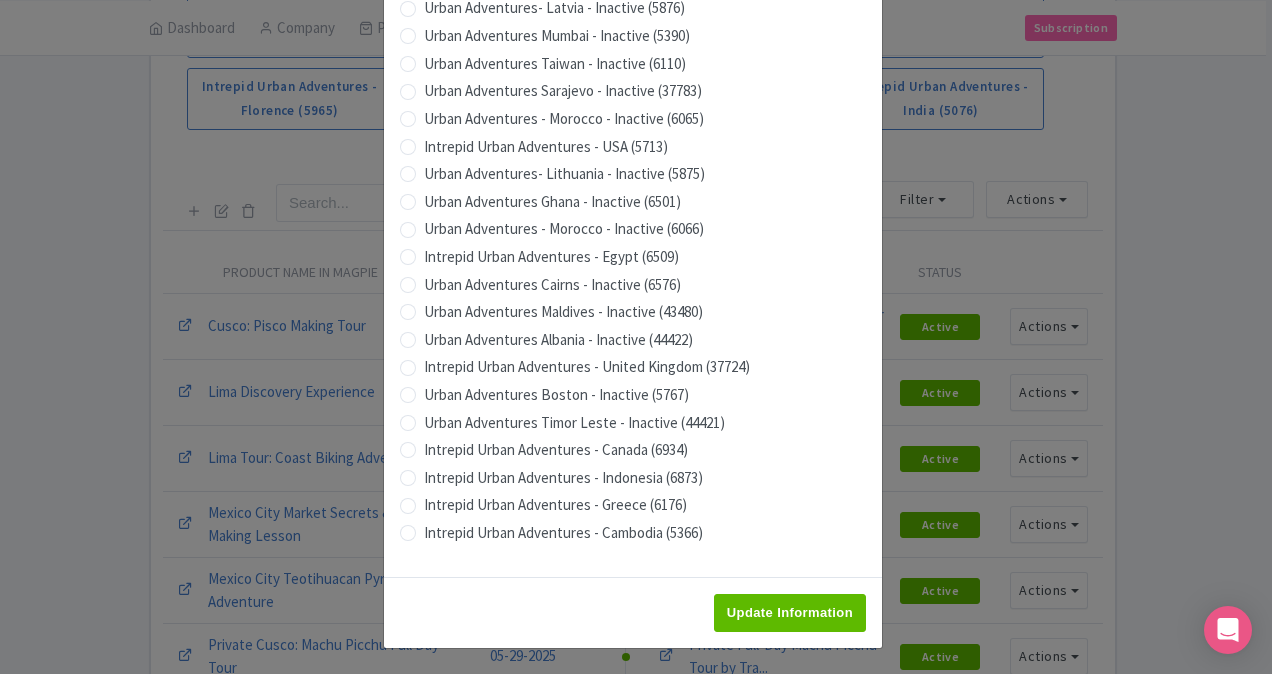 type on "Saving..." 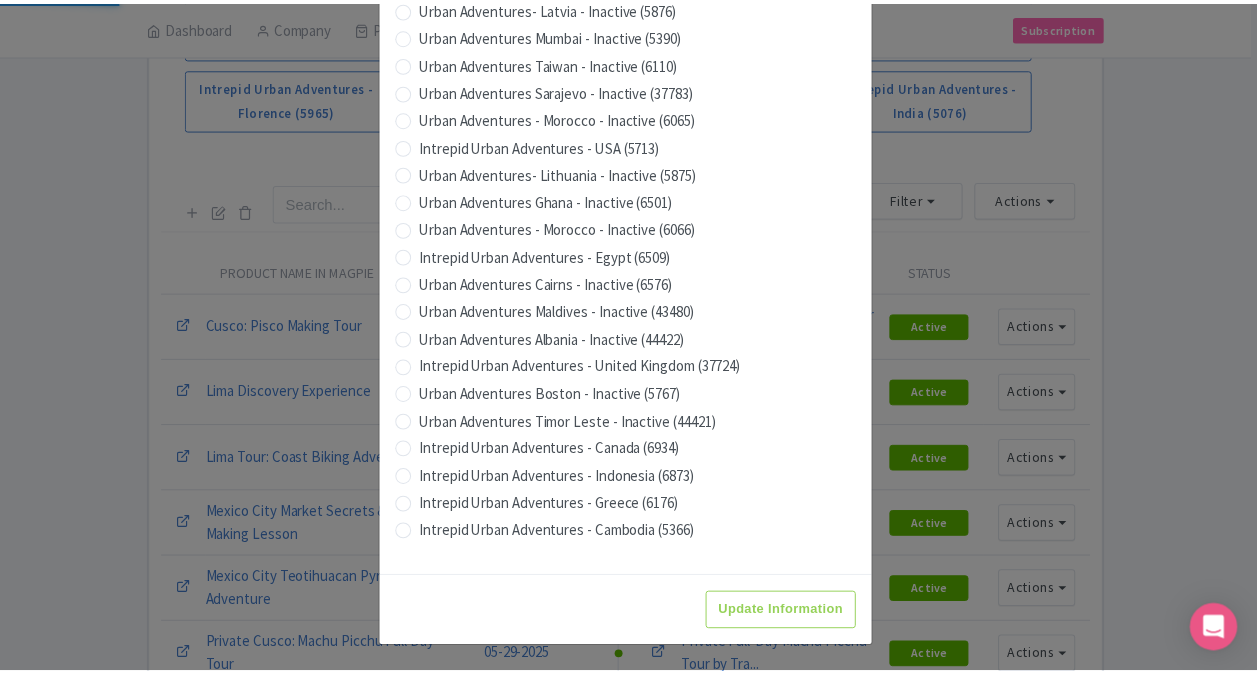scroll, scrollTop: 0, scrollLeft: 0, axis: both 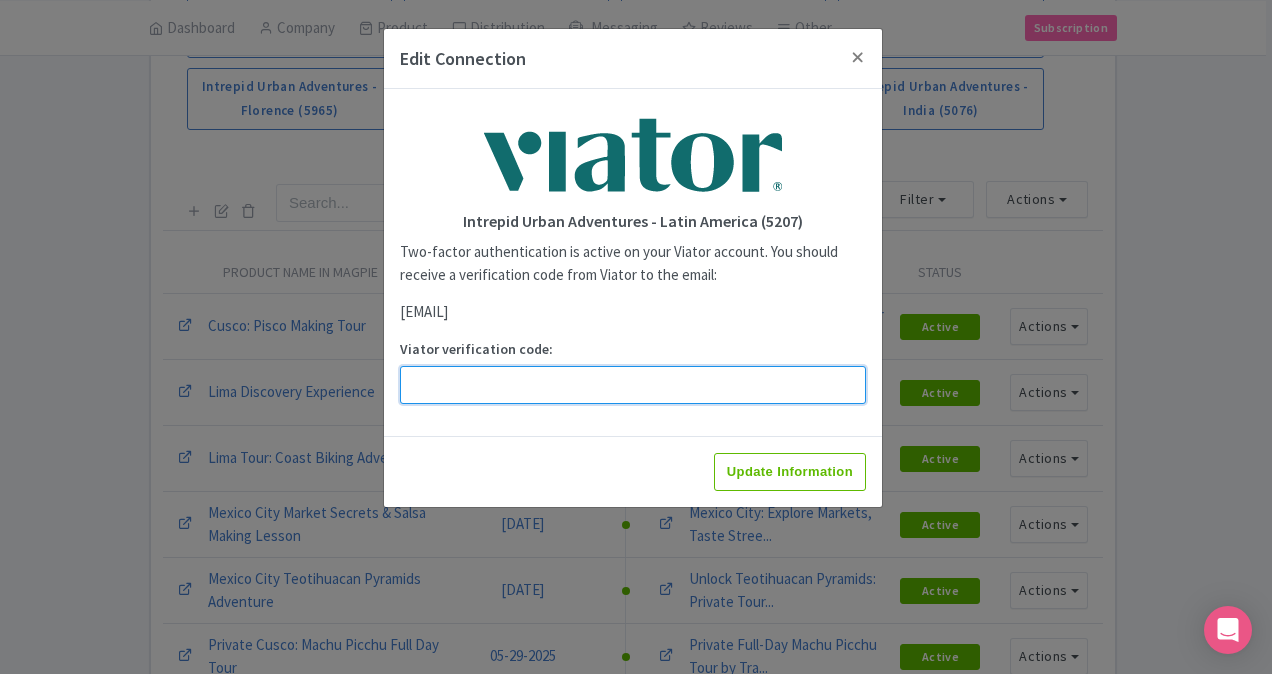 click on "Viator verification code:" at bounding box center [633, 385] 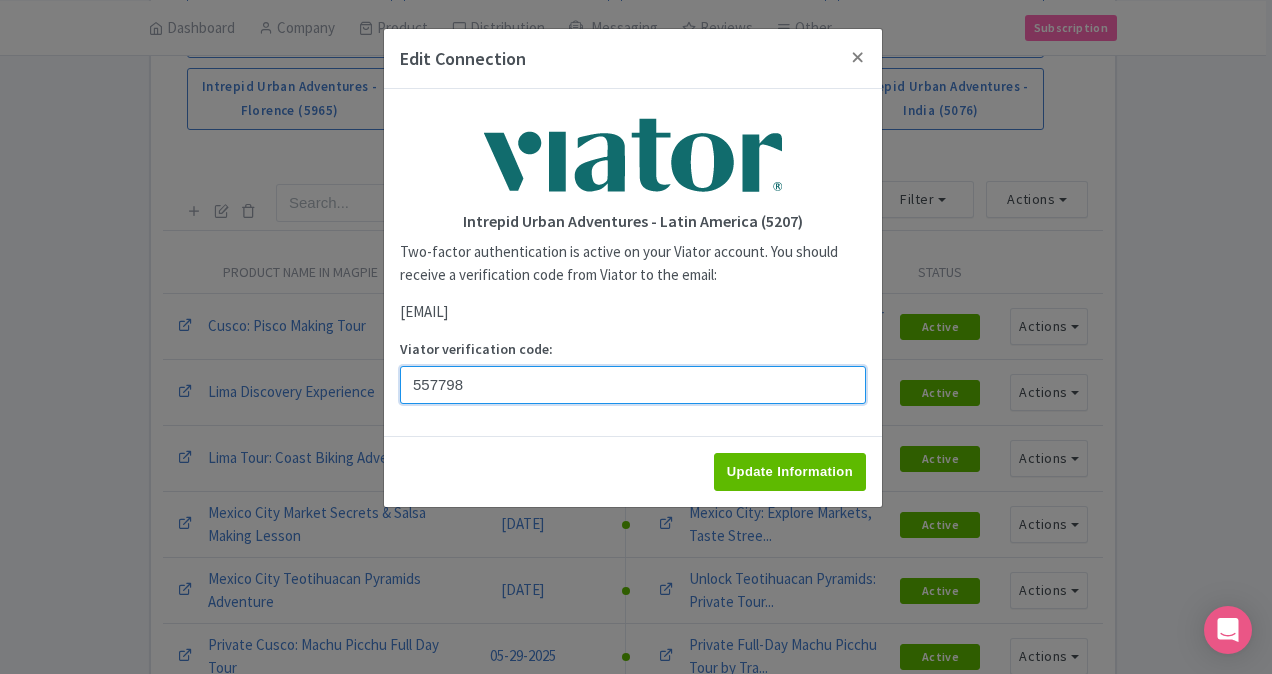 type on "557798" 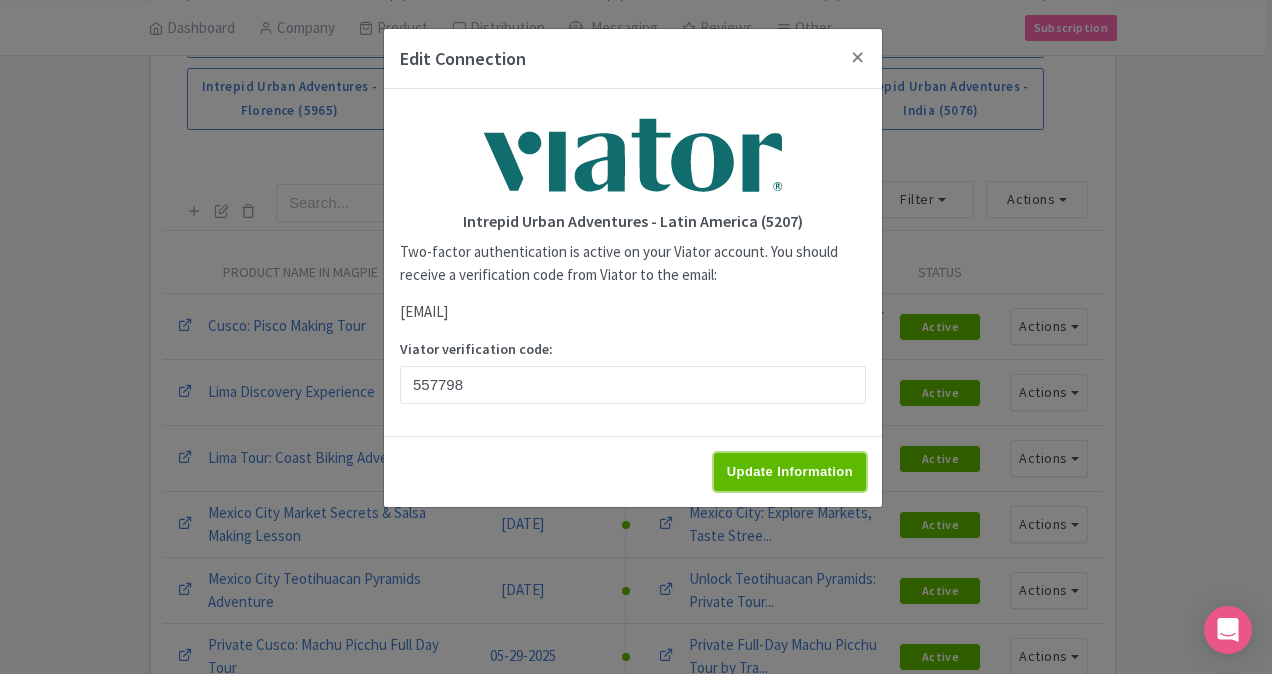 click on "Update Information" at bounding box center [790, 472] 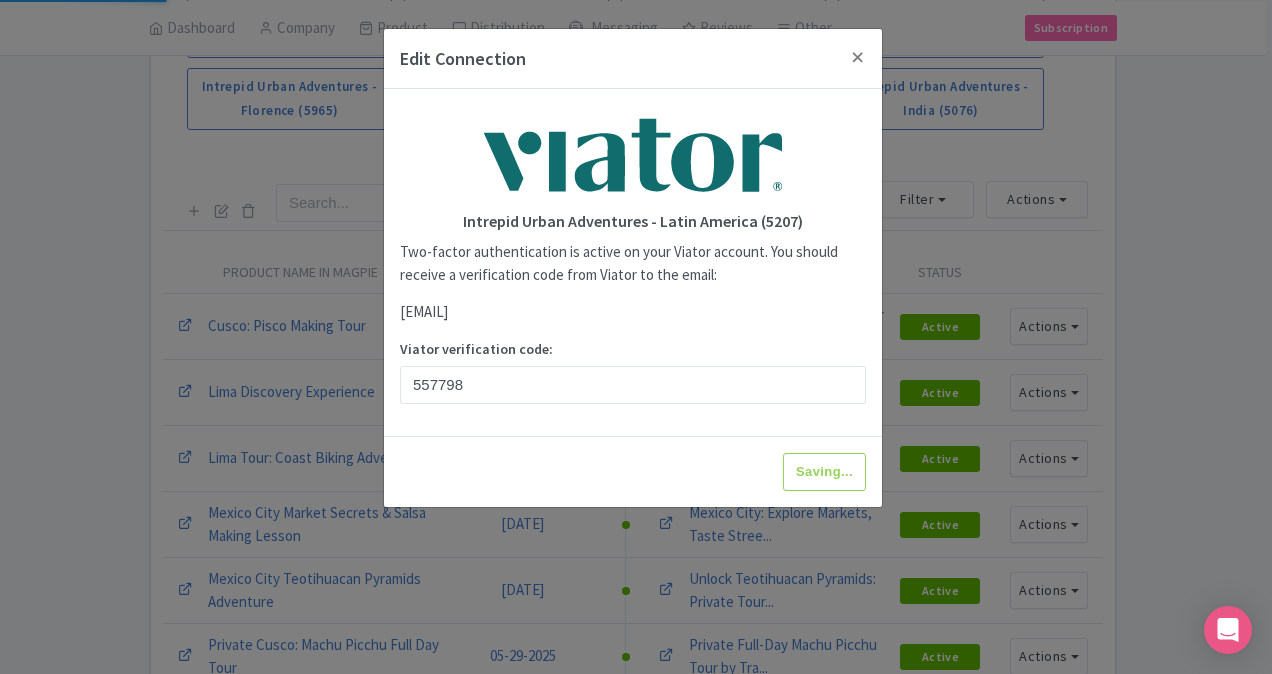 type on "Update Information" 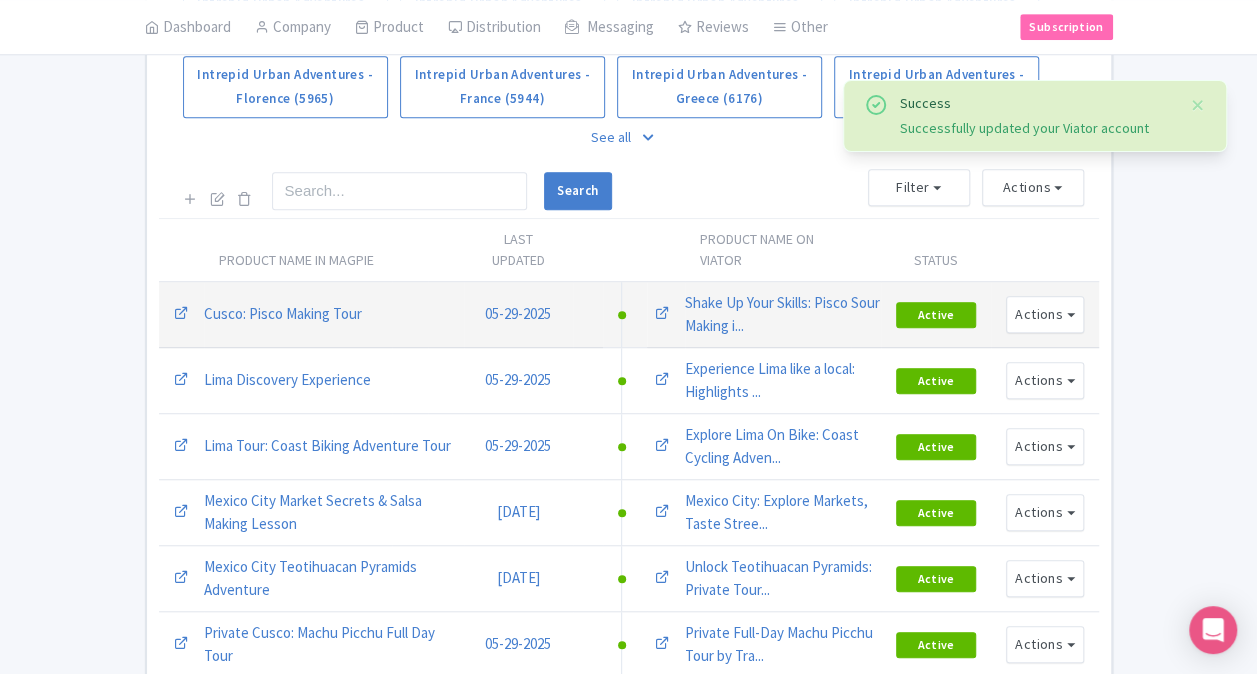 scroll, scrollTop: 400, scrollLeft: 0, axis: vertical 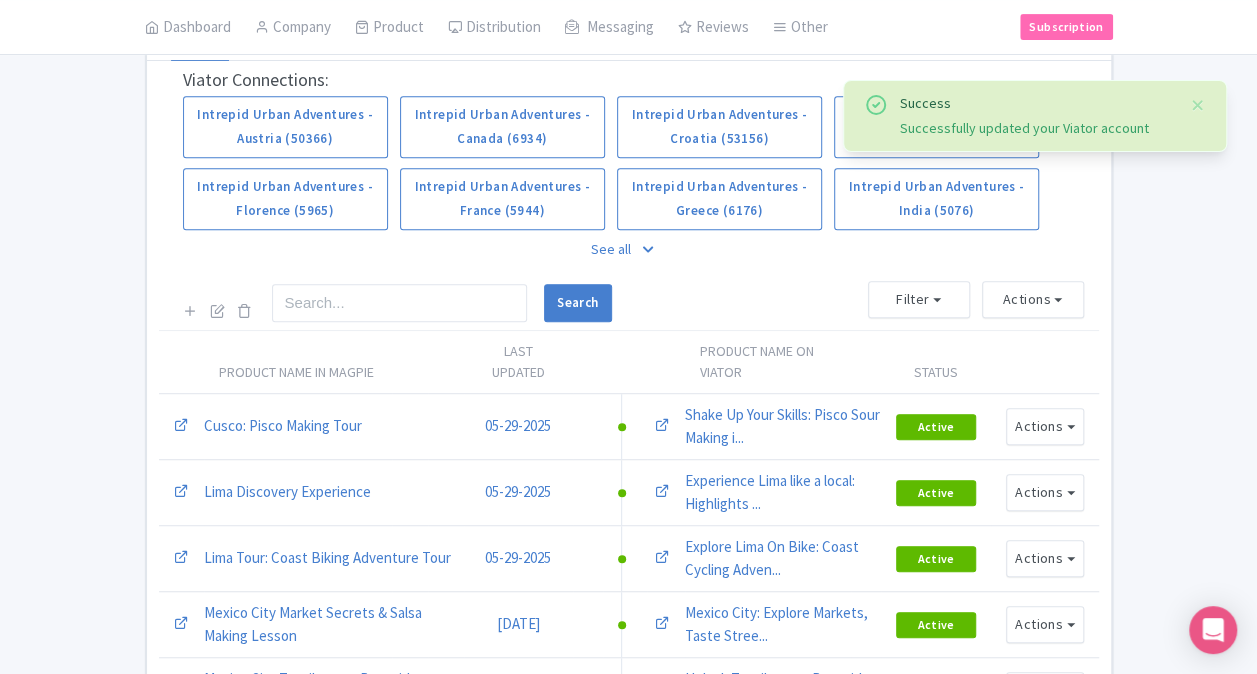 click on "See all" at bounding box center [629, 249] 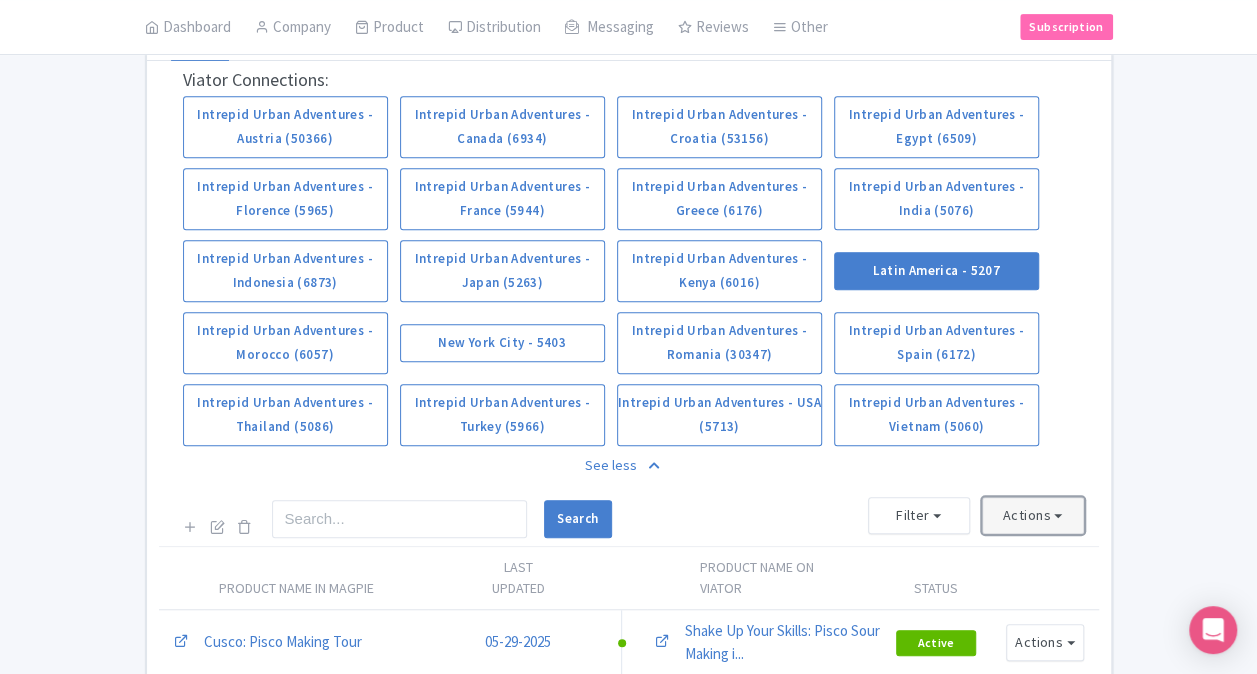 click on "Actions" at bounding box center (1033, 515) 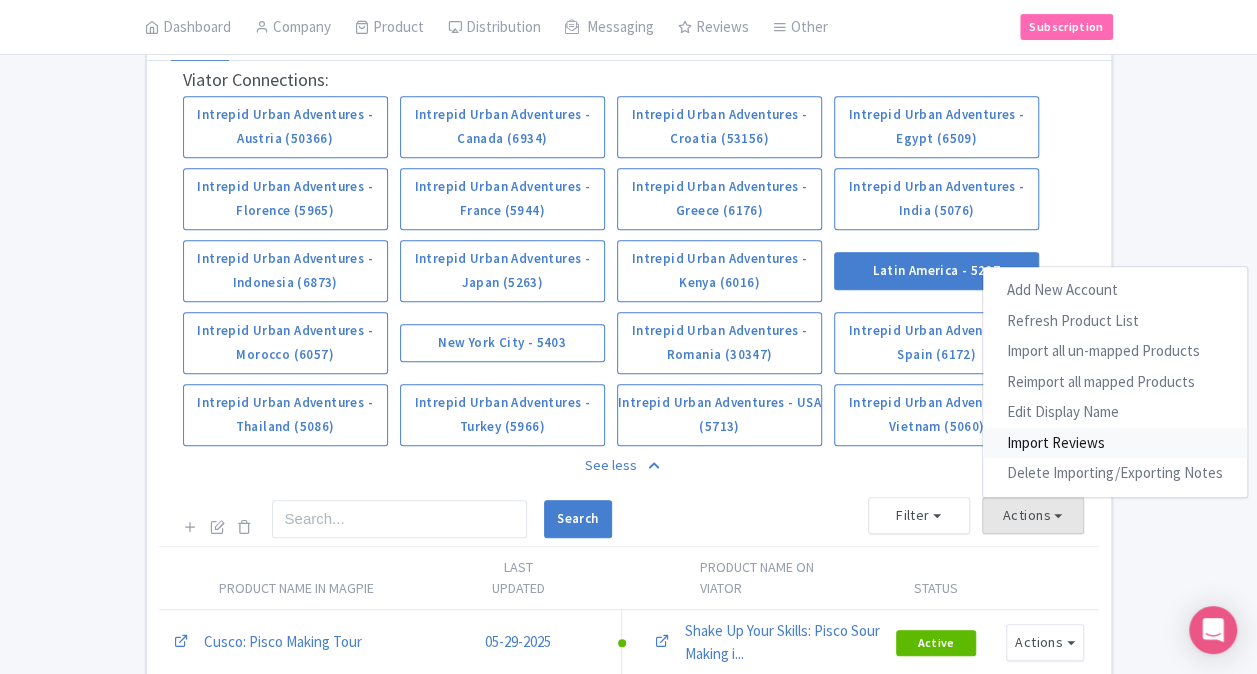 click on "Import Reviews" at bounding box center (1115, 443) 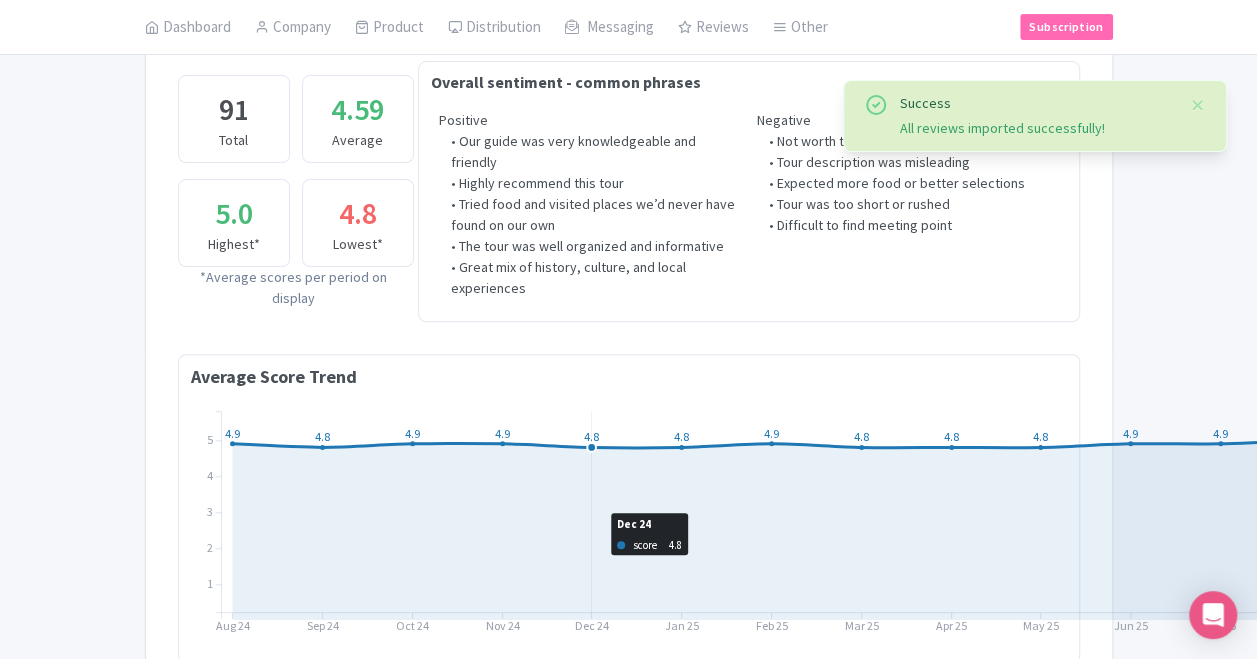 scroll, scrollTop: 0, scrollLeft: 0, axis: both 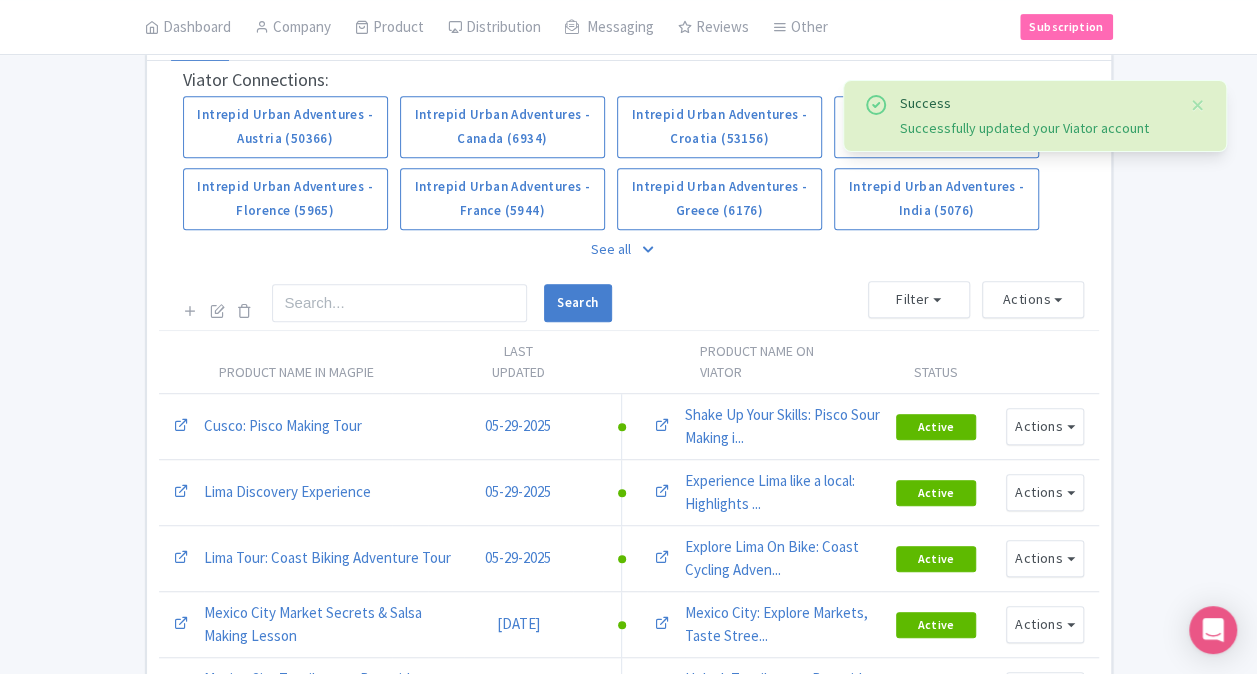 click on "See all" at bounding box center (629, 249) 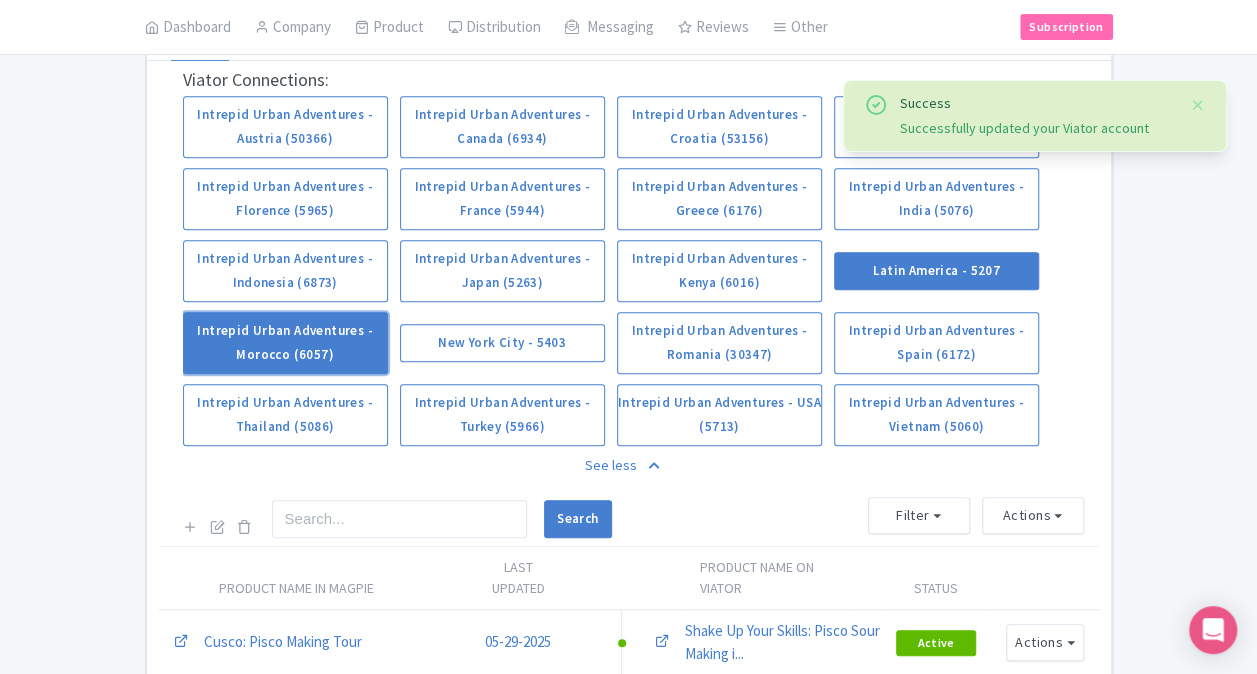 click on "Intrepid Urban Adventures - Morocco (6057)" at bounding box center [285, 343] 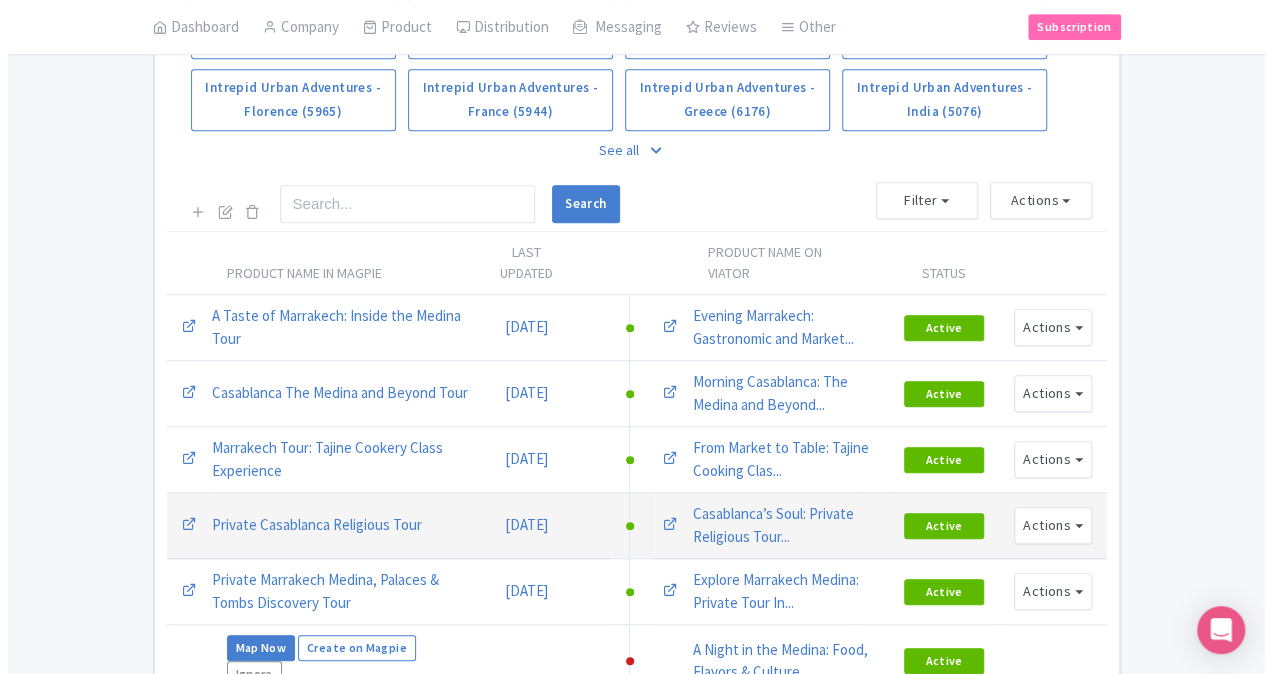 scroll, scrollTop: 500, scrollLeft: 0, axis: vertical 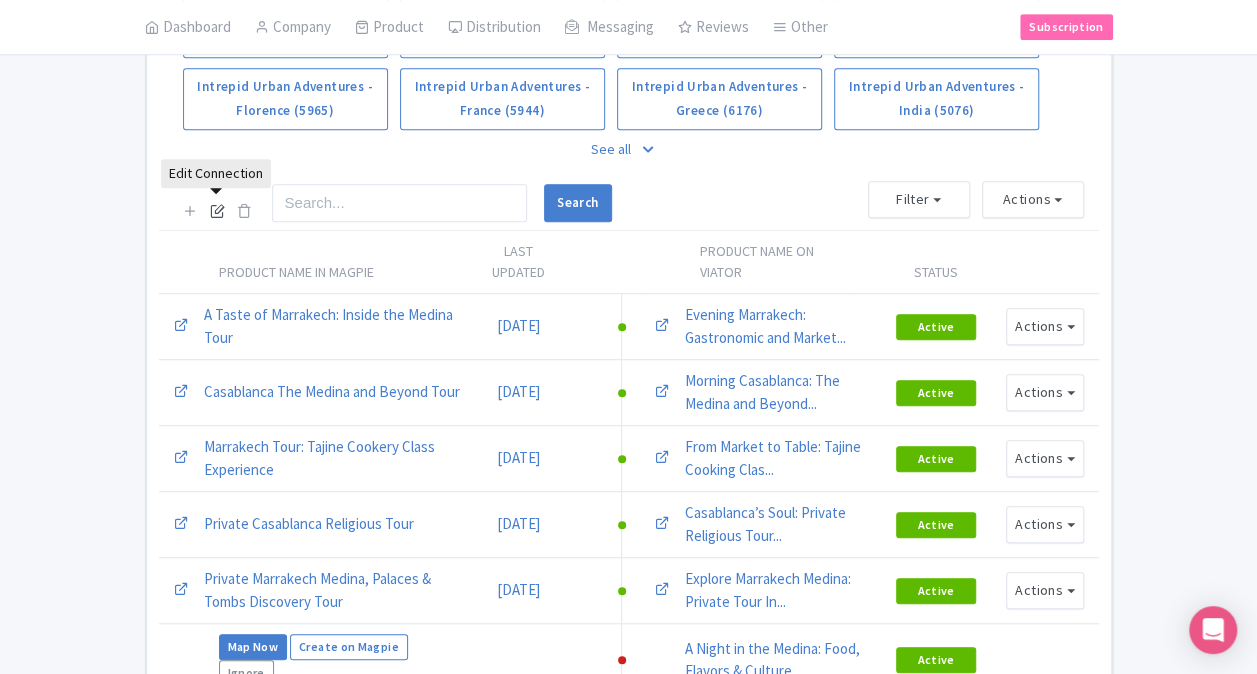 click at bounding box center (217, 210) 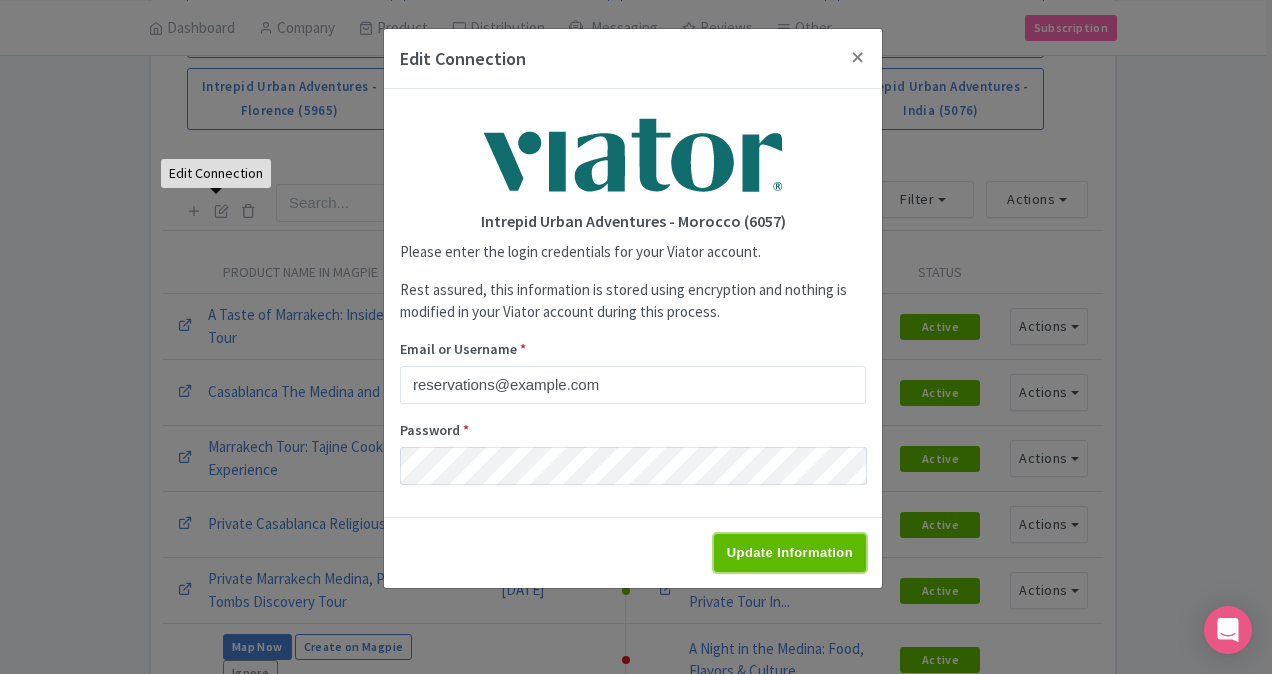 click on "Update Information" at bounding box center [790, 553] 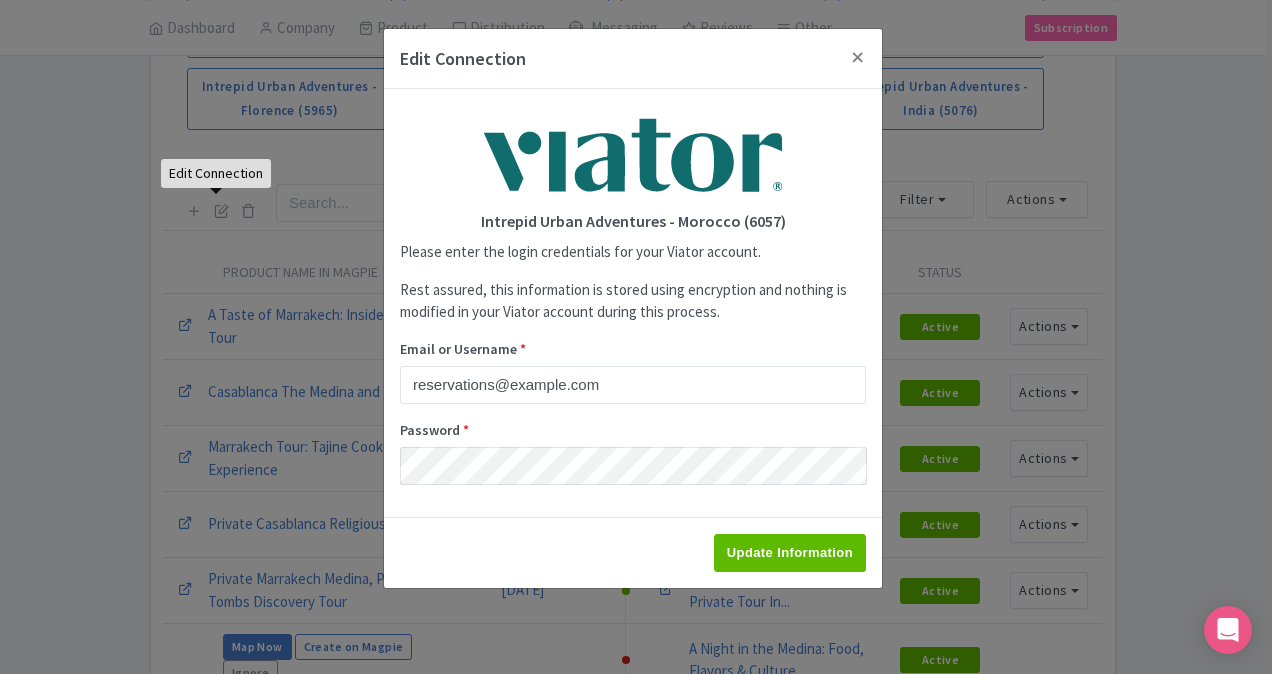 type on "Saving..." 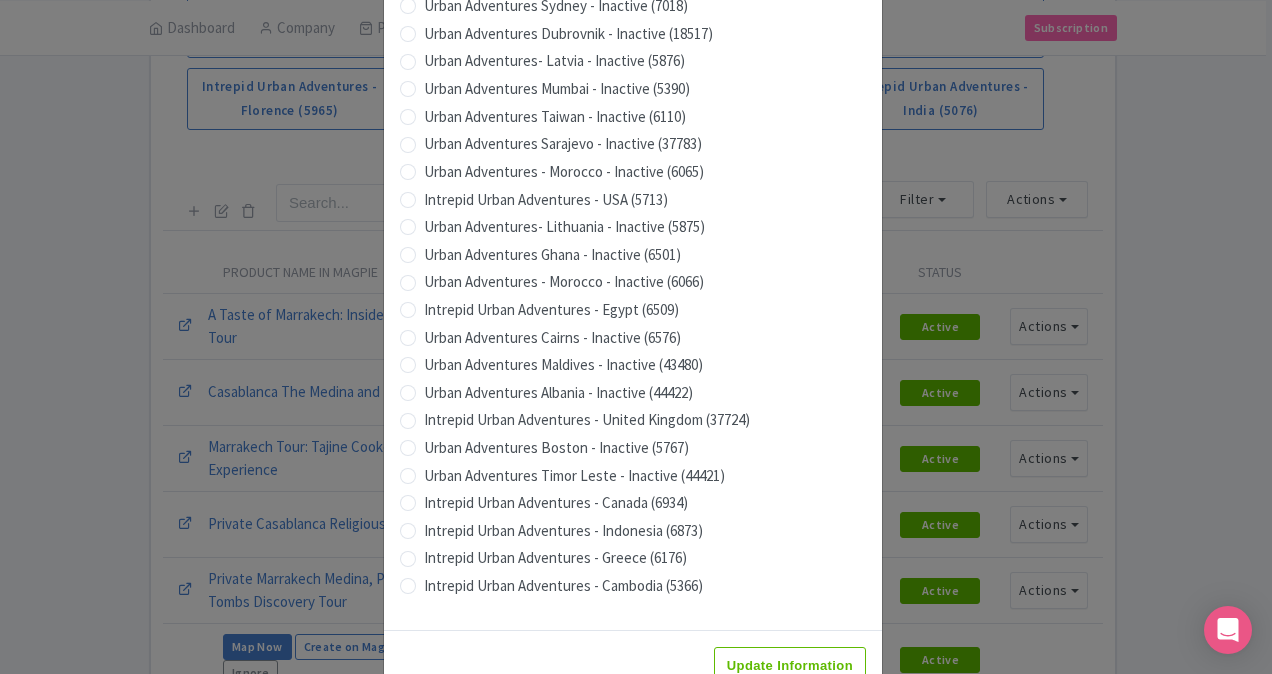 scroll, scrollTop: 1979, scrollLeft: 0, axis: vertical 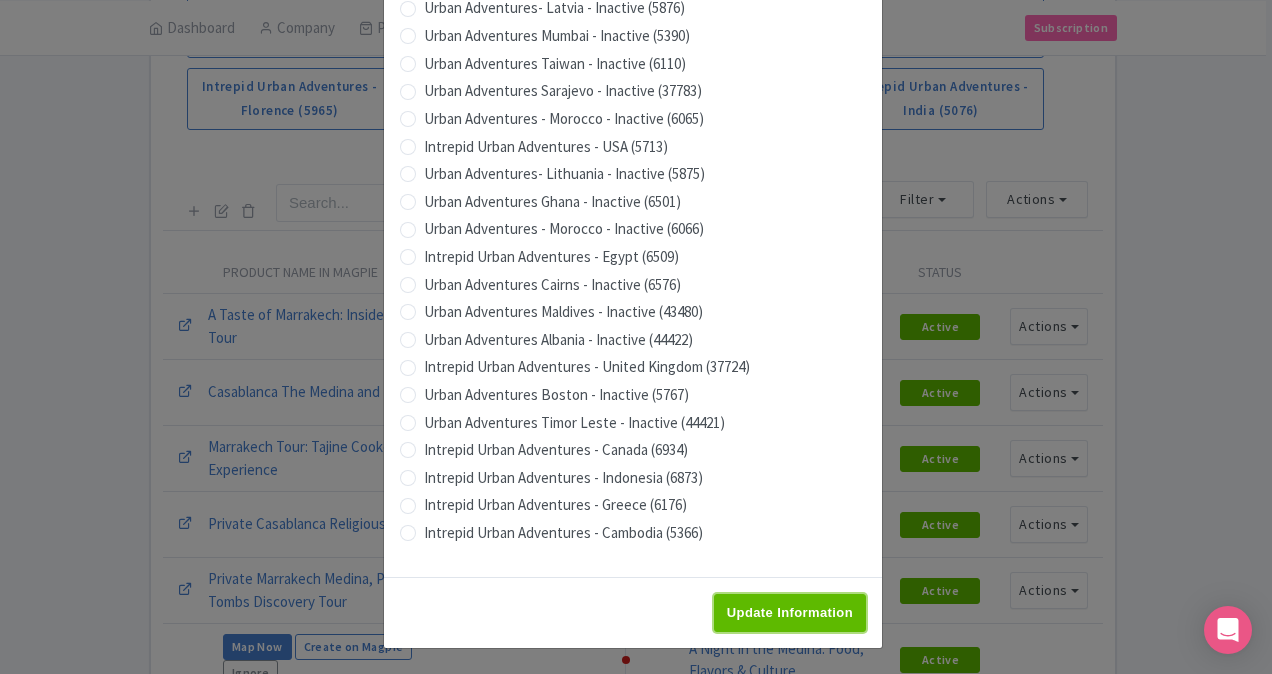 click on "Update Information" at bounding box center [790, 613] 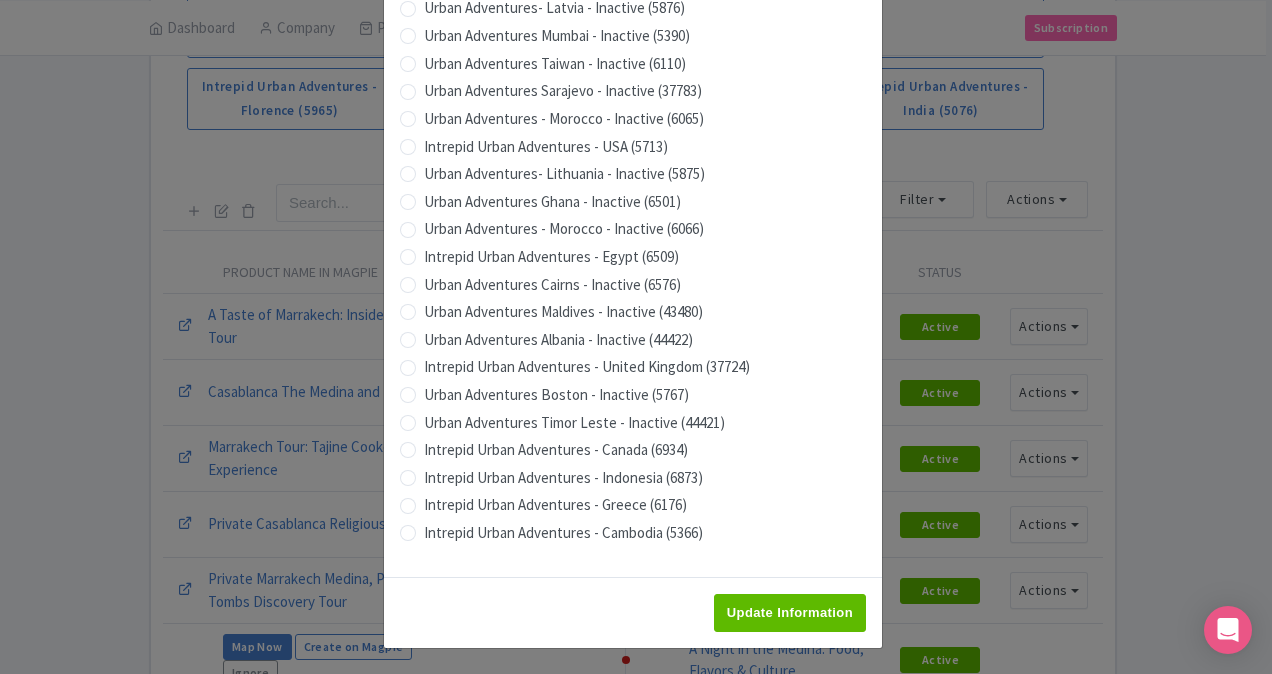 type on "Saving..." 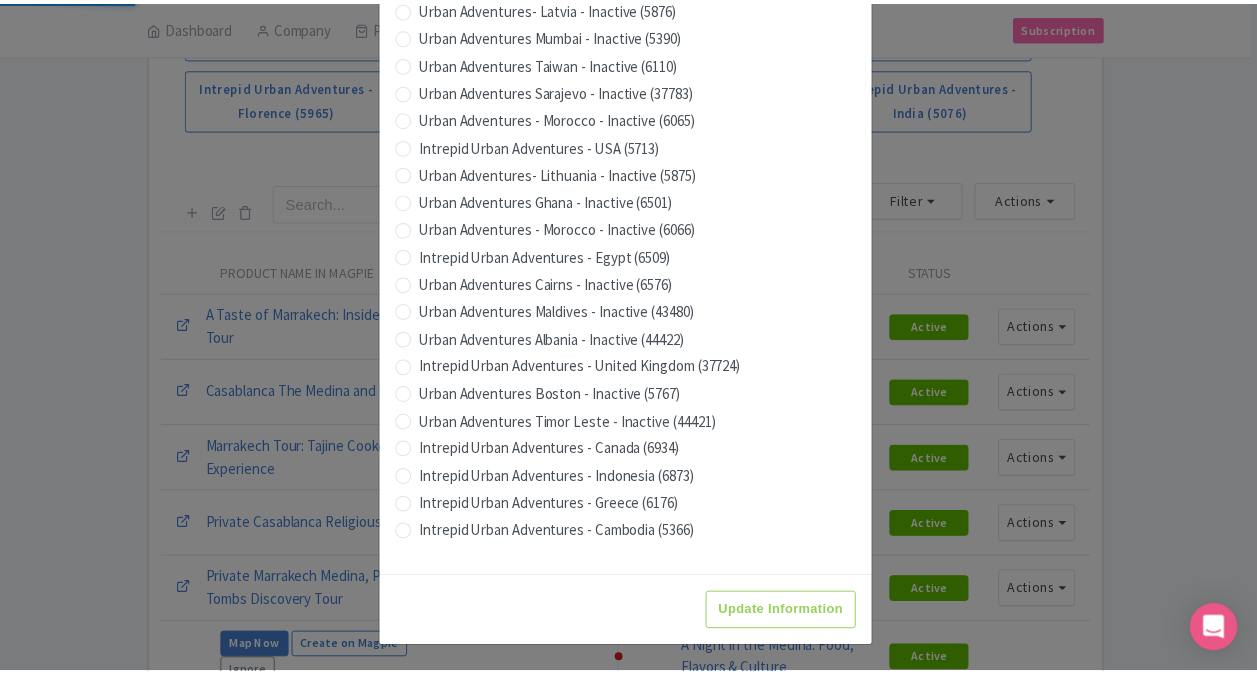scroll, scrollTop: 0, scrollLeft: 0, axis: both 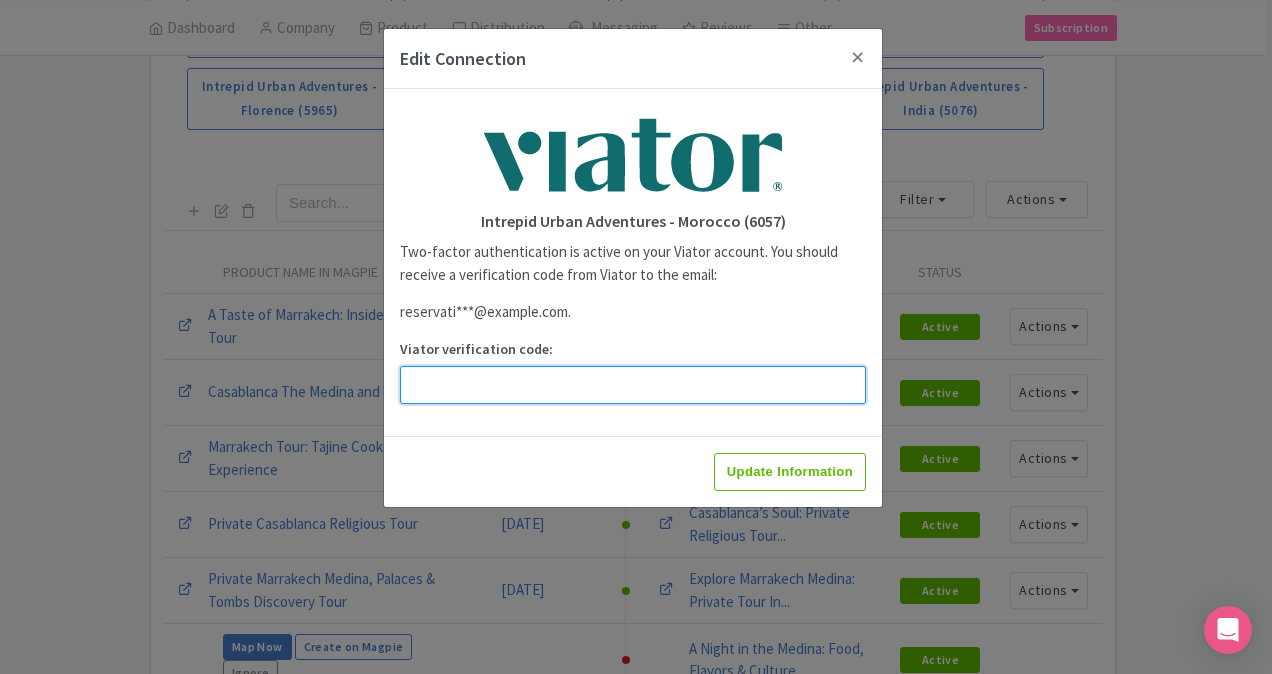 click on "Viator verification code:" at bounding box center [633, 385] 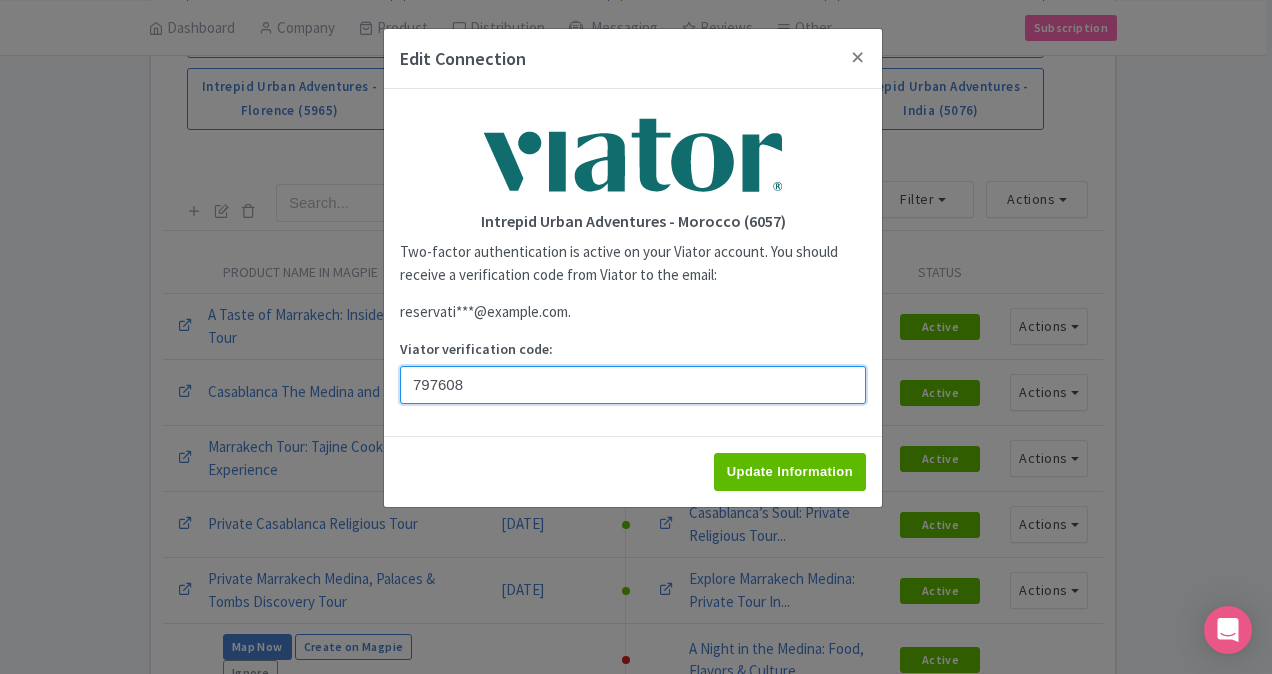 type on "797608" 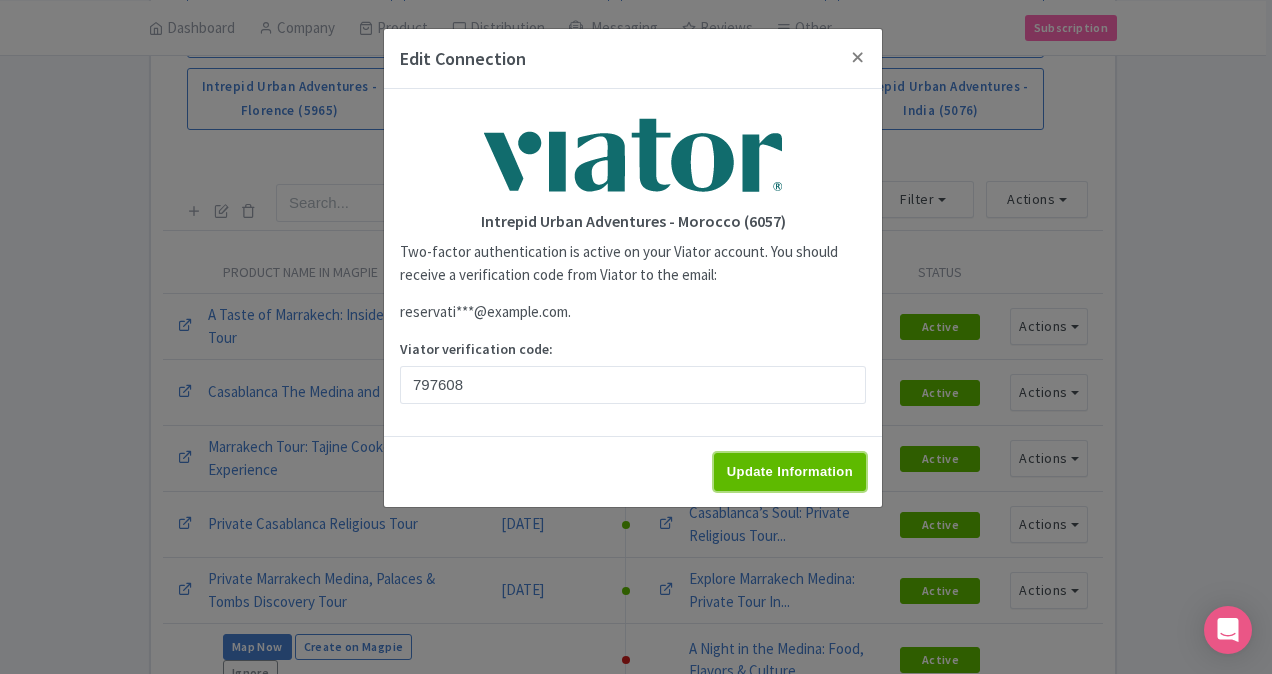 click on "Update Information" at bounding box center (790, 472) 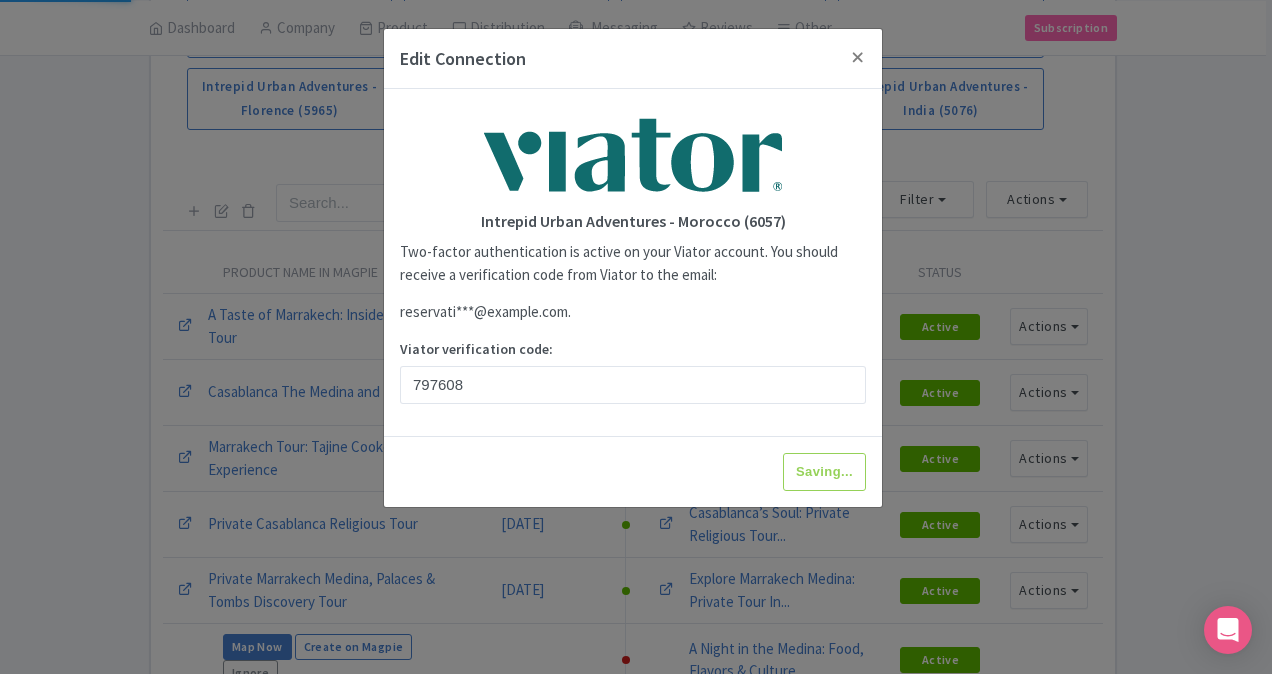 type on "Update Information" 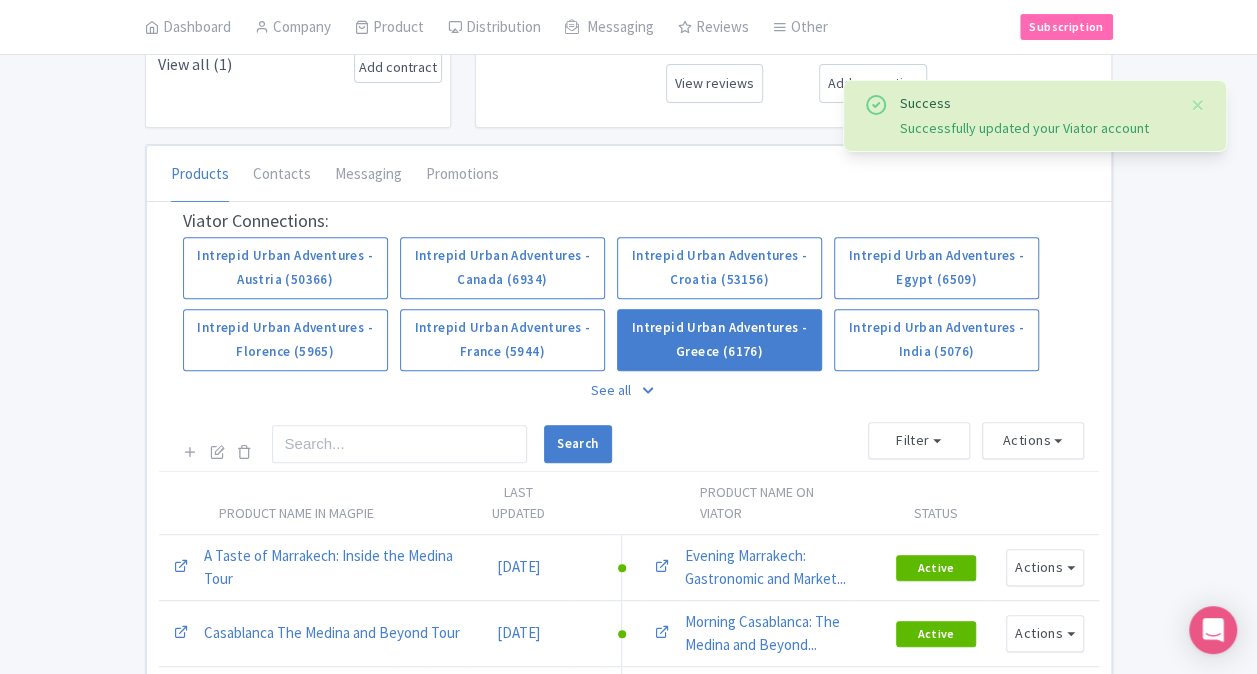 scroll, scrollTop: 500, scrollLeft: 0, axis: vertical 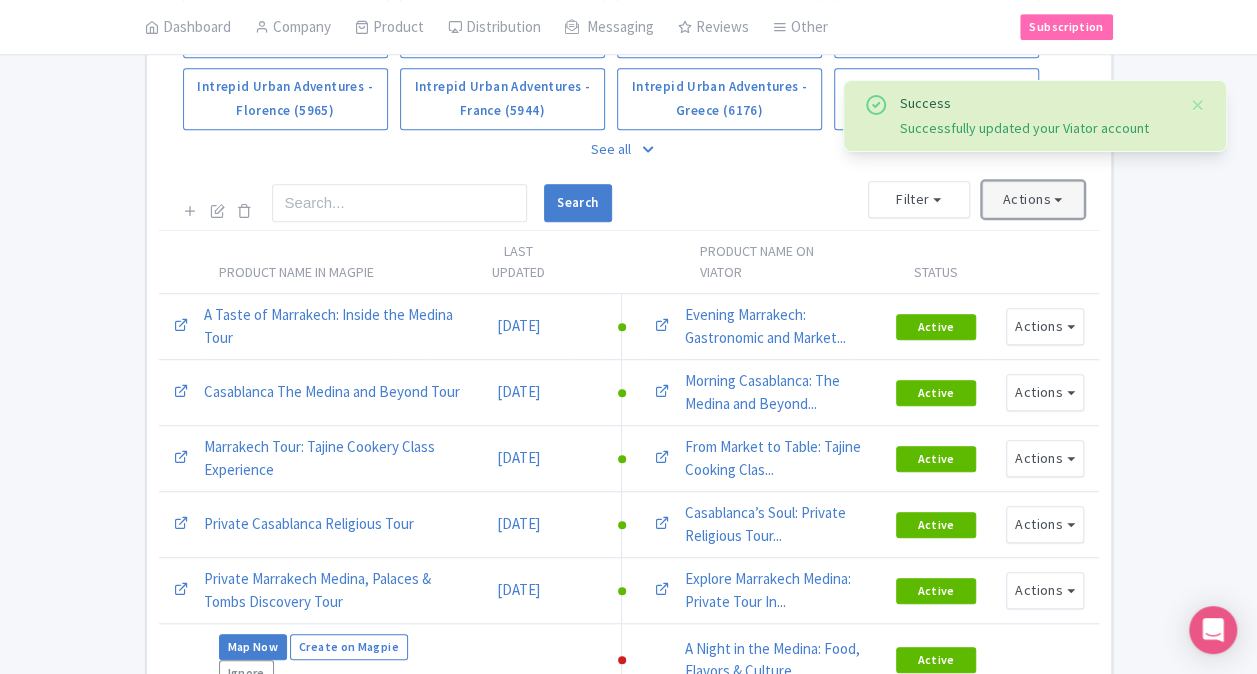 click on "Actions" at bounding box center [1033, 199] 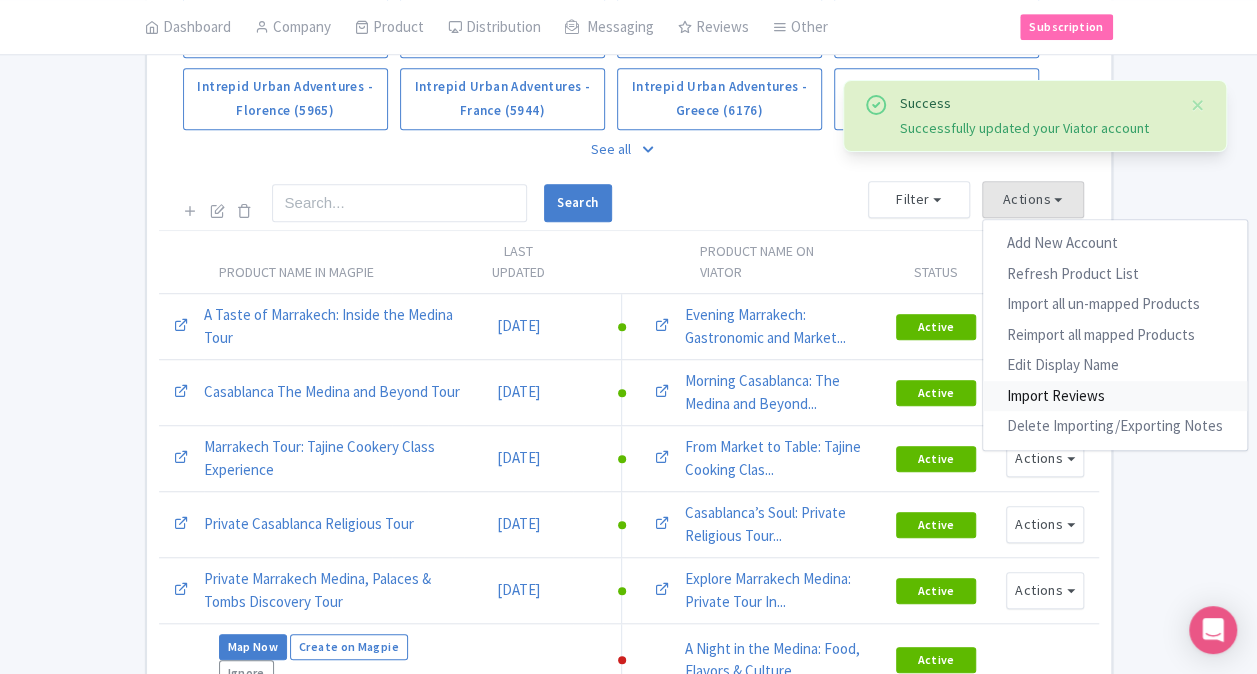 click on "Import Reviews" at bounding box center [1115, 396] 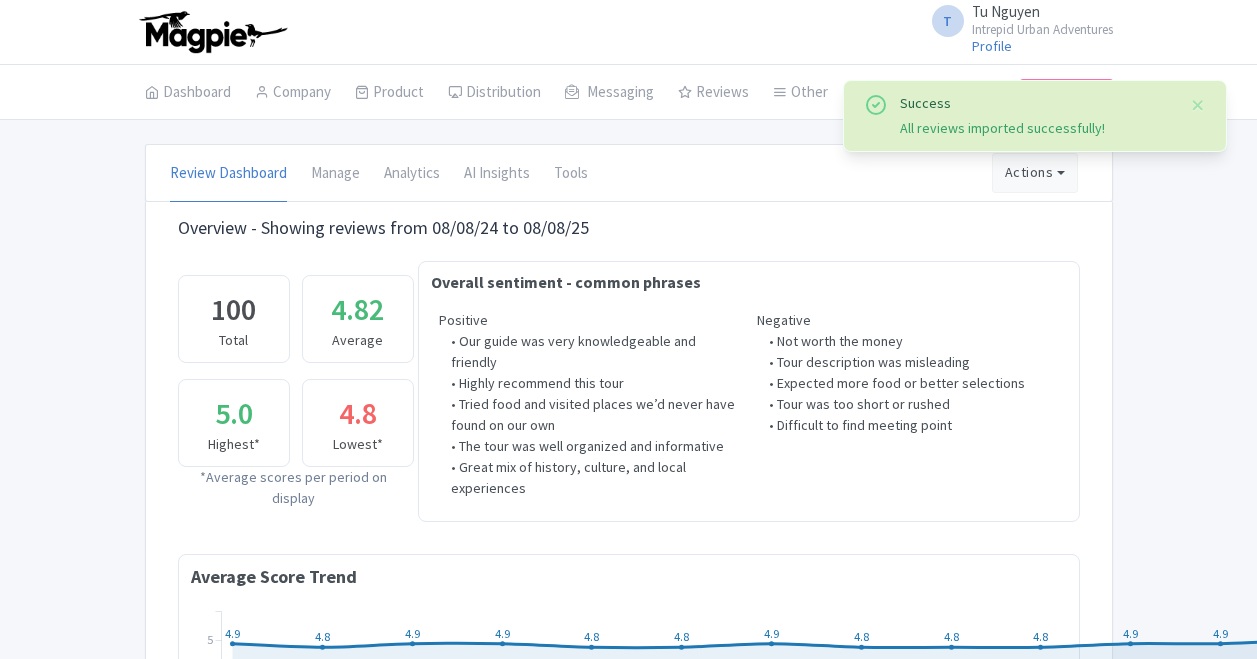 scroll, scrollTop: 700, scrollLeft: 0, axis: vertical 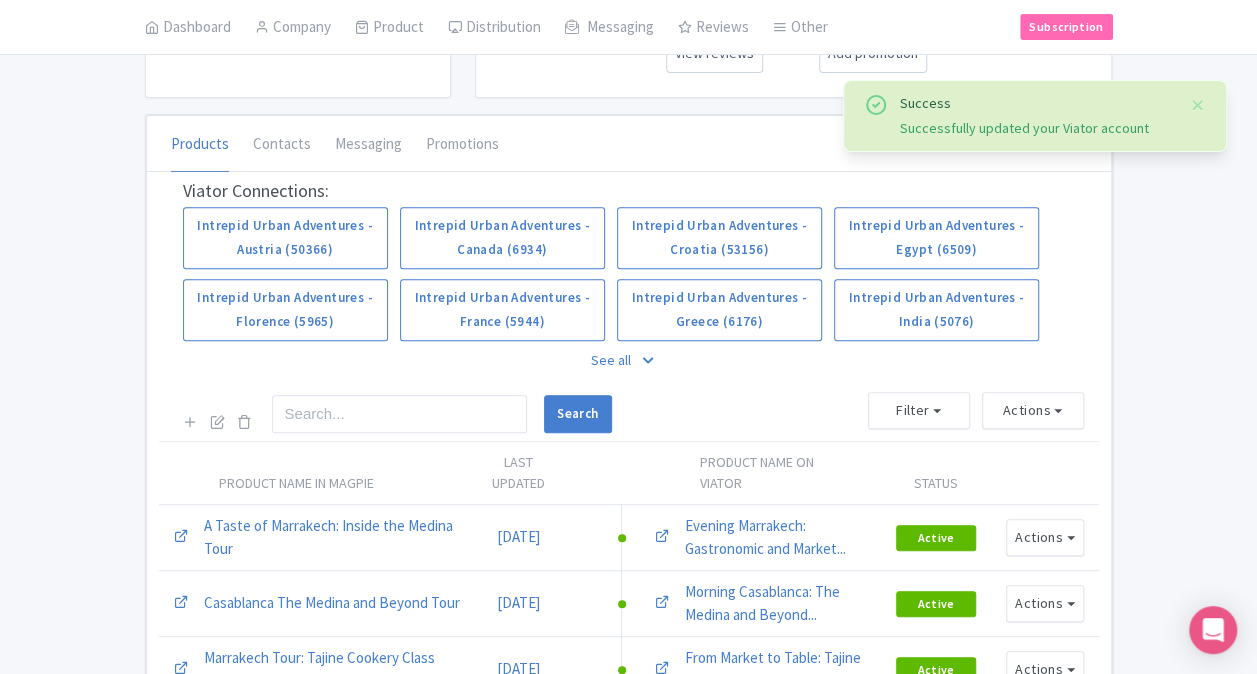 click at bounding box center [648, 361] 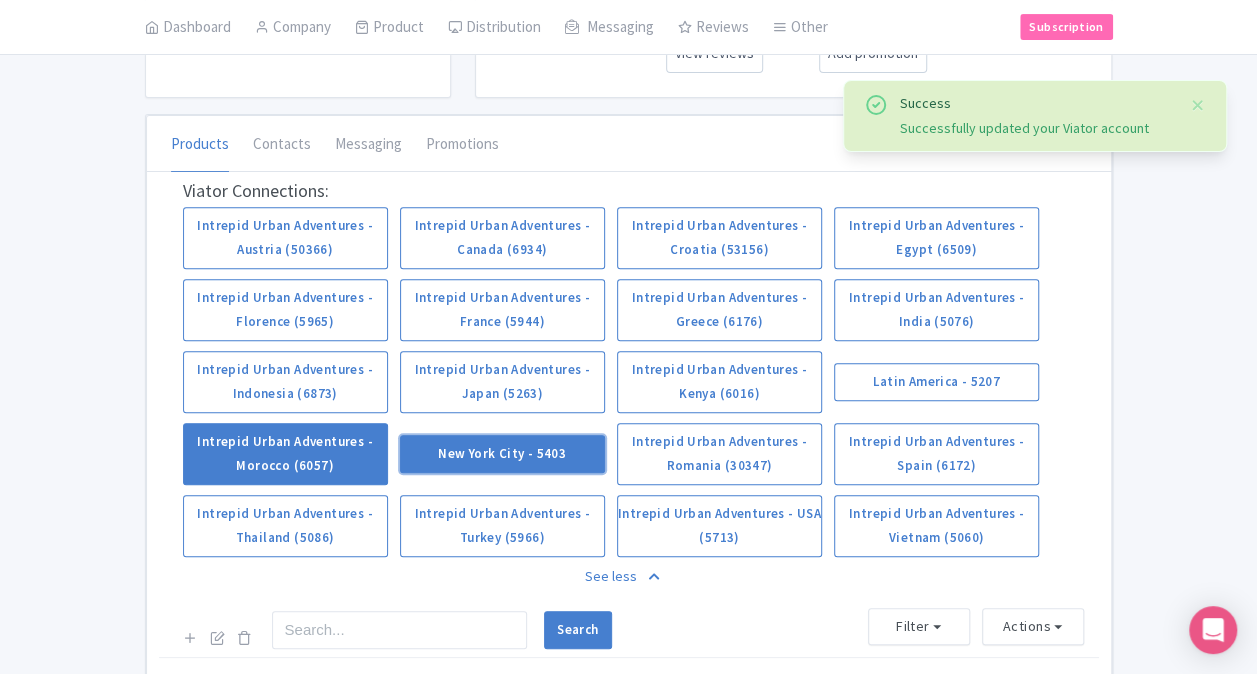click on "New York City - 5403" at bounding box center (502, 454) 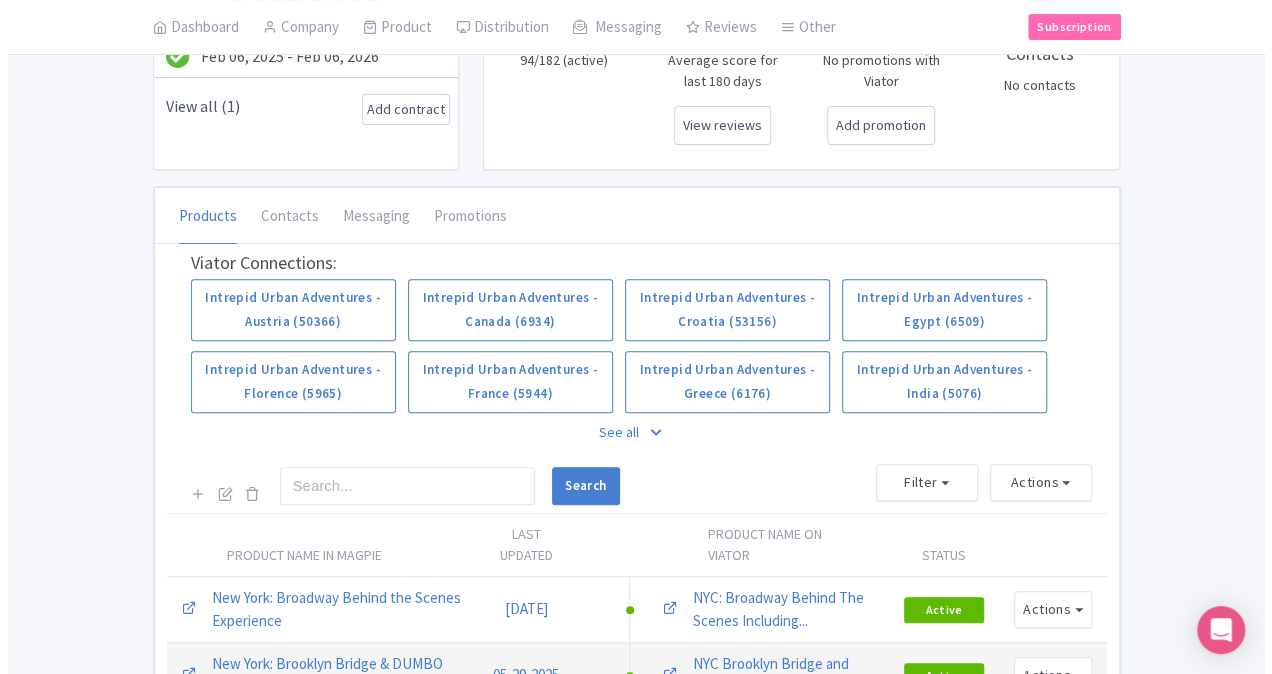 scroll, scrollTop: 400, scrollLeft: 0, axis: vertical 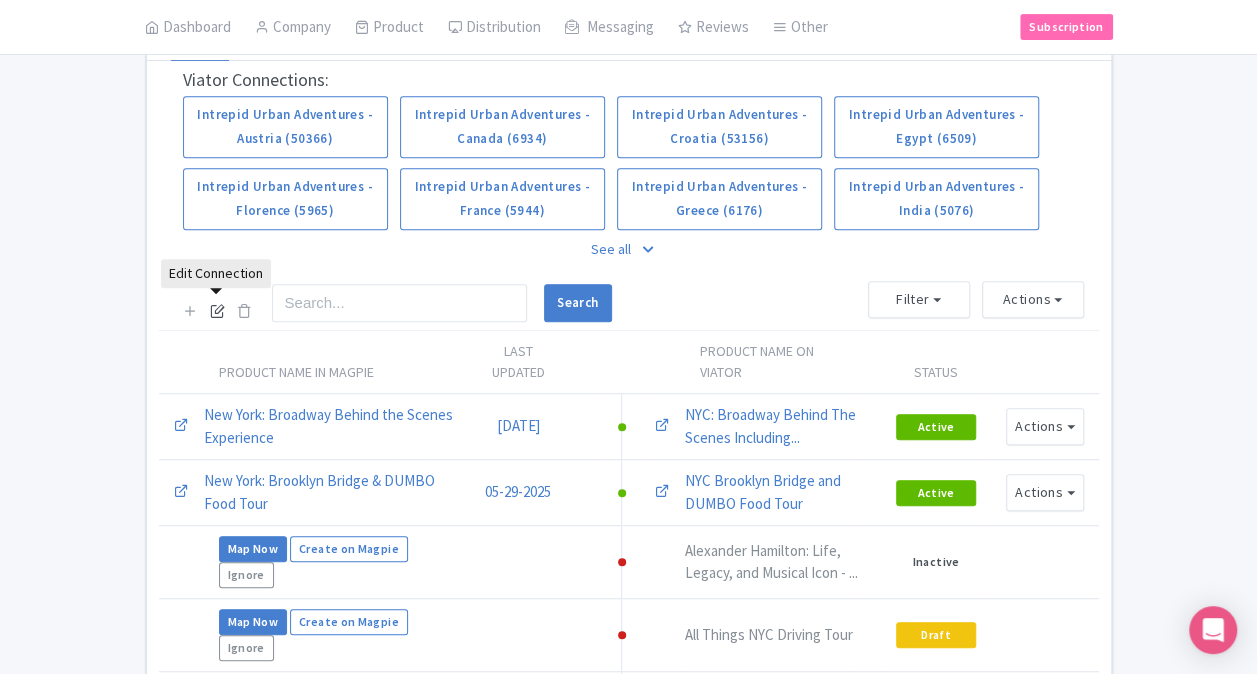 click at bounding box center (217, 310) 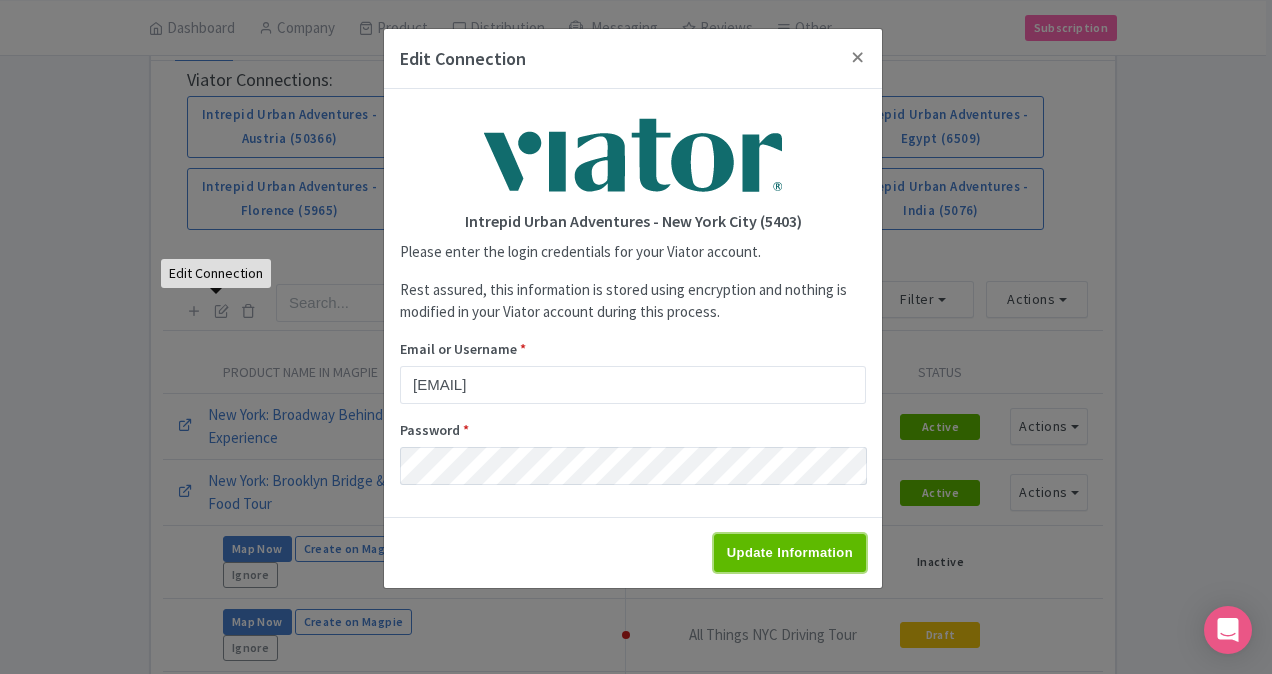 click on "Update Information" at bounding box center [790, 553] 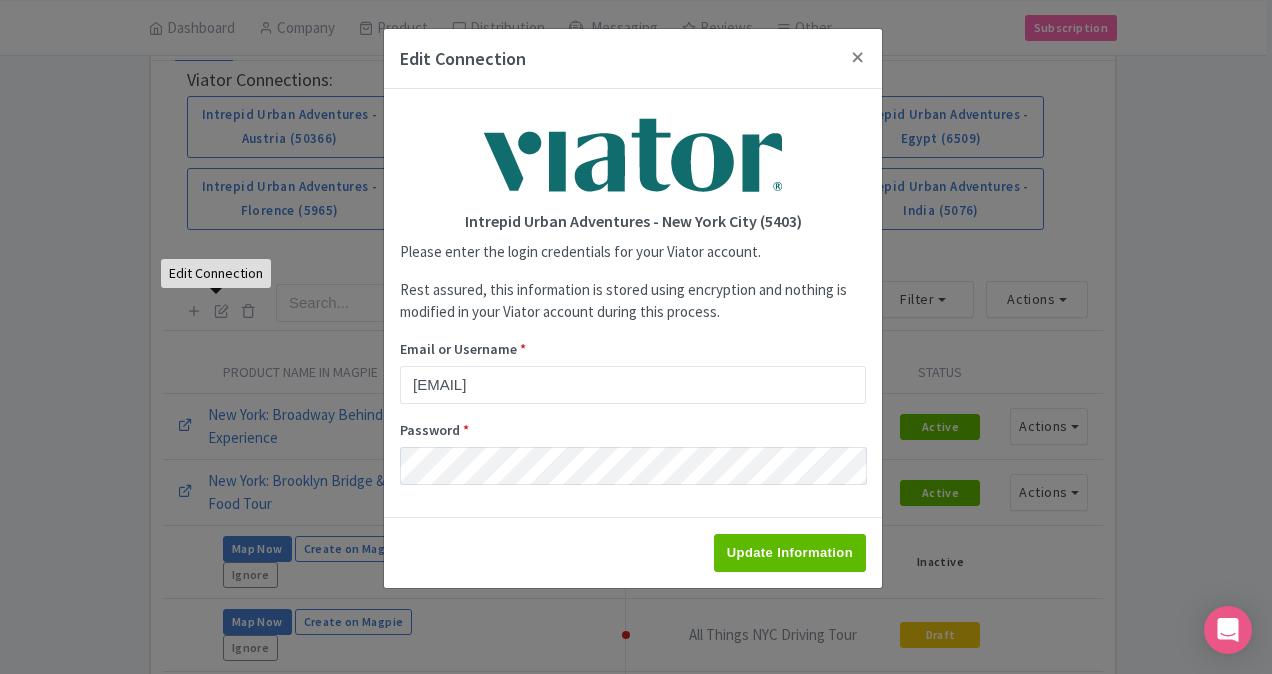 type on "Saving..." 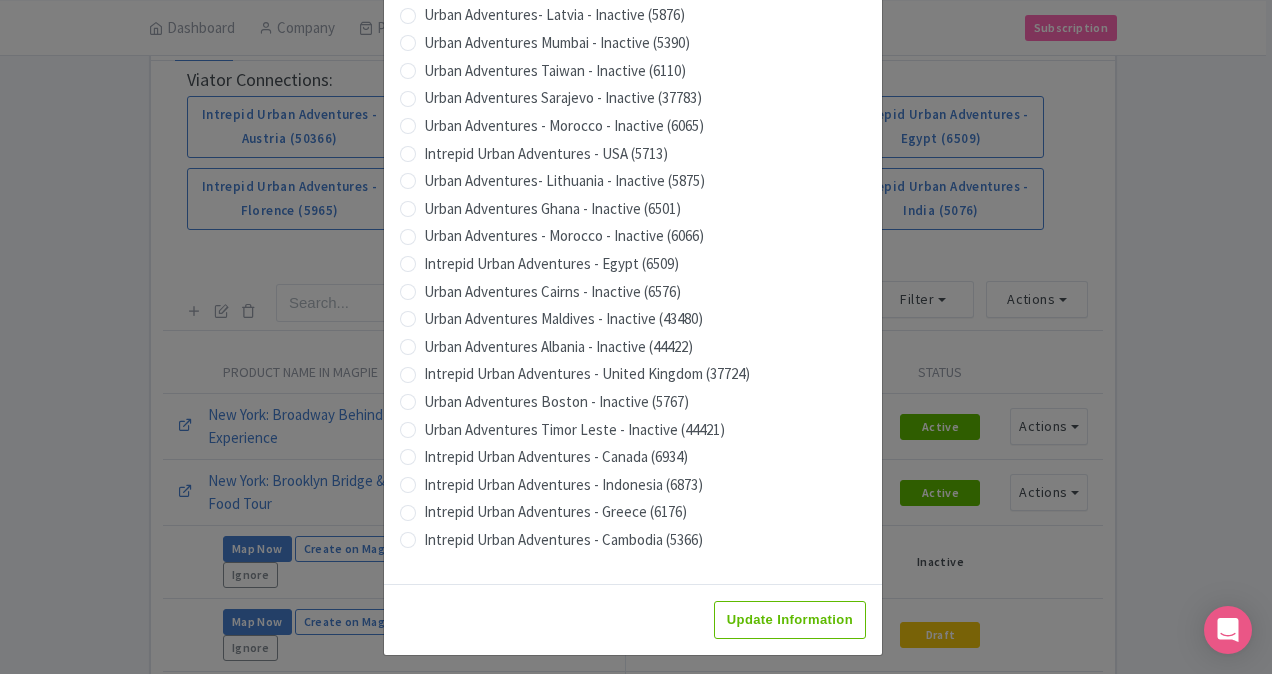 scroll, scrollTop: 1979, scrollLeft: 0, axis: vertical 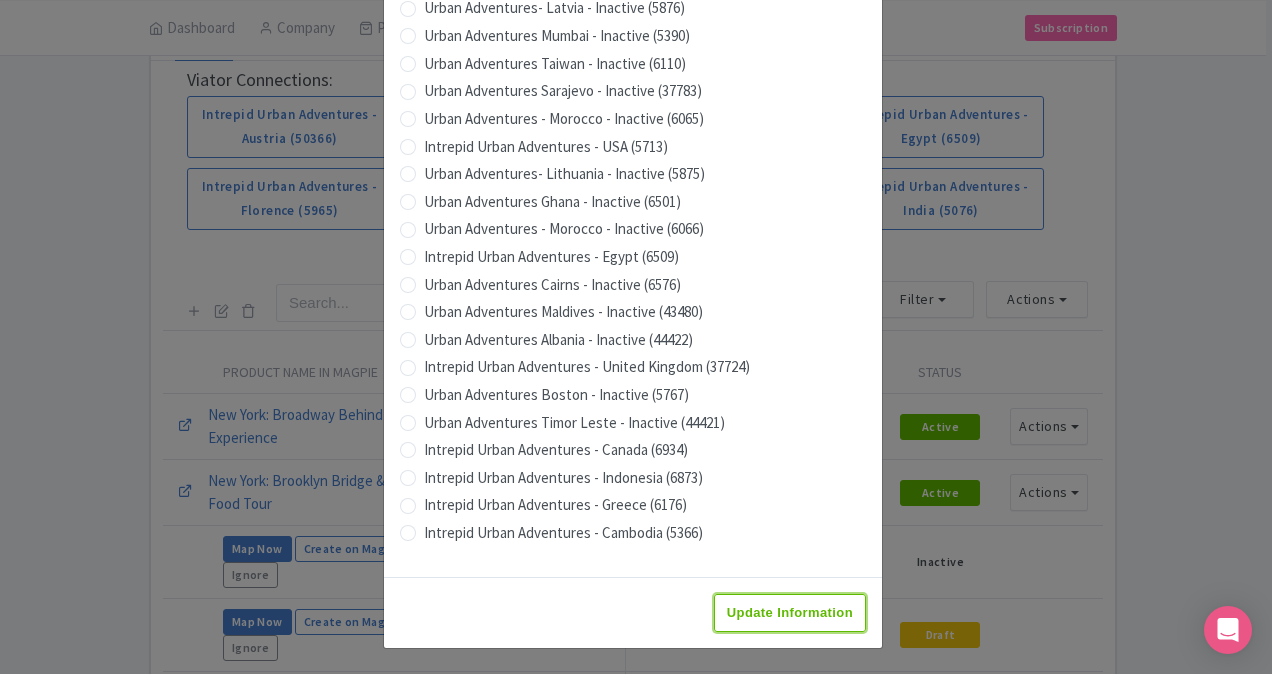 click on "Update Information" at bounding box center (790, 613) 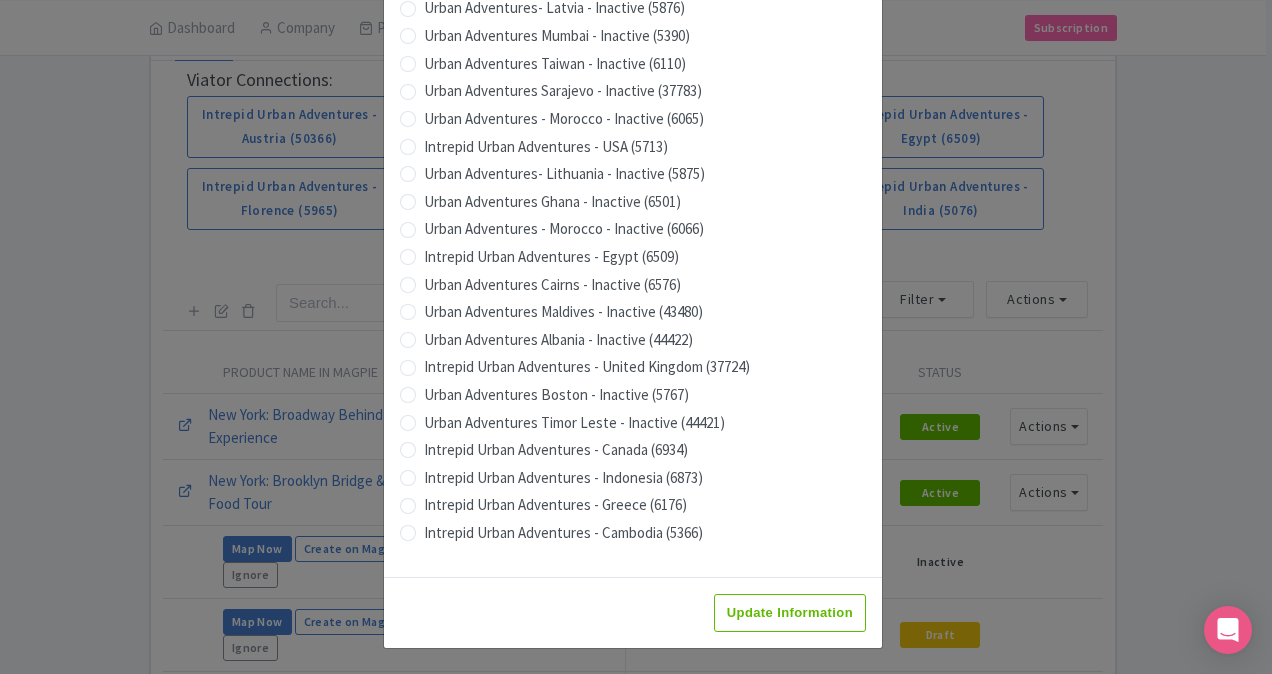 type on "Saving..." 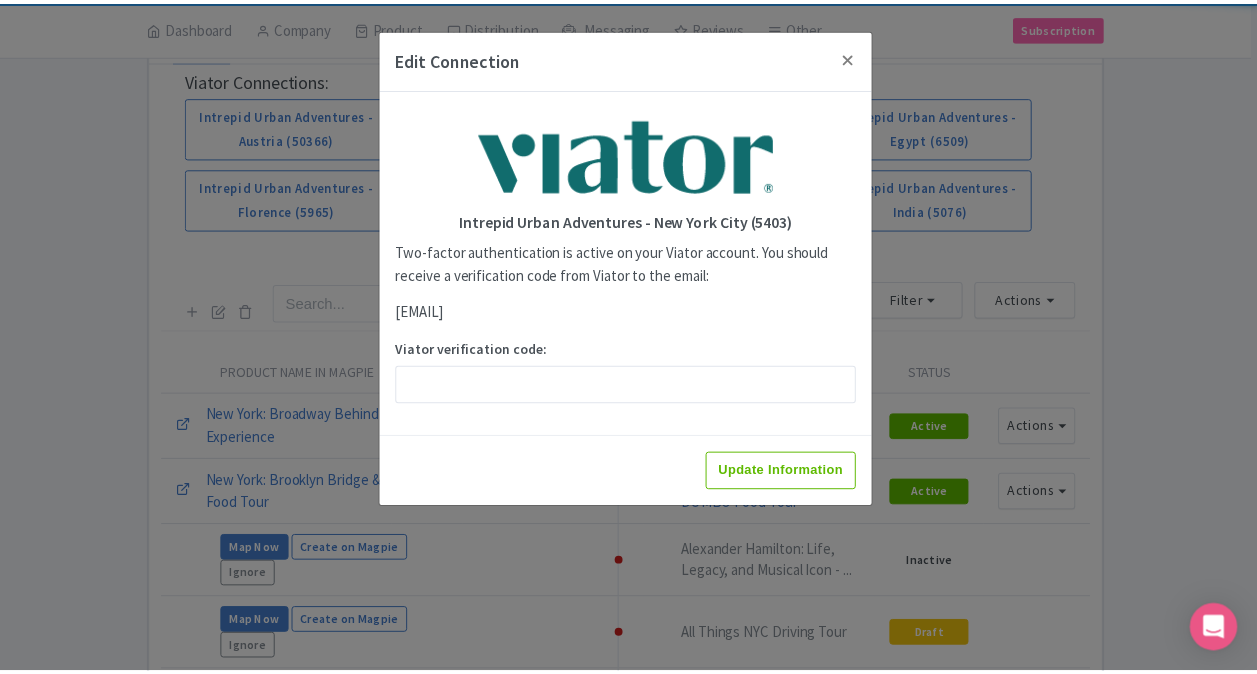 scroll, scrollTop: 0, scrollLeft: 0, axis: both 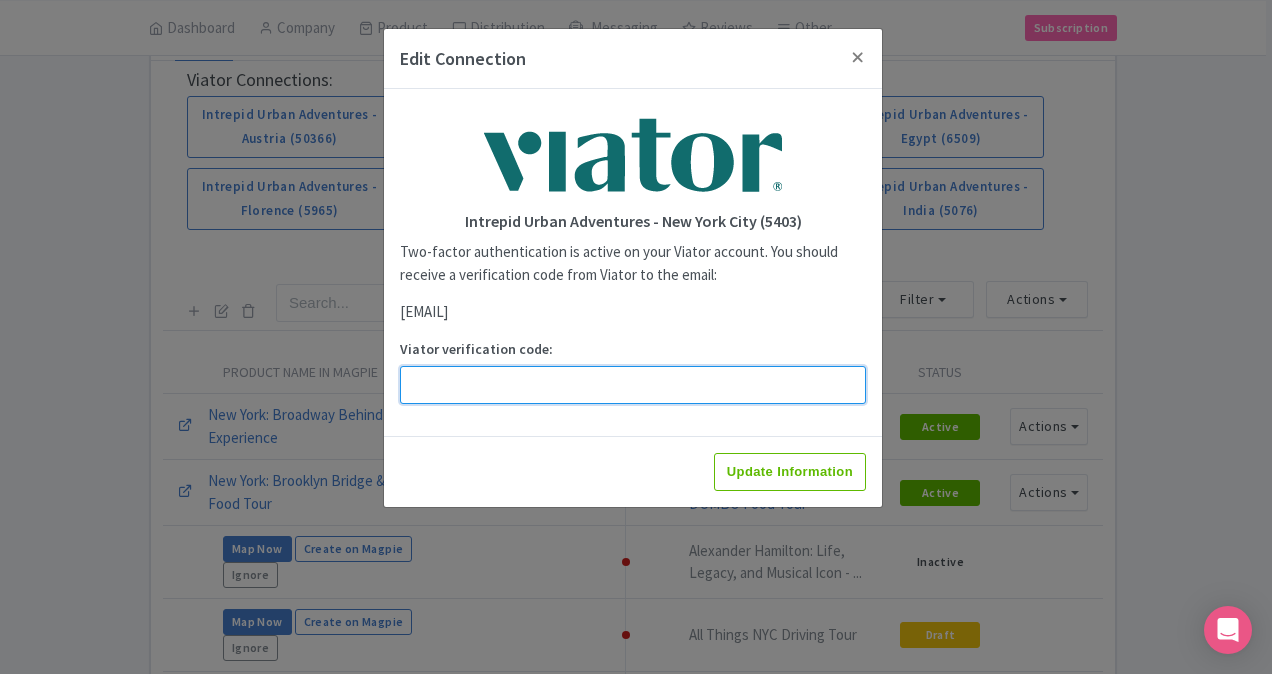 click on "Viator verification code:" at bounding box center (633, 385) 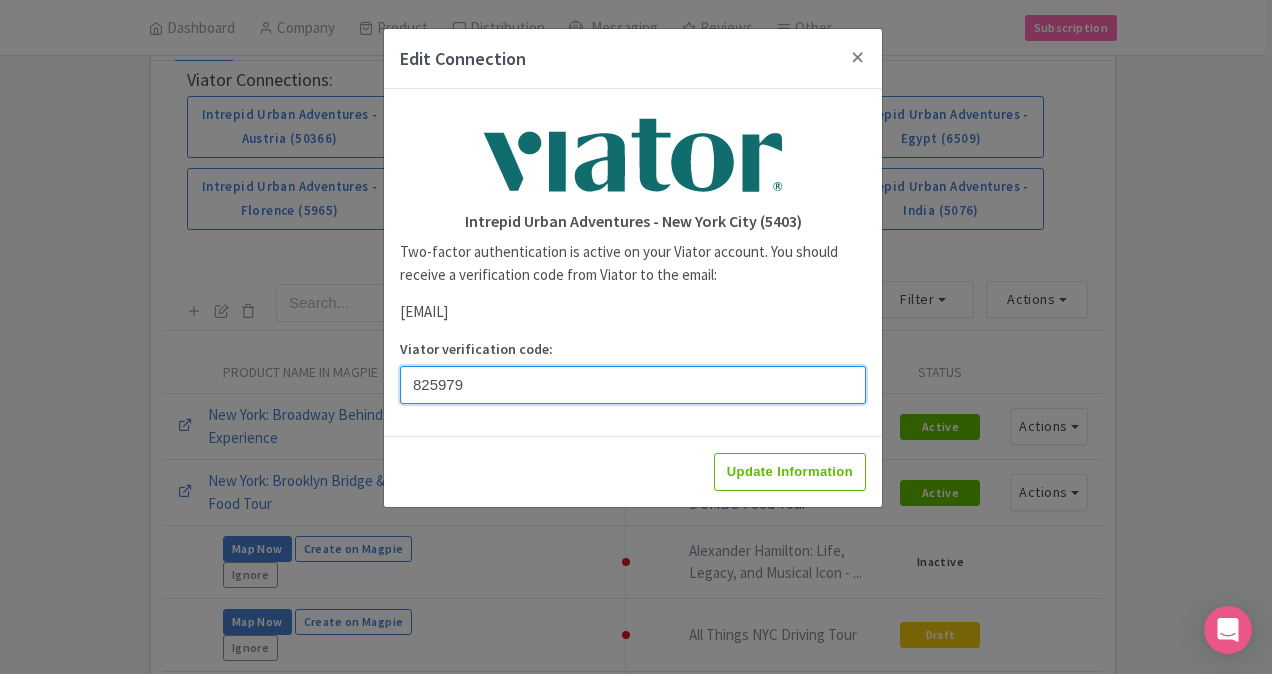 type on "825979" 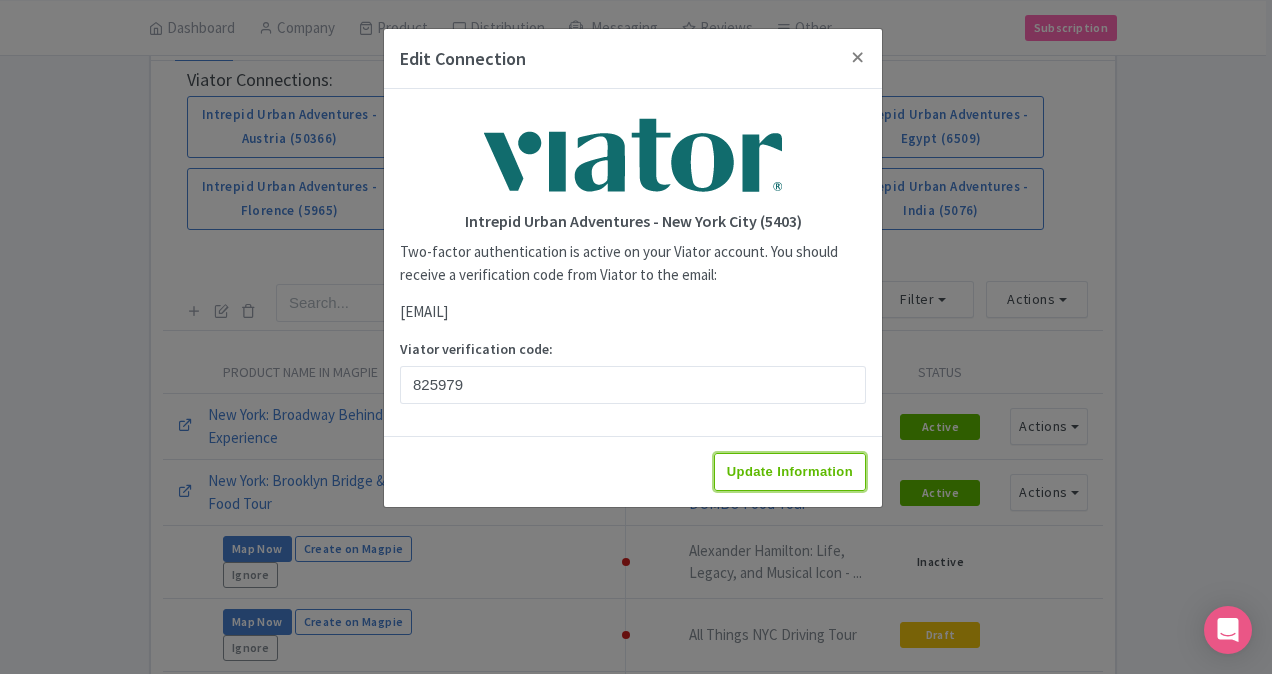 click on "Update Information" at bounding box center (790, 472) 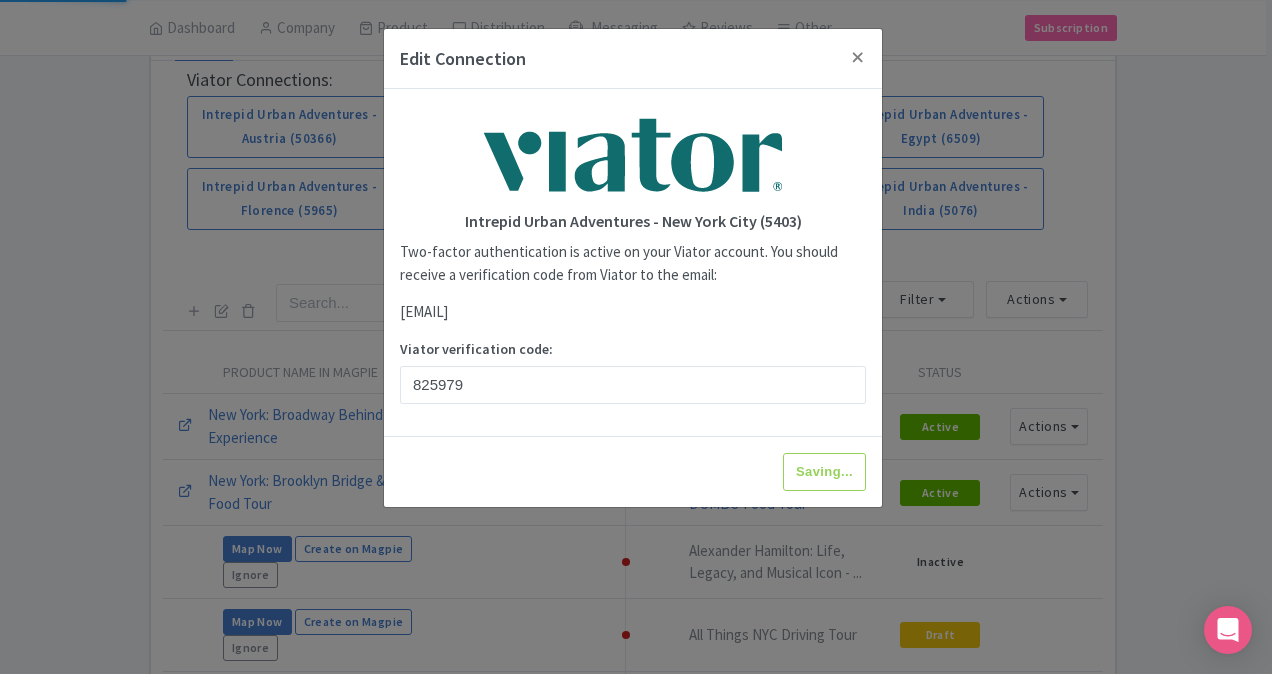 type on "Update Information" 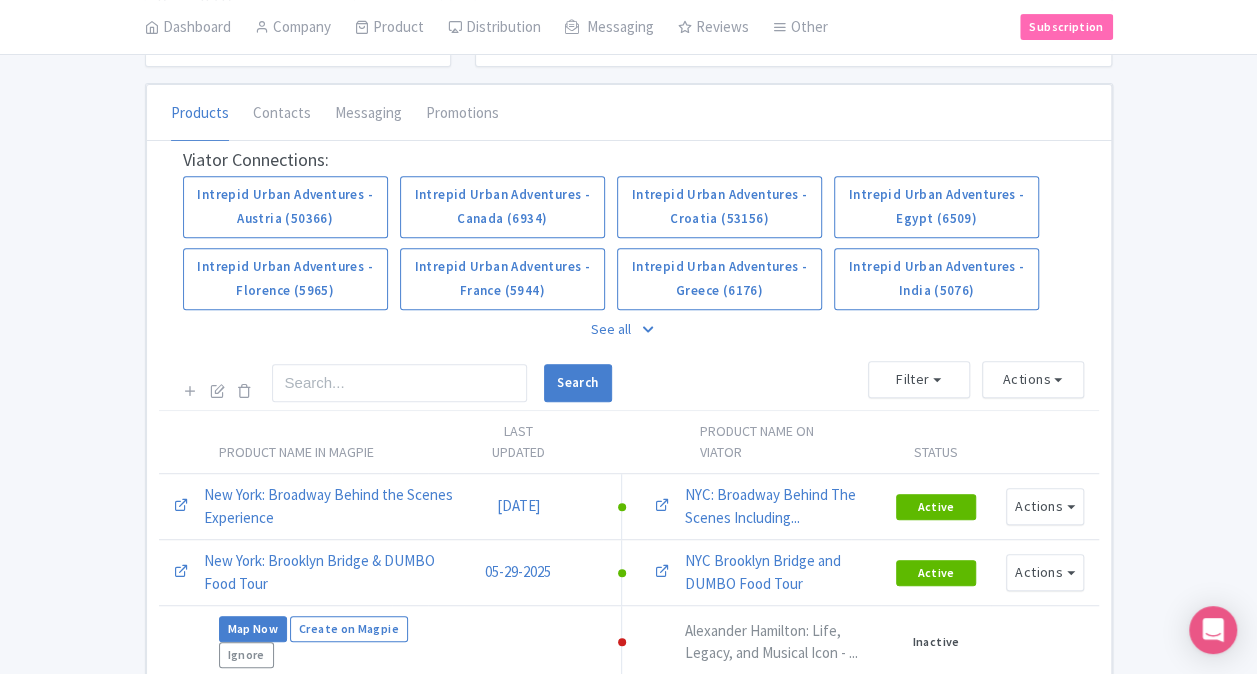 scroll, scrollTop: 400, scrollLeft: 0, axis: vertical 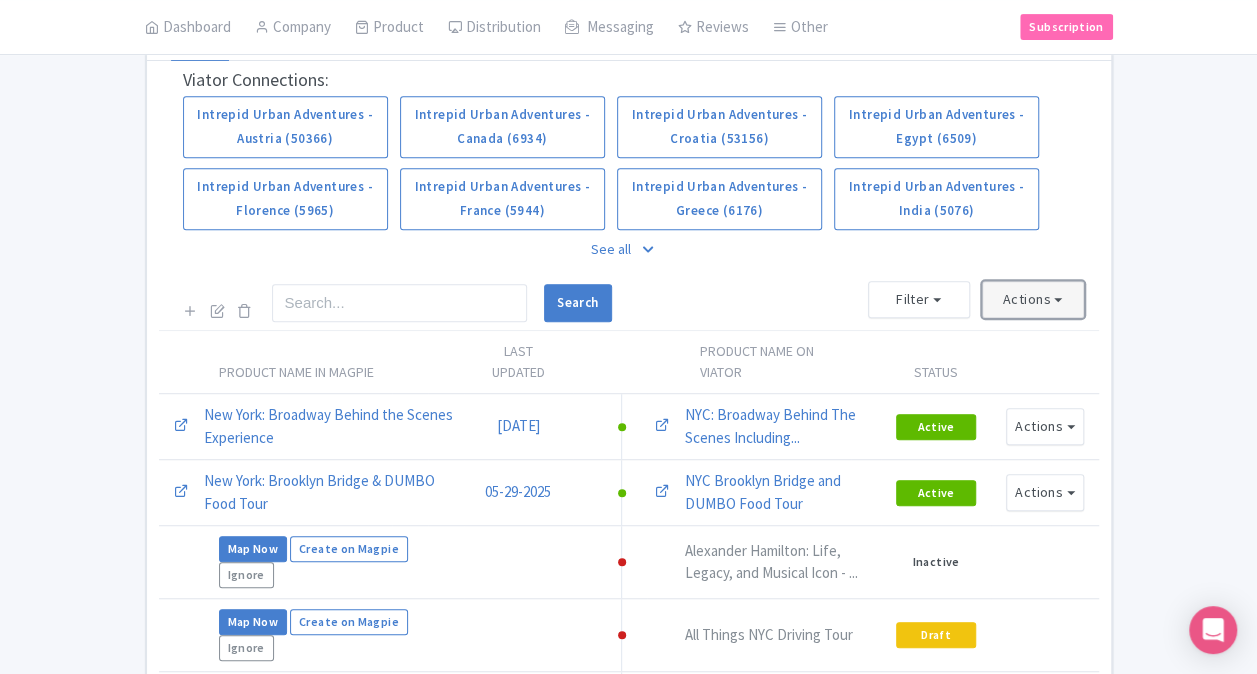 click on "Actions" at bounding box center (1033, 299) 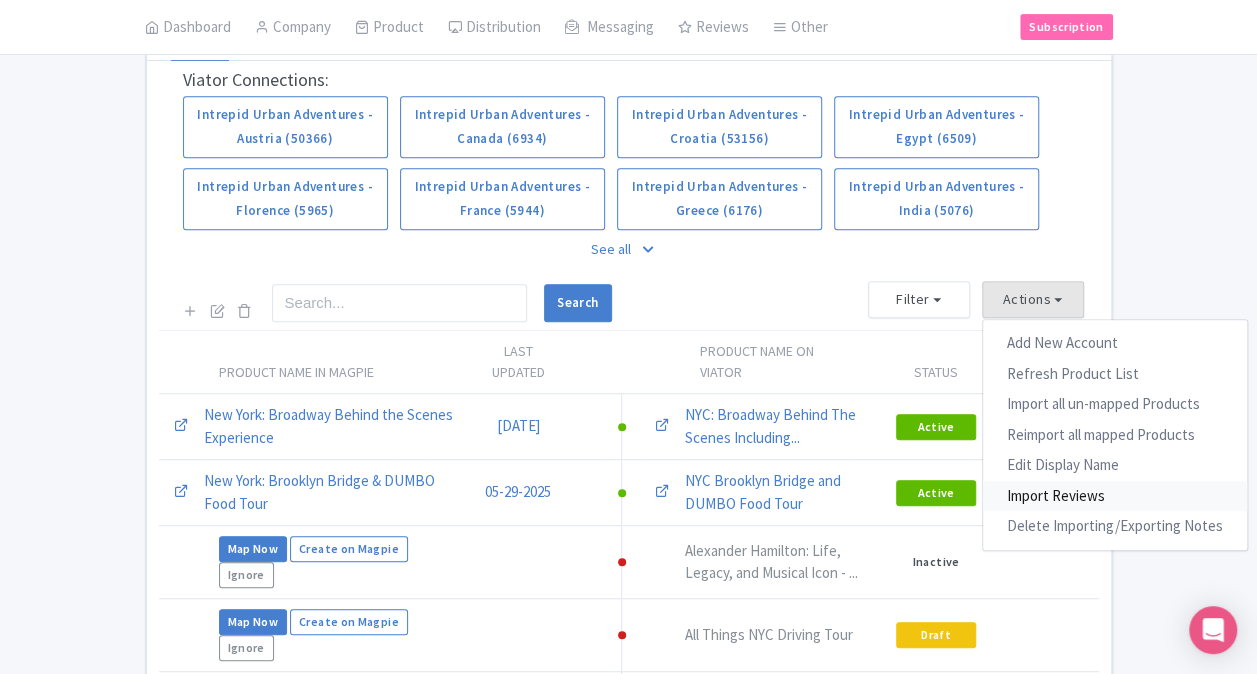 click on "Import Reviews" at bounding box center [1115, 496] 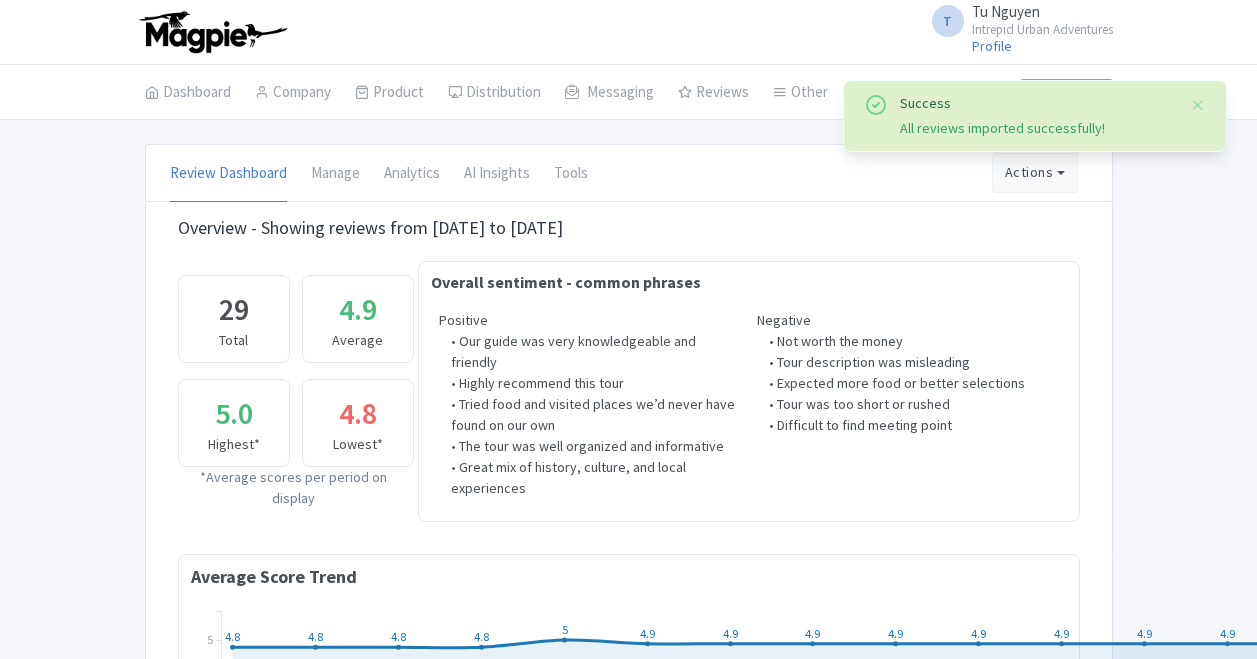 scroll, scrollTop: 0, scrollLeft: 0, axis: both 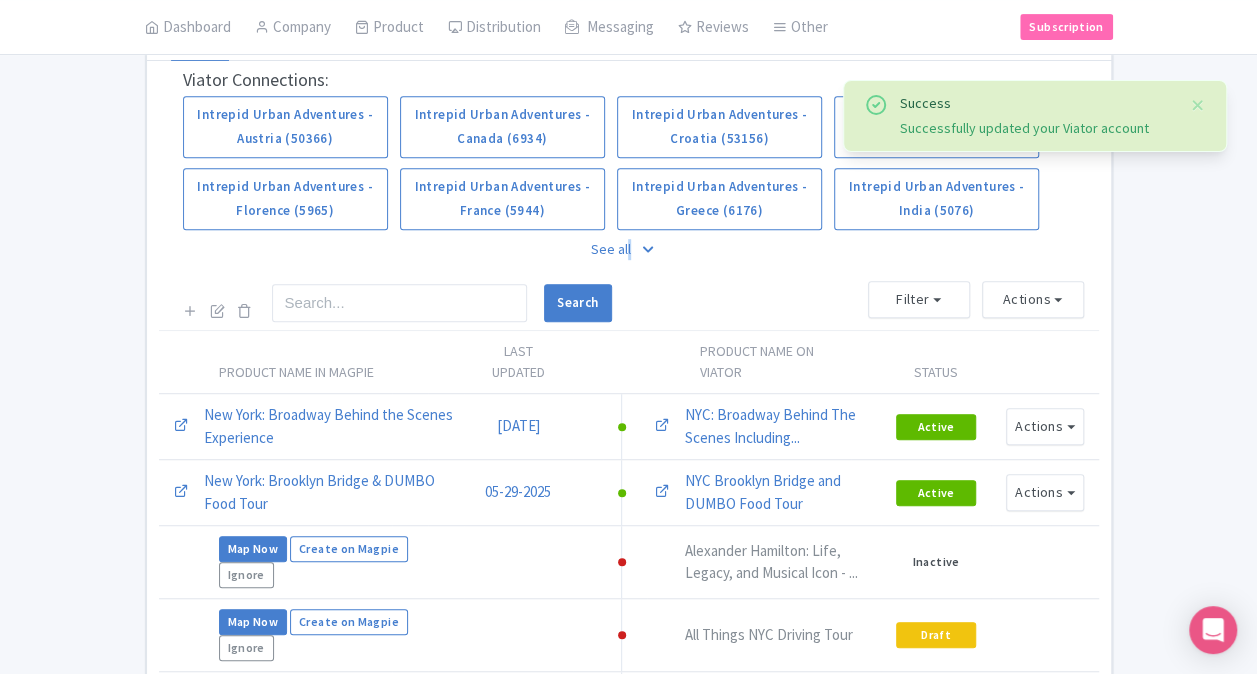 click on "See all" at bounding box center [629, 249] 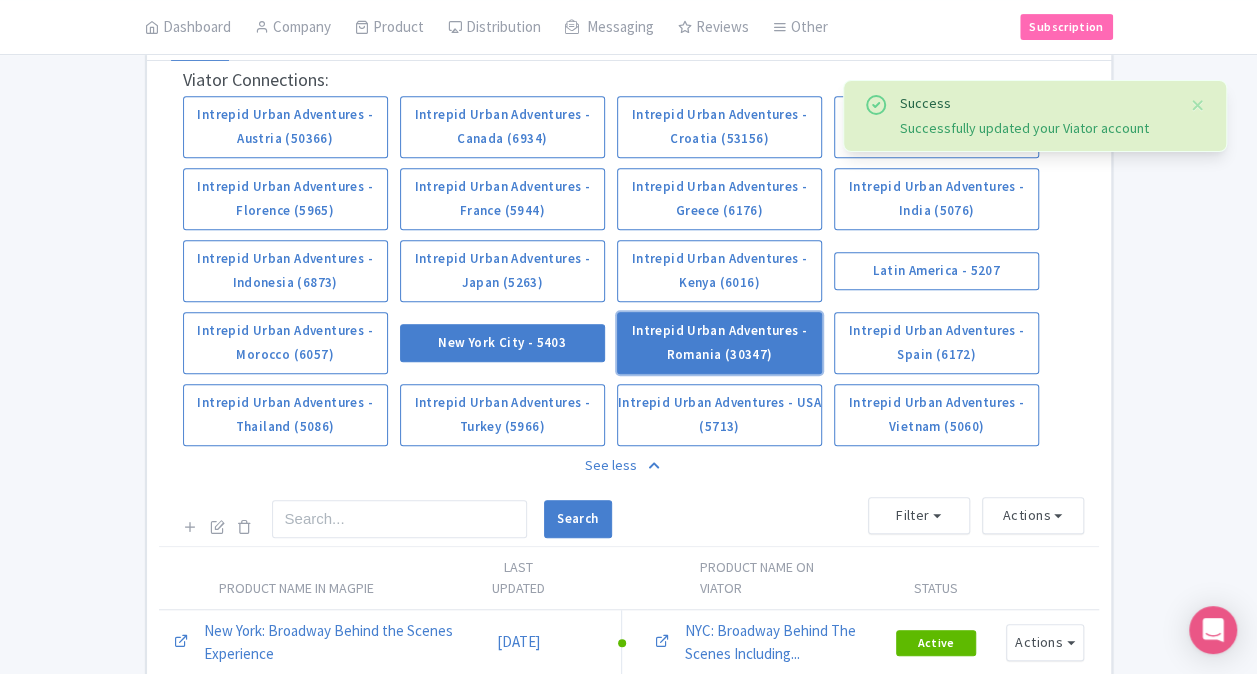 click on "Intrepid Urban Adventures - Romania (30347)" at bounding box center (719, 343) 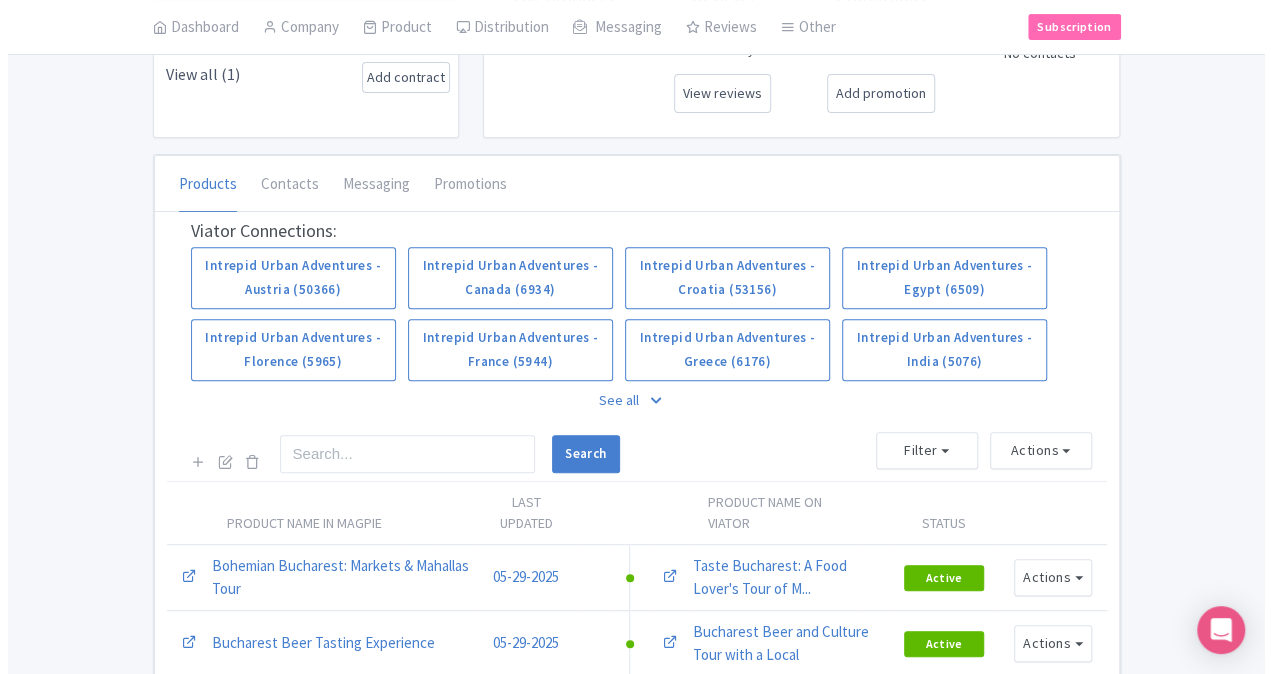 scroll, scrollTop: 500, scrollLeft: 0, axis: vertical 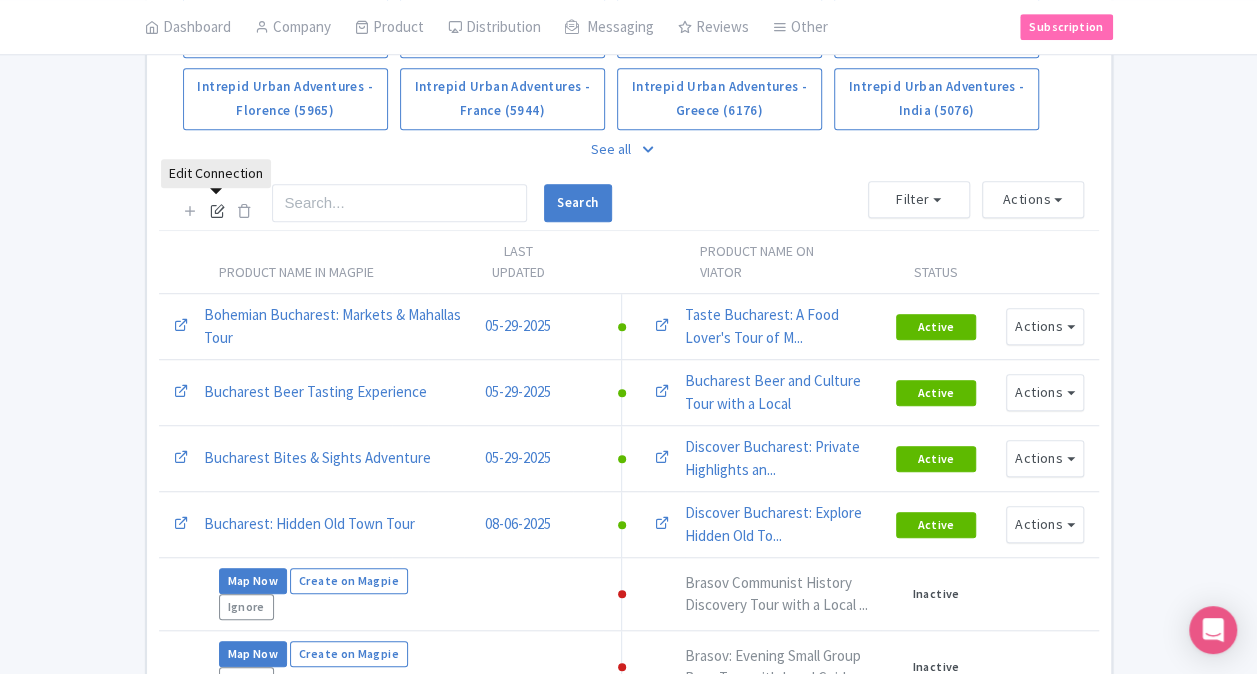 click at bounding box center [217, 210] 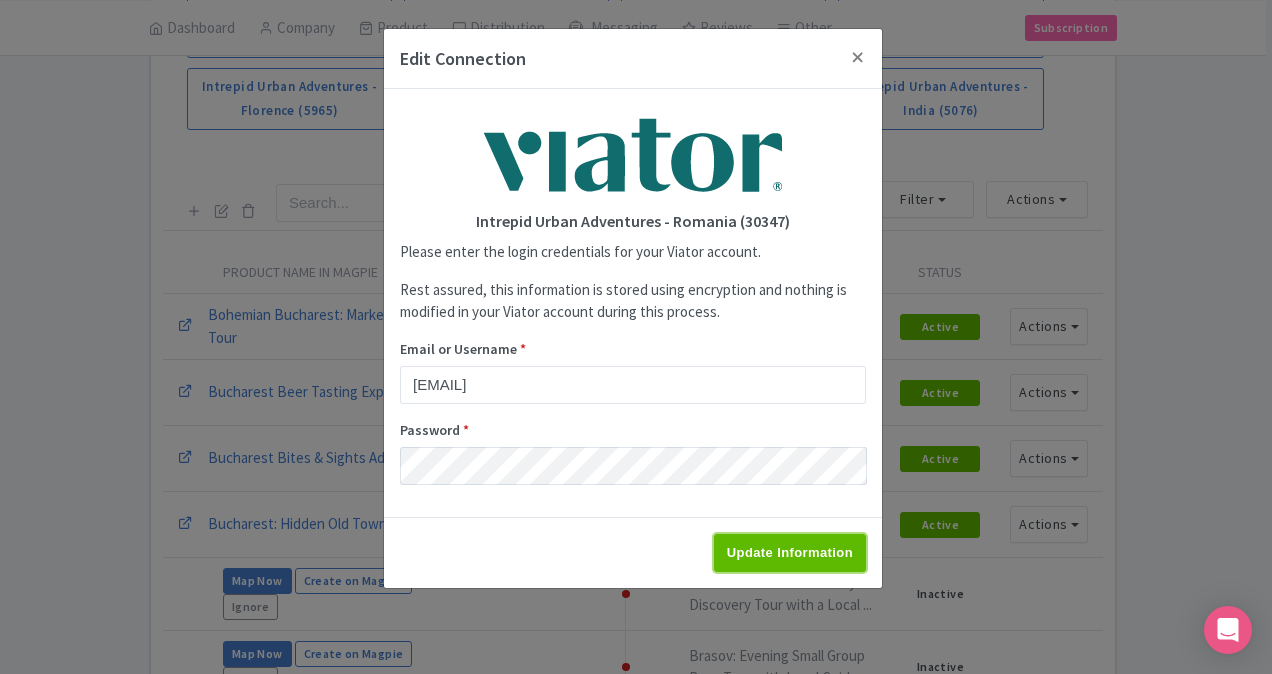 click on "Update Information" at bounding box center [790, 553] 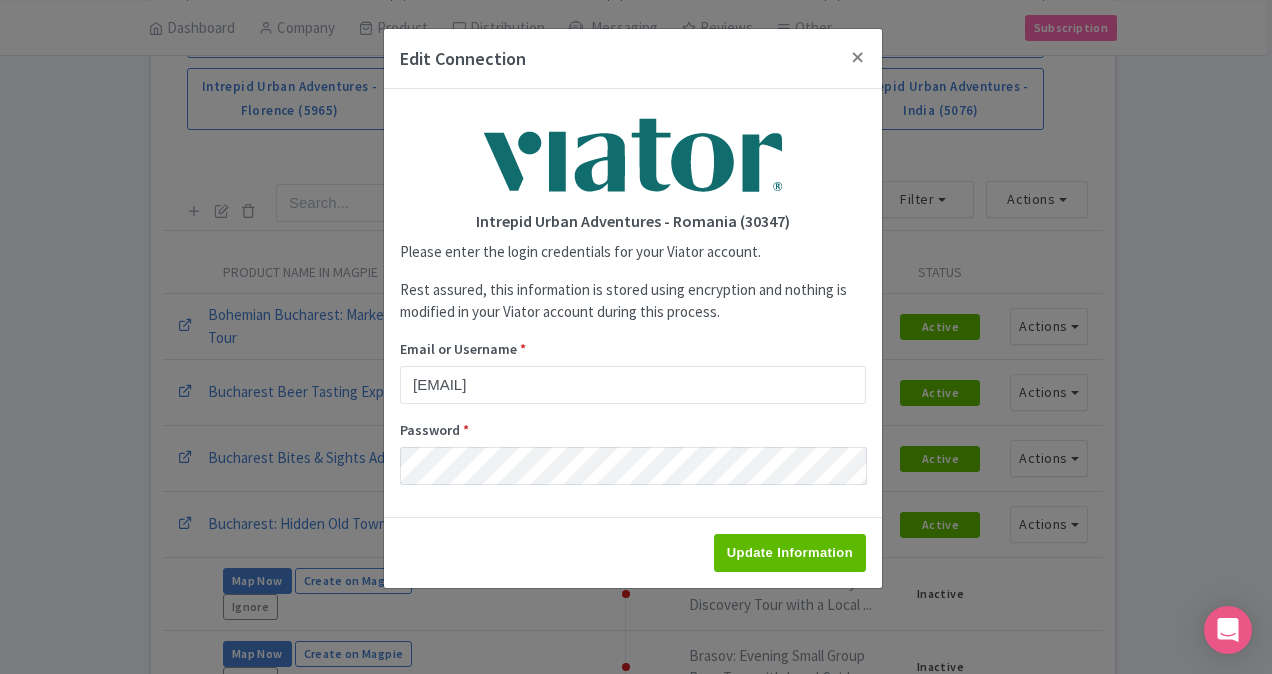 type on "Saving..." 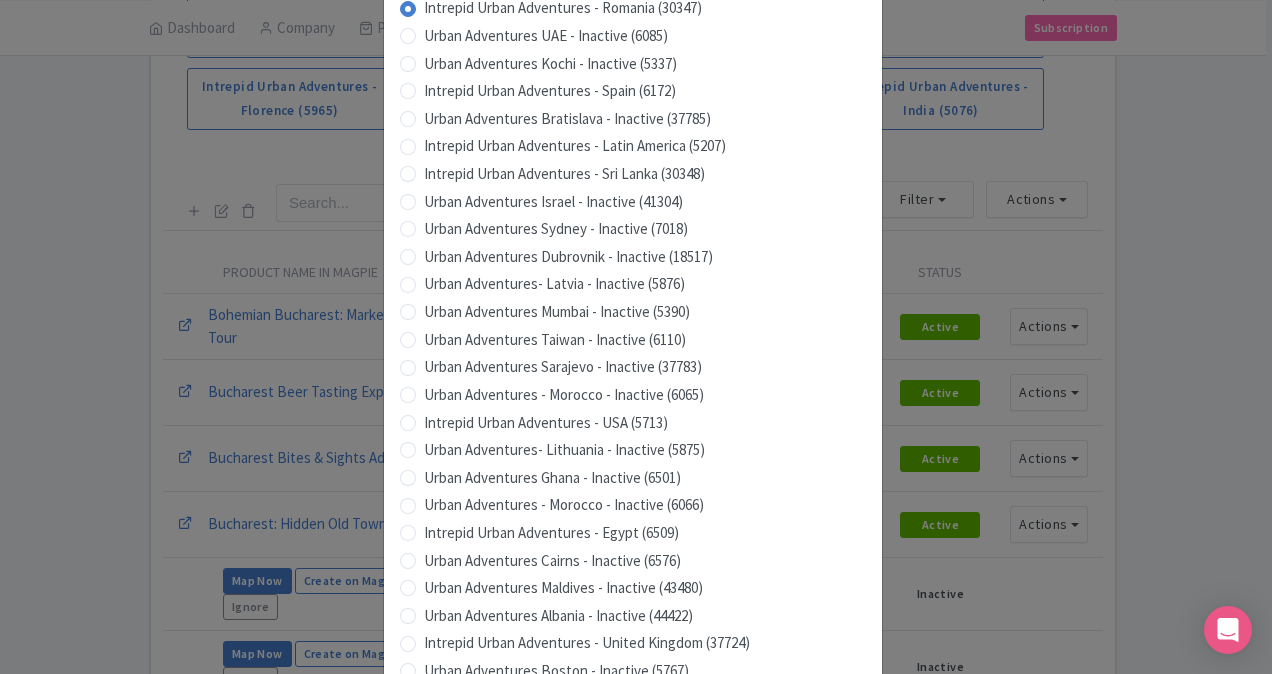 scroll, scrollTop: 1979, scrollLeft: 0, axis: vertical 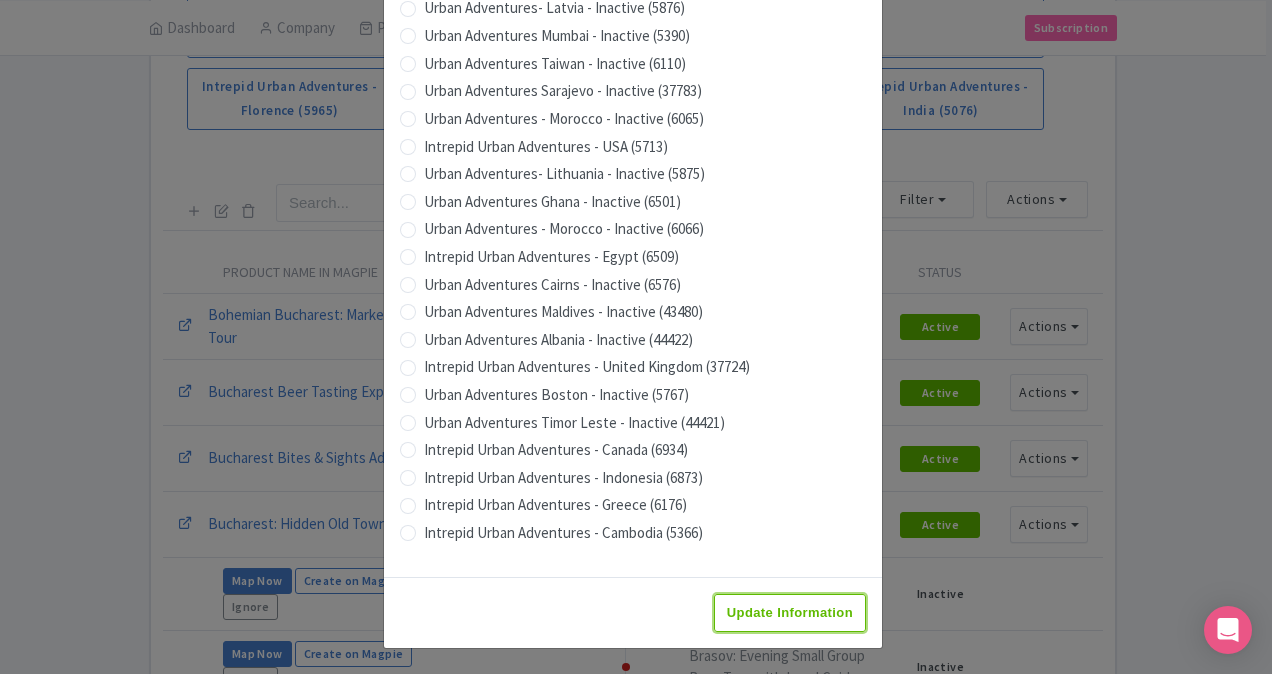 click on "Update Information" at bounding box center [790, 613] 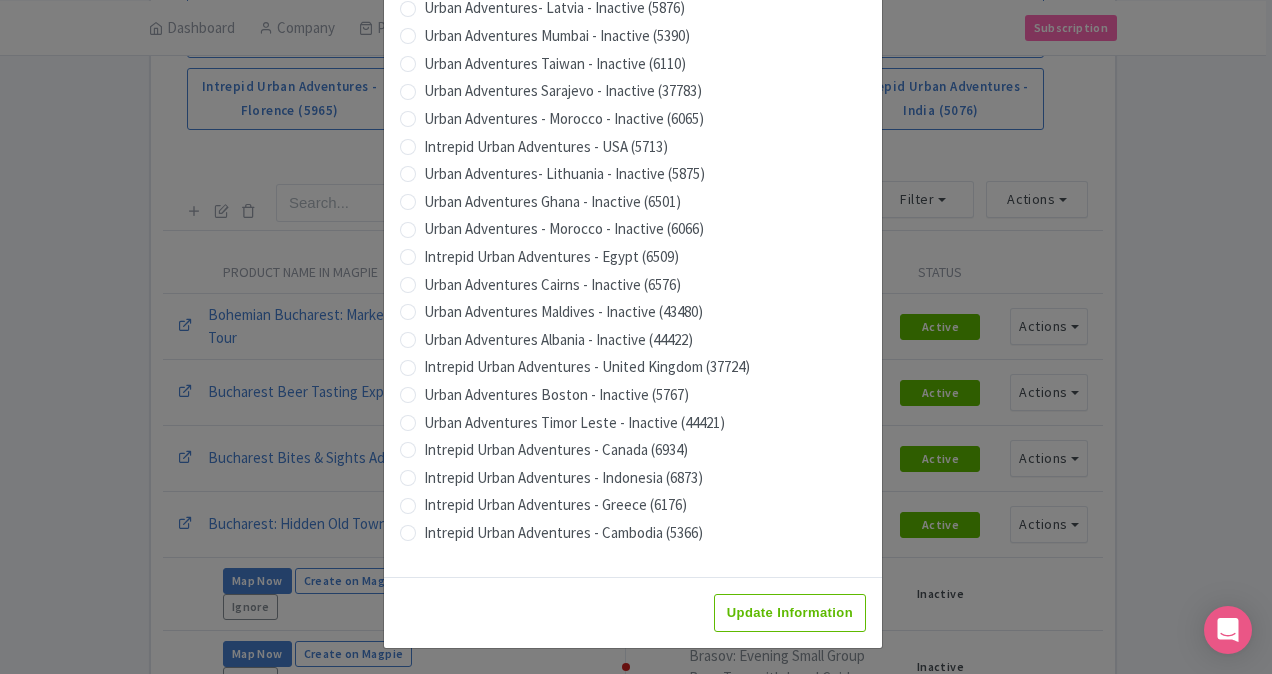type on "Saving..." 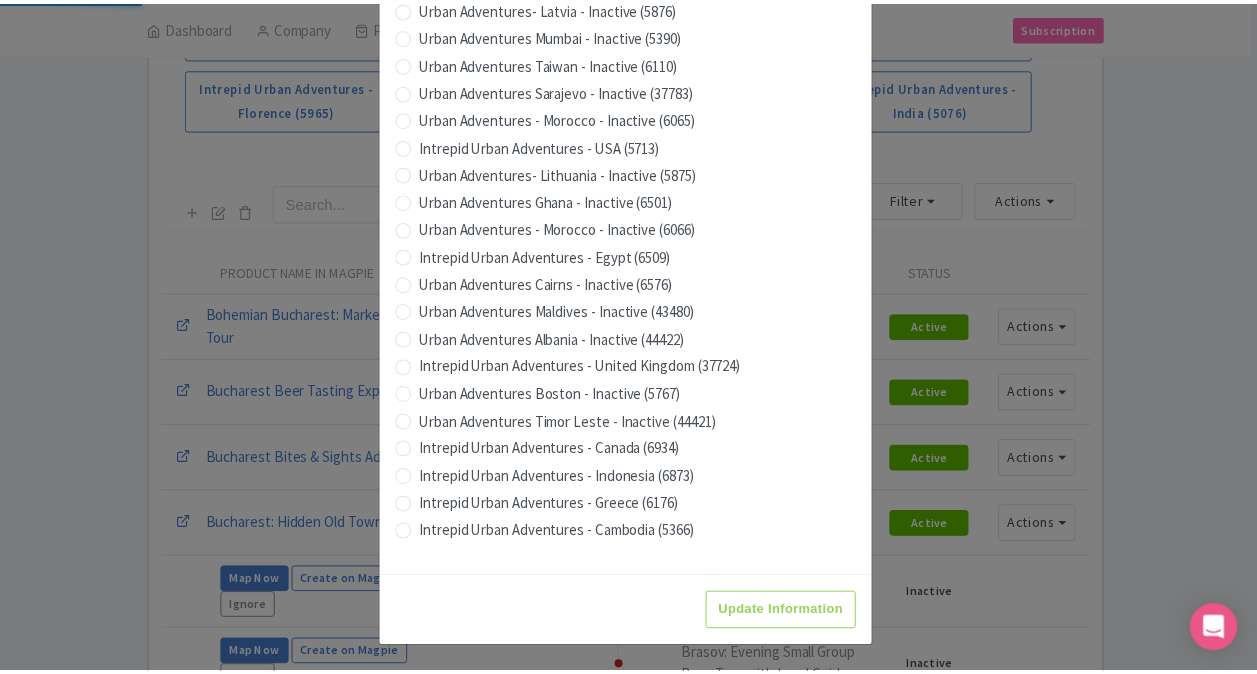 scroll, scrollTop: 0, scrollLeft: 0, axis: both 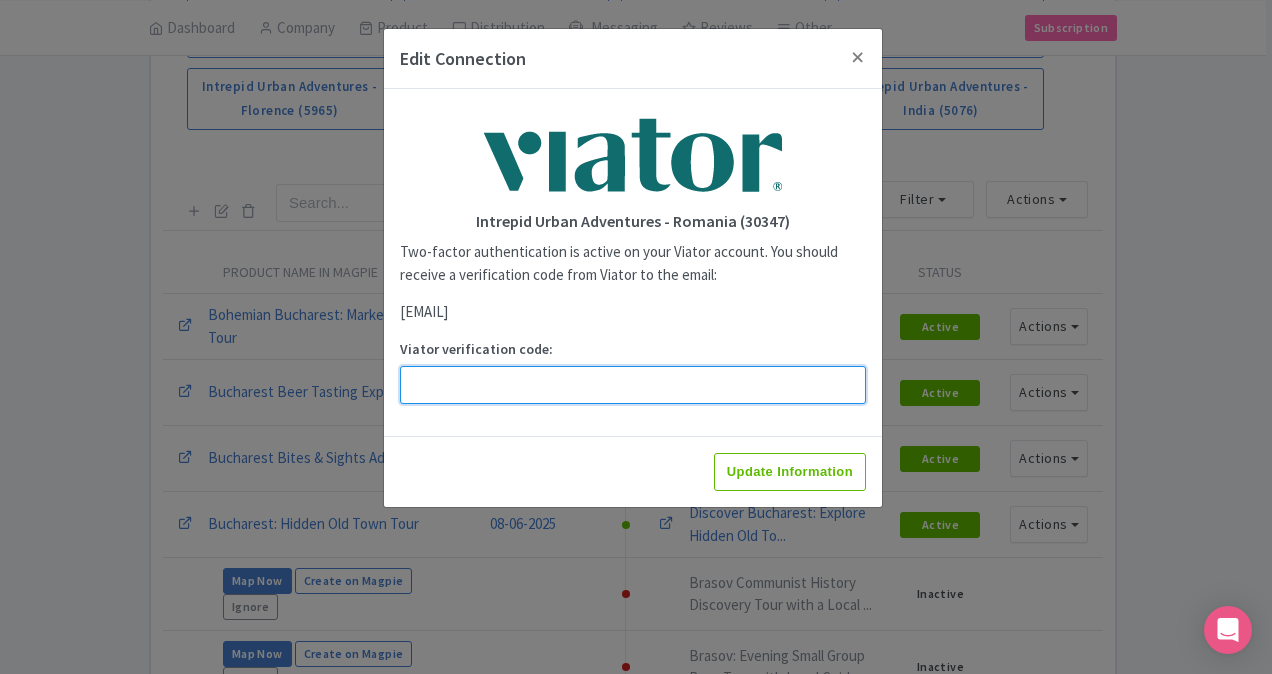 click on "Viator verification code:" at bounding box center [633, 385] 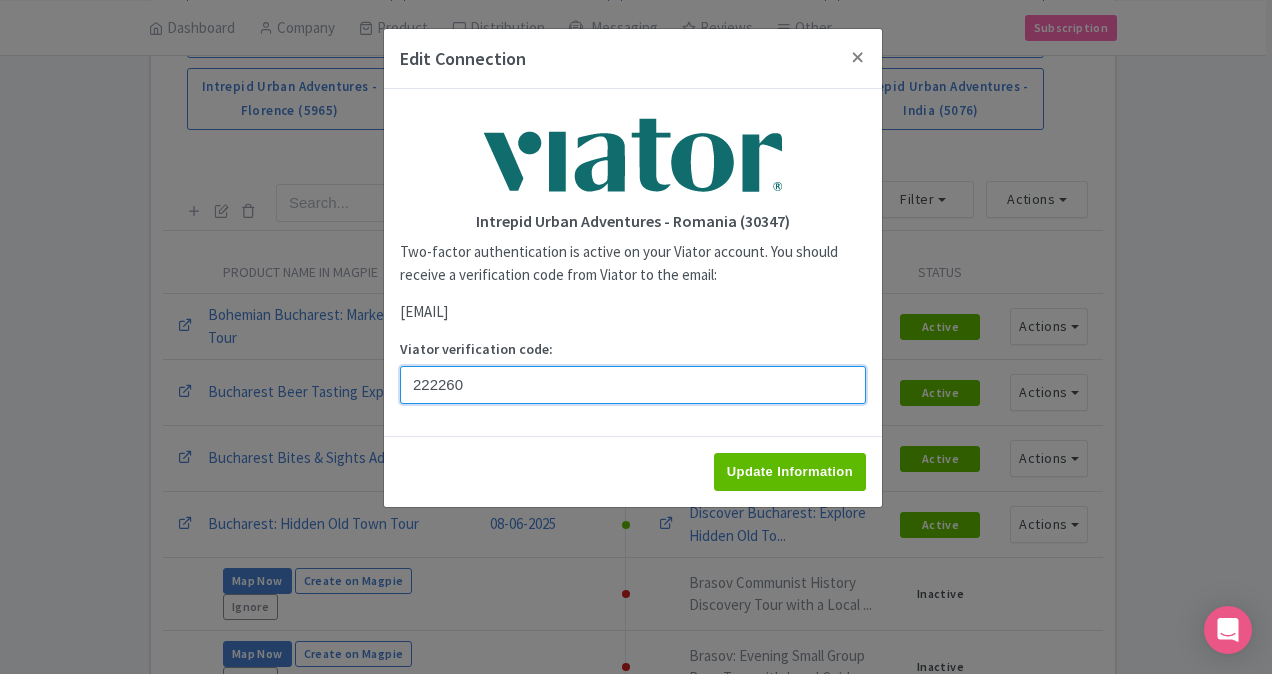 type on "222260" 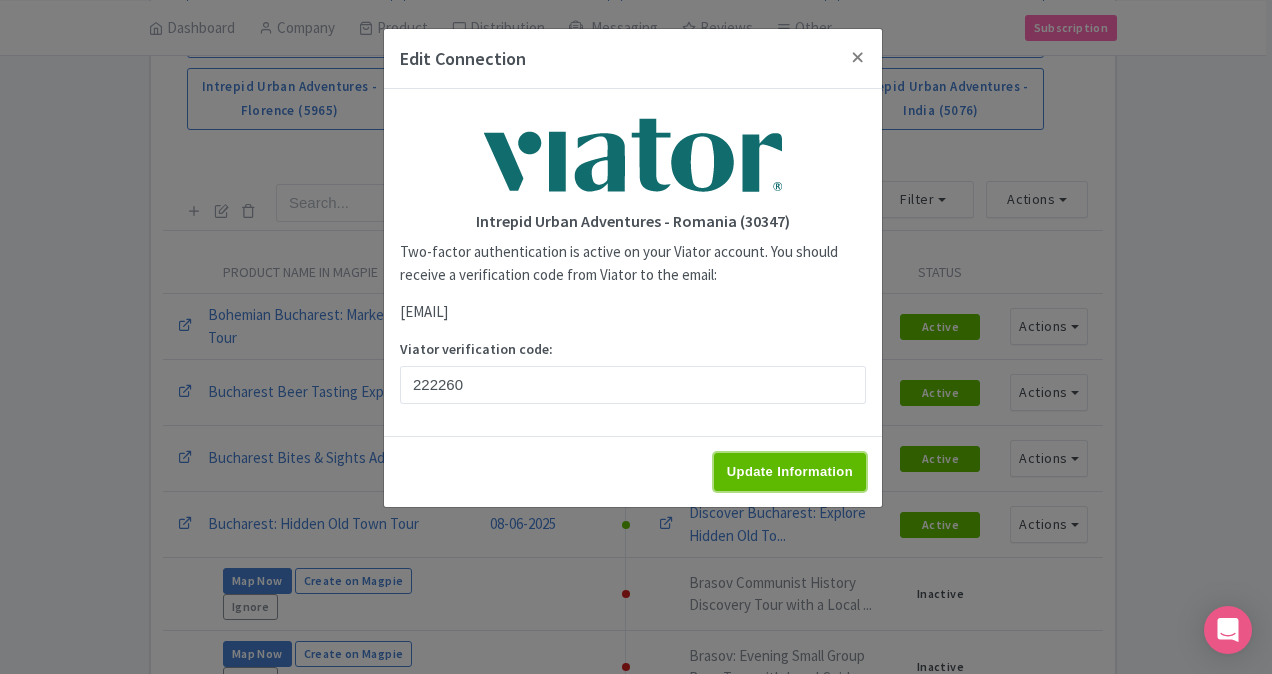 click on "Update Information" at bounding box center [790, 472] 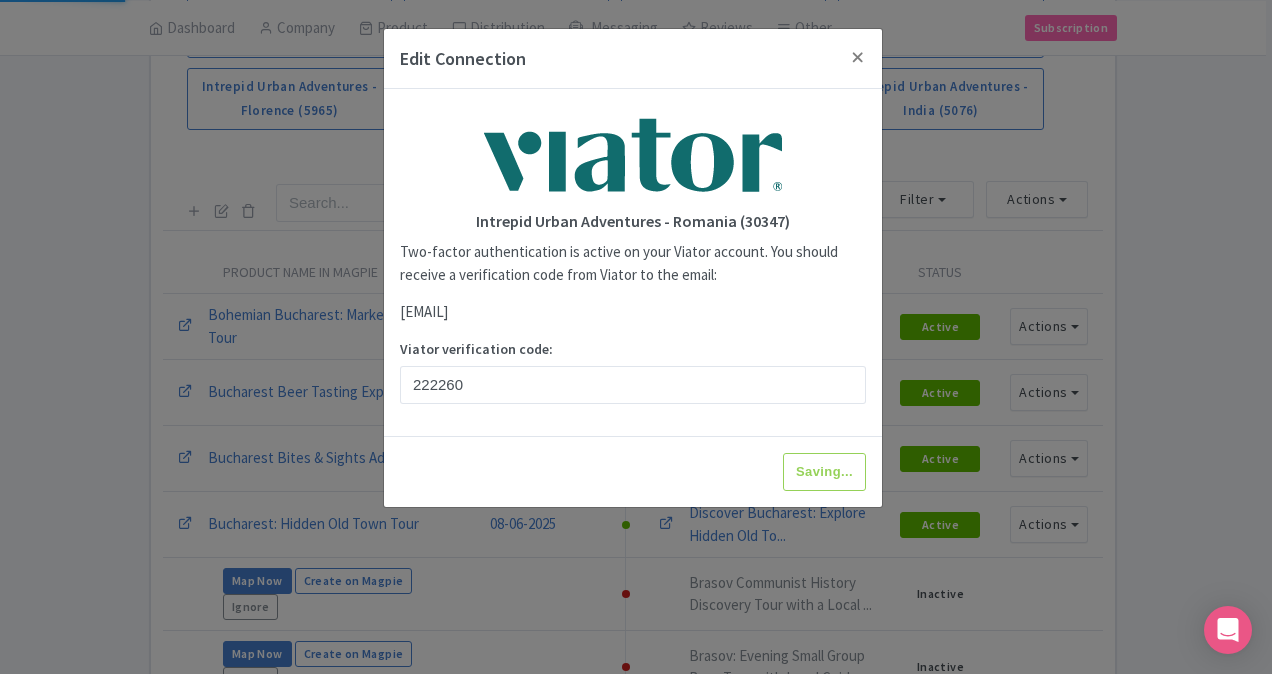 type on "Update Information" 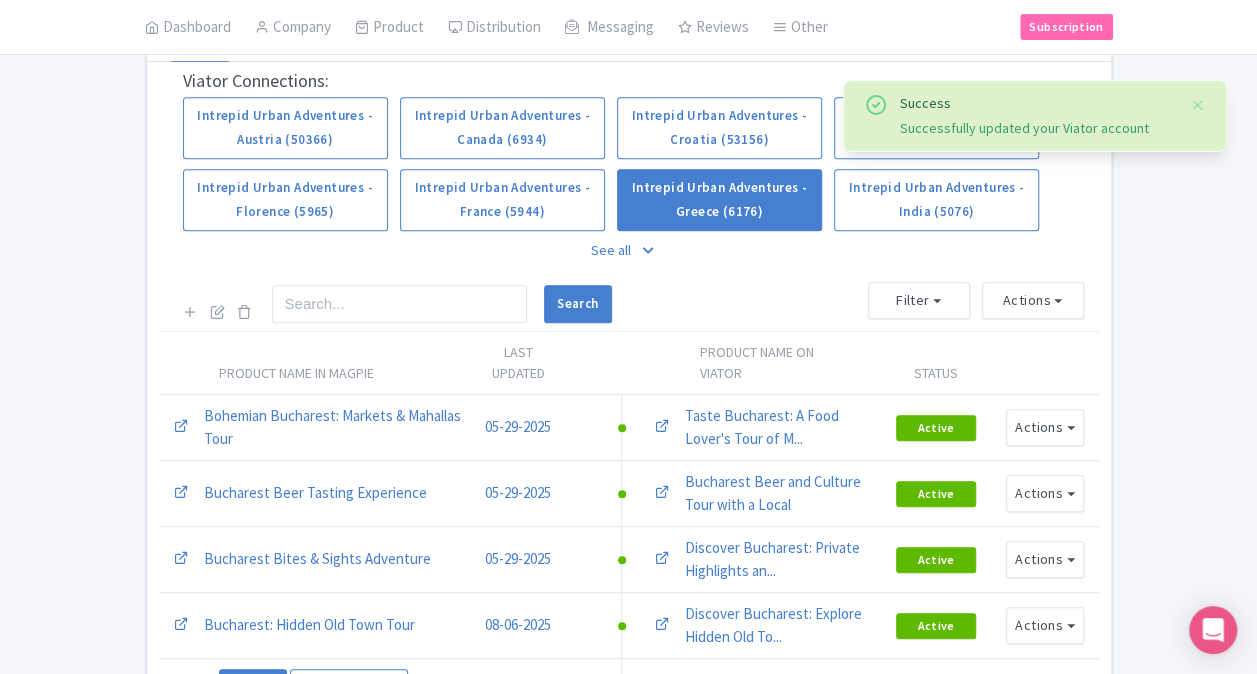 scroll, scrollTop: 400, scrollLeft: 0, axis: vertical 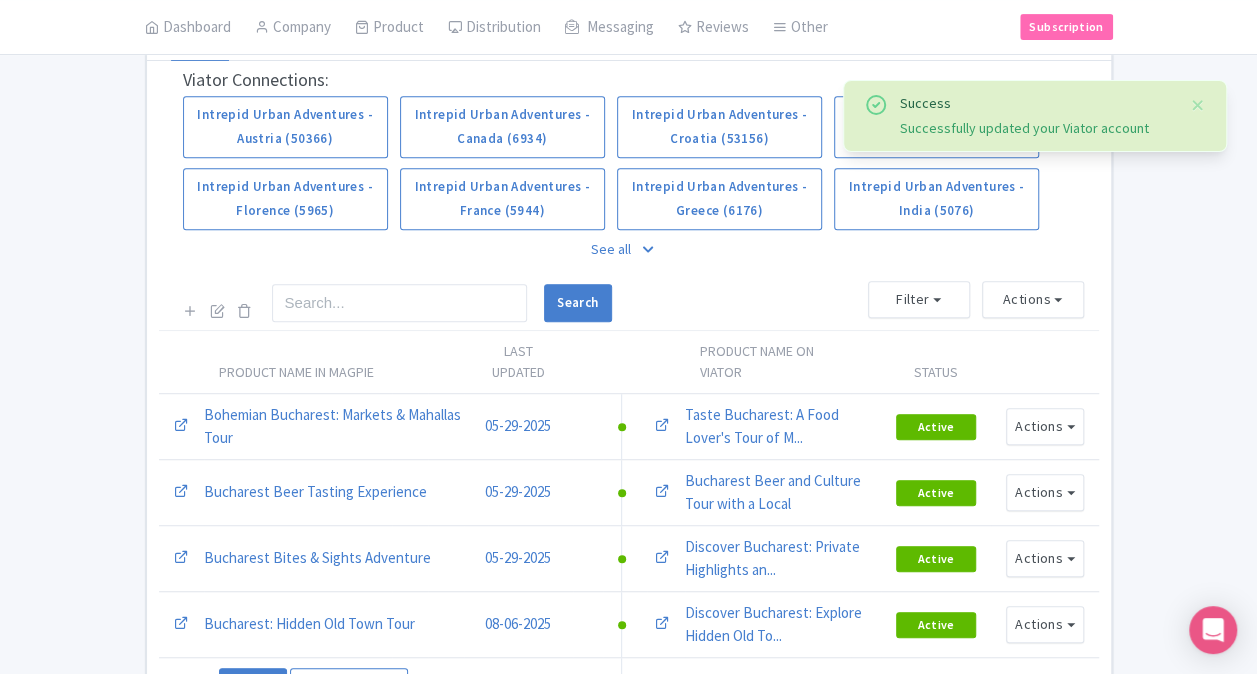 click on "See all" at bounding box center (629, 249) 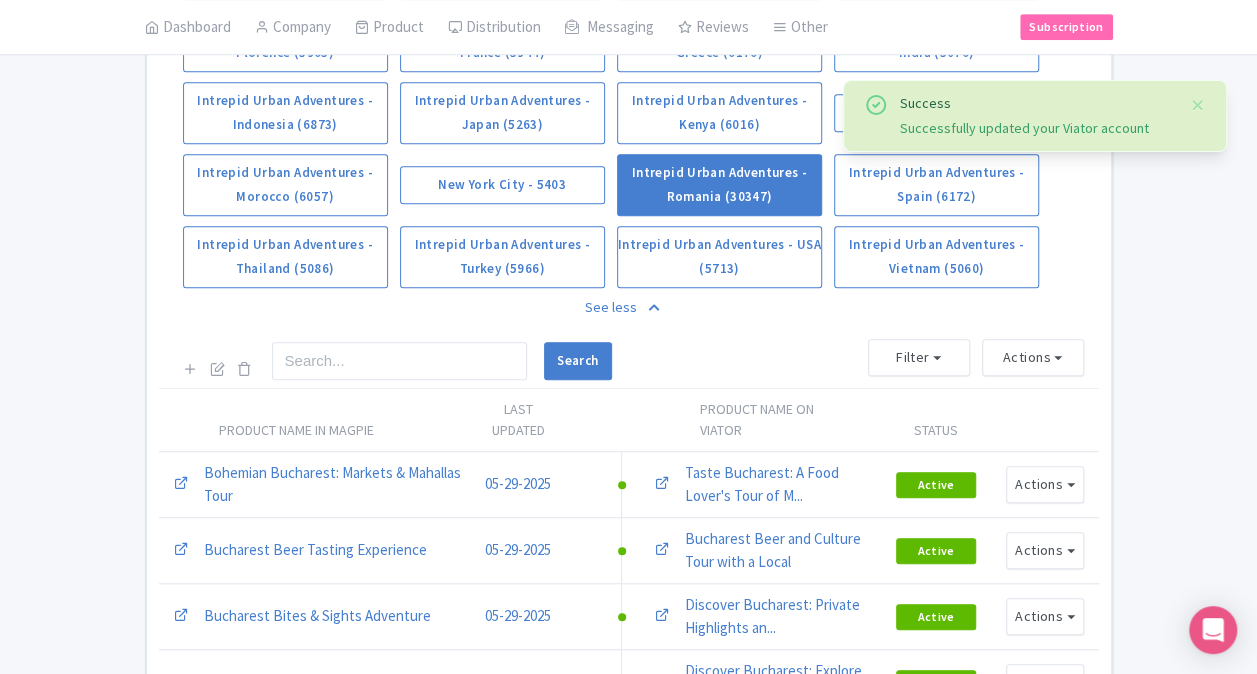 scroll, scrollTop: 700, scrollLeft: 0, axis: vertical 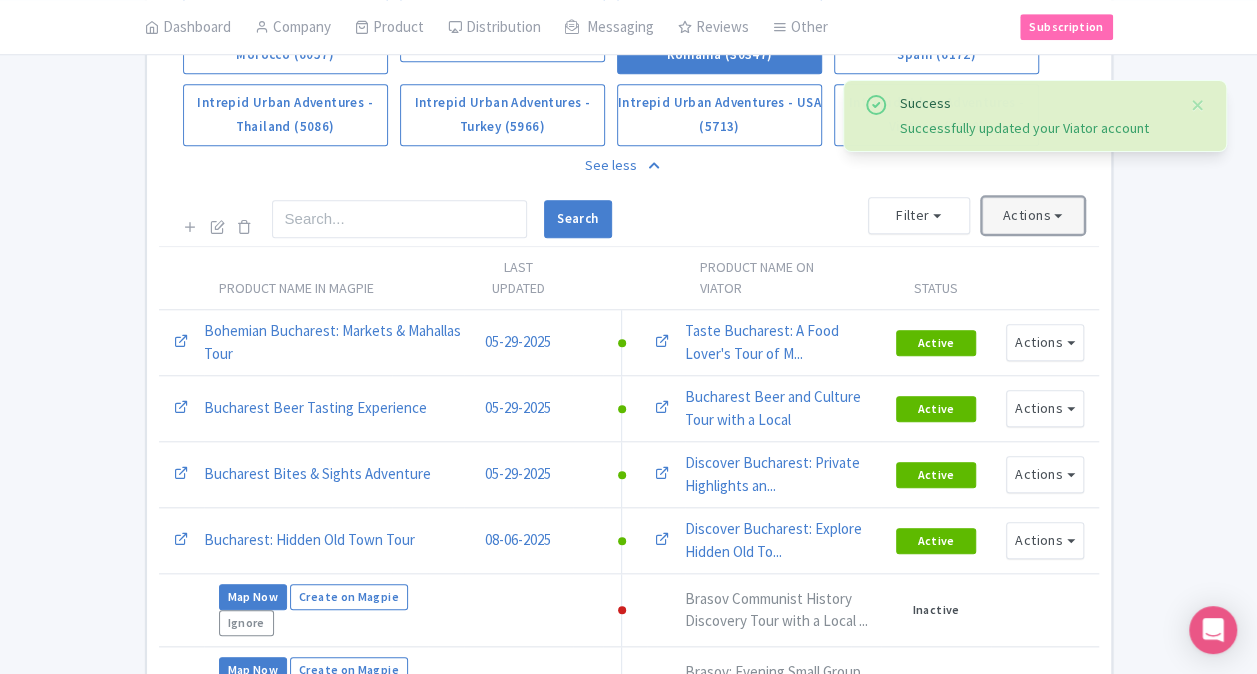 click on "Actions" at bounding box center [1033, 215] 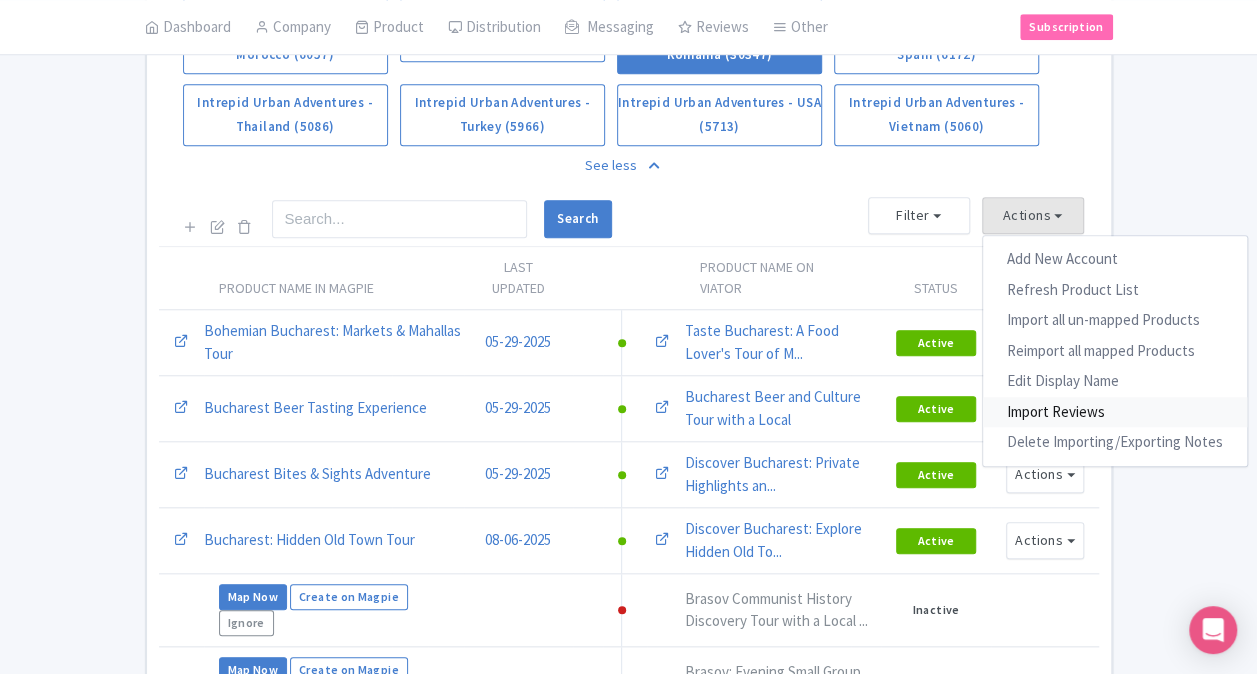click on "Import Reviews" at bounding box center [1115, 412] 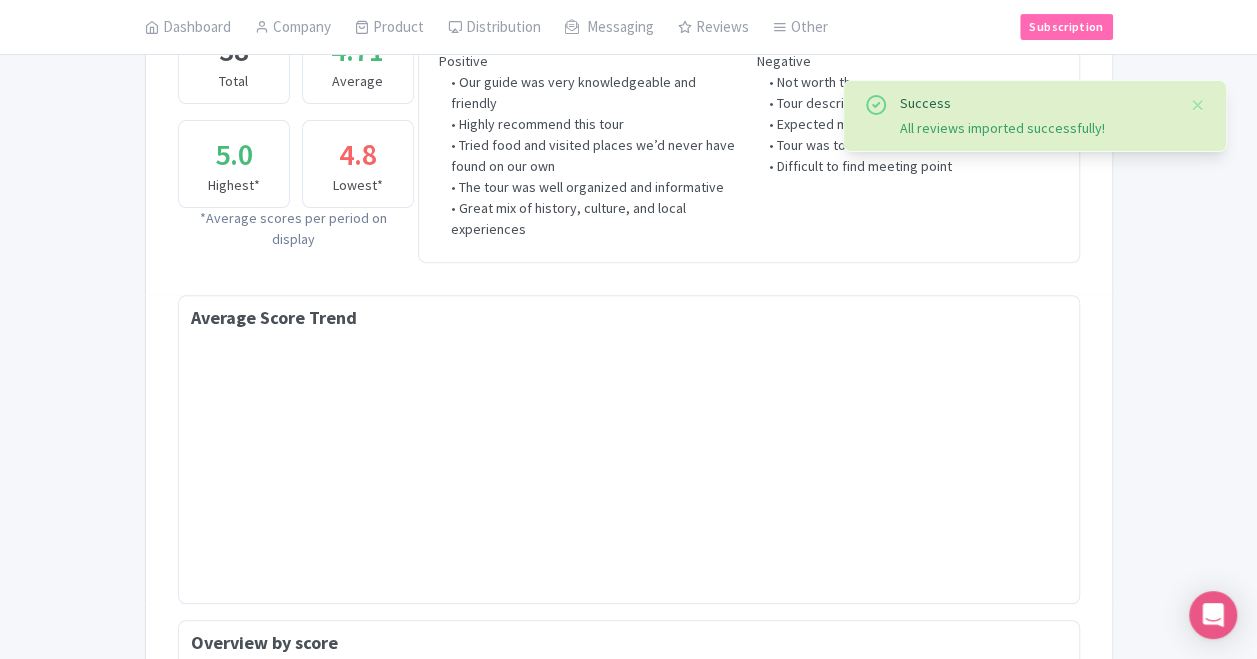scroll, scrollTop: 400, scrollLeft: 0, axis: vertical 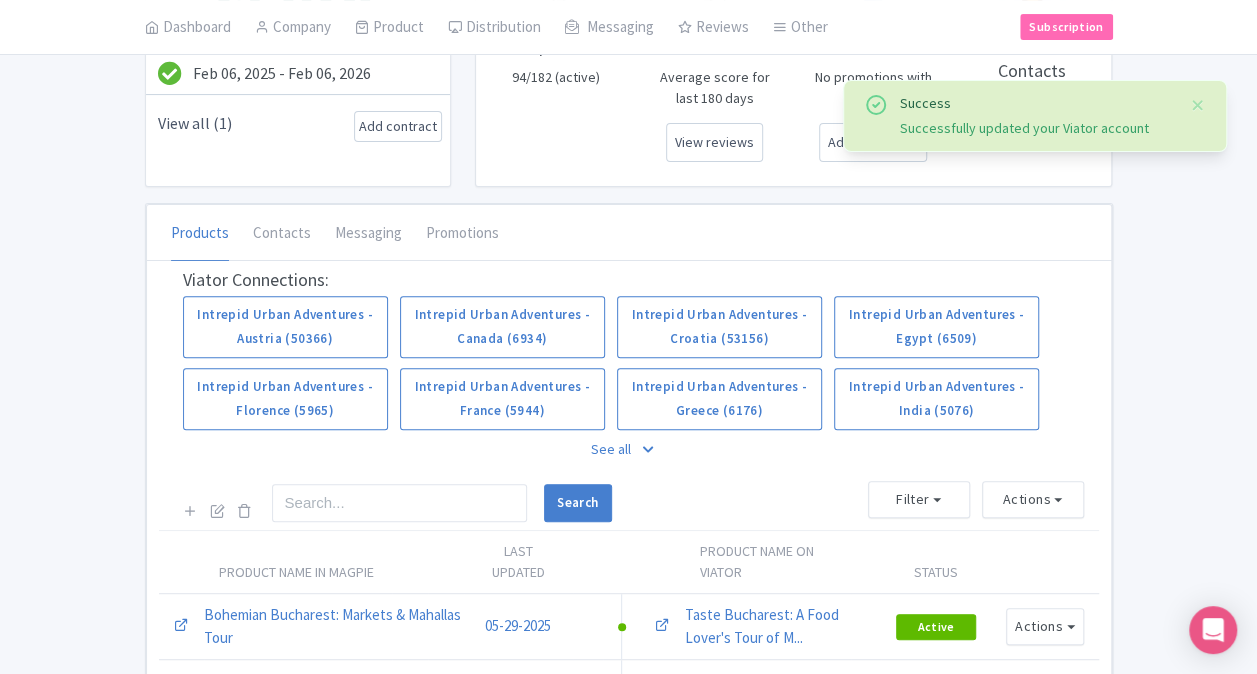click on "See all" at bounding box center [629, 449] 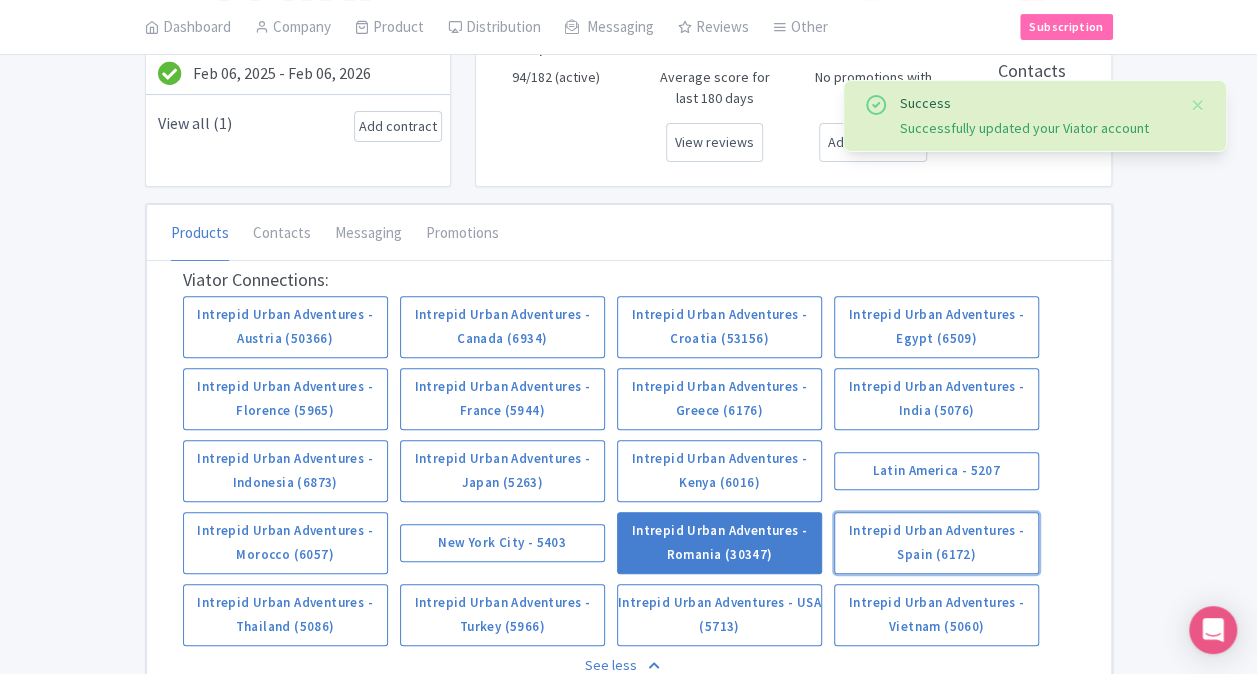 click on "Intrepid Urban Adventures - Spain (6172)" at bounding box center [936, 543] 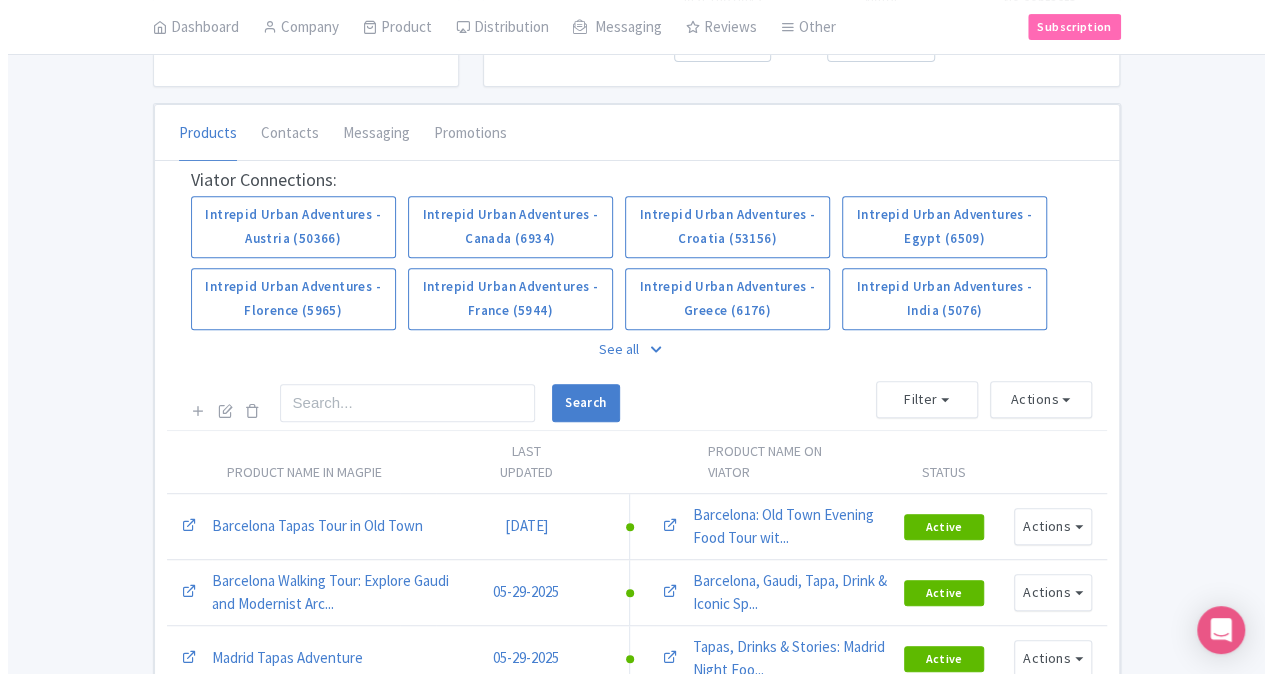 scroll, scrollTop: 400, scrollLeft: 0, axis: vertical 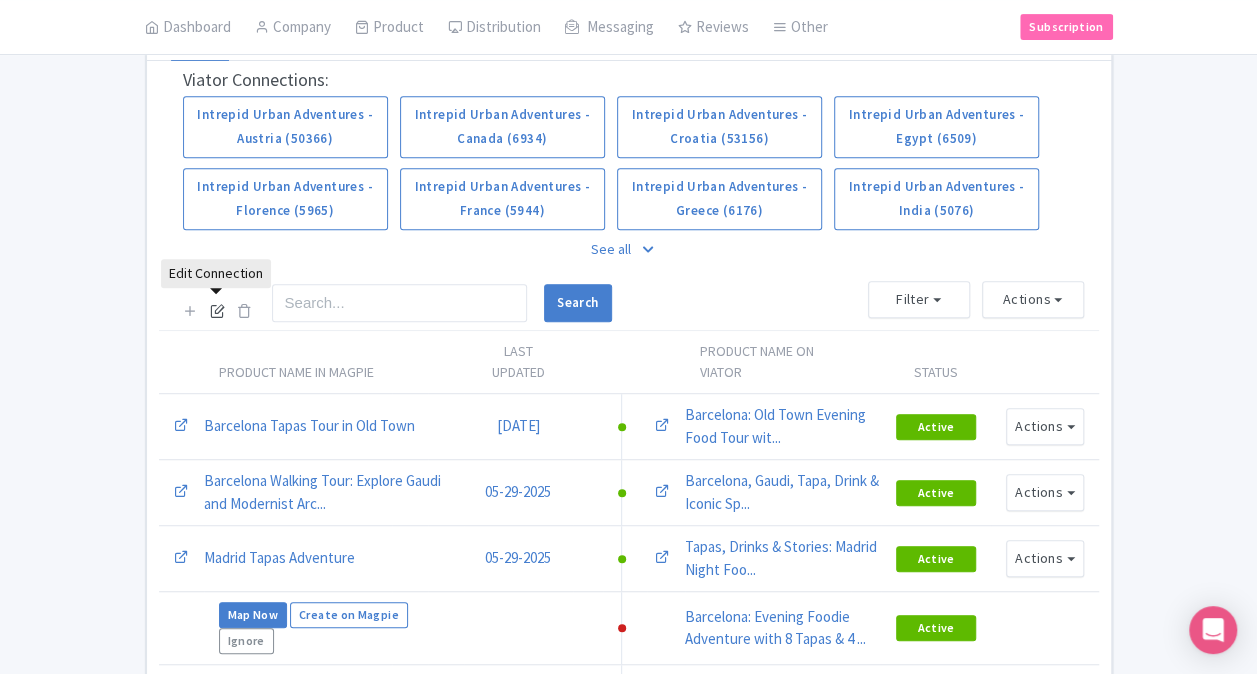 click at bounding box center [217, 310] 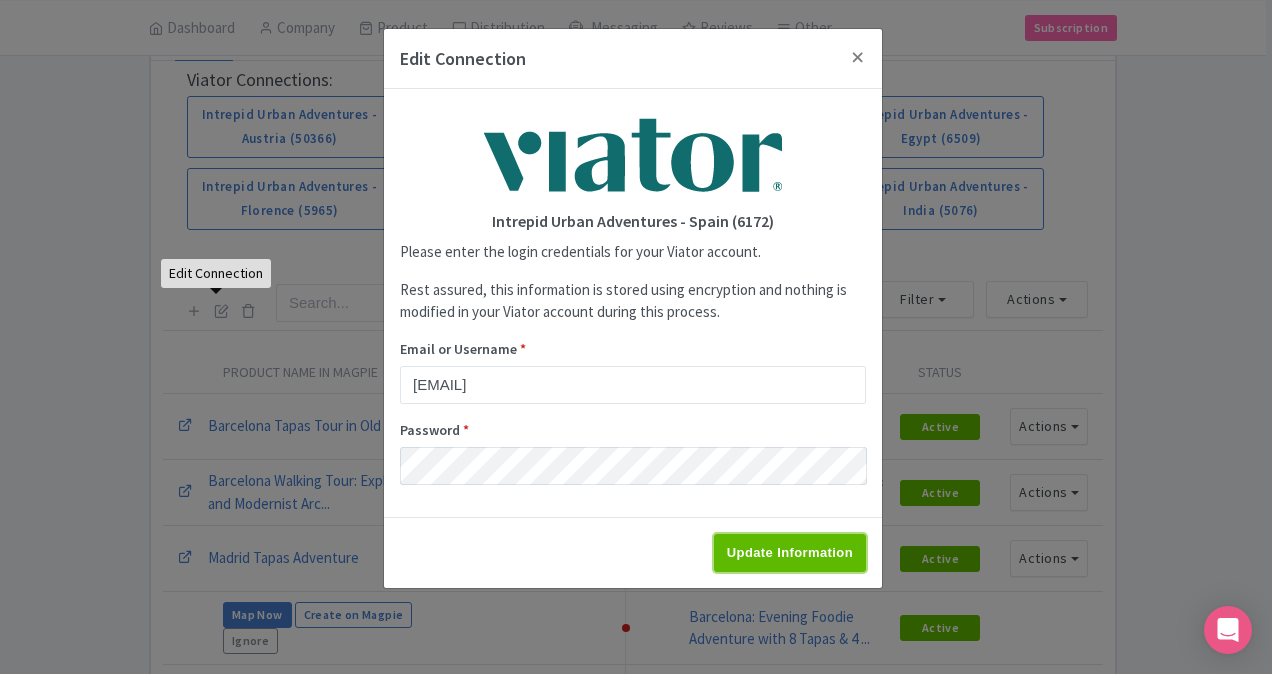 click on "Update Information" at bounding box center [790, 553] 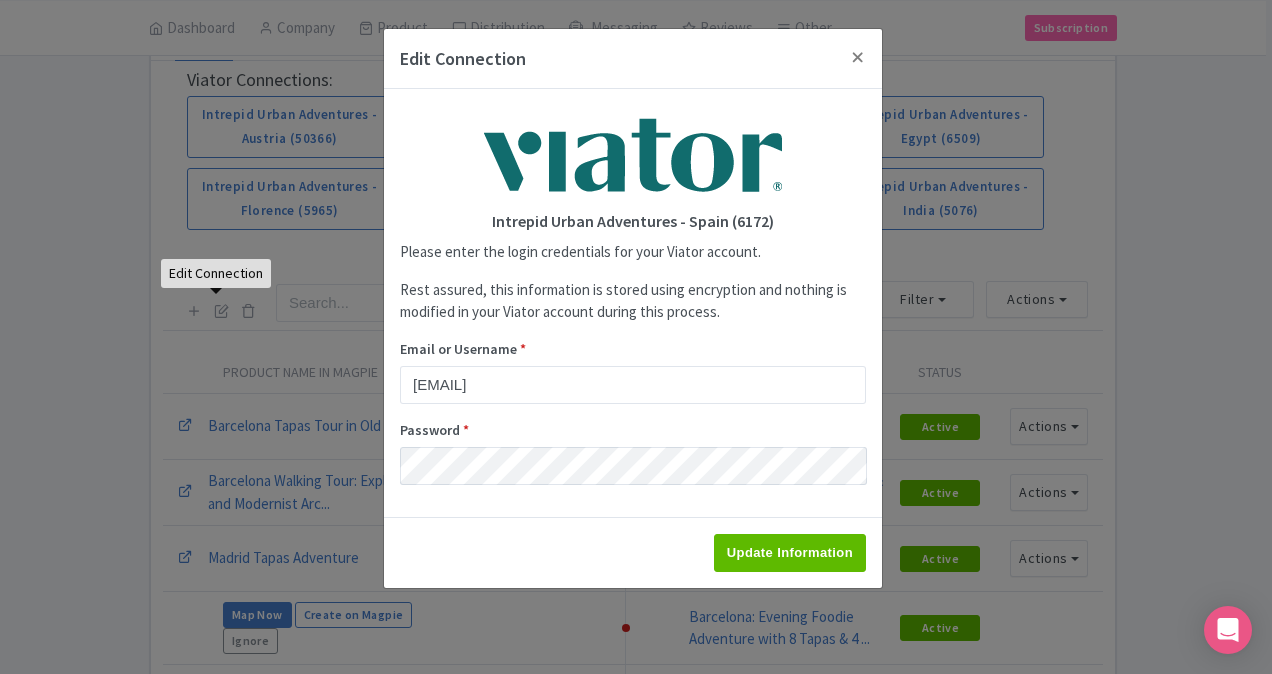 type on "Saving..." 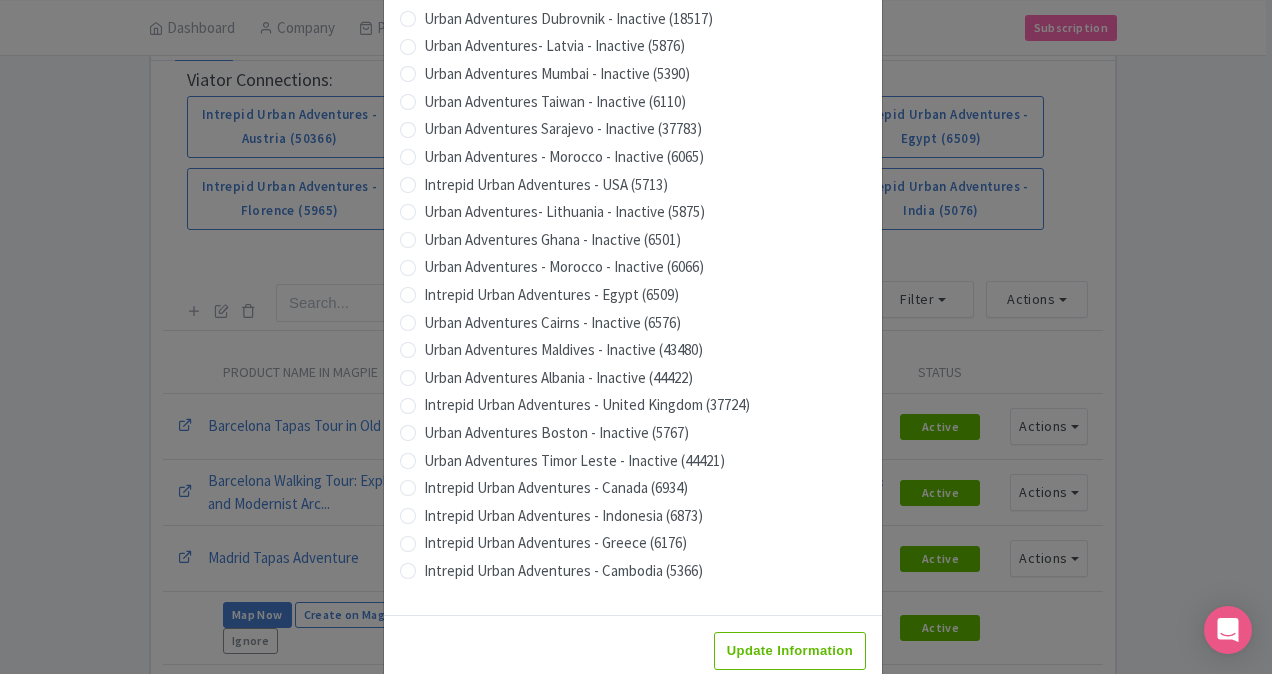 scroll, scrollTop: 1979, scrollLeft: 0, axis: vertical 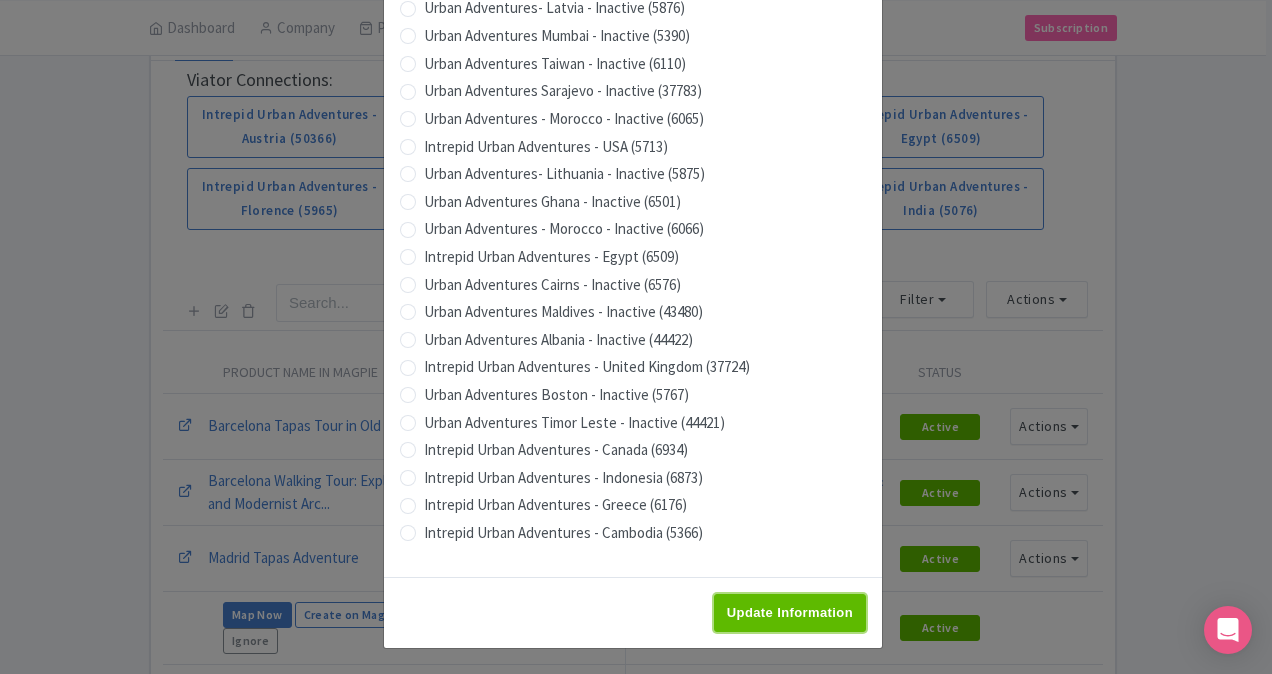 click on "Update Information" at bounding box center (790, 613) 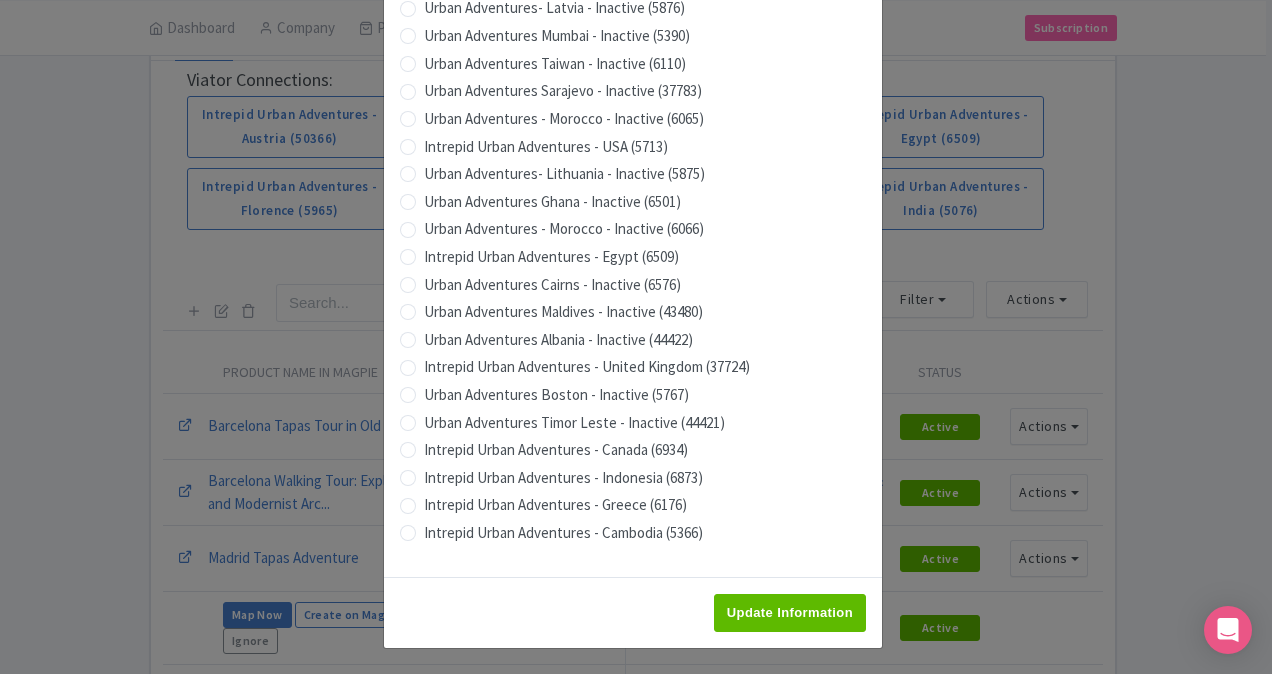 type on "Saving..." 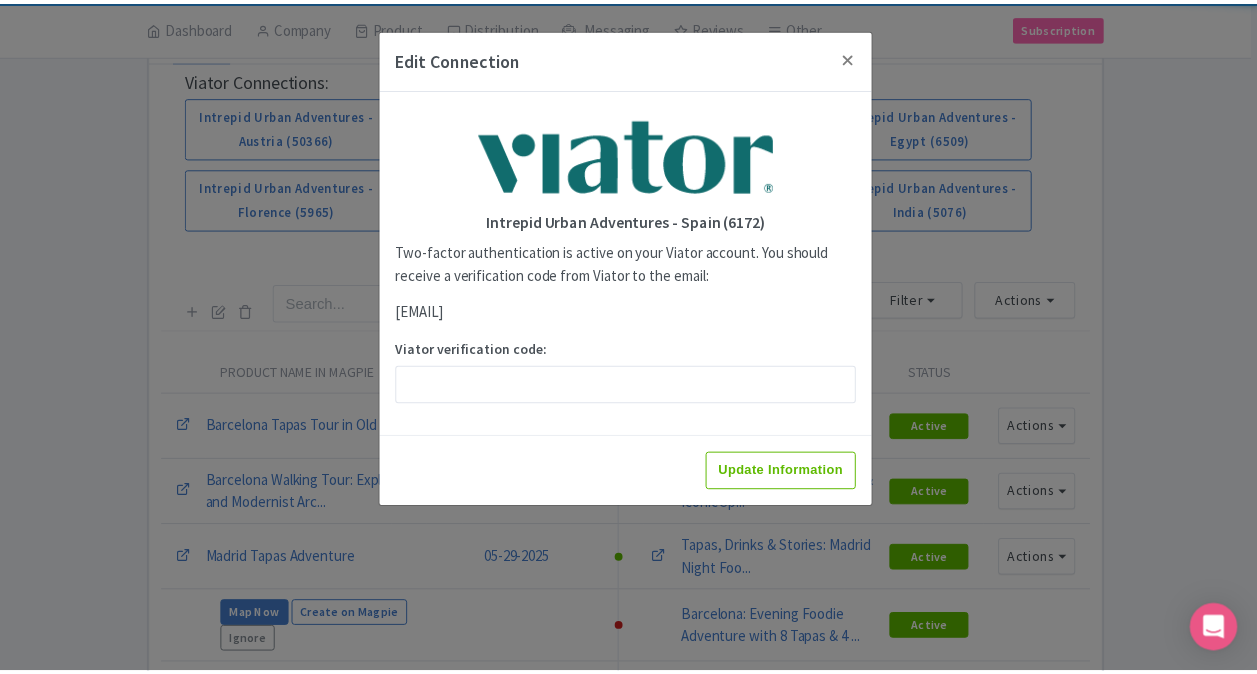 scroll, scrollTop: 0, scrollLeft: 0, axis: both 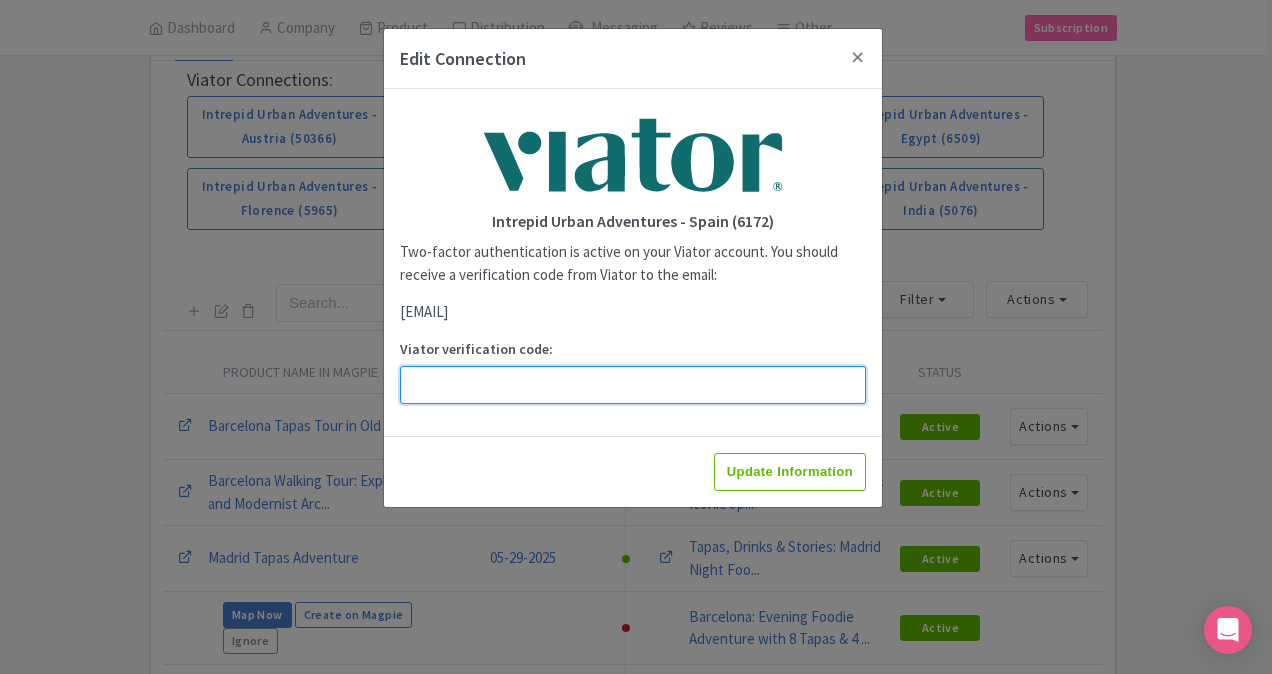 click on "Viator verification code:" at bounding box center (633, 385) 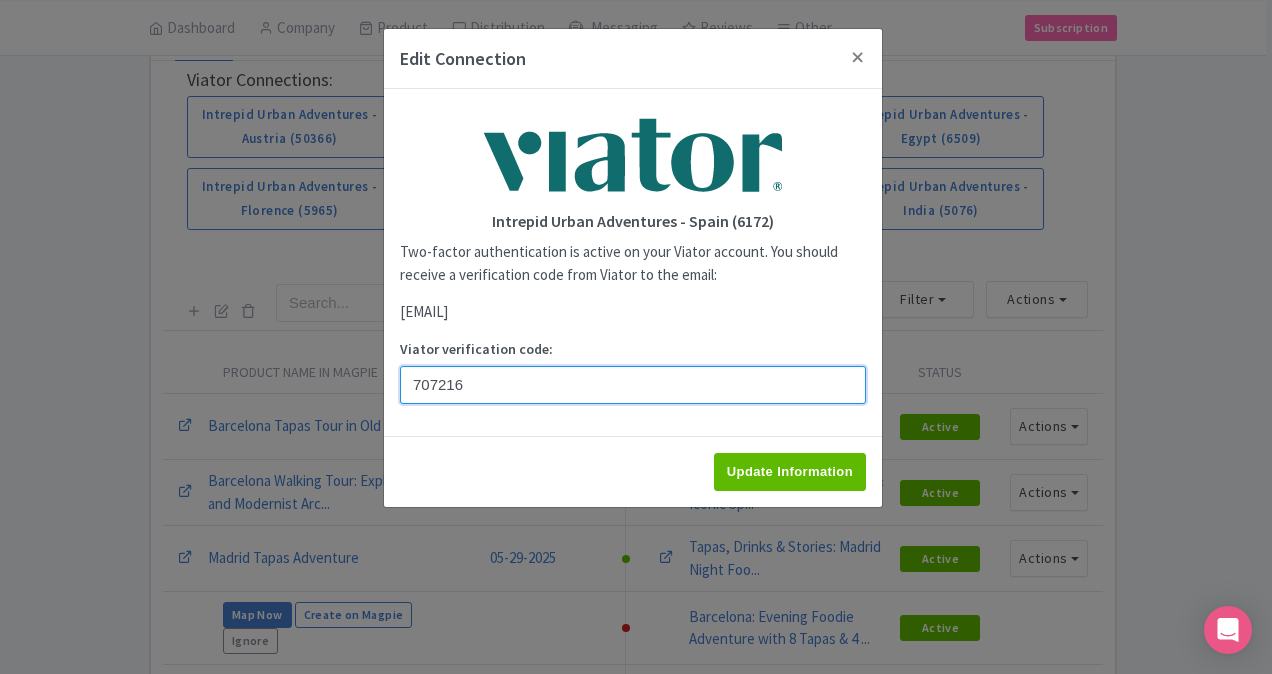 type on "707216" 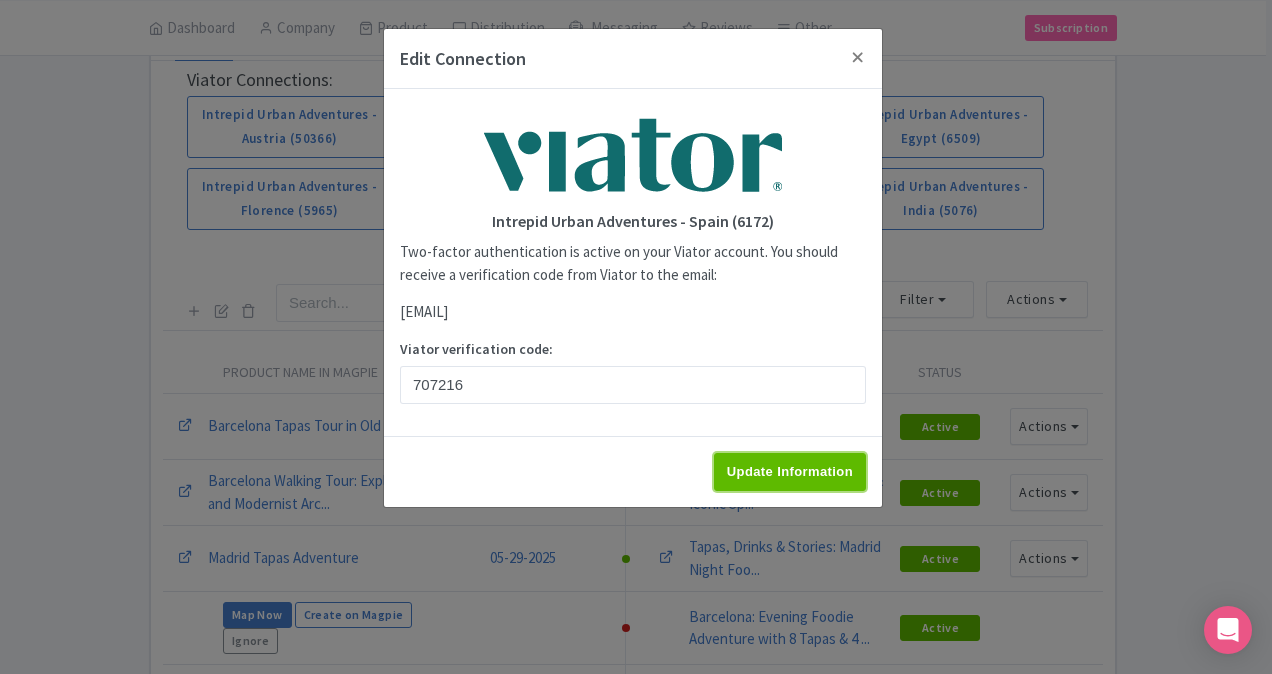 click on "Update Information" at bounding box center [790, 472] 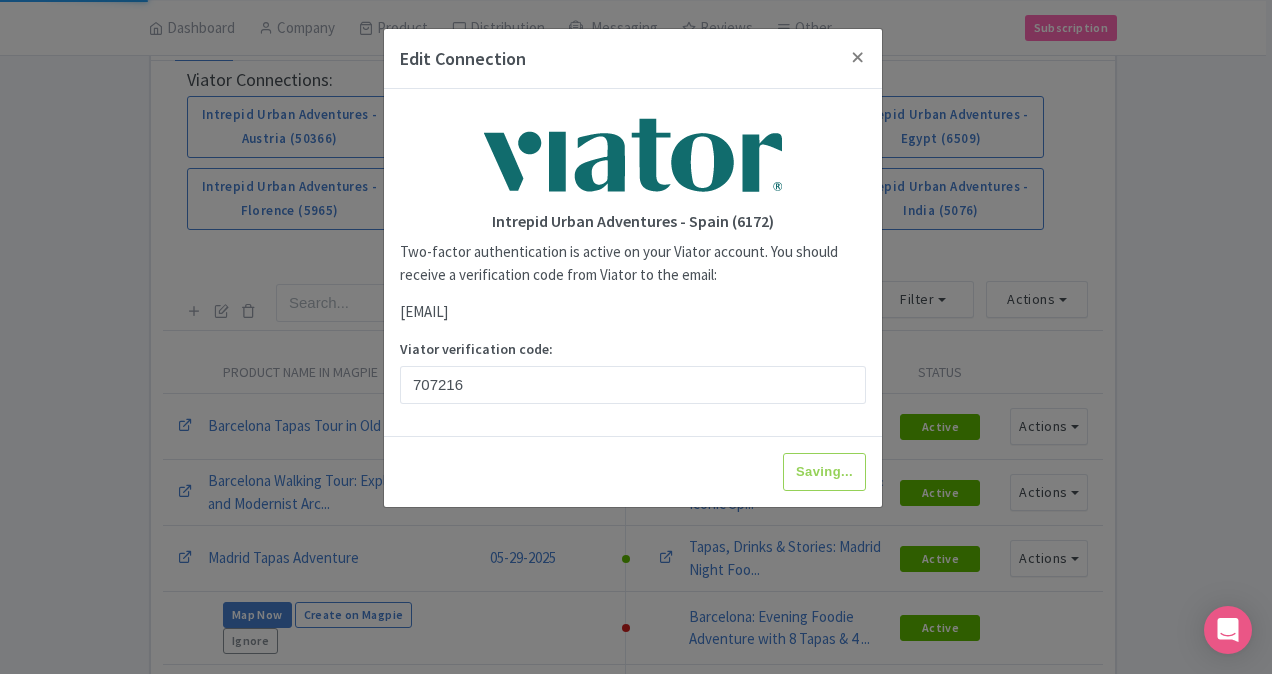 type on "Update Information" 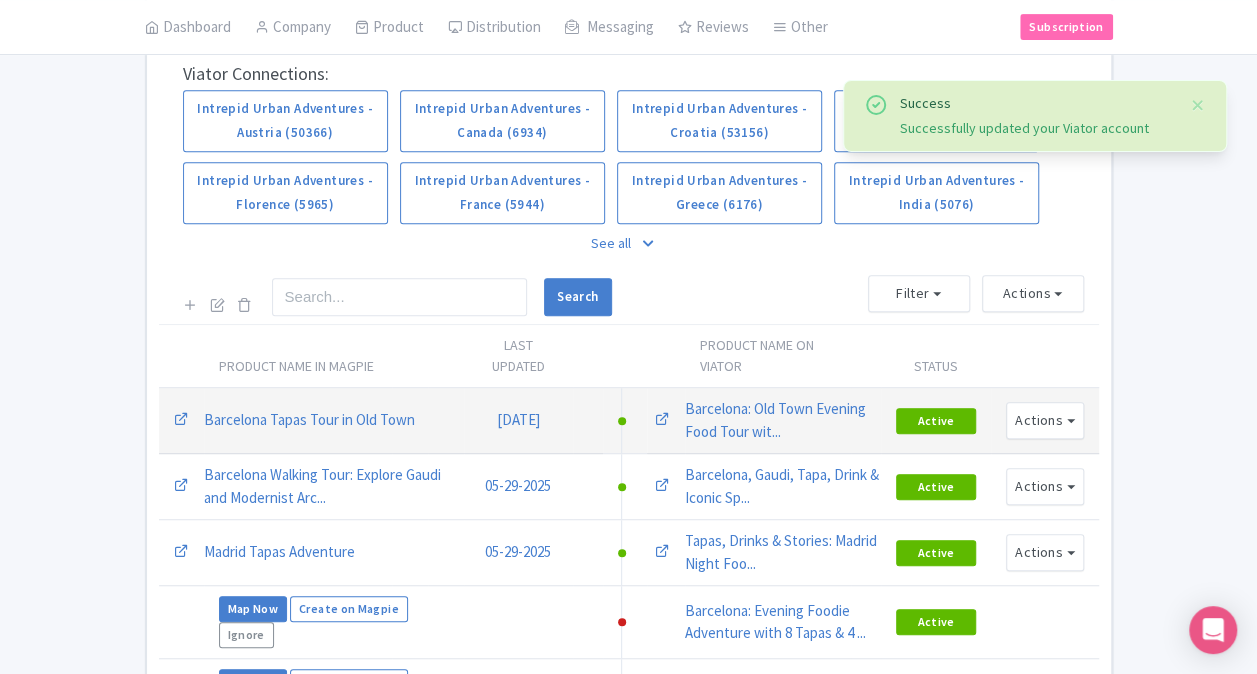scroll, scrollTop: 500, scrollLeft: 0, axis: vertical 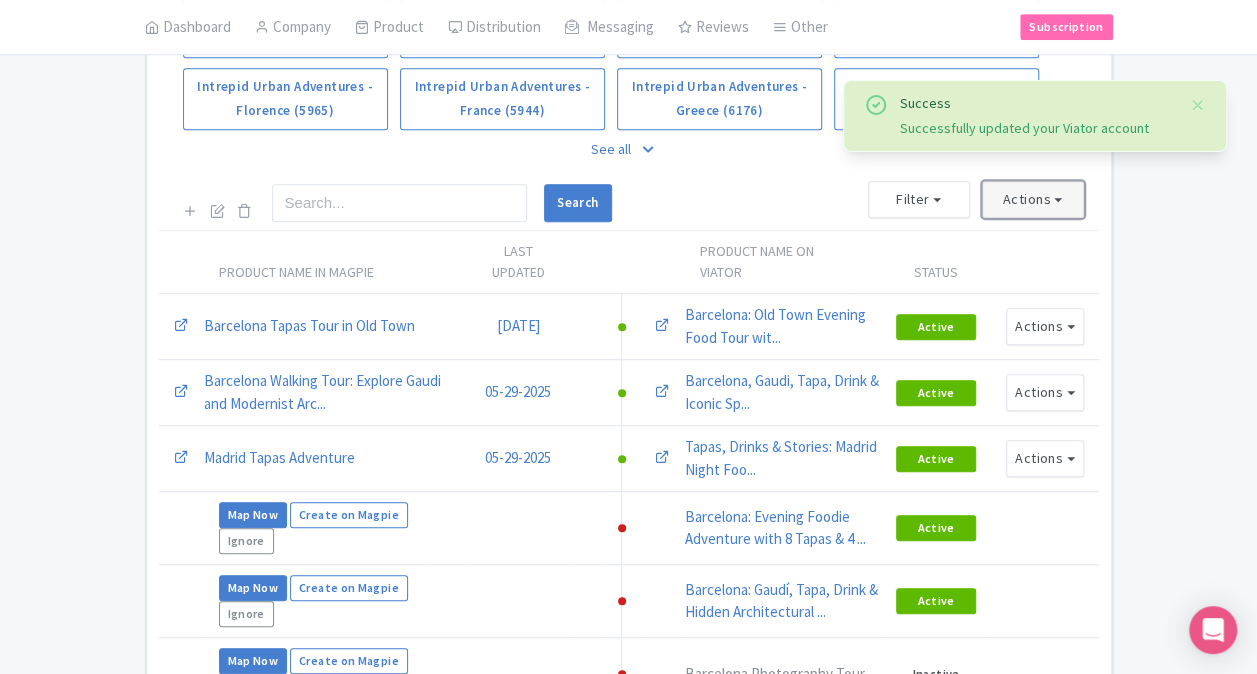 click on "Actions" at bounding box center [1033, 199] 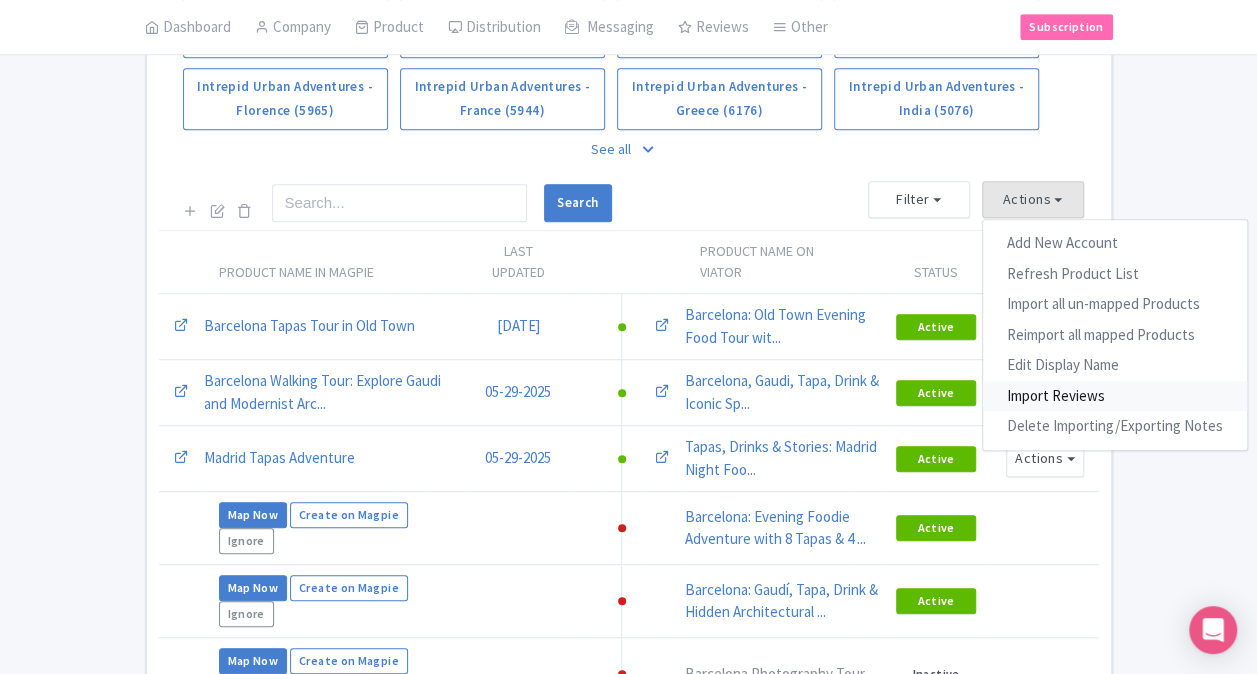 click on "Import Reviews" at bounding box center [1115, 396] 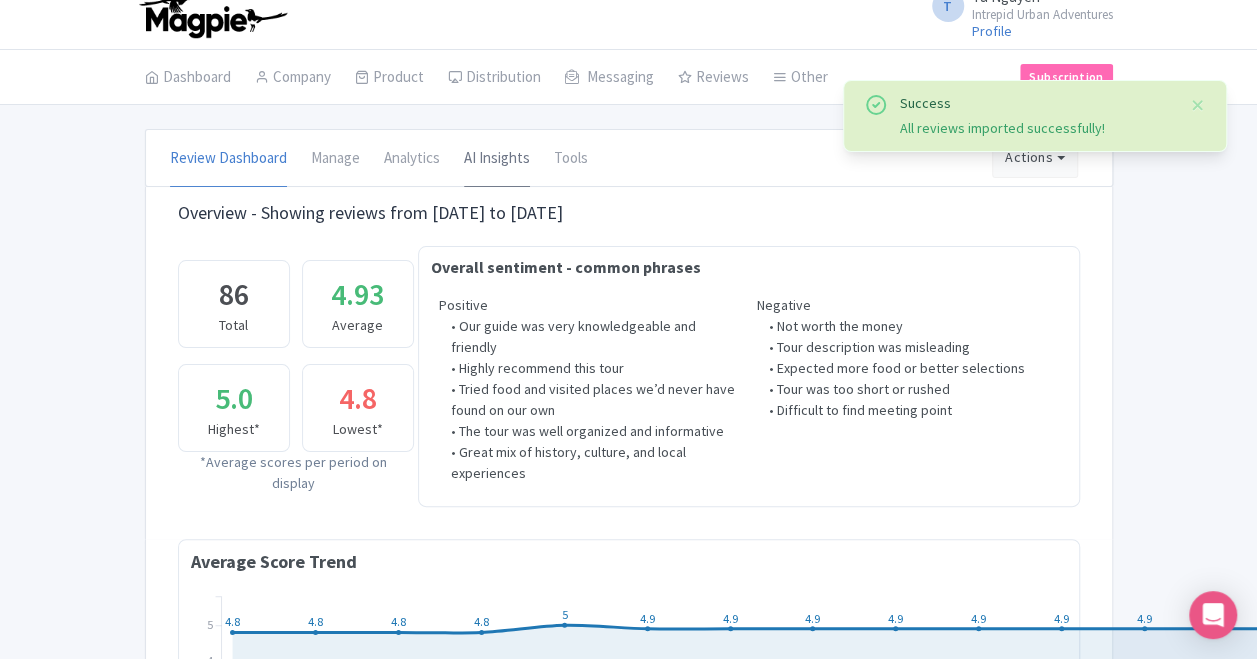 scroll, scrollTop: 0, scrollLeft: 0, axis: both 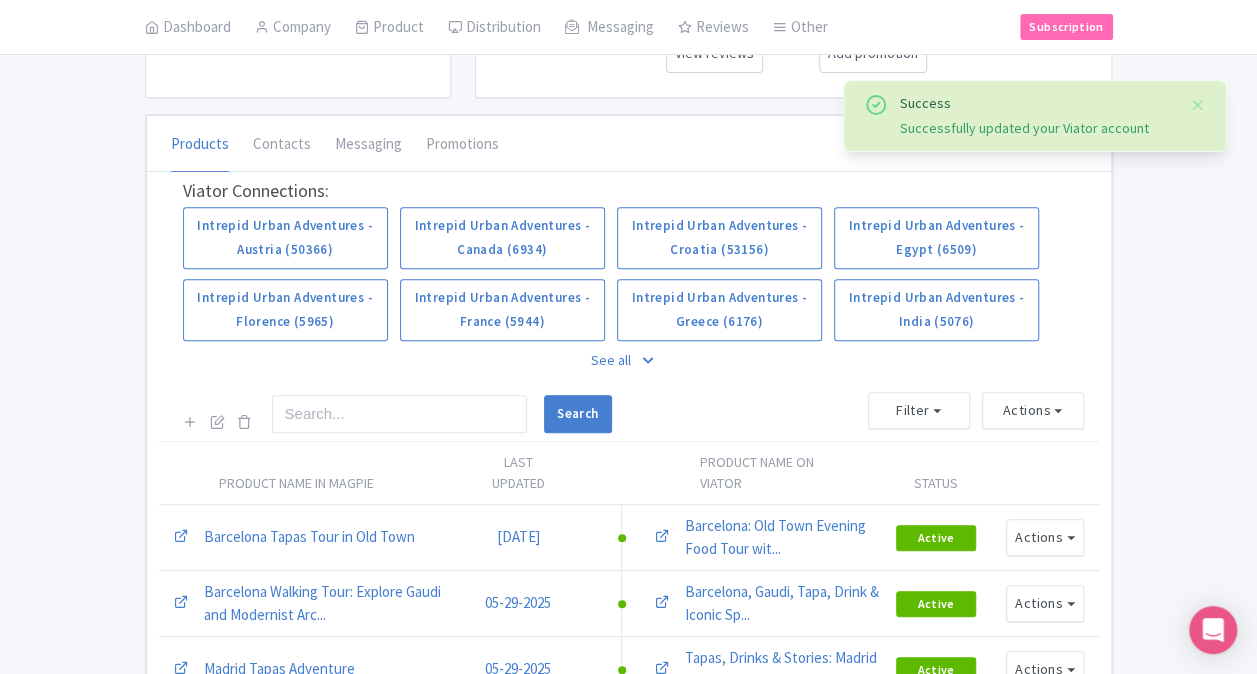 click on "See all" at bounding box center [629, 360] 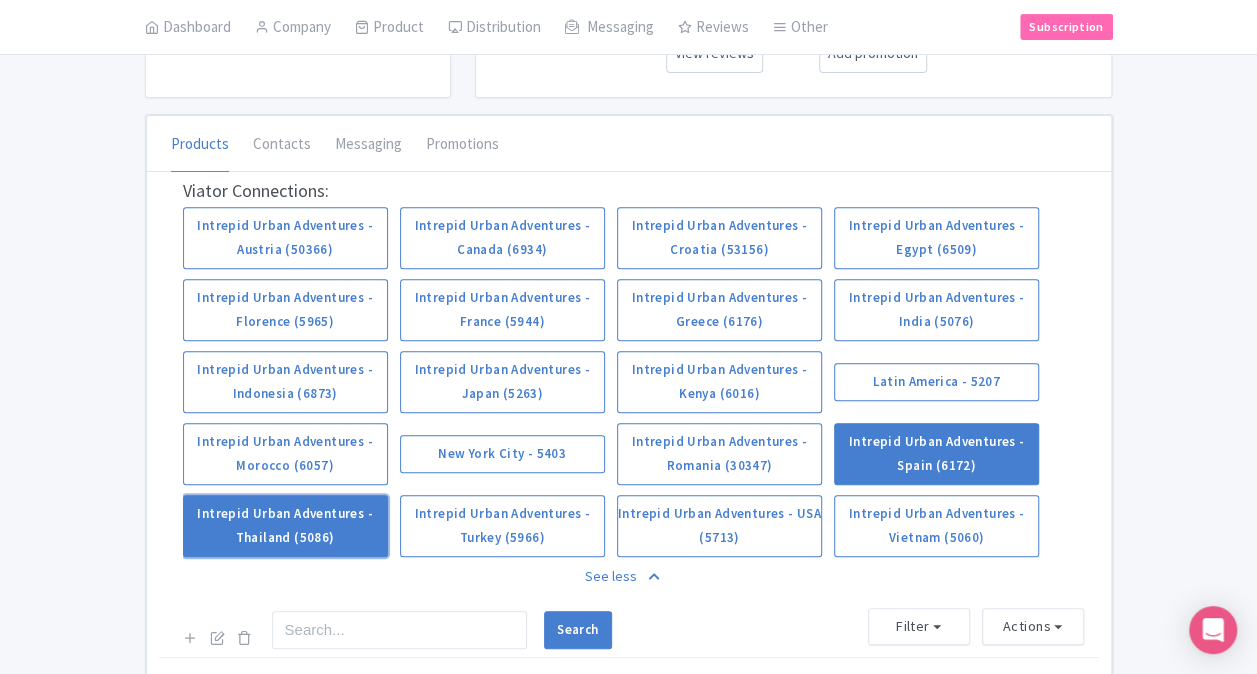 click on "Intrepid Urban Adventures - Thailand (5086)" at bounding box center (285, 526) 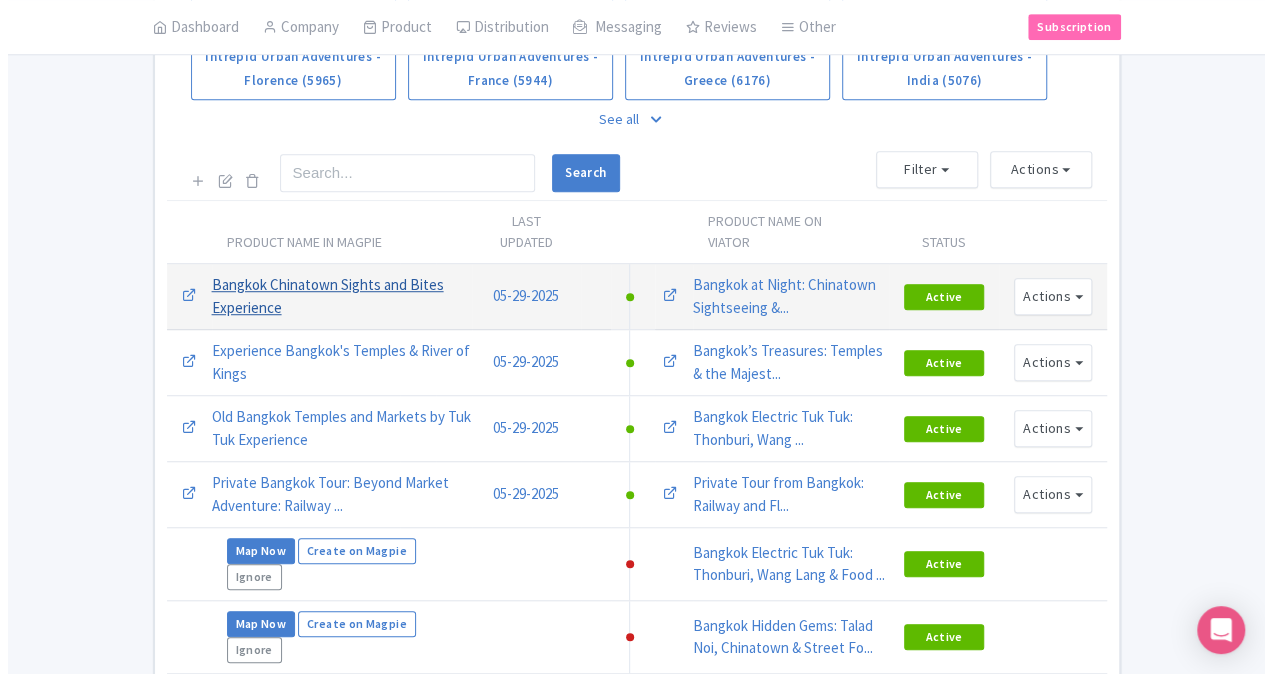 scroll, scrollTop: 500, scrollLeft: 0, axis: vertical 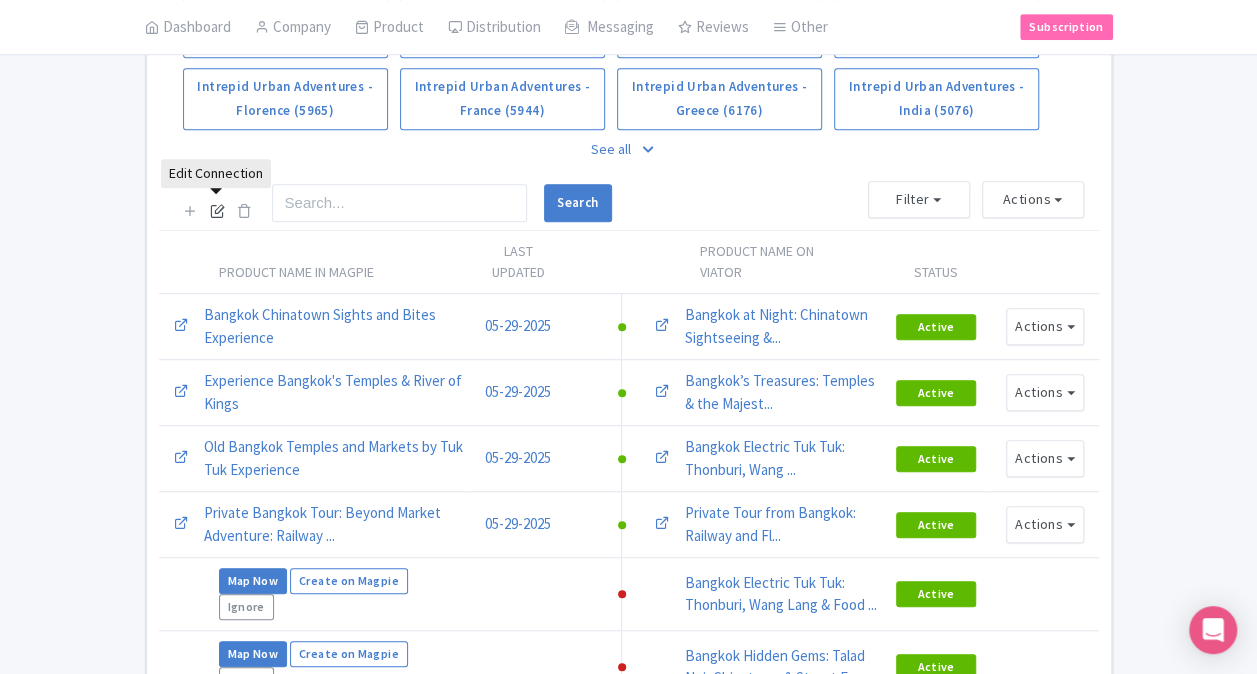 click at bounding box center (217, 210) 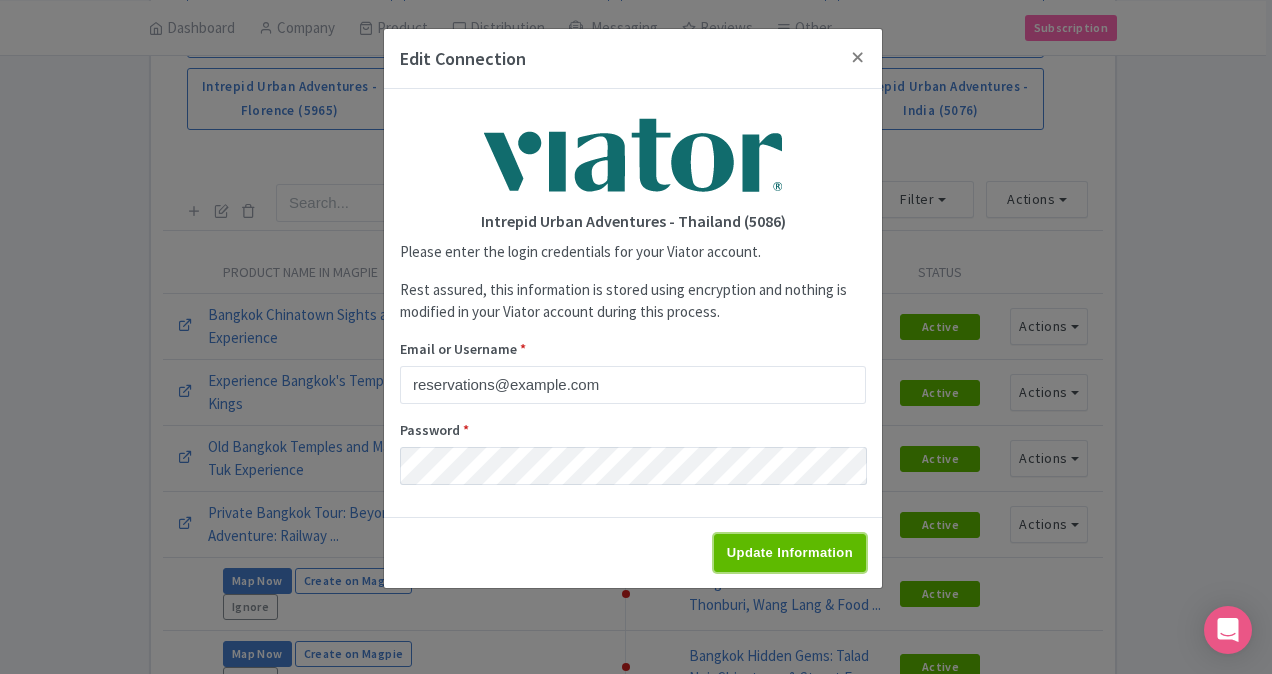 click on "Update Information" at bounding box center (790, 553) 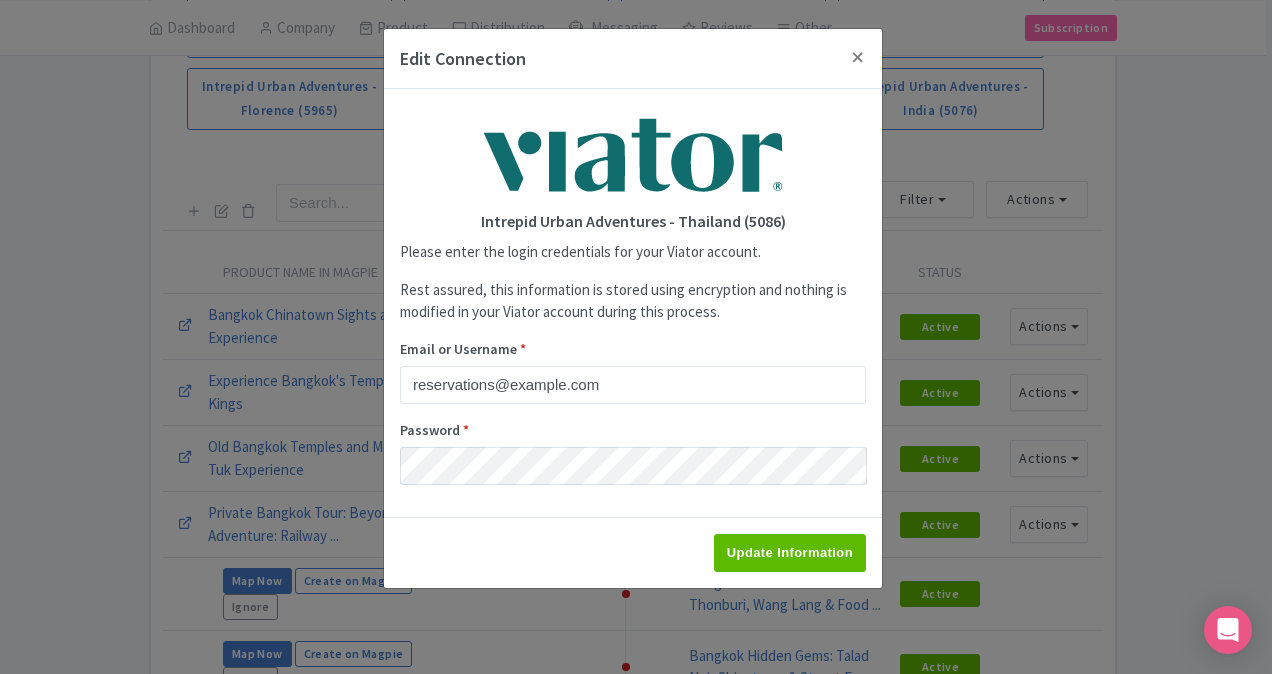 type on "Saving..." 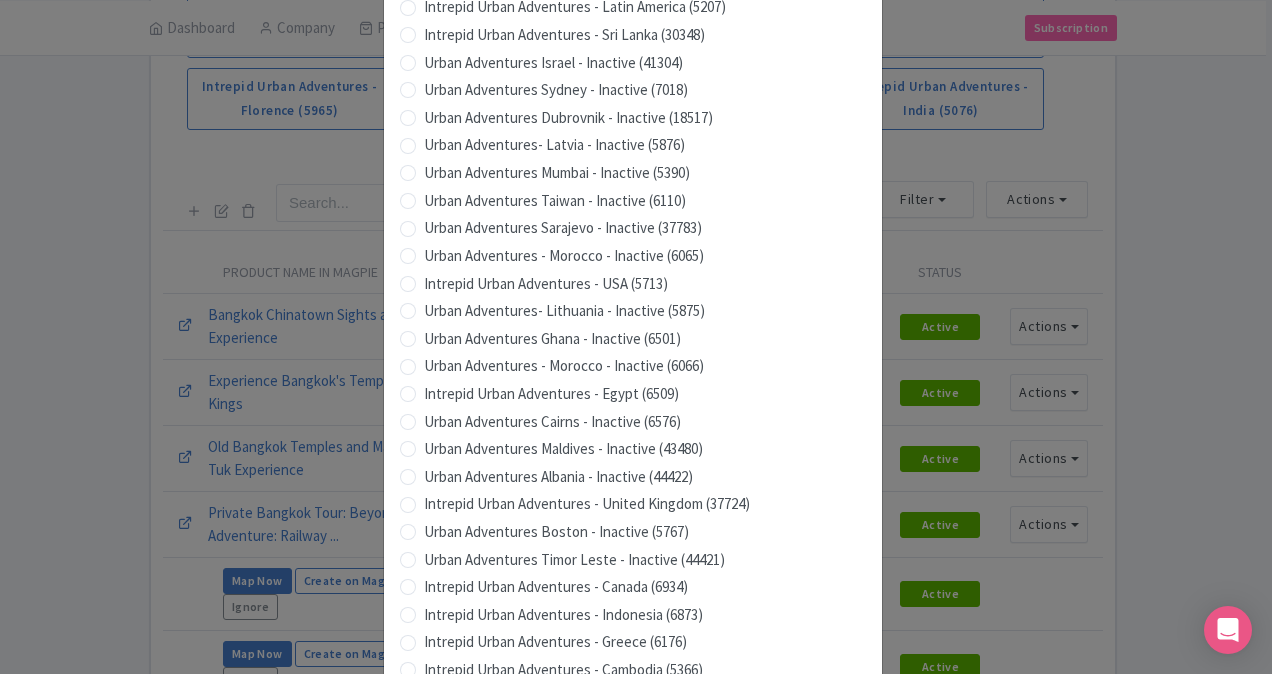 scroll, scrollTop: 1979, scrollLeft: 0, axis: vertical 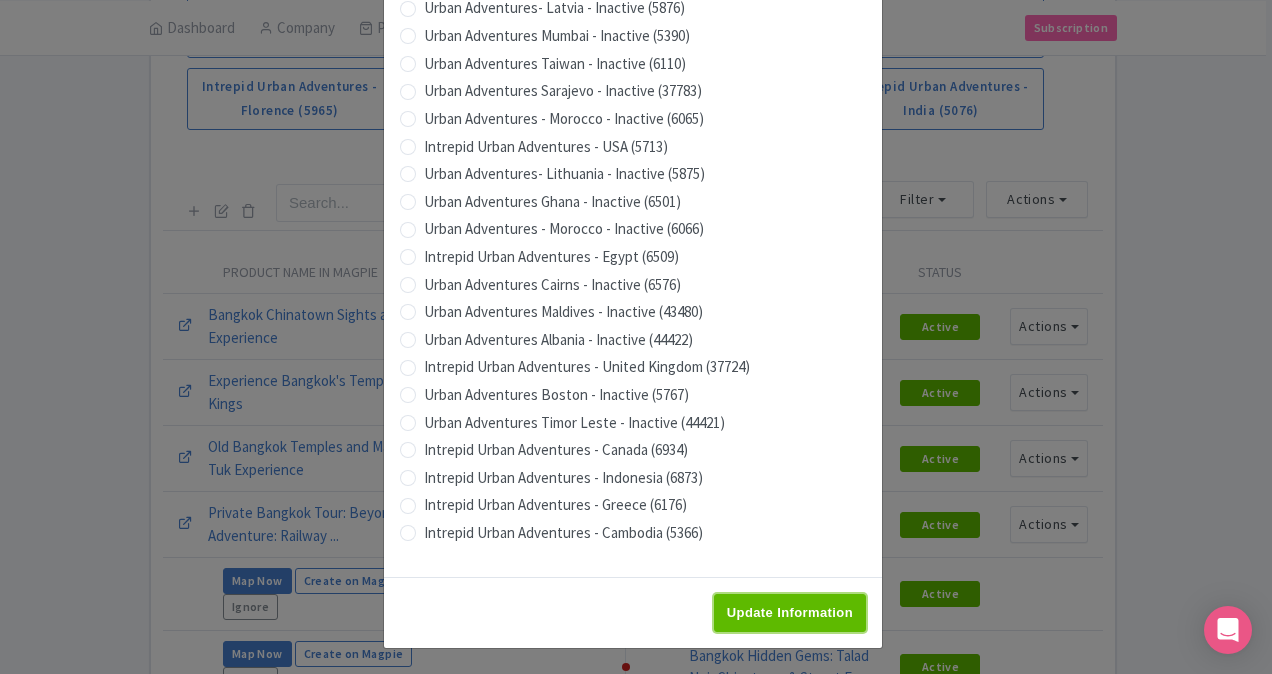 click on "Update Information" at bounding box center (790, 613) 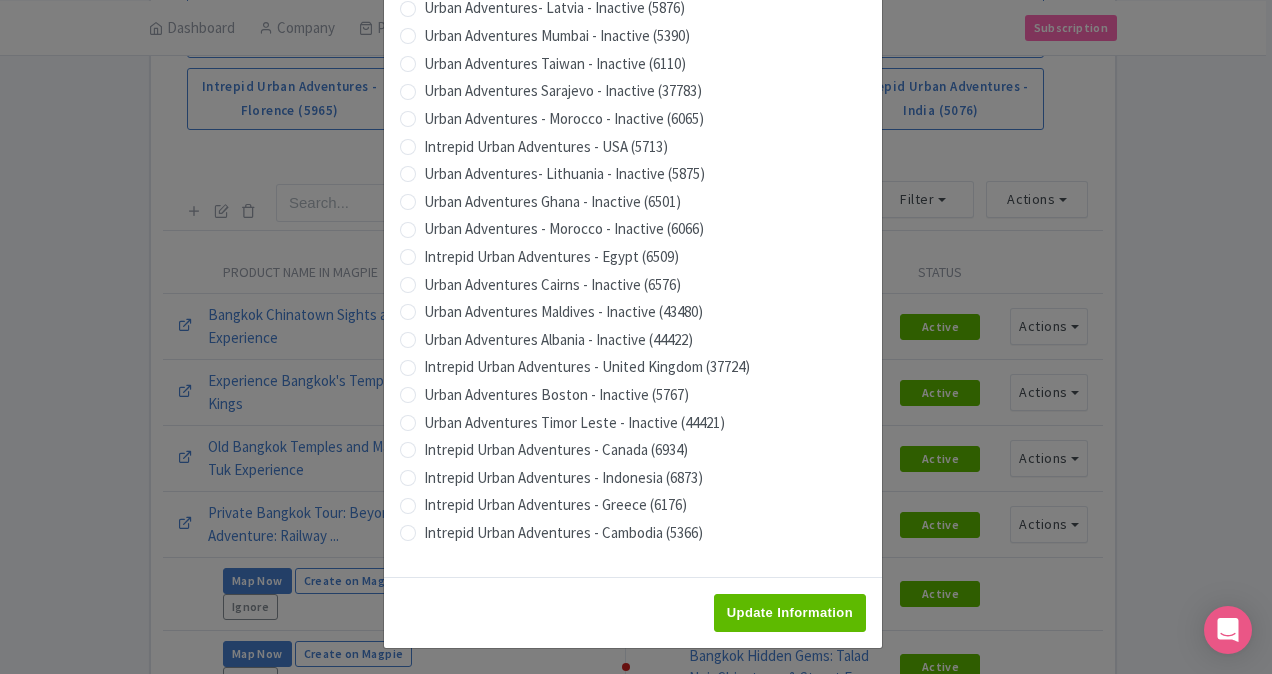 type on "Saving..." 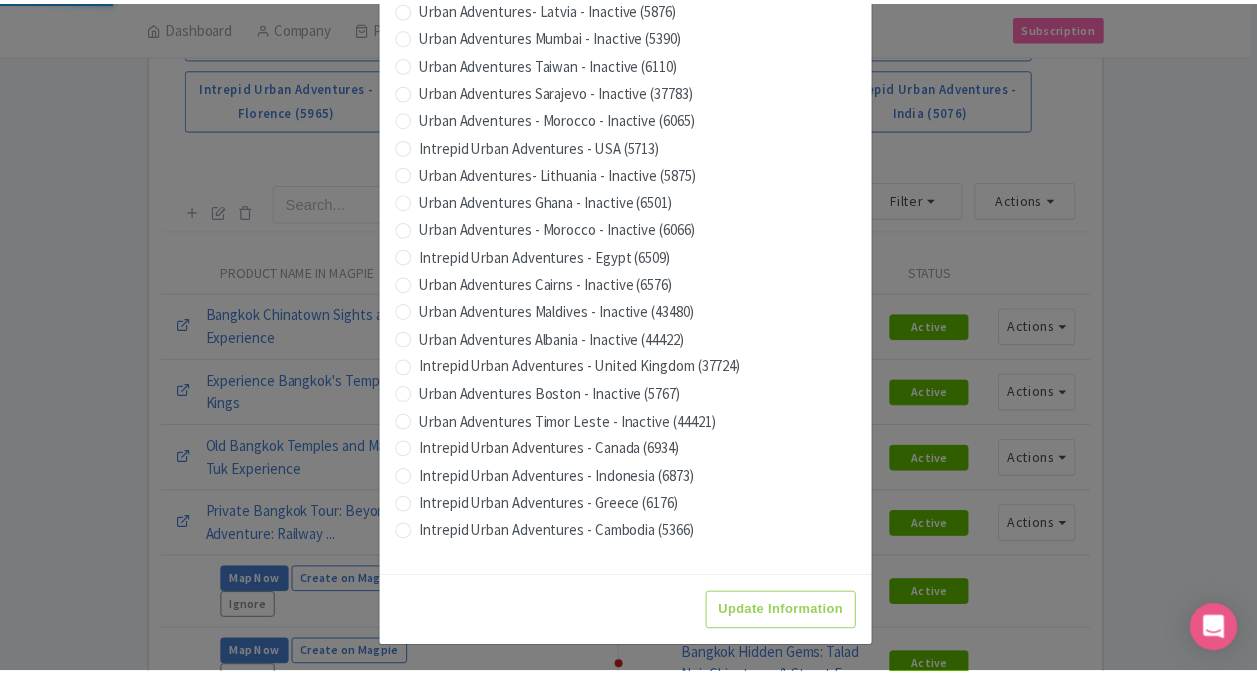 scroll, scrollTop: 0, scrollLeft: 0, axis: both 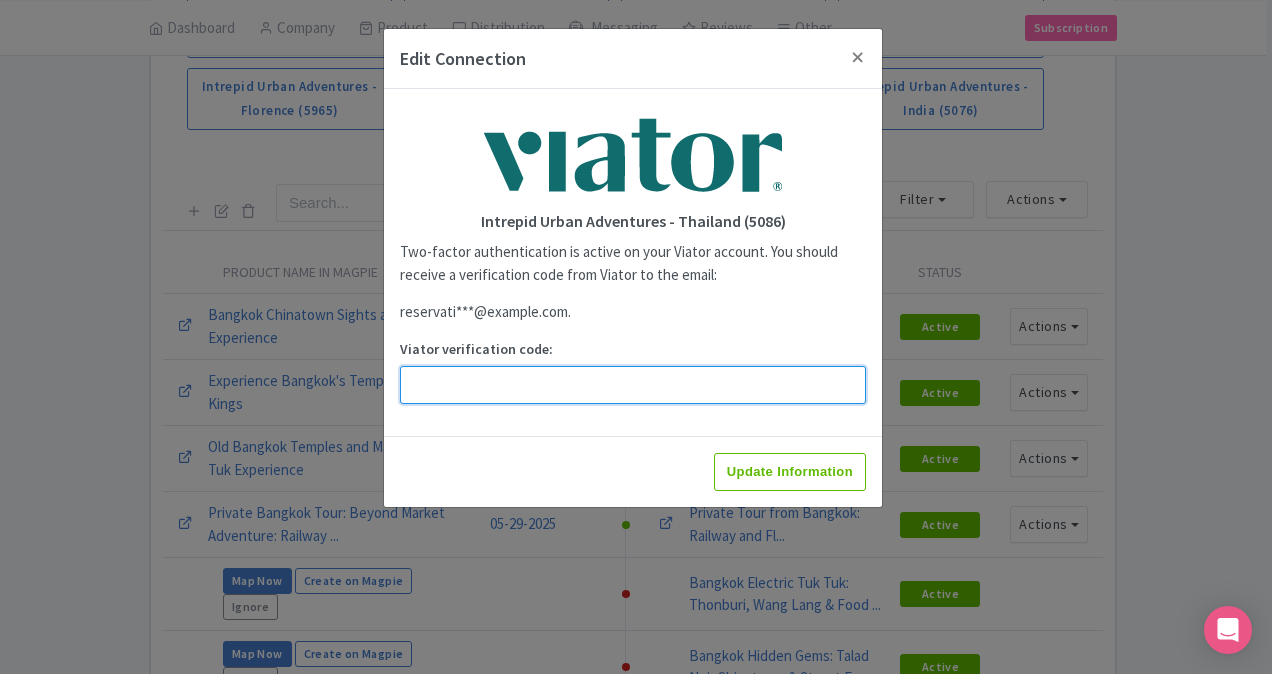 click on "Viator verification code:" at bounding box center [633, 385] 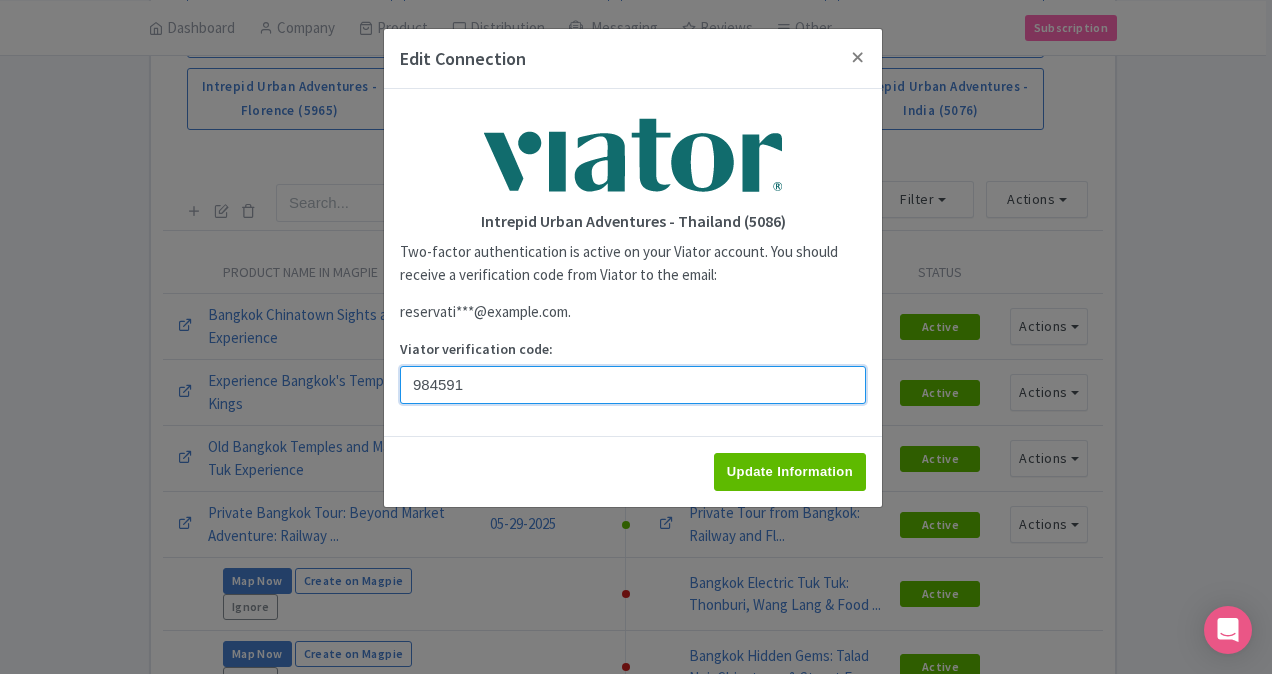 type on "984591" 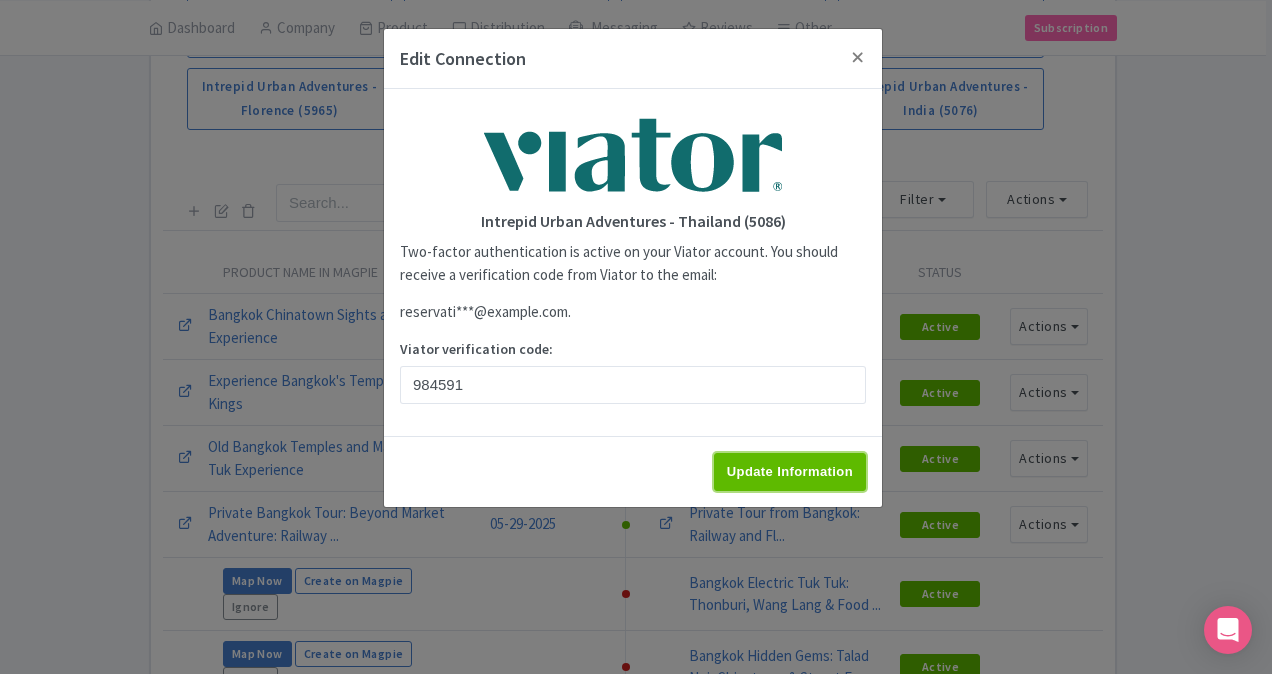 click on "Update Information" at bounding box center [790, 472] 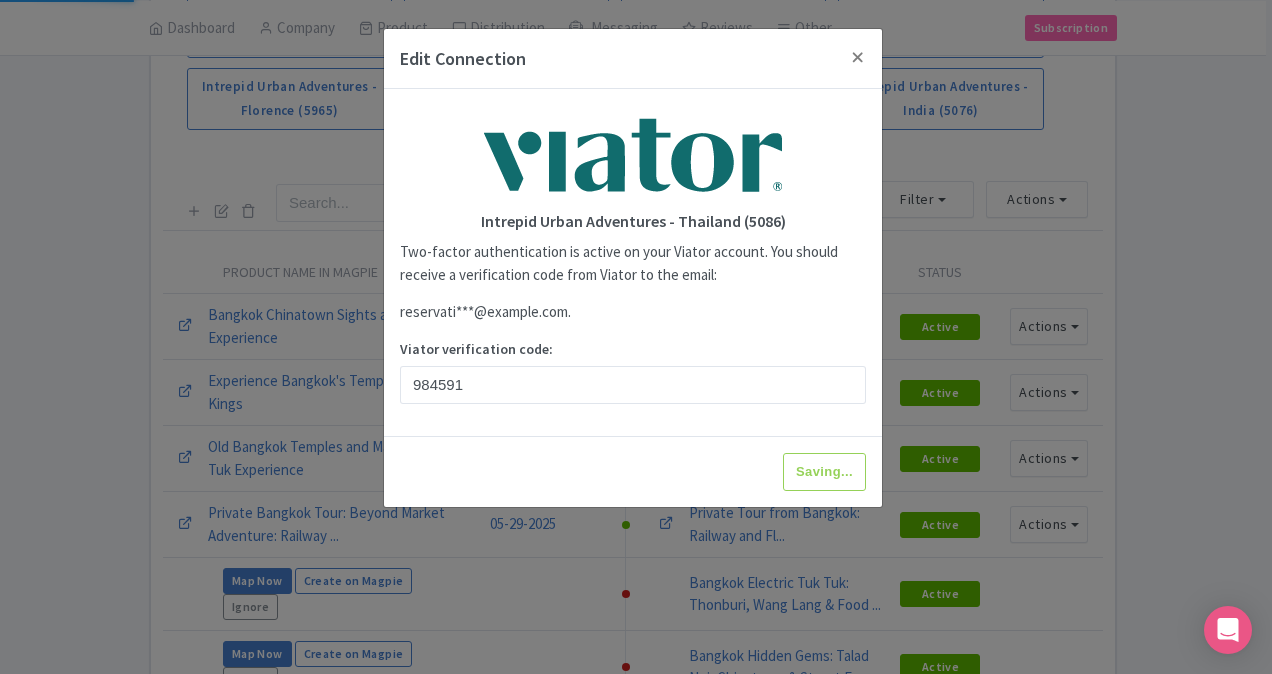 type on "Update Information" 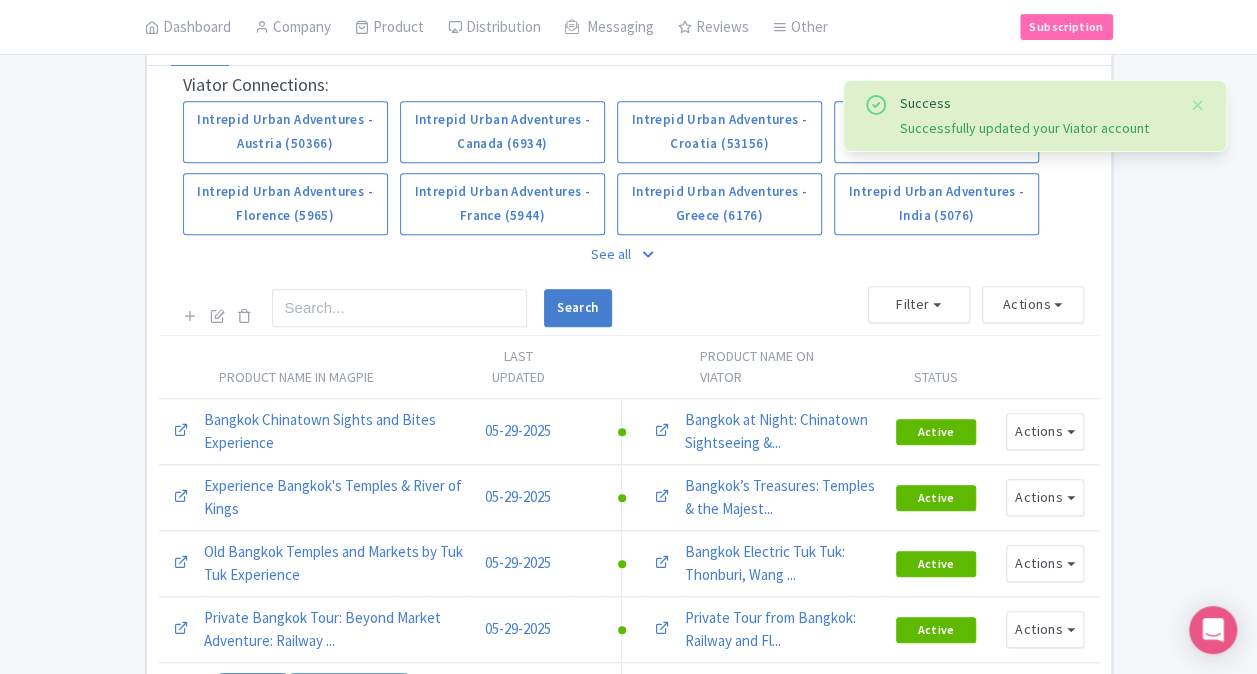 scroll, scrollTop: 400, scrollLeft: 0, axis: vertical 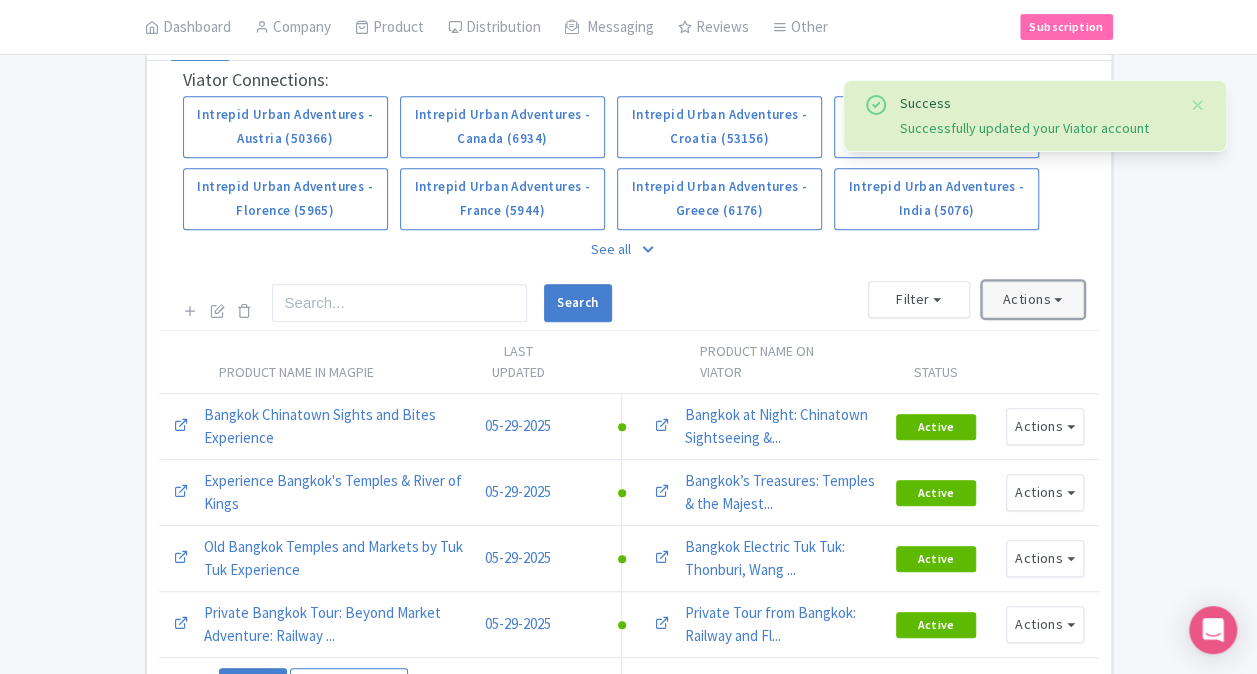 click on "Actions" at bounding box center [1033, 299] 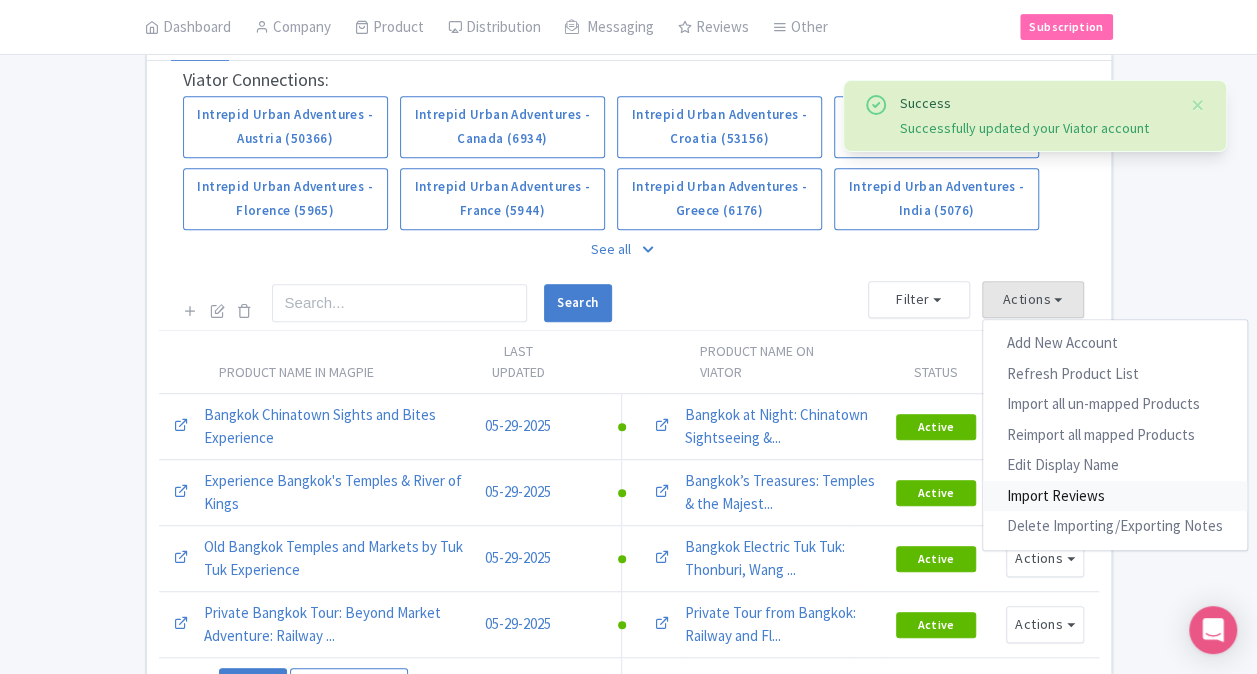 click on "Import Reviews" at bounding box center (1115, 496) 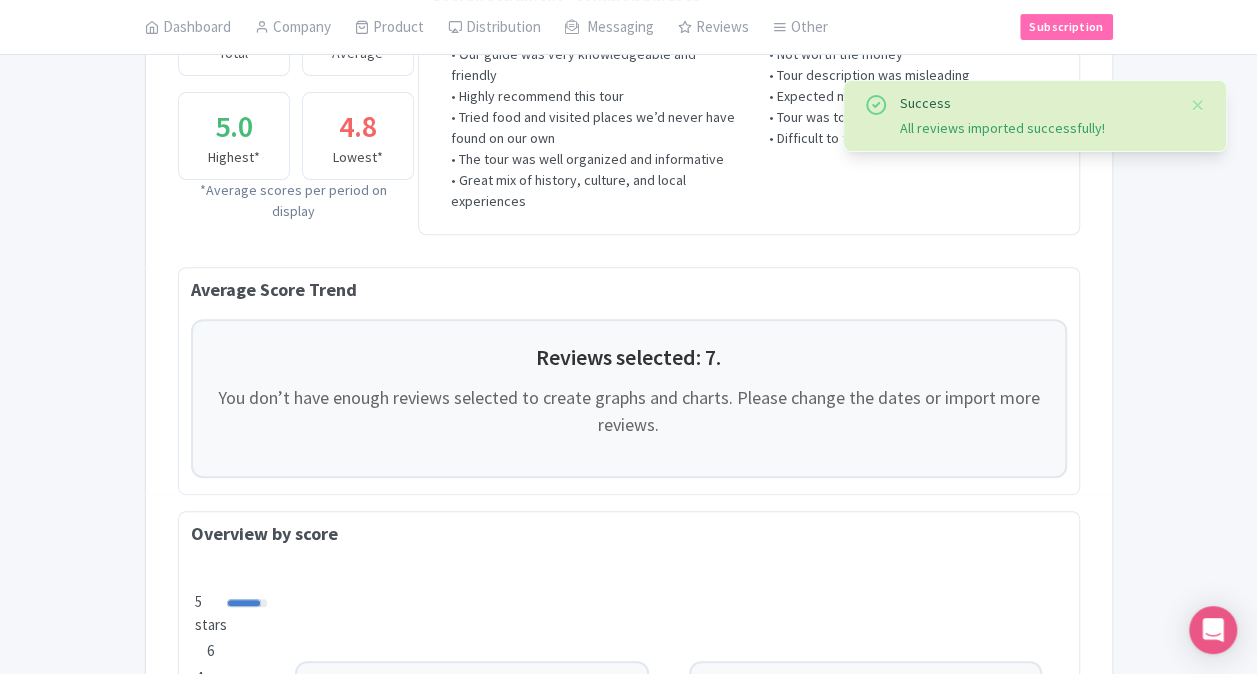 scroll, scrollTop: 100, scrollLeft: 0, axis: vertical 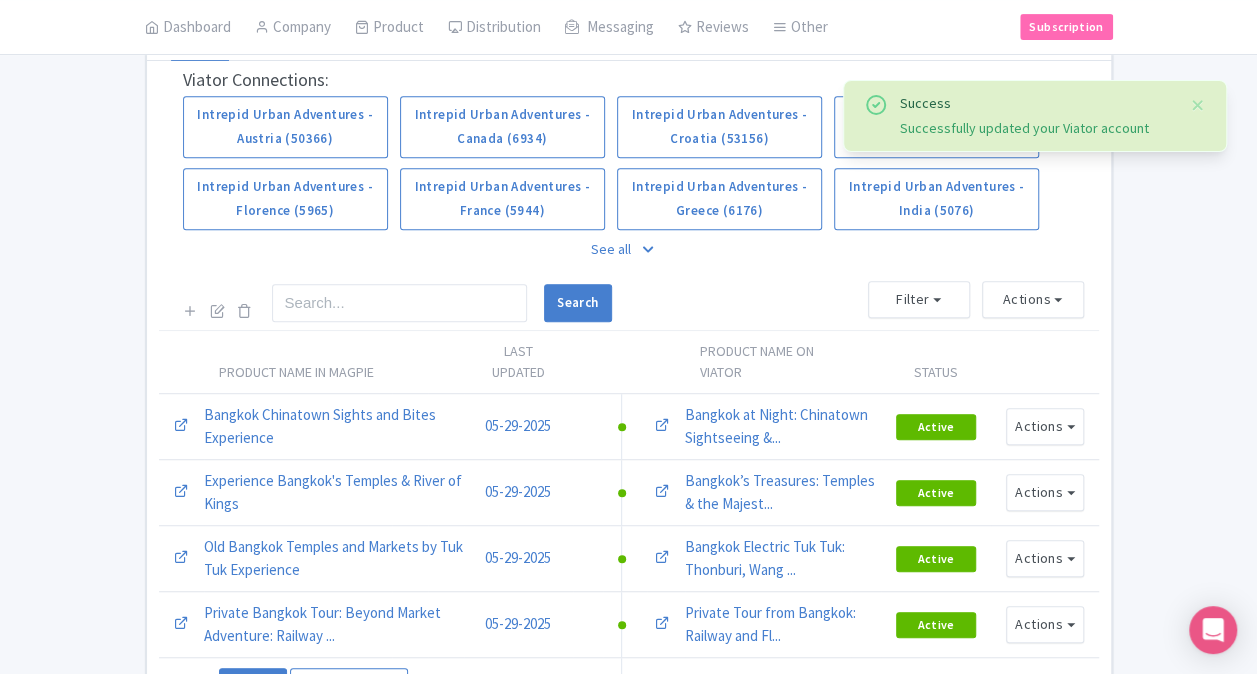 click on "See all" at bounding box center [629, 249] 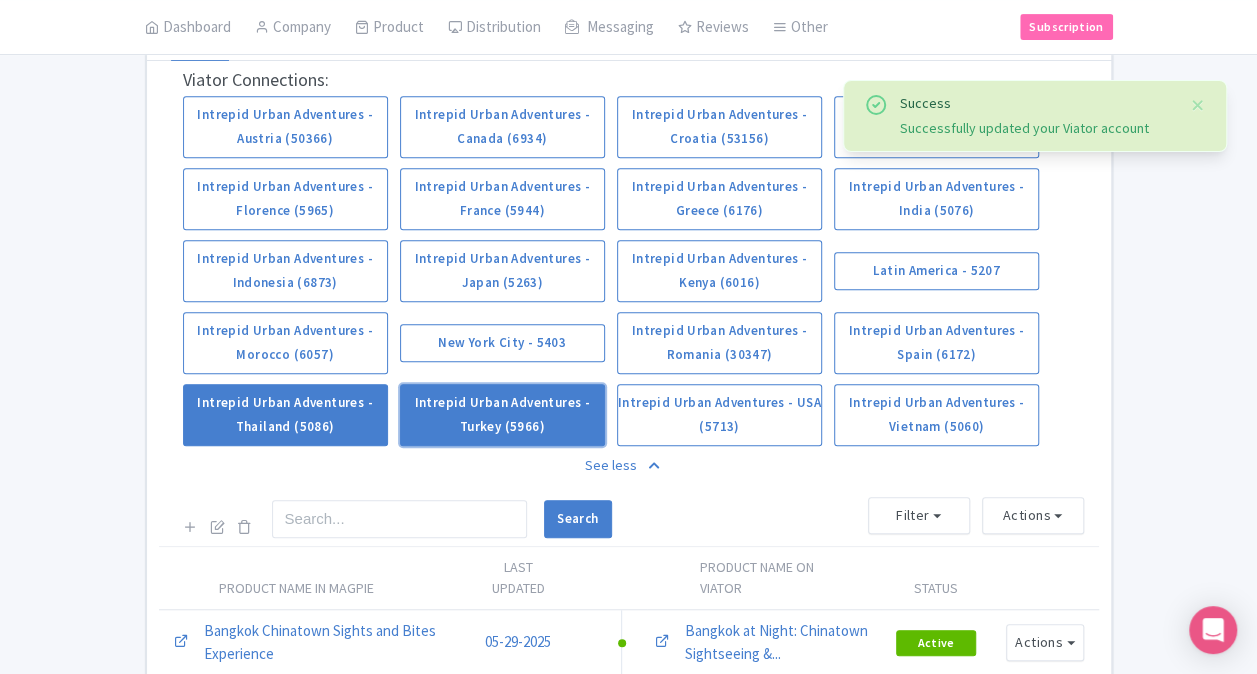 click on "Intrepid Urban Adventures - Turkey (5966)" at bounding box center [502, 415] 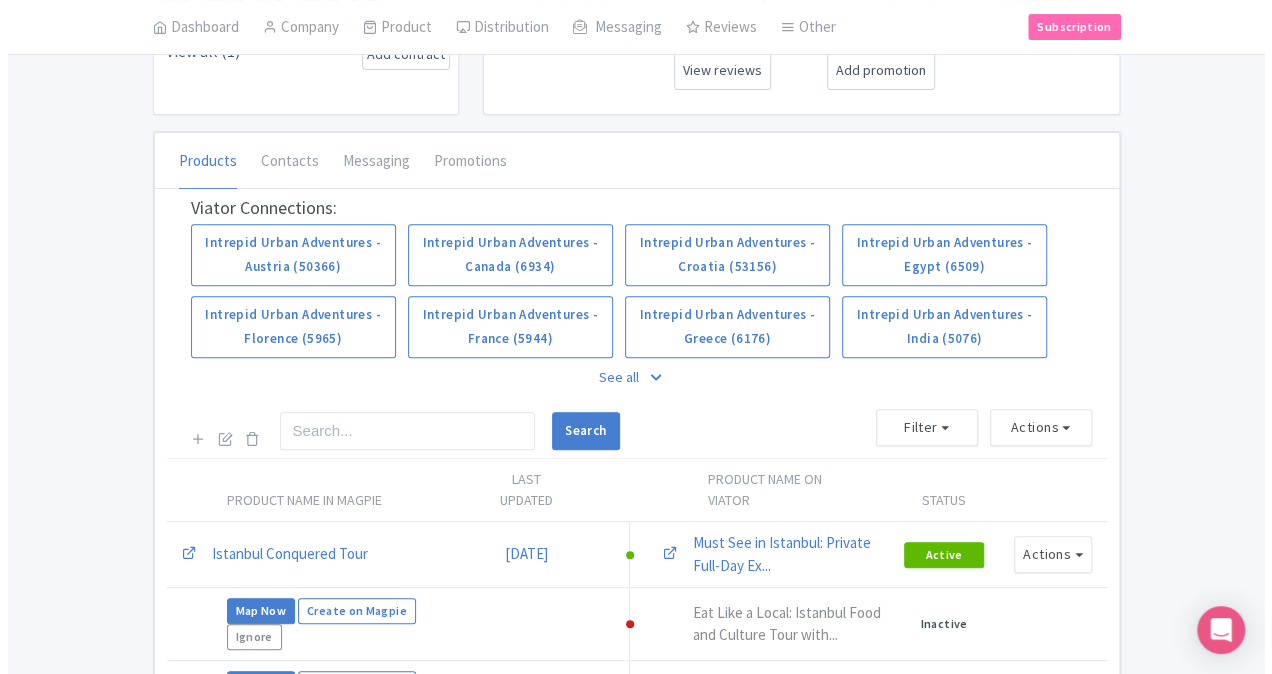 scroll, scrollTop: 400, scrollLeft: 0, axis: vertical 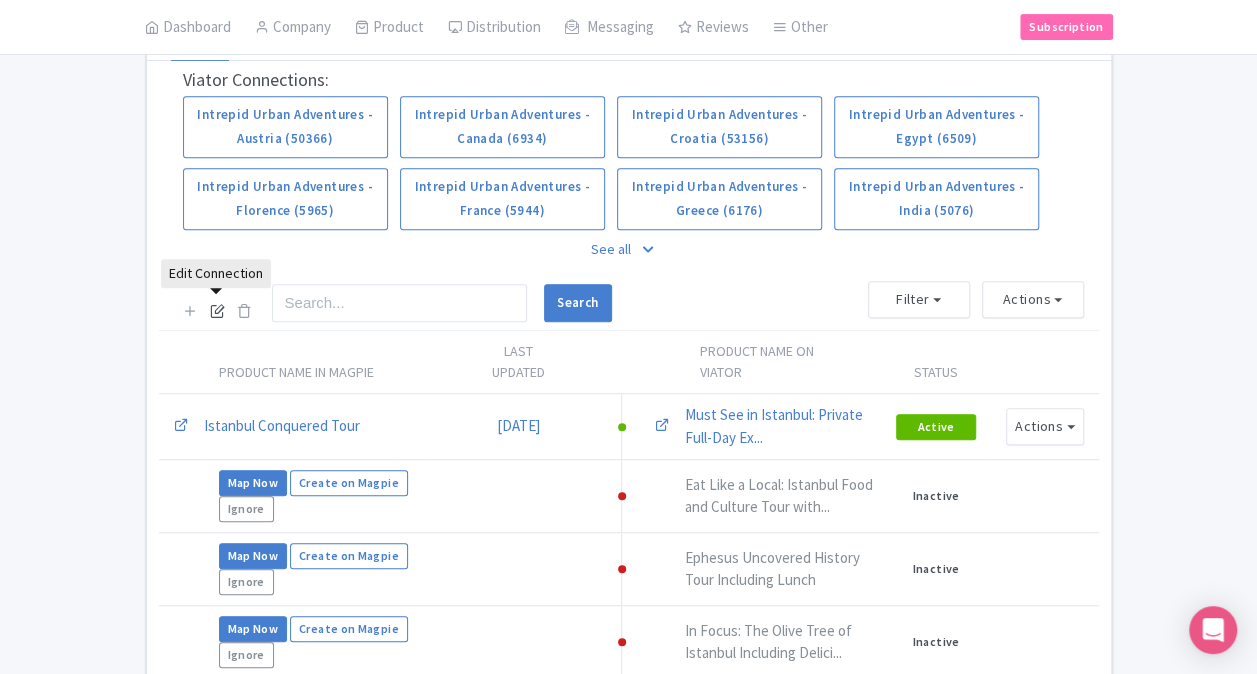 click at bounding box center [217, 310] 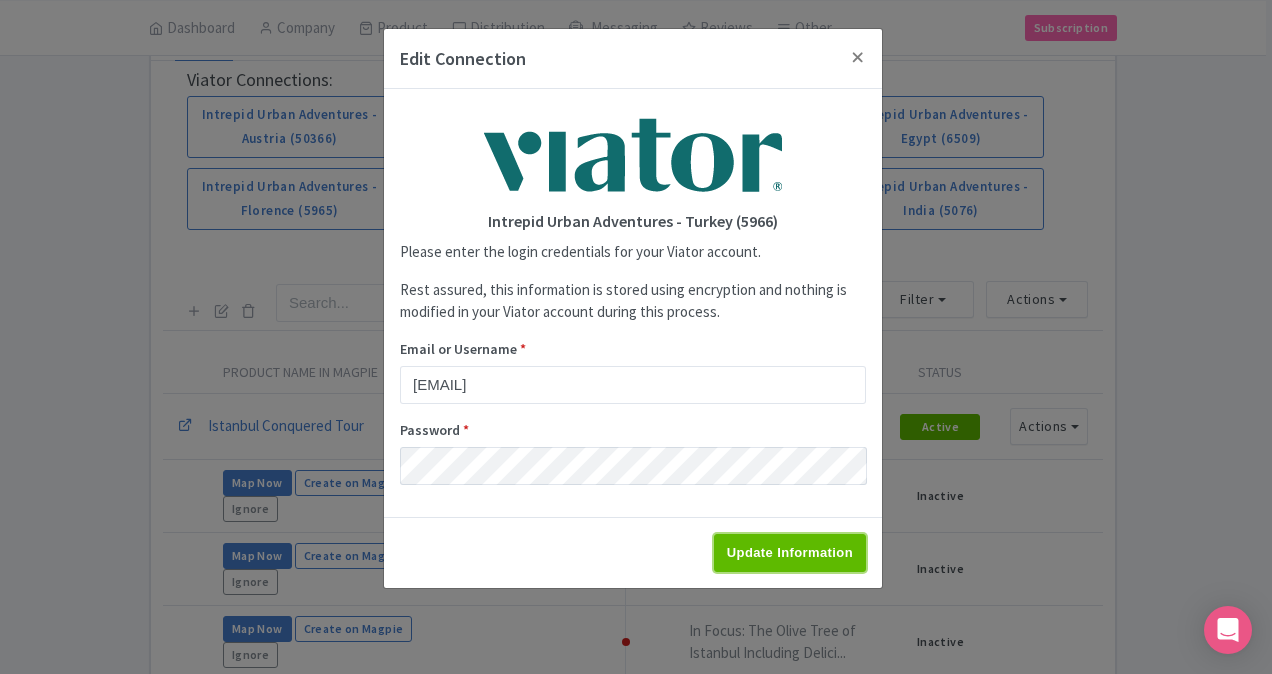 click on "Update Information" at bounding box center [790, 553] 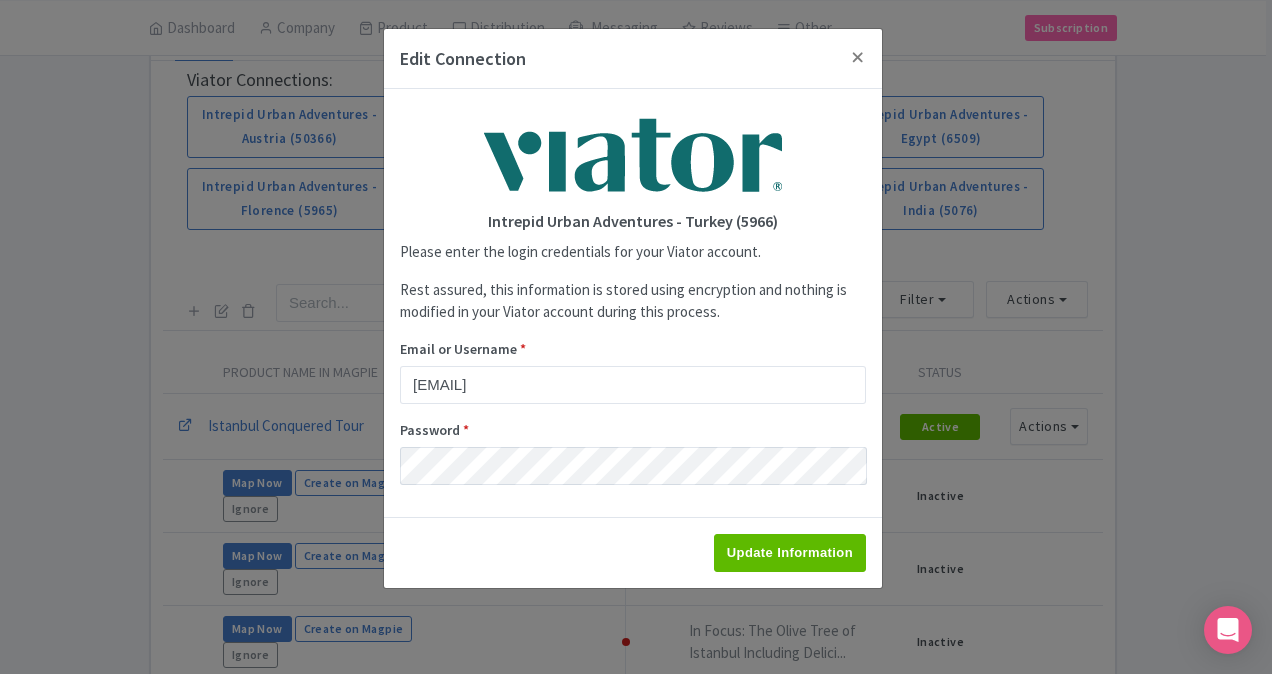 type on "Saving..." 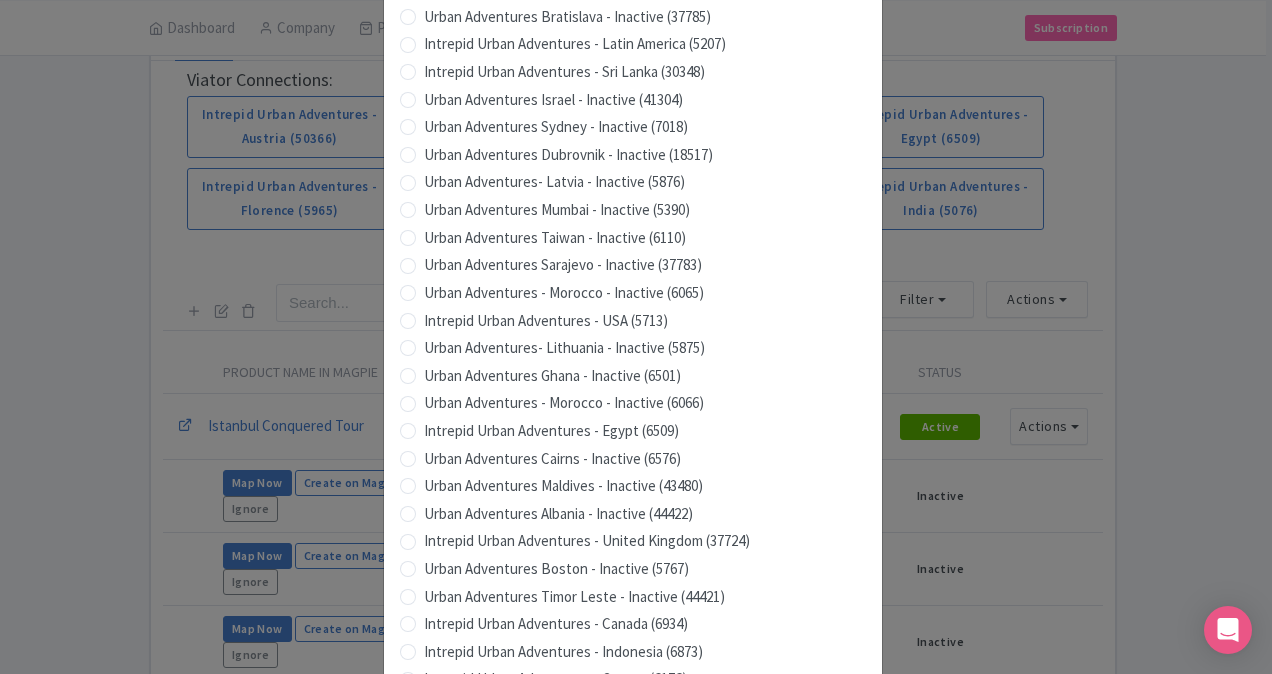 scroll, scrollTop: 1979, scrollLeft: 0, axis: vertical 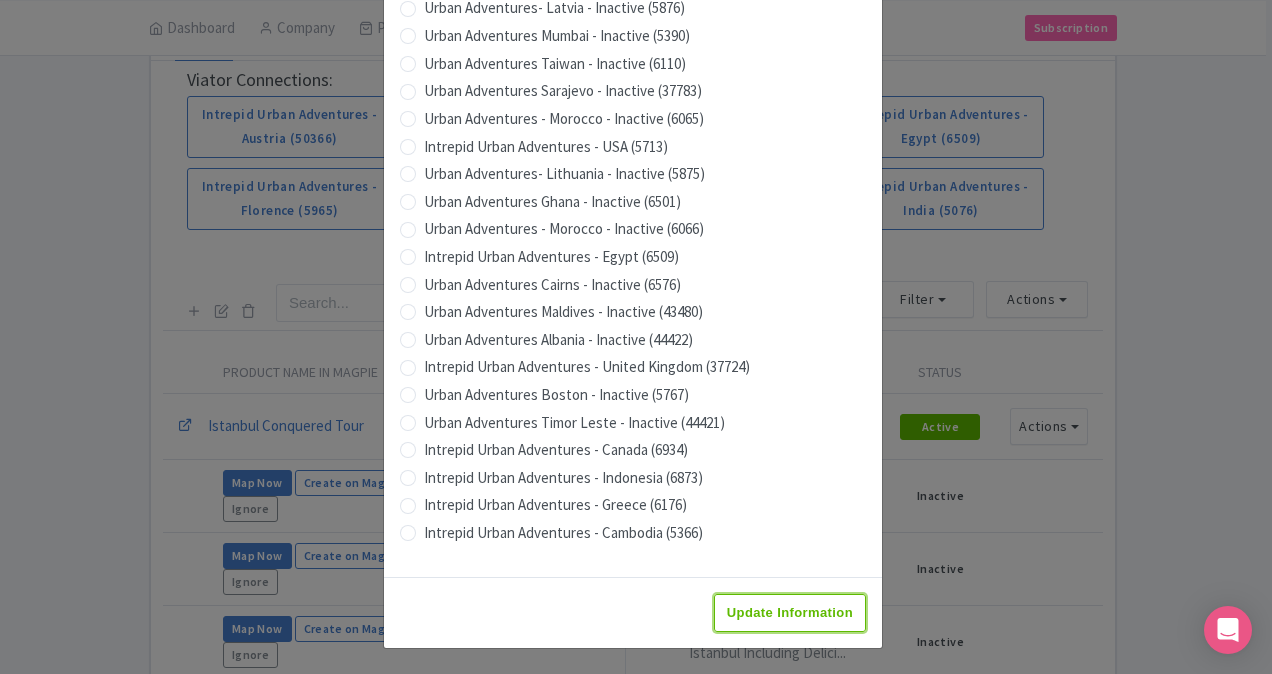click on "Update Information" at bounding box center (790, 613) 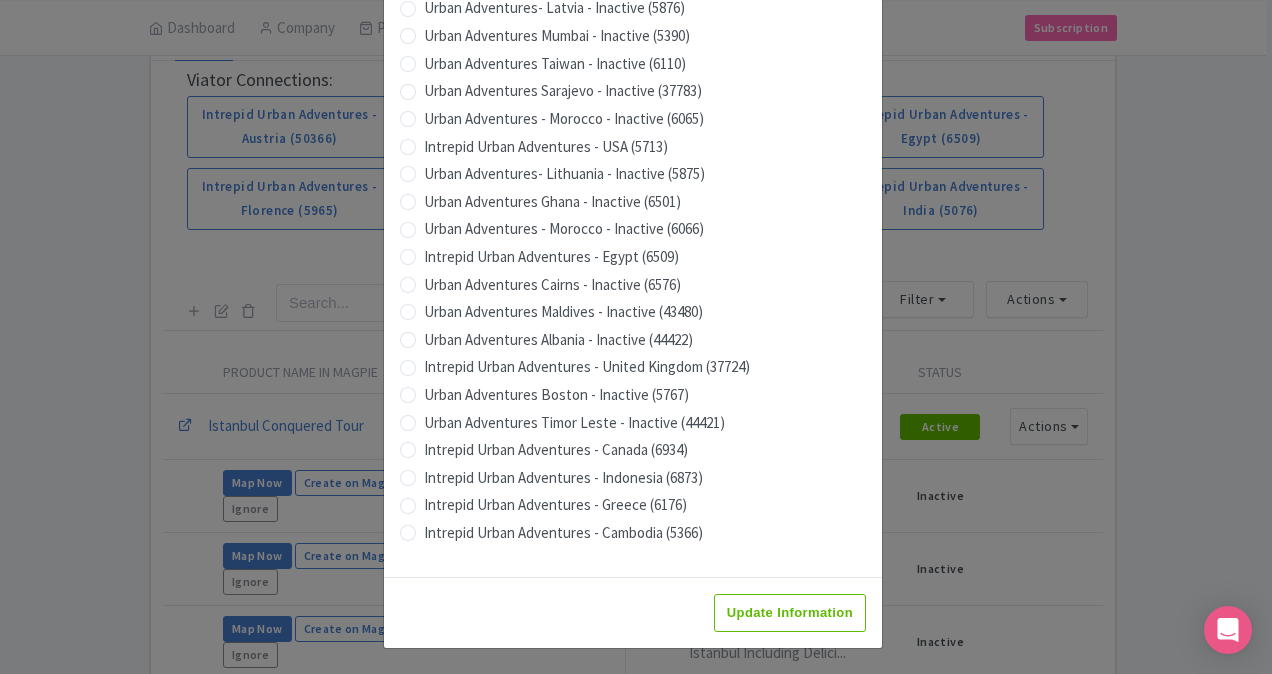 type on "Saving..." 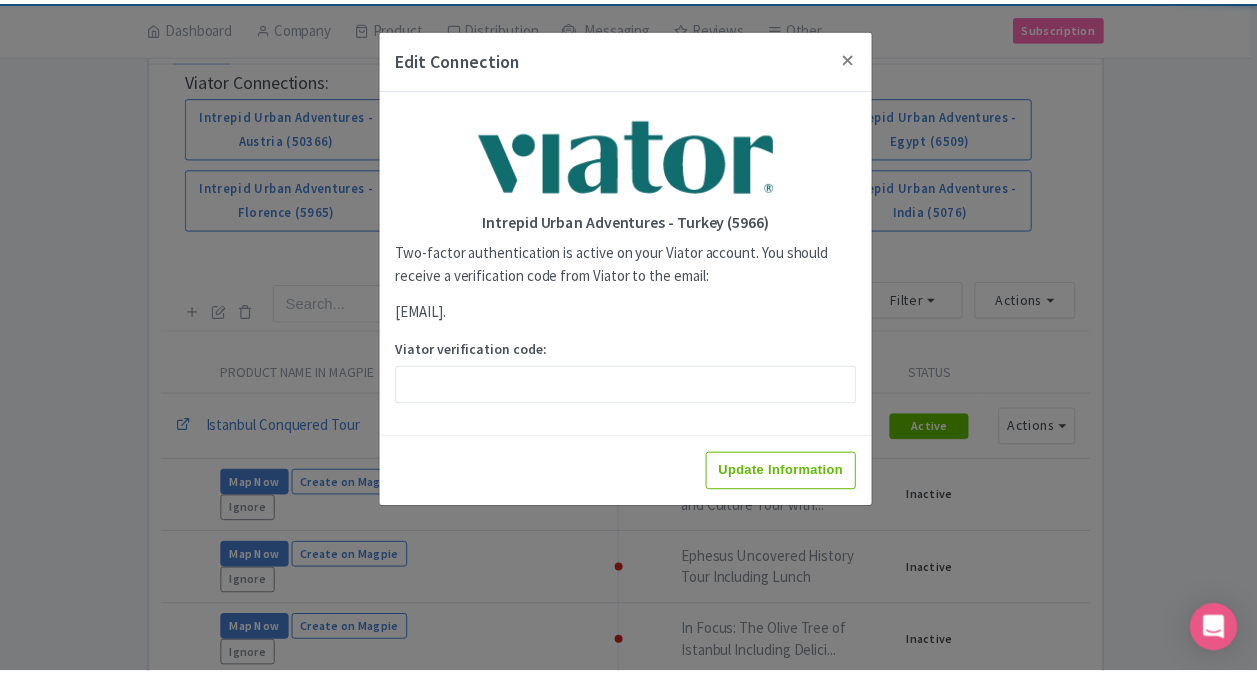 scroll, scrollTop: 0, scrollLeft: 0, axis: both 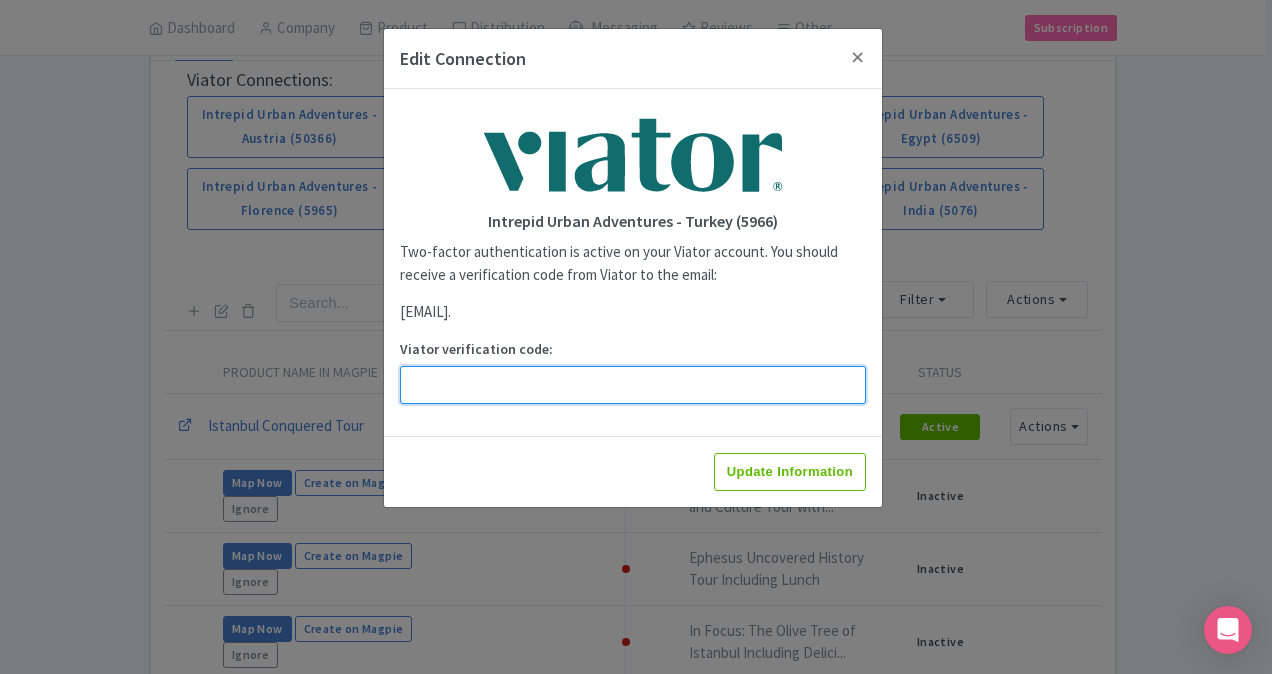 click on "Viator verification code:" at bounding box center [633, 385] 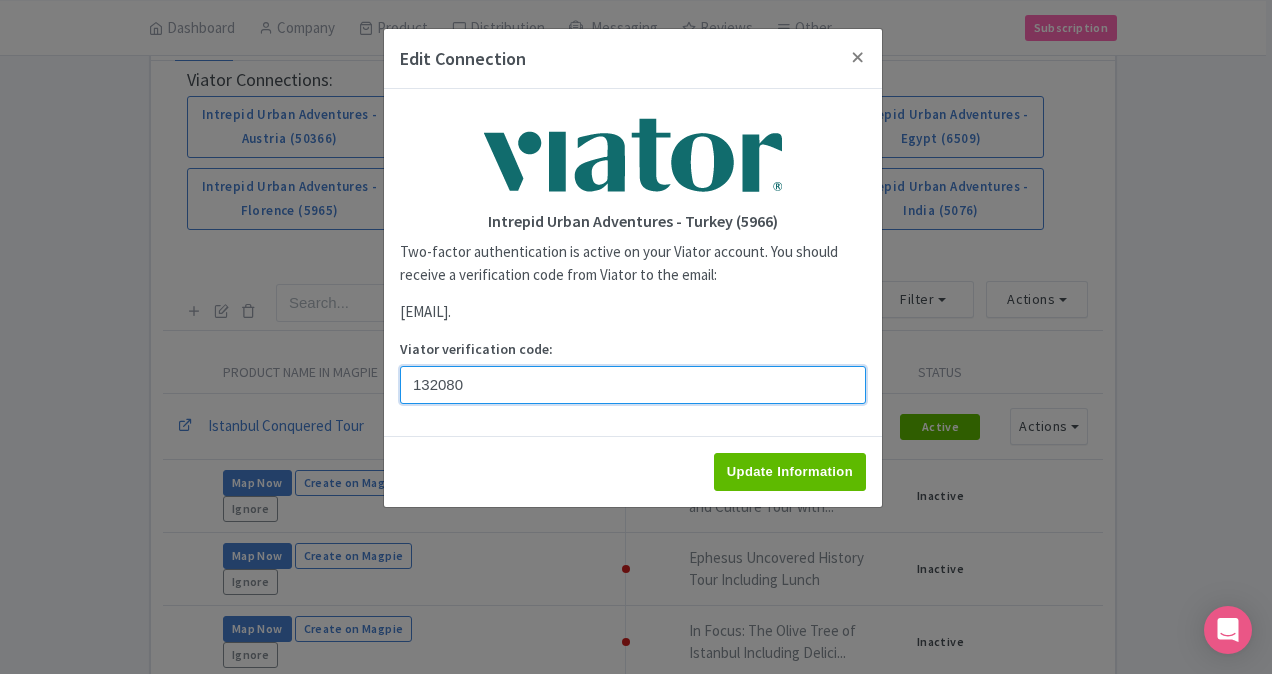 type on "132080" 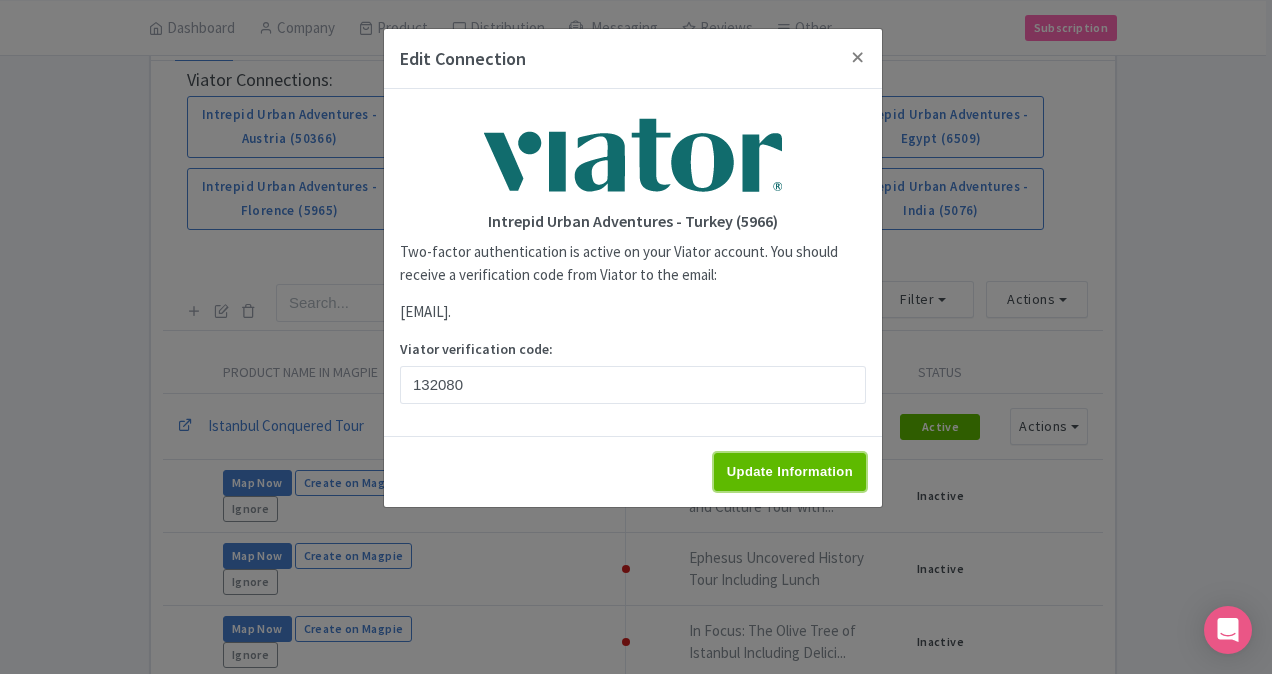 click on "Update Information" at bounding box center [790, 472] 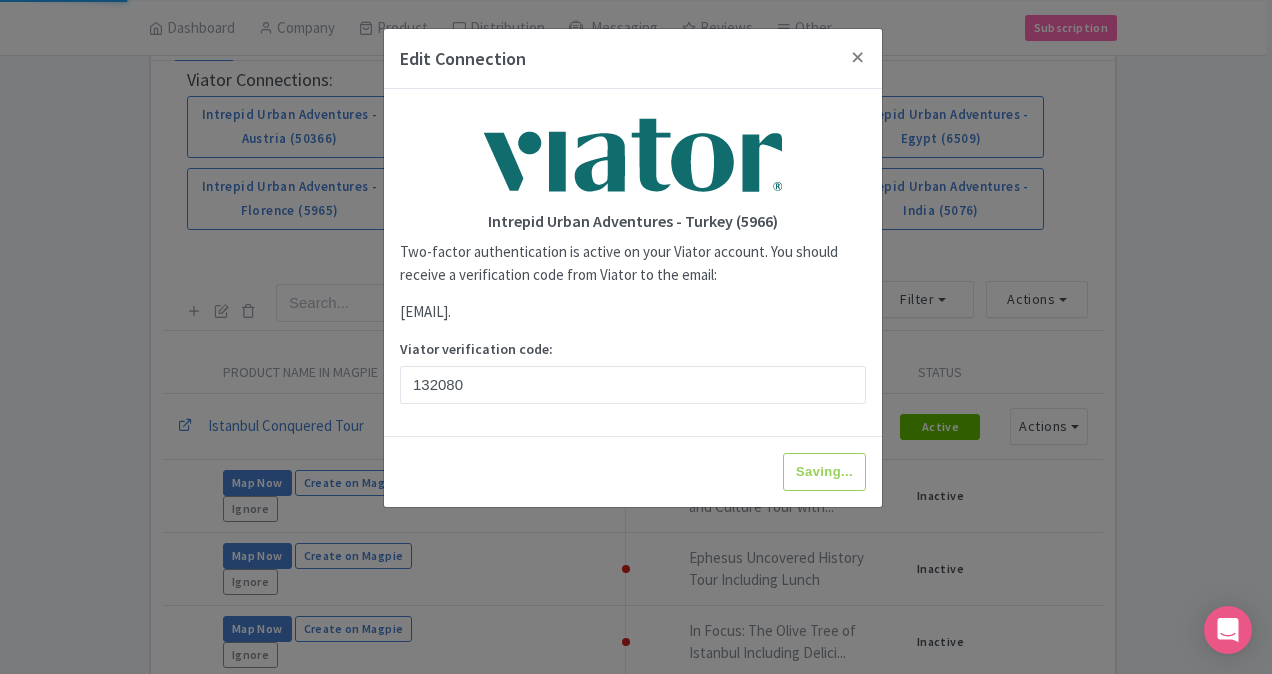 type on "Update Information" 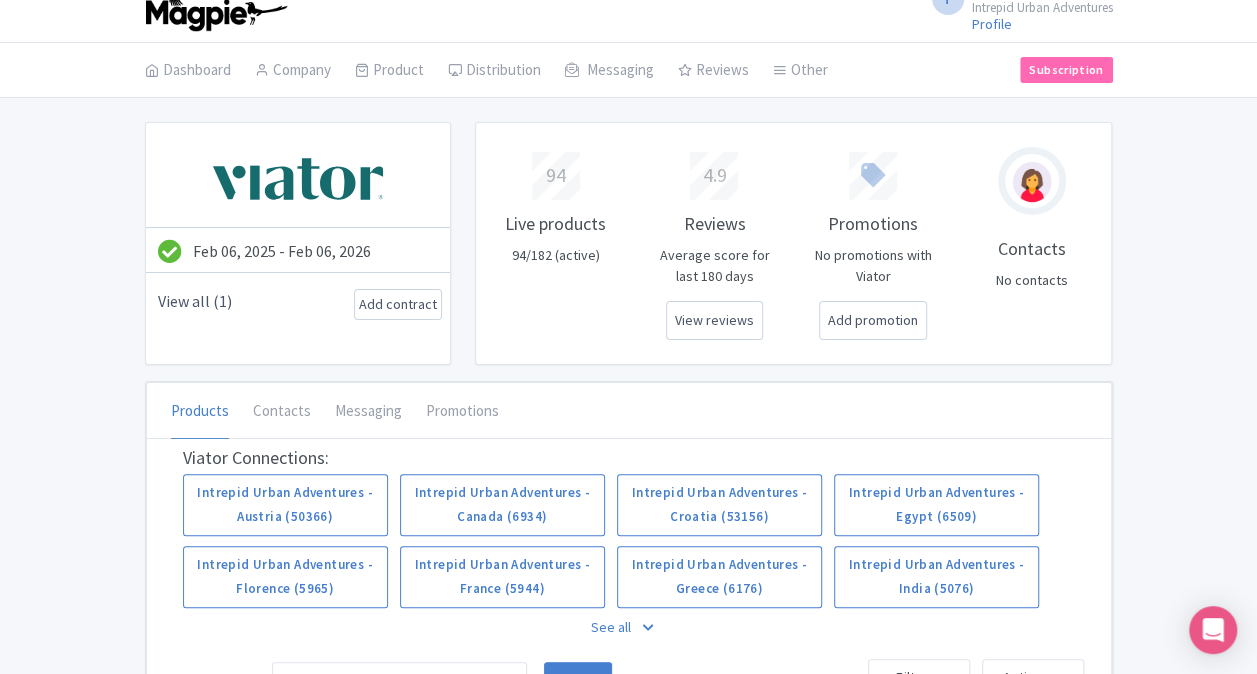 scroll, scrollTop: 600, scrollLeft: 0, axis: vertical 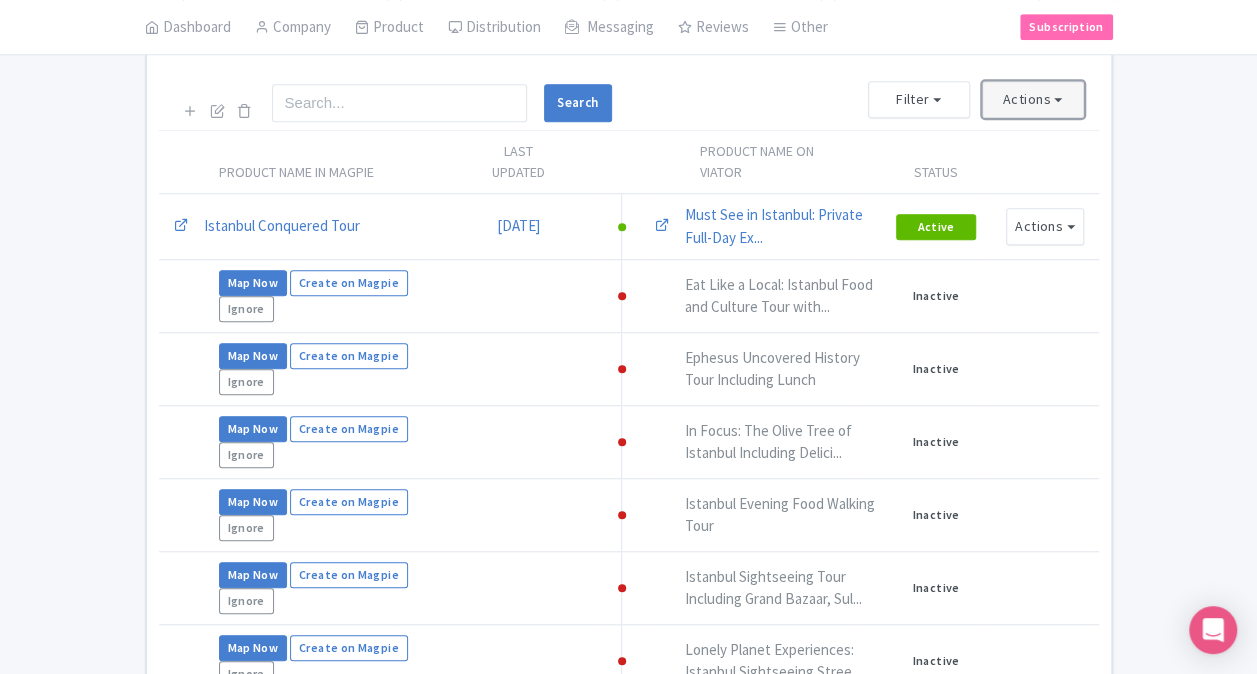 click on "Actions" at bounding box center (1033, 99) 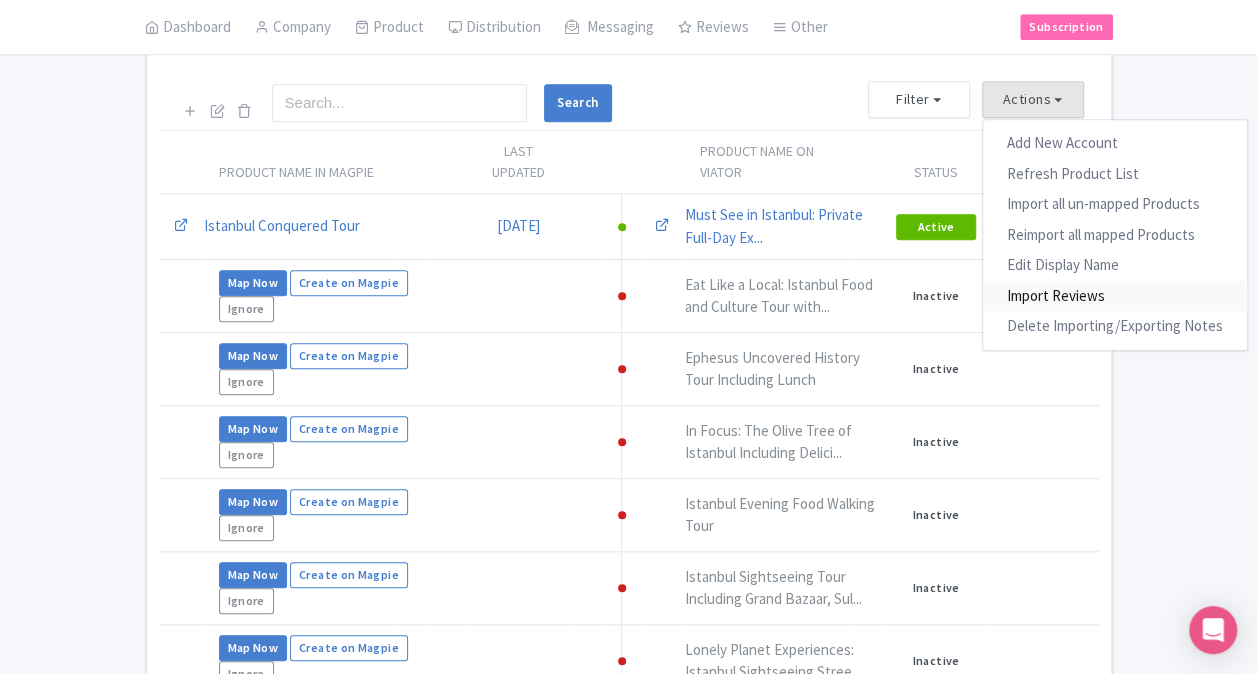 click on "Import Reviews" at bounding box center (1115, 296) 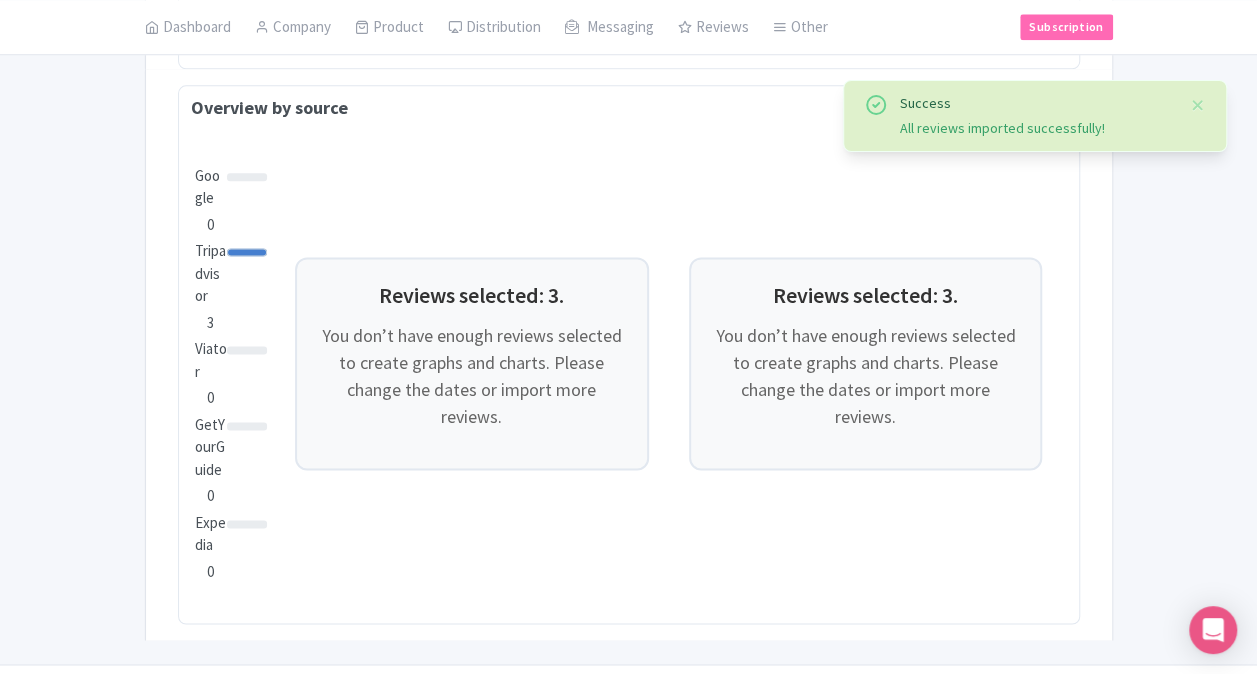 scroll, scrollTop: 1150, scrollLeft: 0, axis: vertical 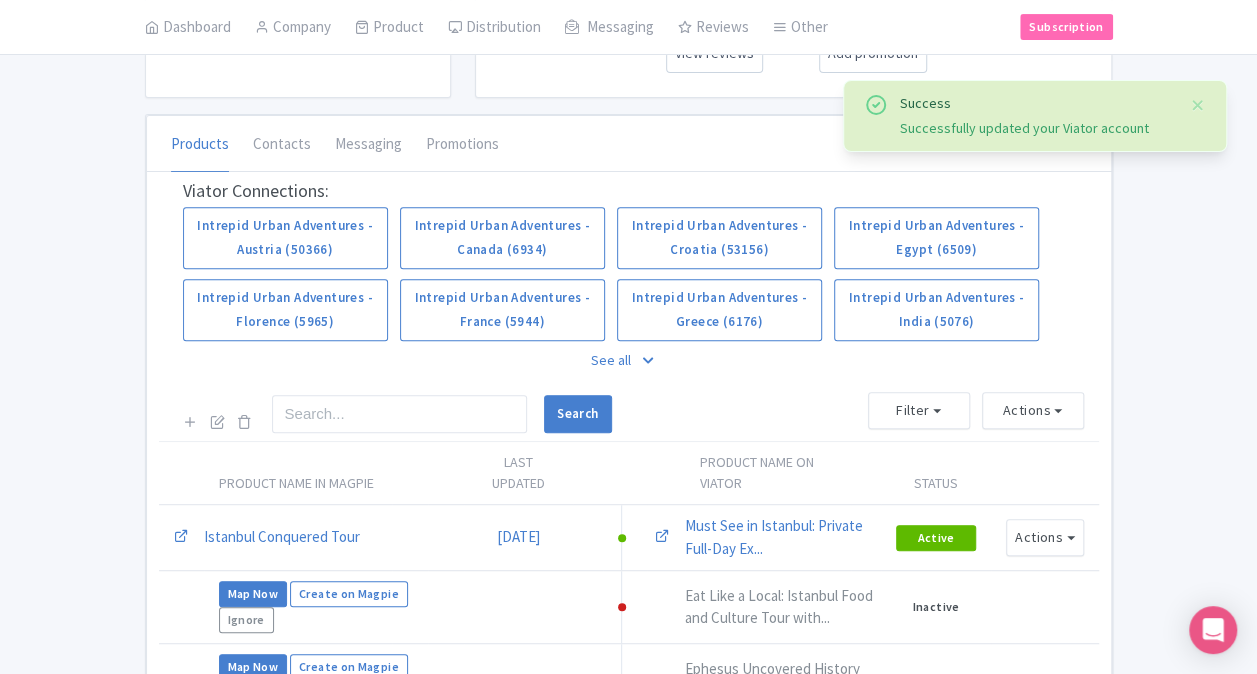 click on "See all" at bounding box center [629, 360] 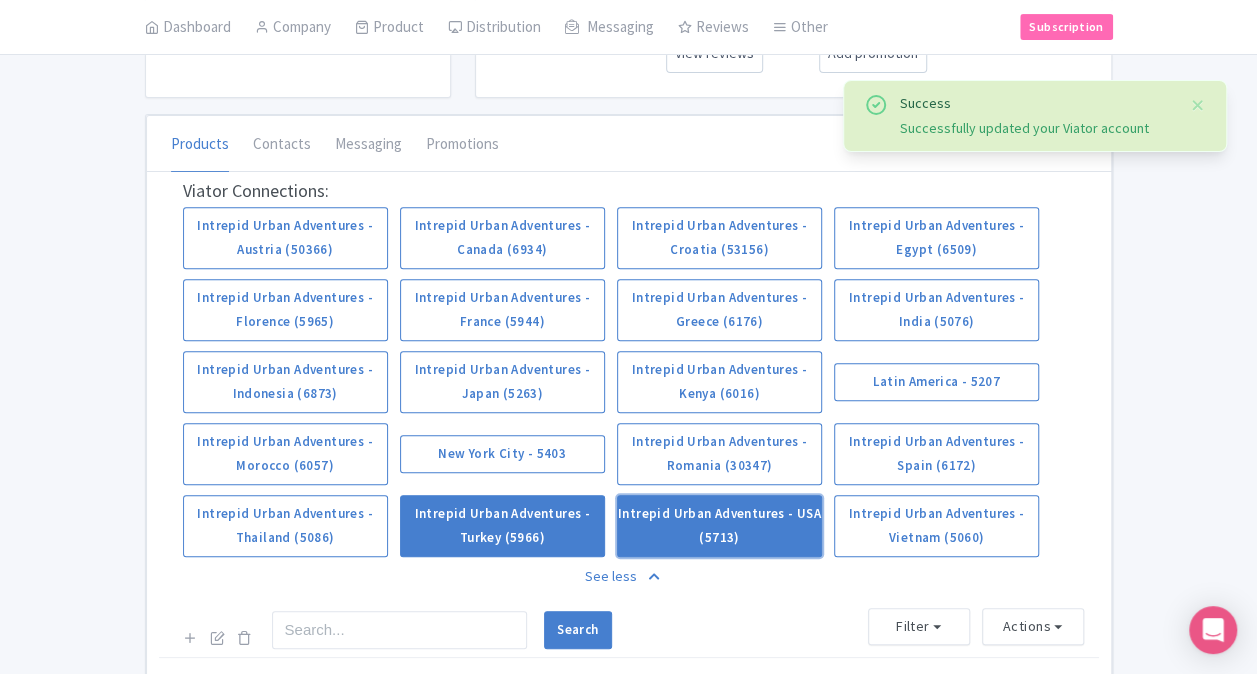 click on "Intrepid Urban Adventures - USA (5713)" at bounding box center [719, 526] 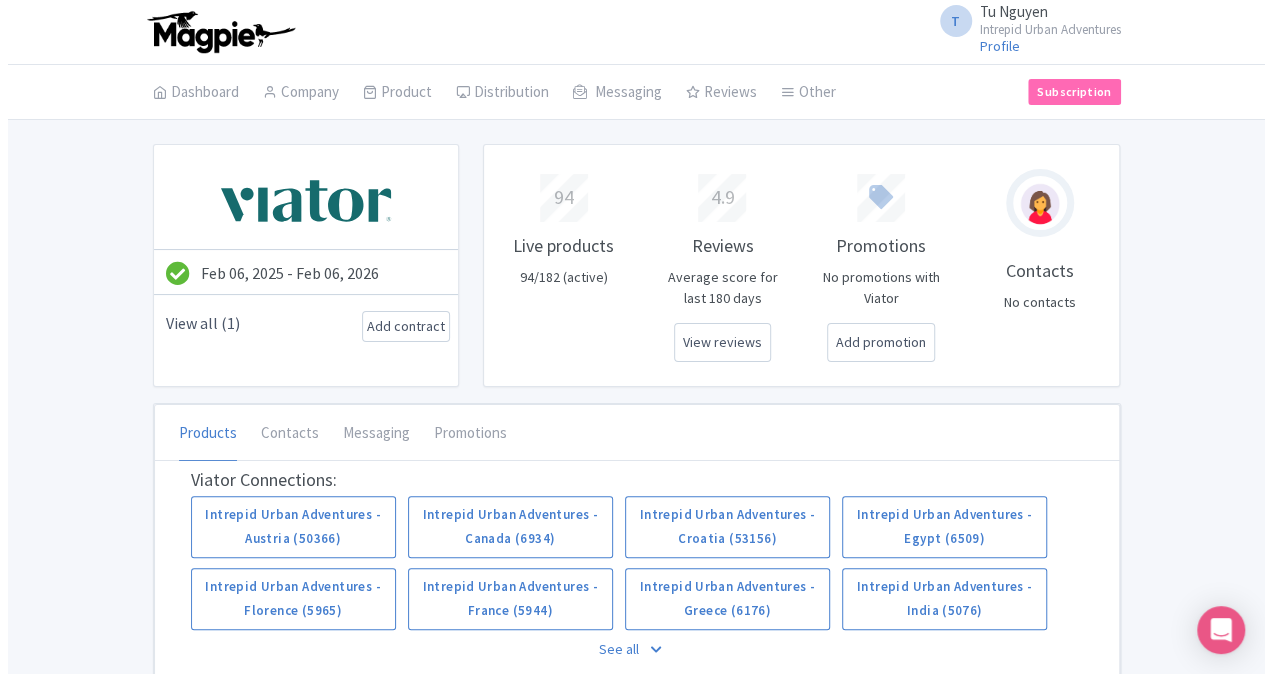 scroll, scrollTop: 500, scrollLeft: 0, axis: vertical 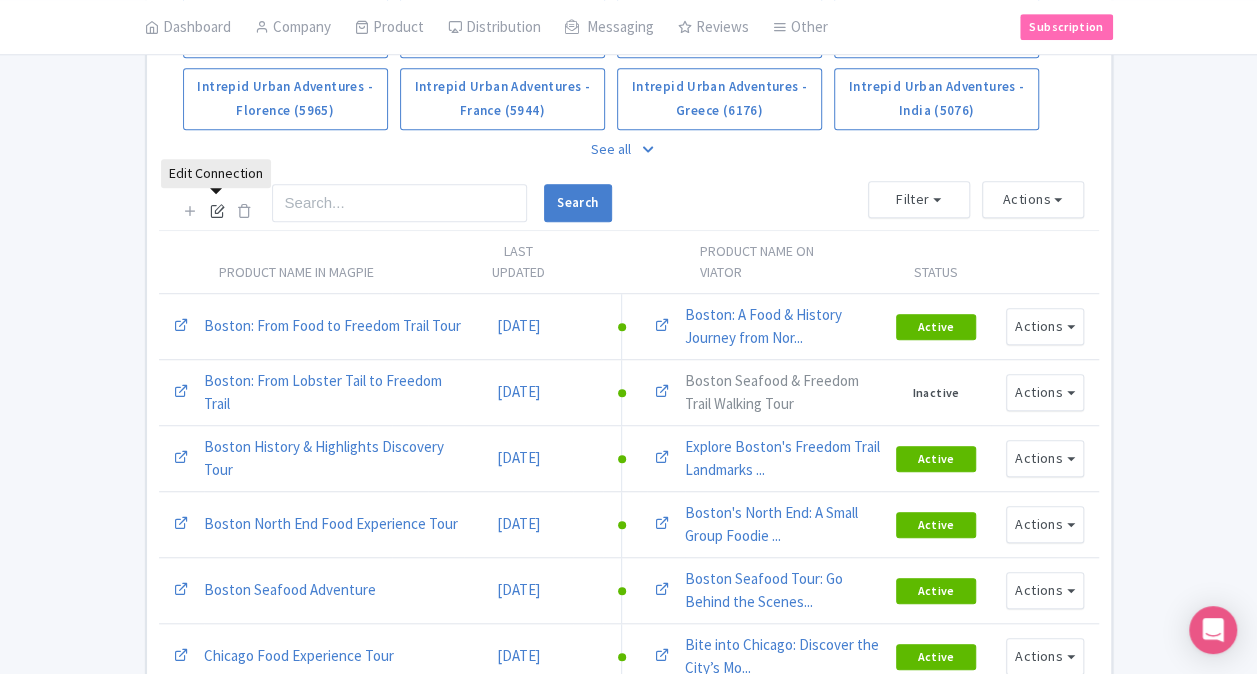 click at bounding box center (217, 210) 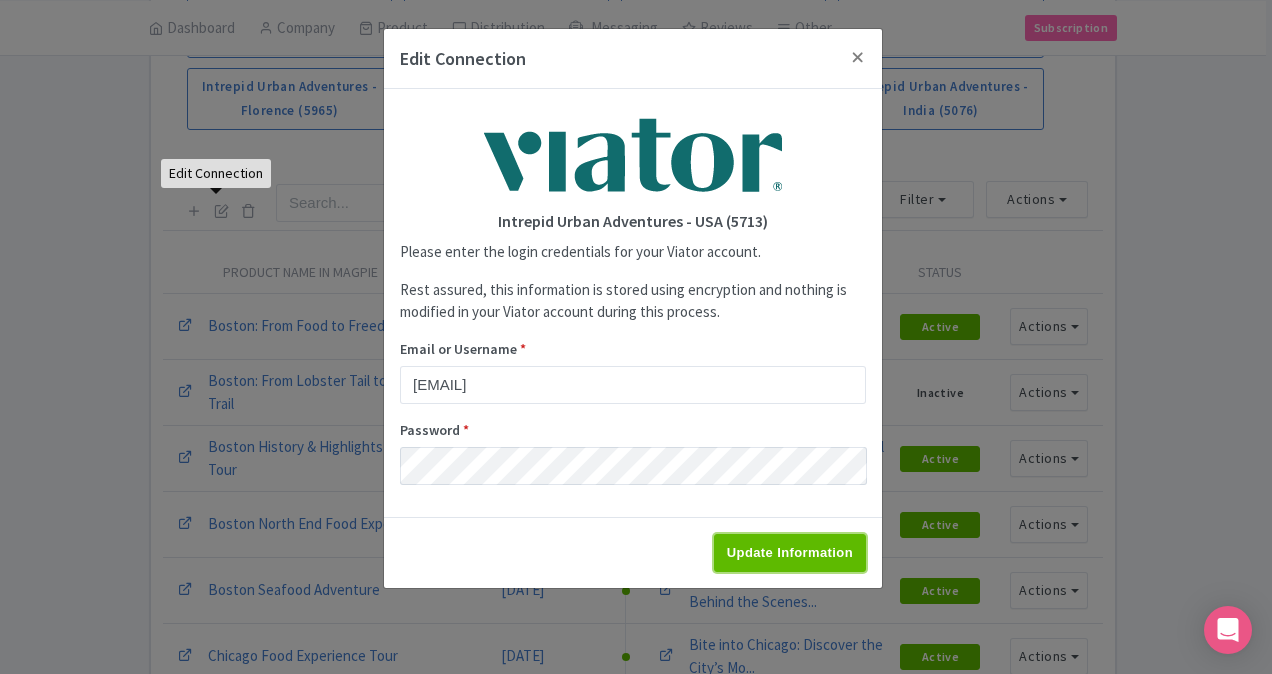 click on "Update Information" at bounding box center [790, 553] 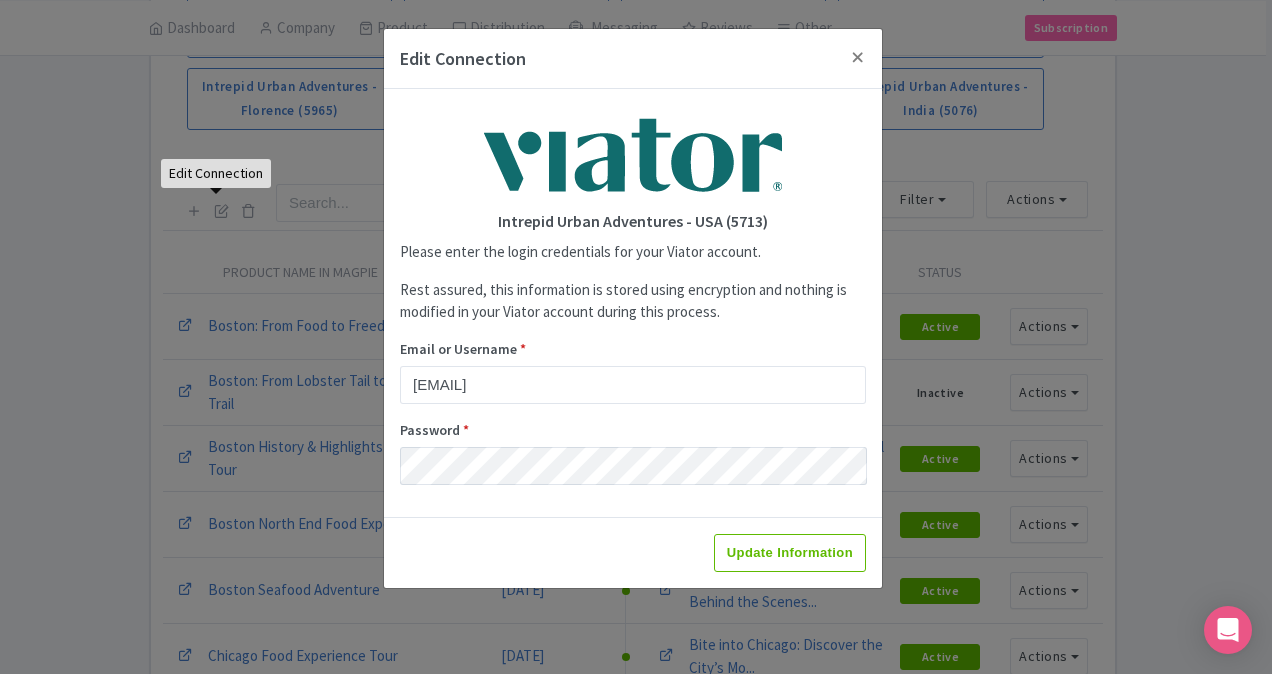 type on "Saving..." 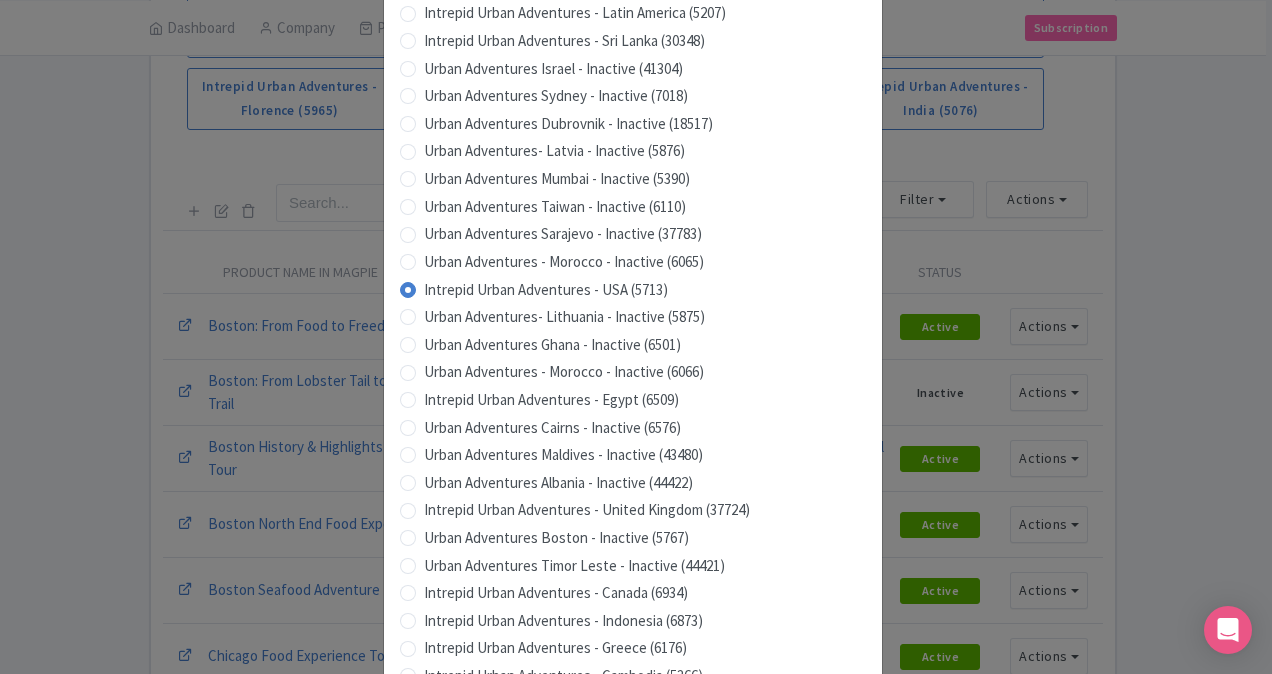 scroll, scrollTop: 1979, scrollLeft: 0, axis: vertical 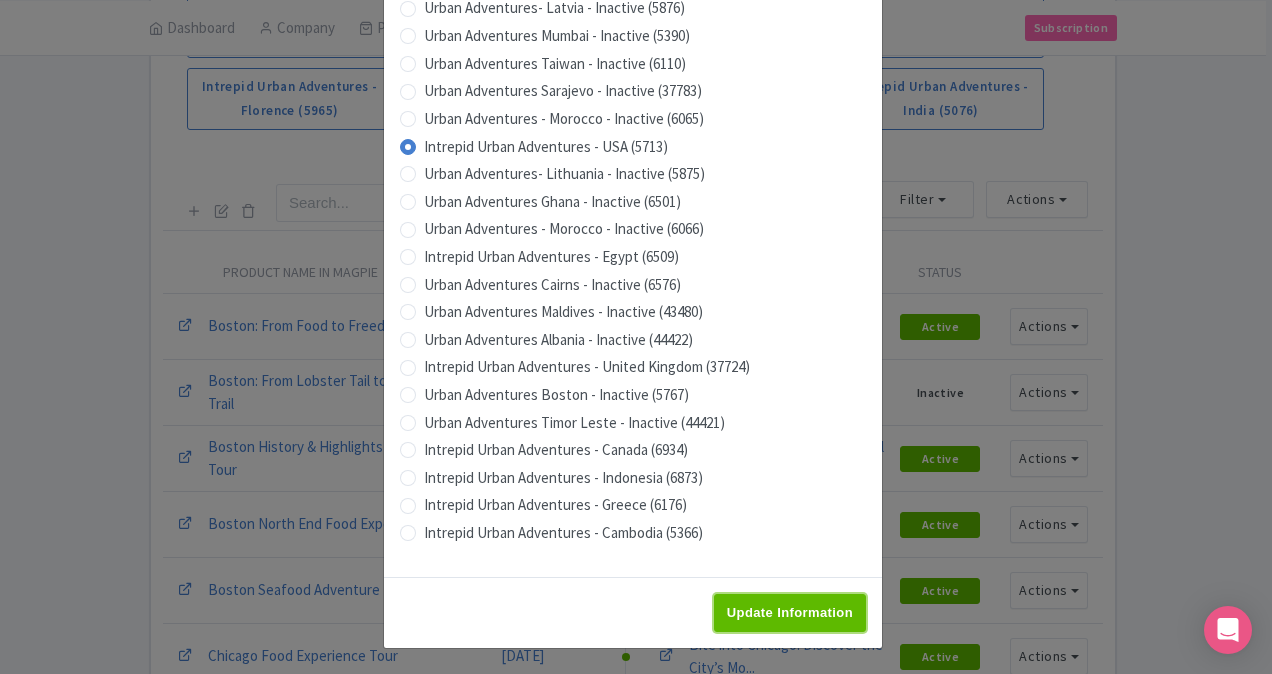 click on "Update Information" at bounding box center [790, 613] 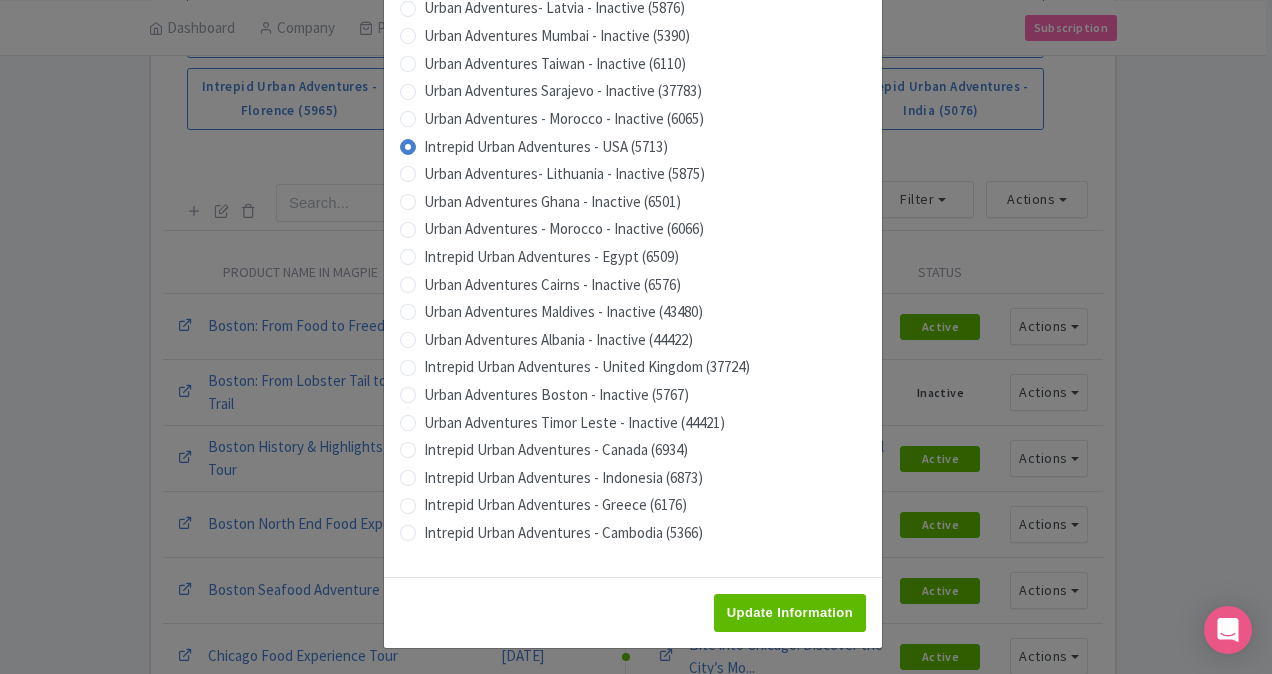 type on "Saving..." 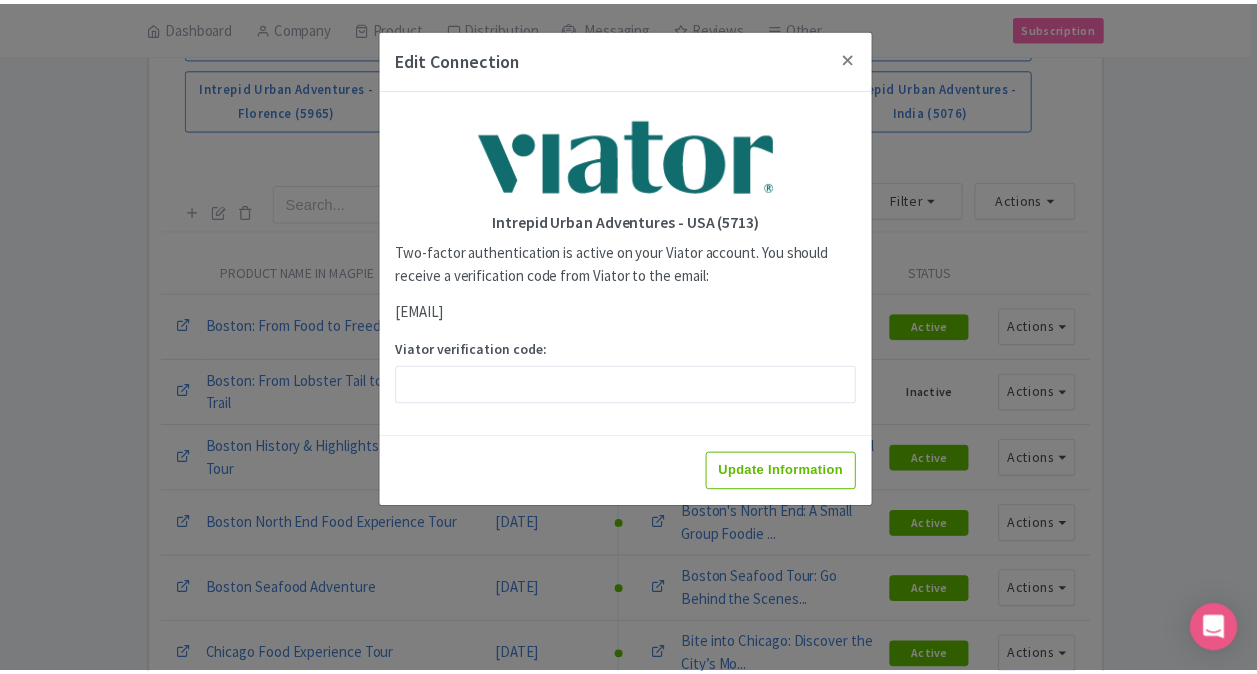 scroll, scrollTop: 0, scrollLeft: 0, axis: both 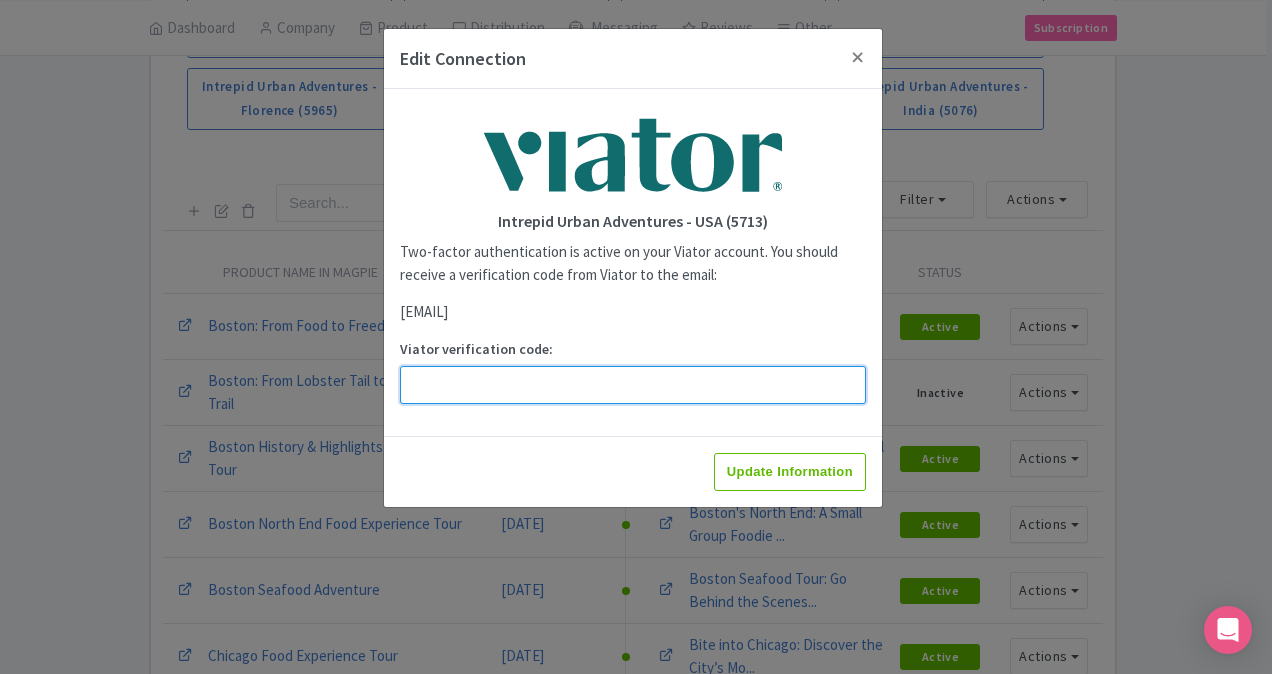 click on "Viator verification code:" at bounding box center (633, 385) 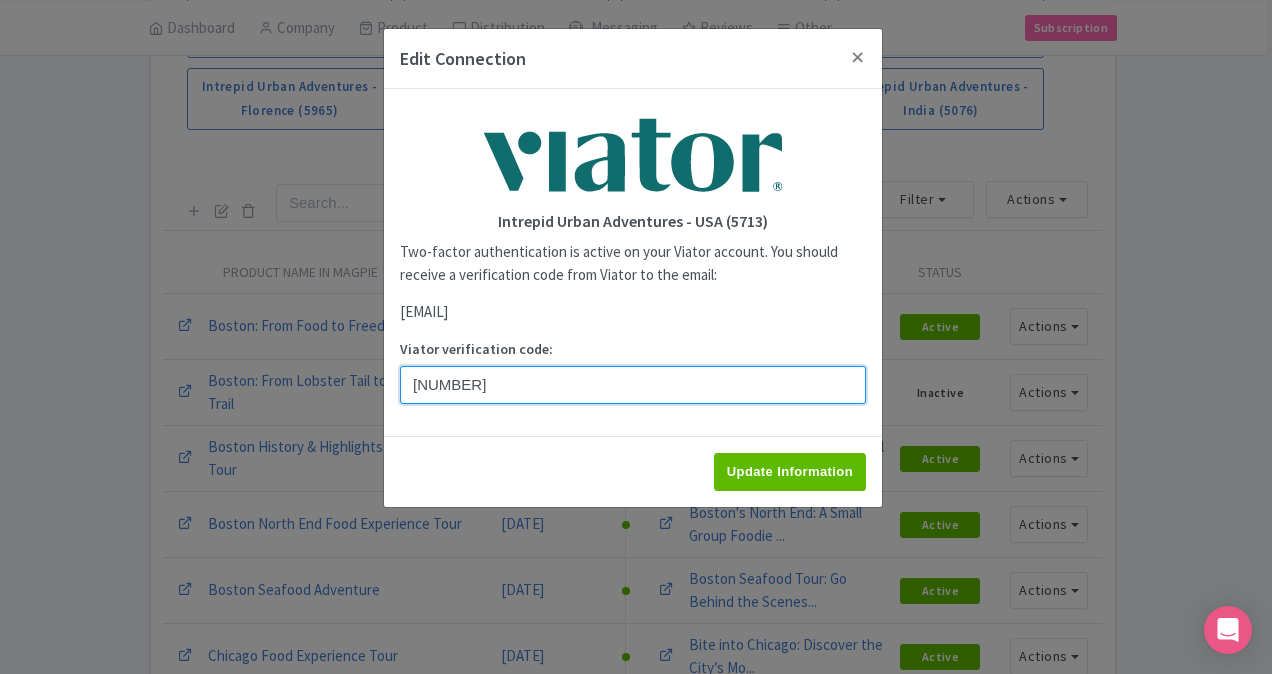 type on "[NUMBER]" 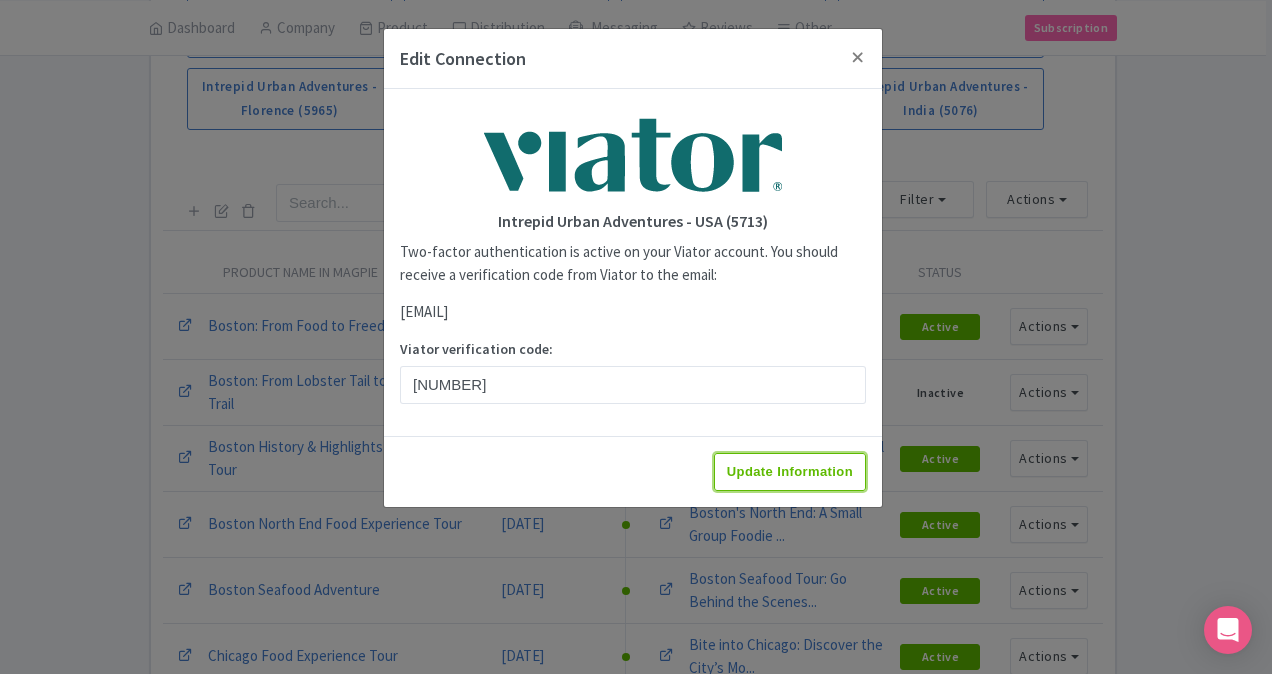 click on "Update Information" at bounding box center (790, 472) 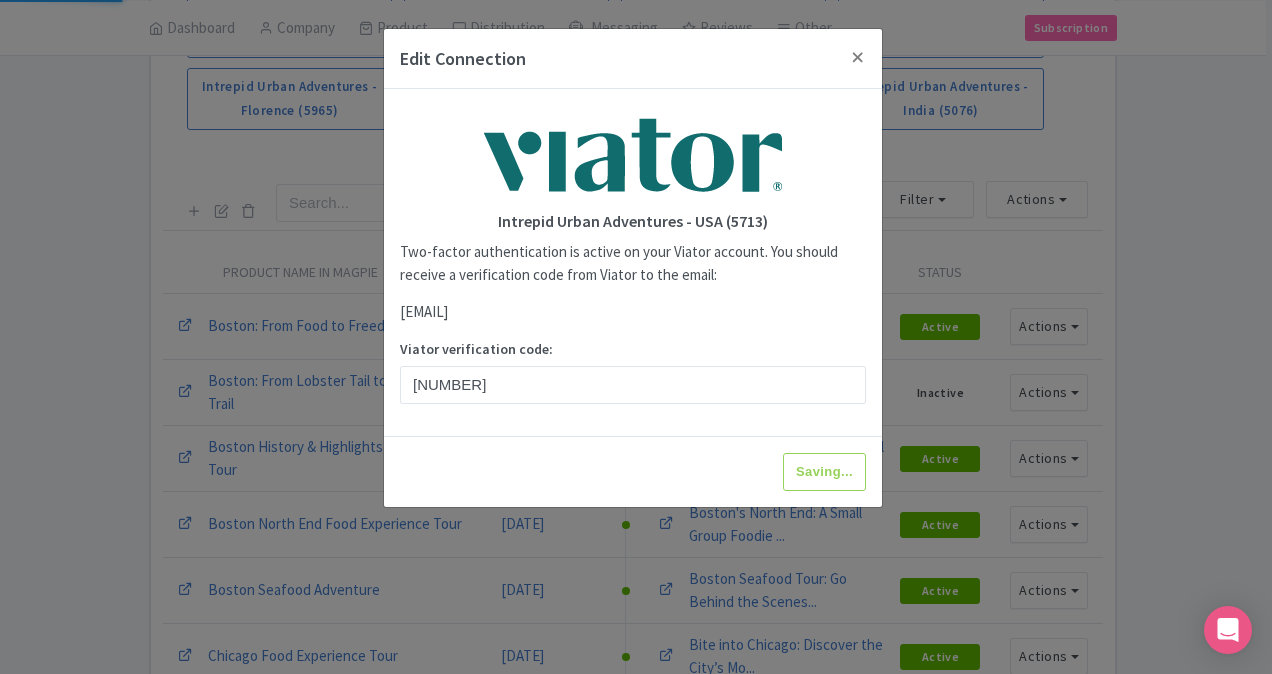 type on "Update Information" 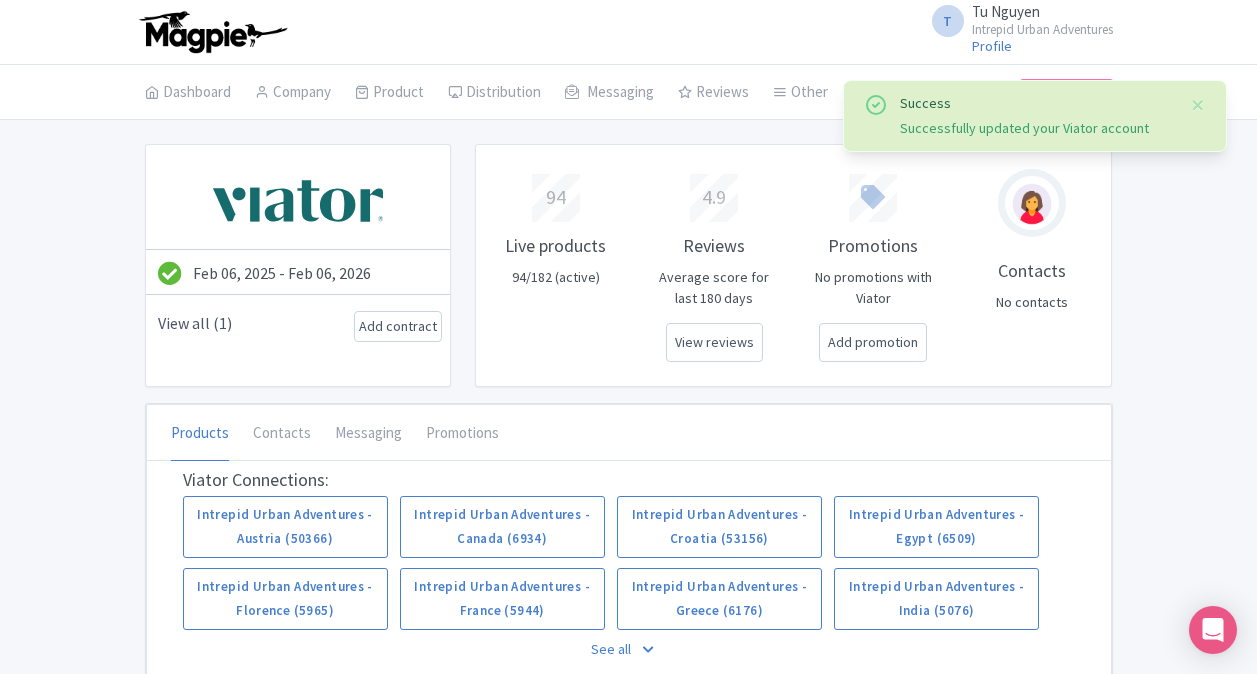 scroll, scrollTop: 200, scrollLeft: 0, axis: vertical 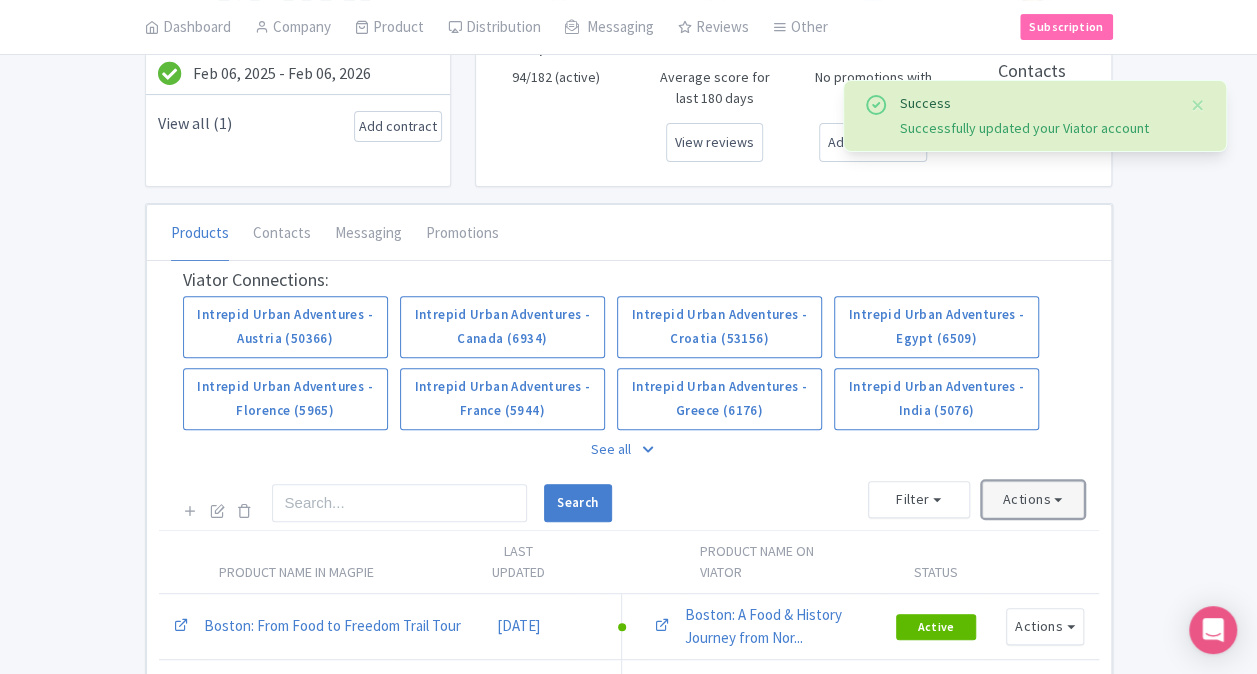 click on "Actions" at bounding box center (1033, 499) 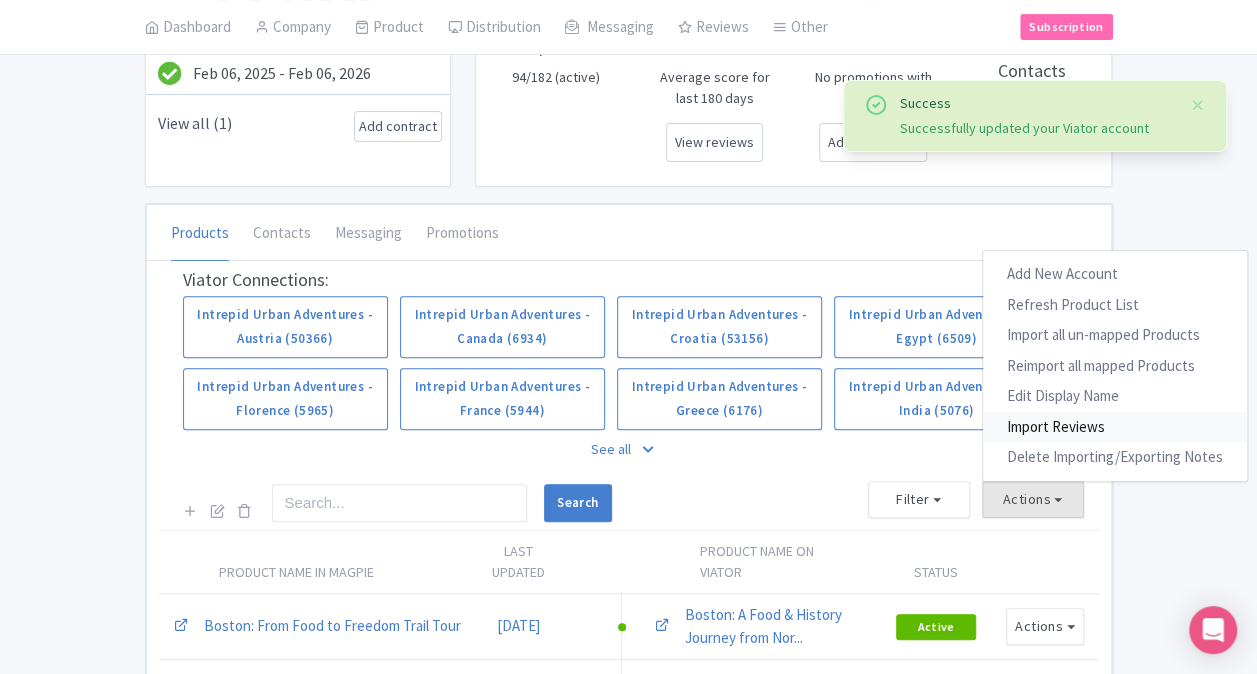 click on "Import Reviews" at bounding box center (1115, 427) 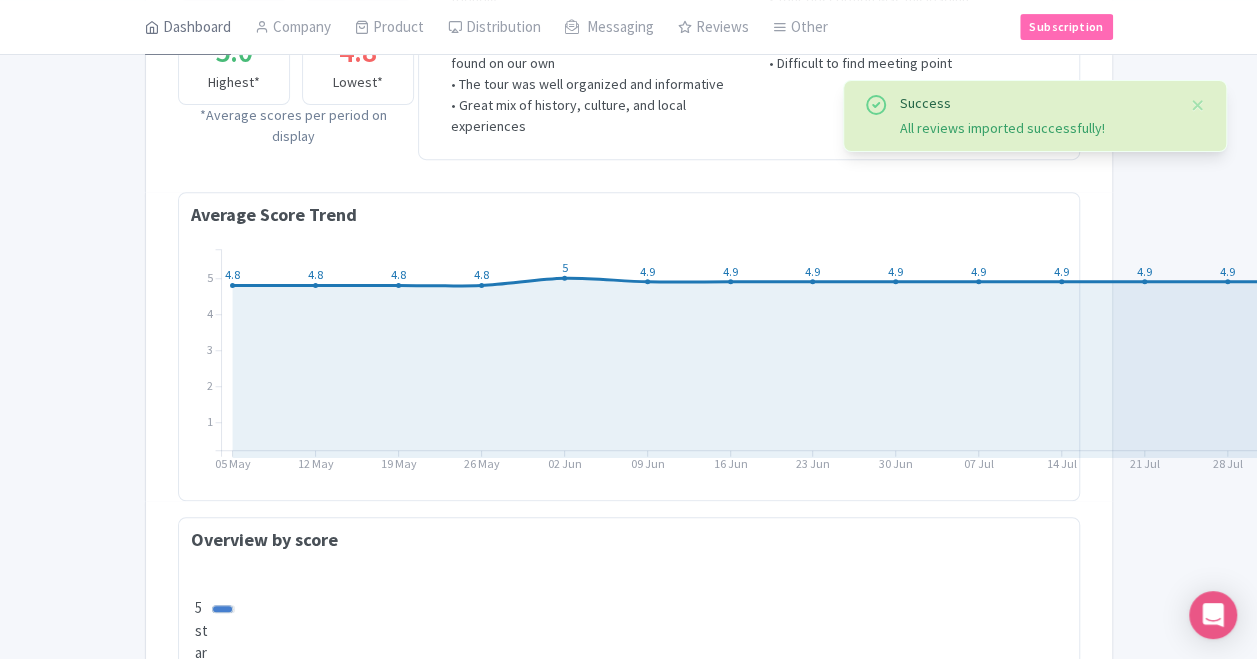 scroll, scrollTop: 600, scrollLeft: 0, axis: vertical 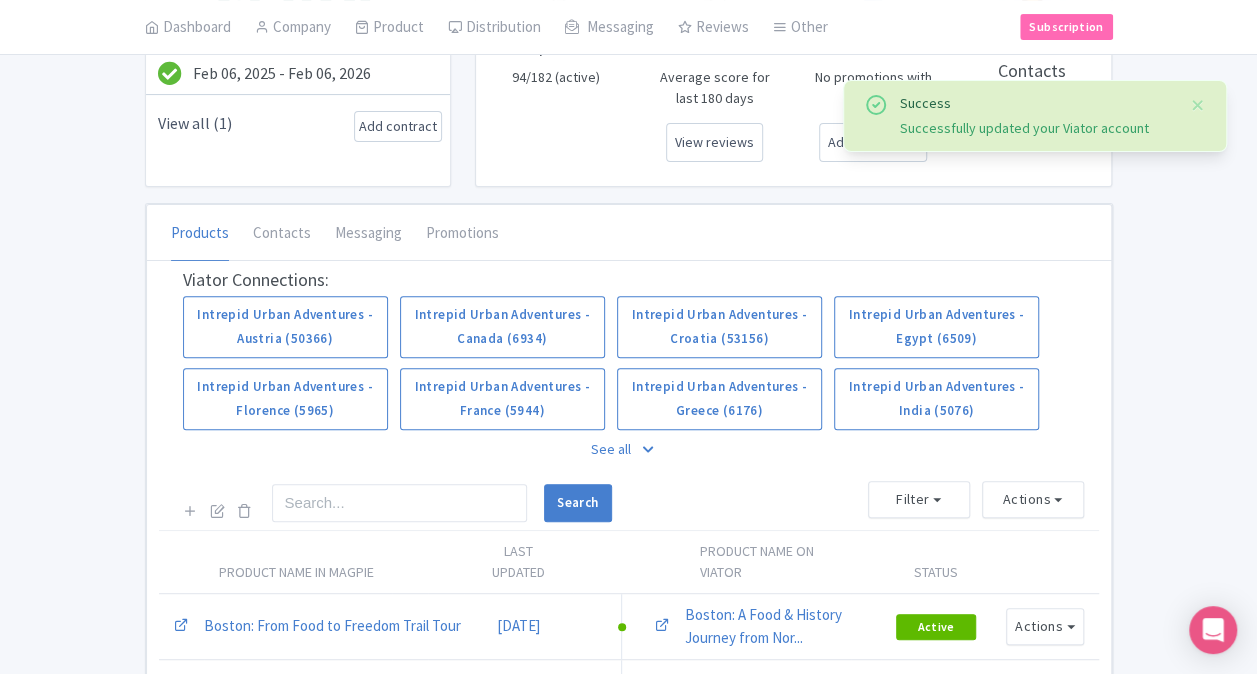 drag, startPoint x: 616, startPoint y: 439, endPoint x: 632, endPoint y: 439, distance: 16 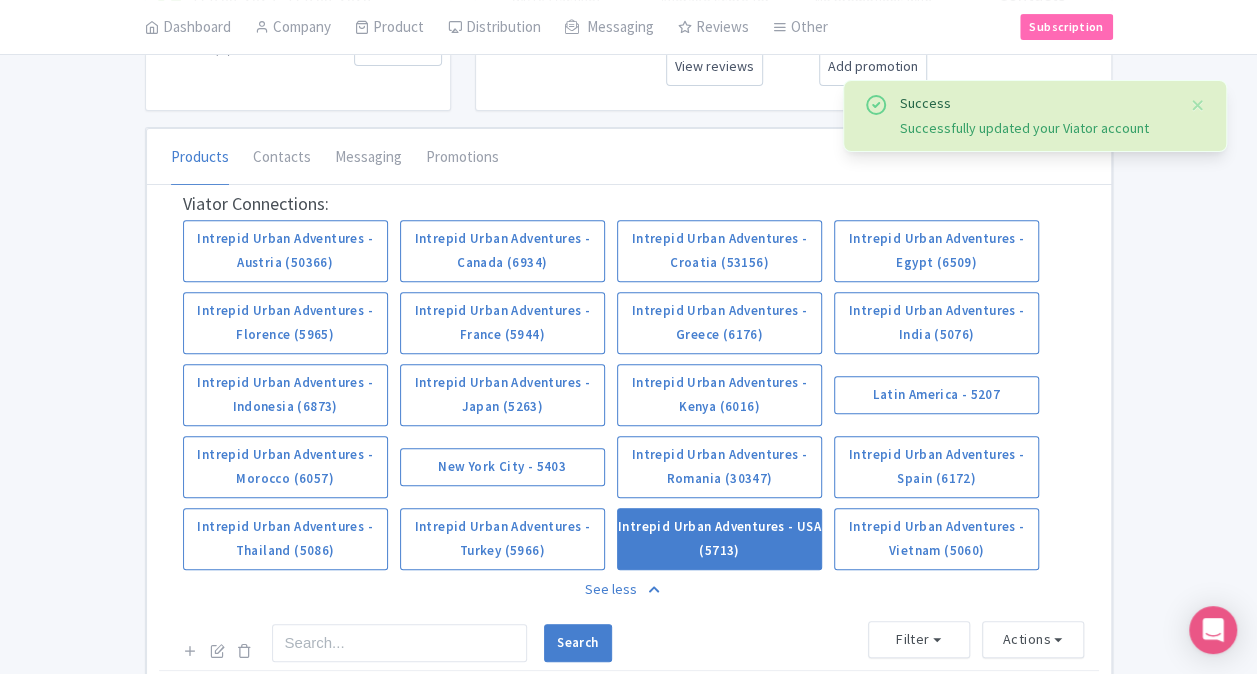 scroll, scrollTop: 400, scrollLeft: 0, axis: vertical 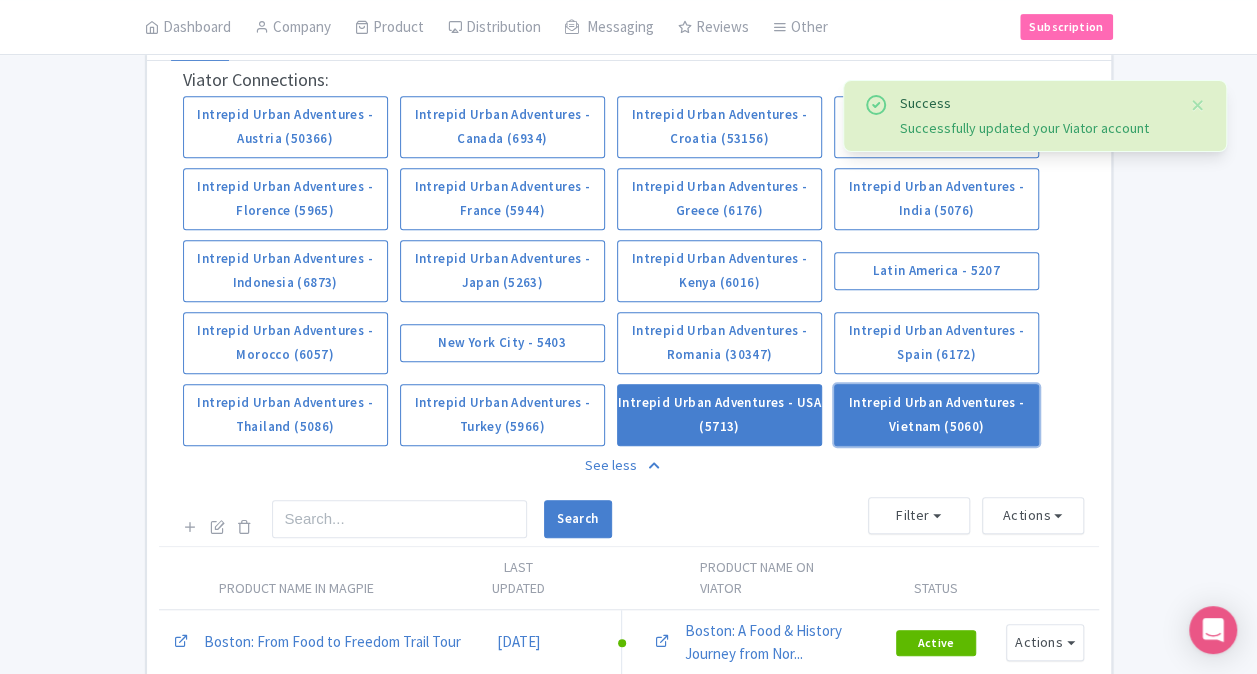 click on "Intrepid Urban Adventures - Vietnam (5060)" at bounding box center (936, 415) 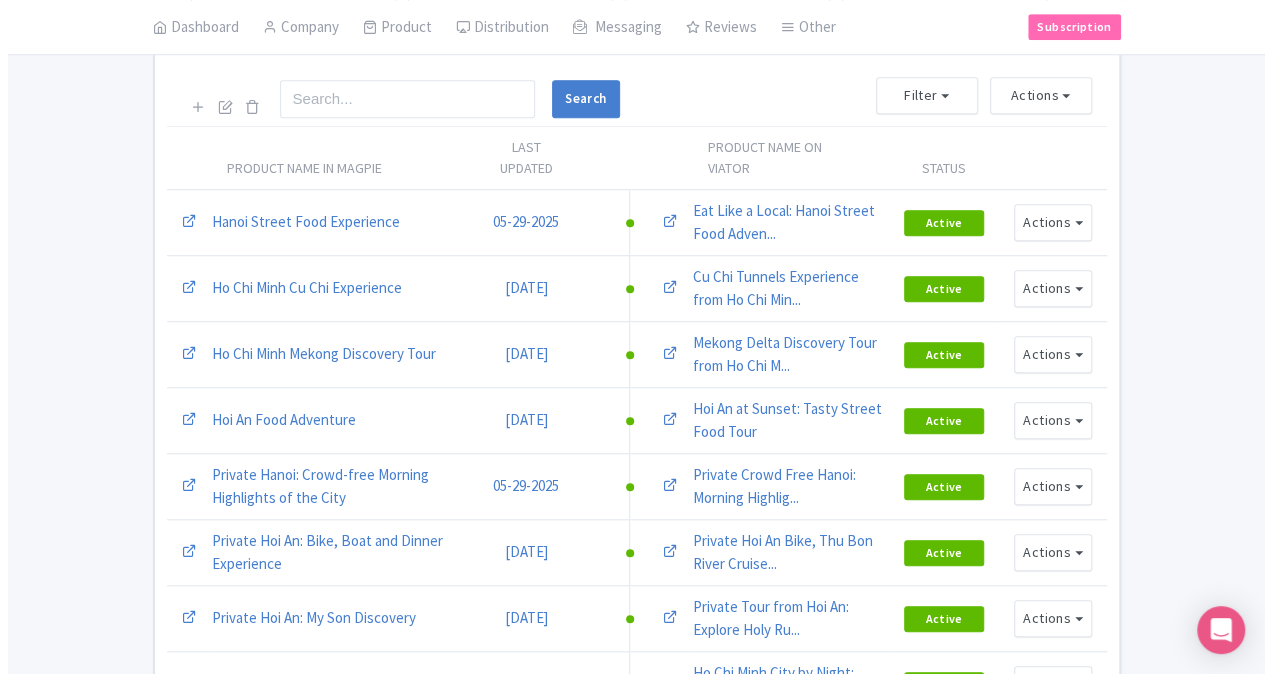 scroll, scrollTop: 500, scrollLeft: 0, axis: vertical 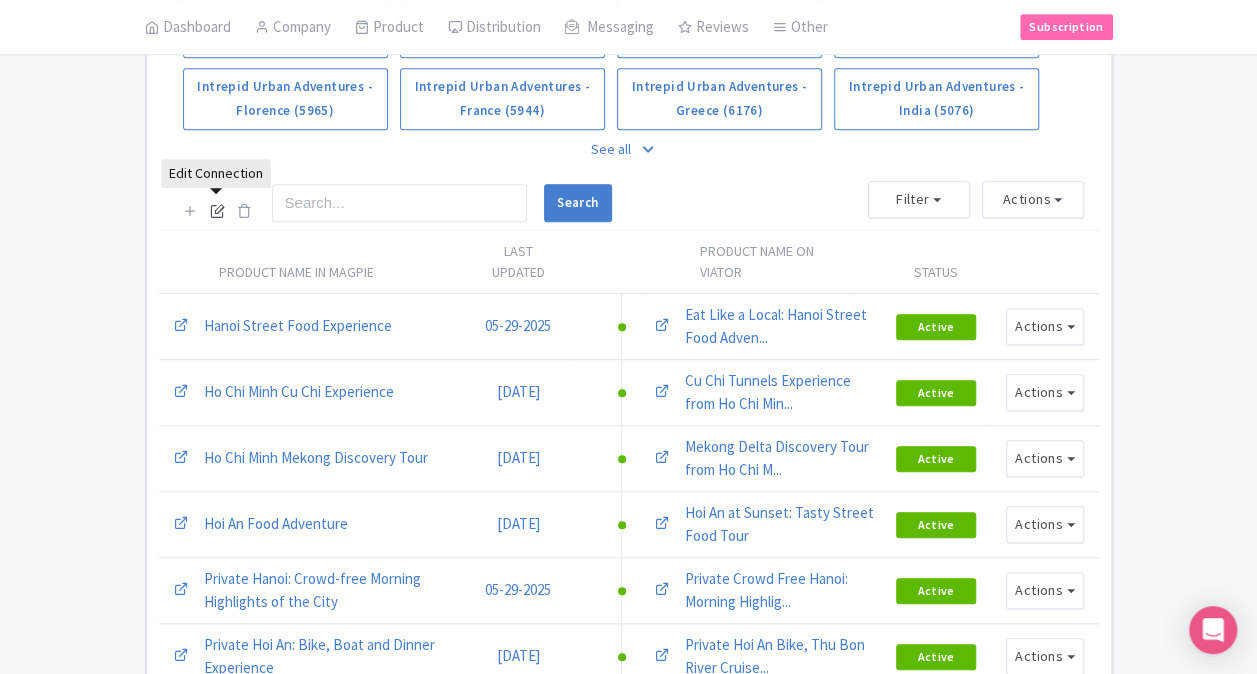 click at bounding box center (217, 210) 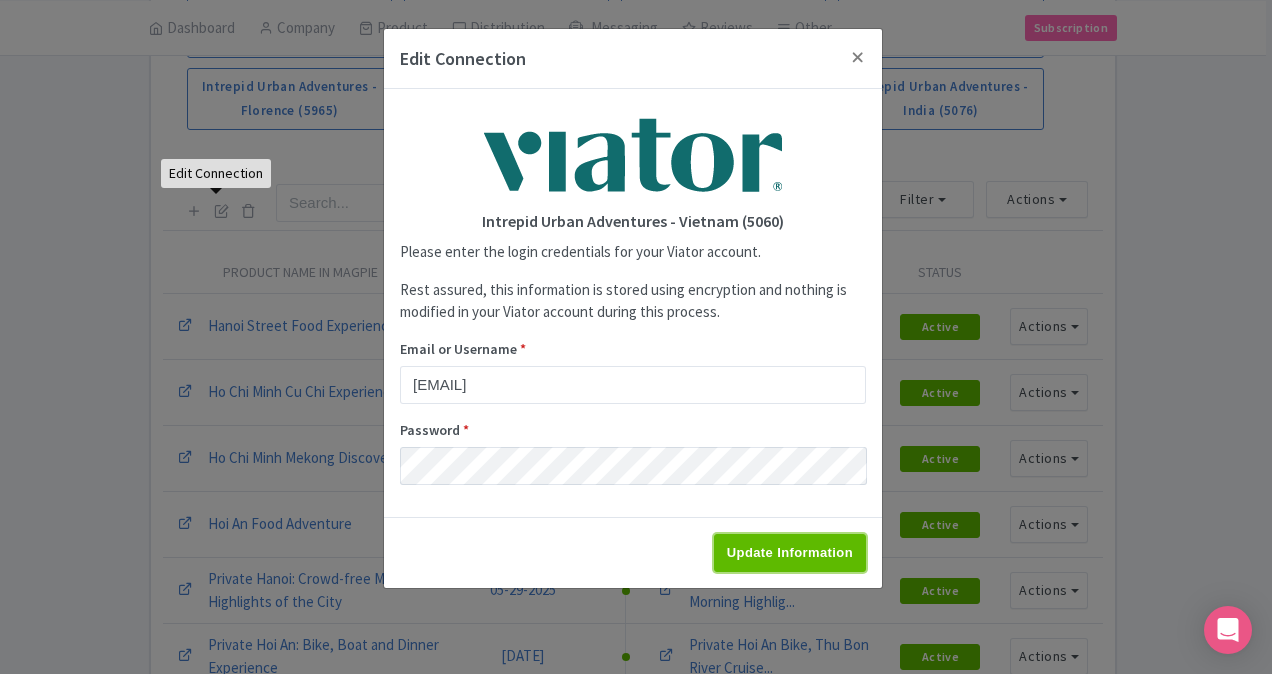 click on "Update Information" at bounding box center (790, 553) 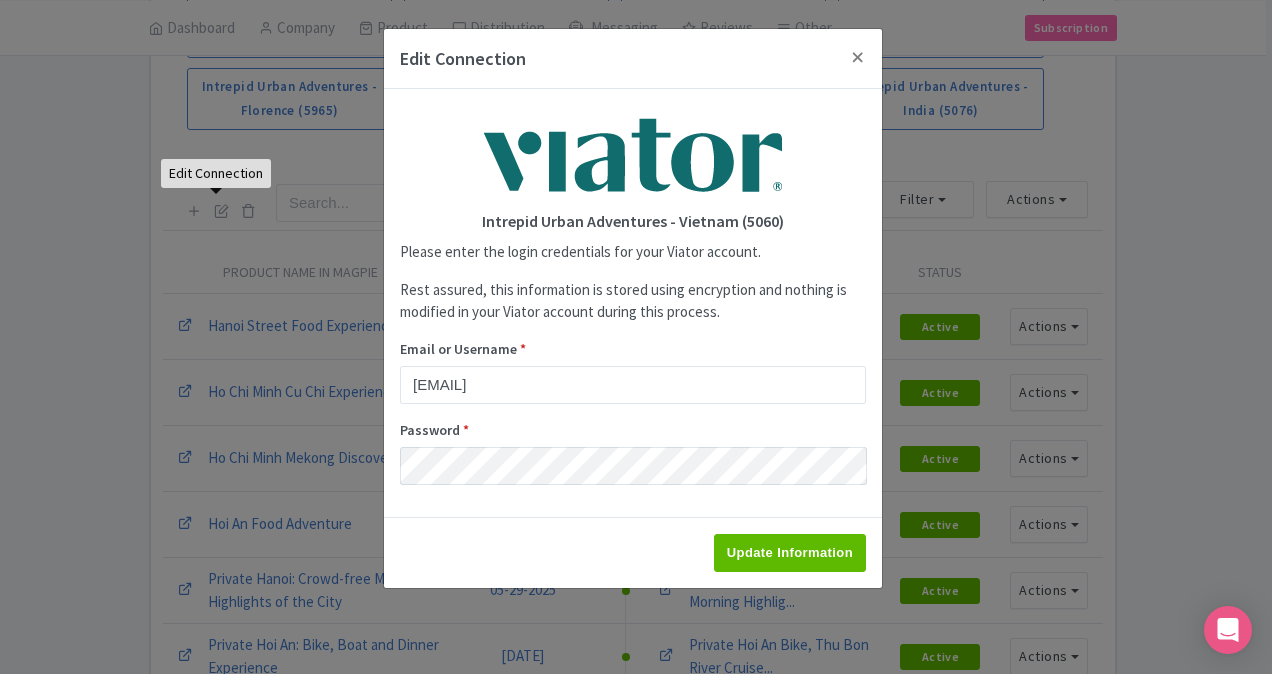 type on "Saving..." 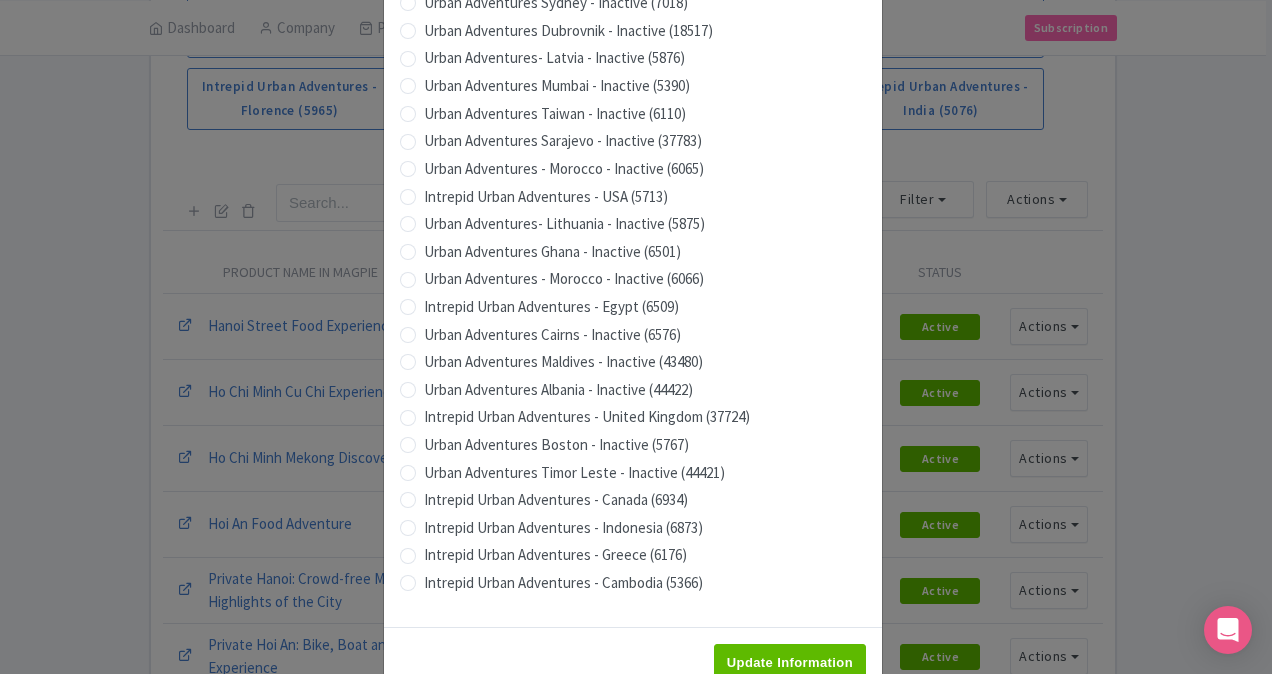 scroll, scrollTop: 1979, scrollLeft: 0, axis: vertical 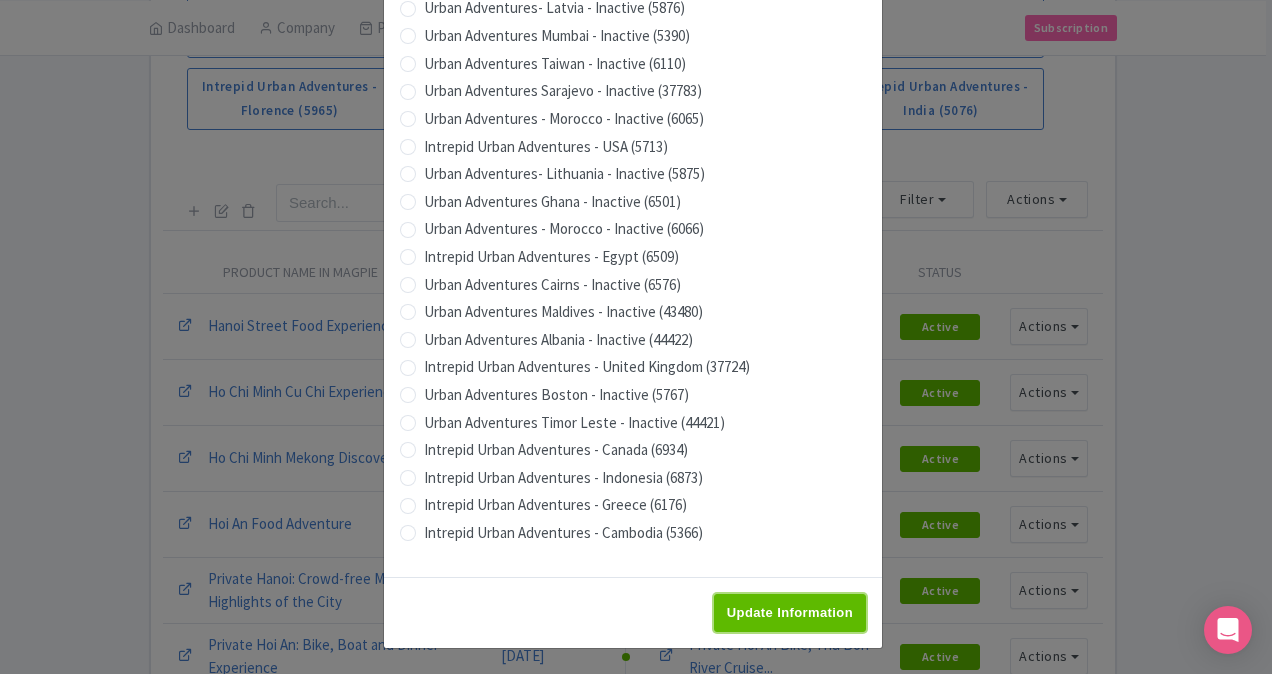 click on "Update Information" at bounding box center [790, 613] 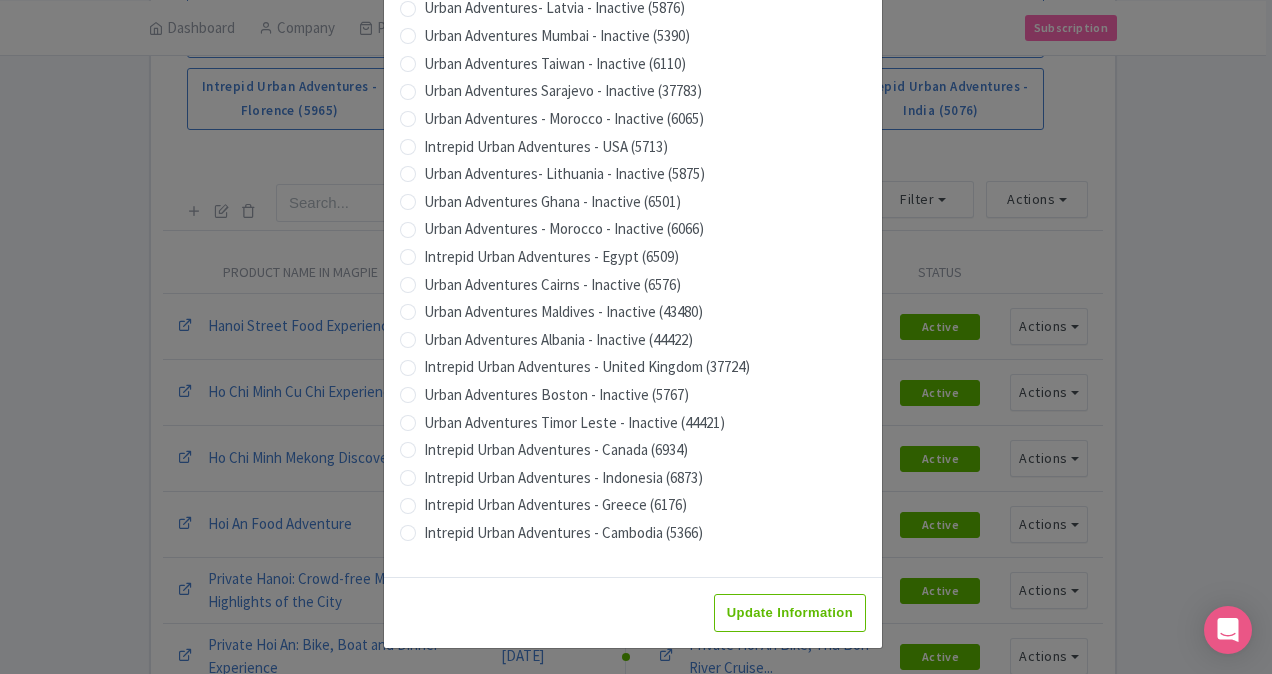 type on "Saving..." 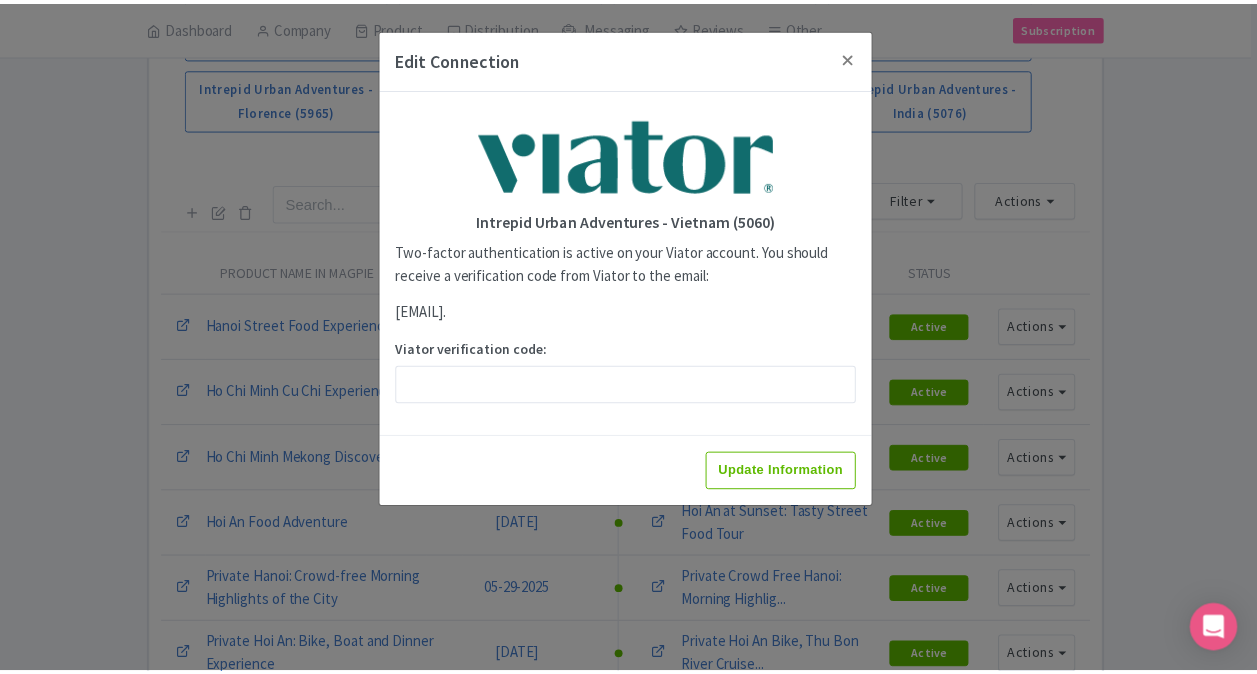 scroll, scrollTop: 0, scrollLeft: 0, axis: both 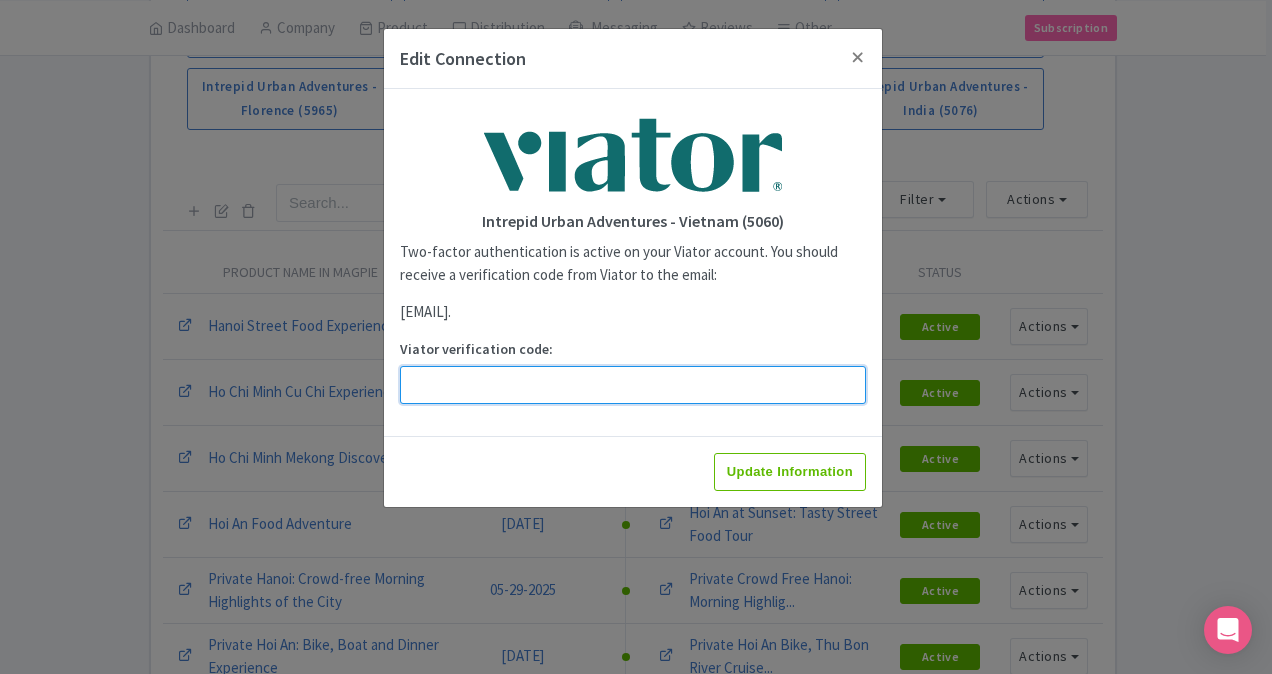 click on "Viator verification code:" at bounding box center [633, 385] 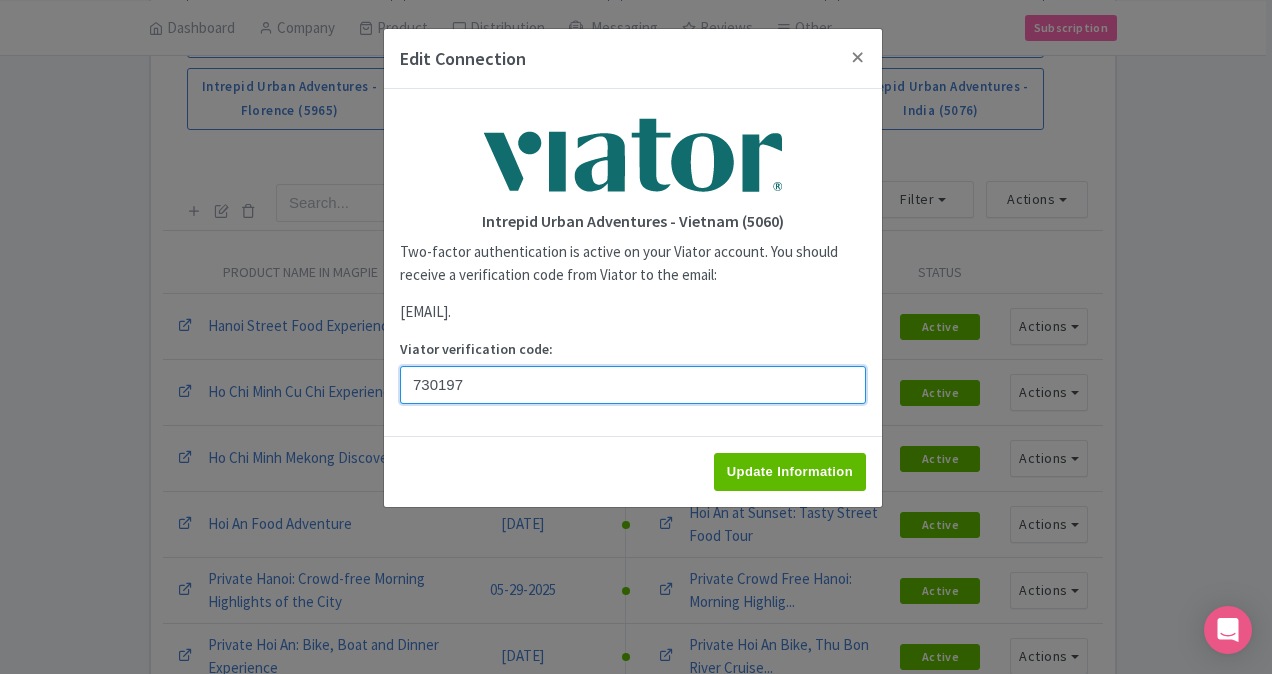 type on "730197" 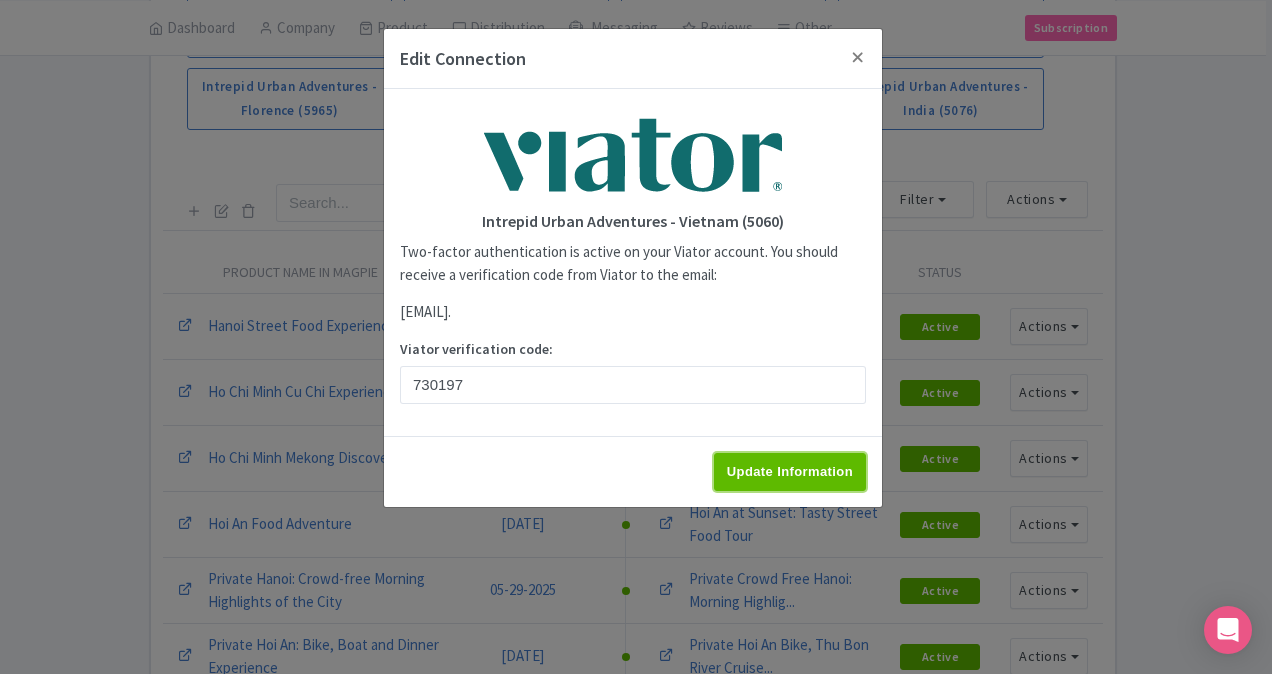 click on "Update Information" at bounding box center [790, 472] 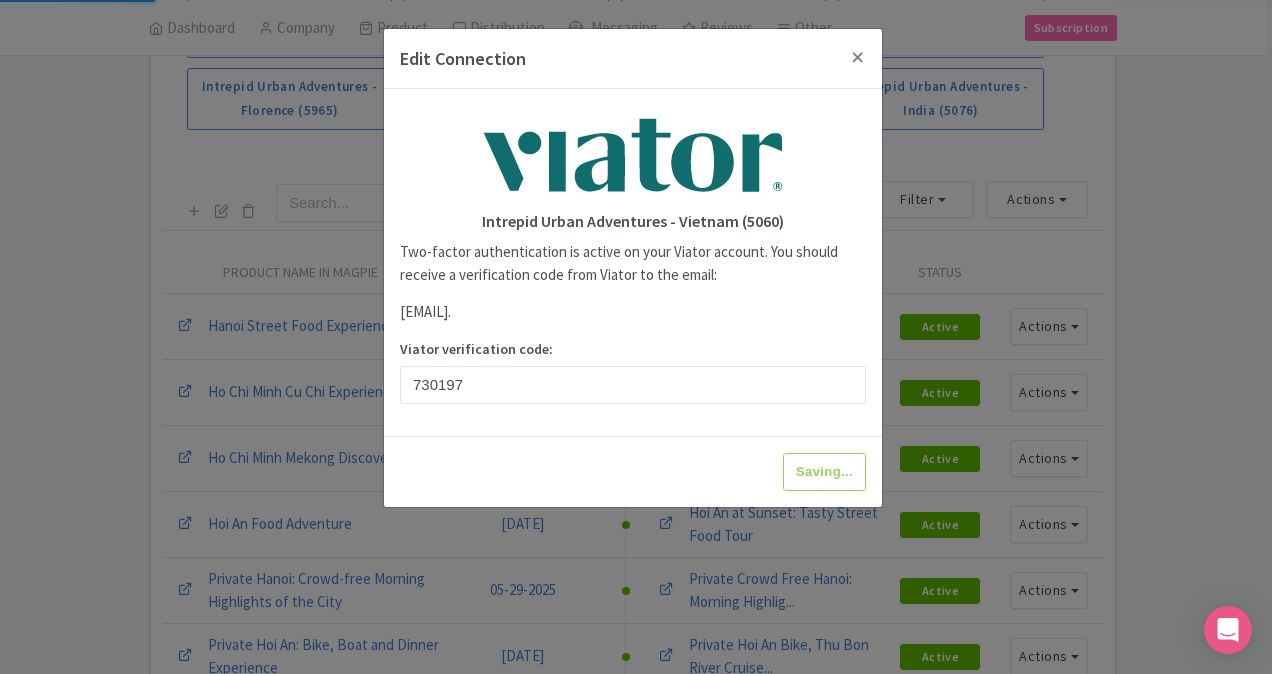 type on "Update Information" 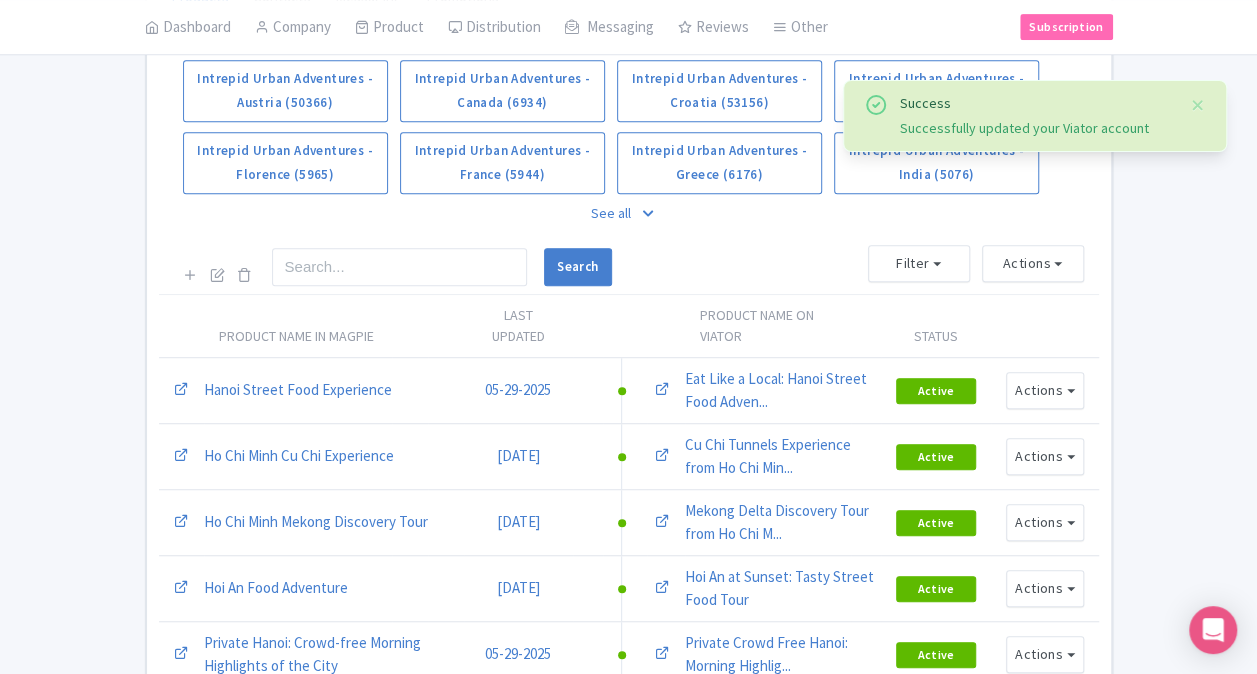 scroll, scrollTop: 400, scrollLeft: 0, axis: vertical 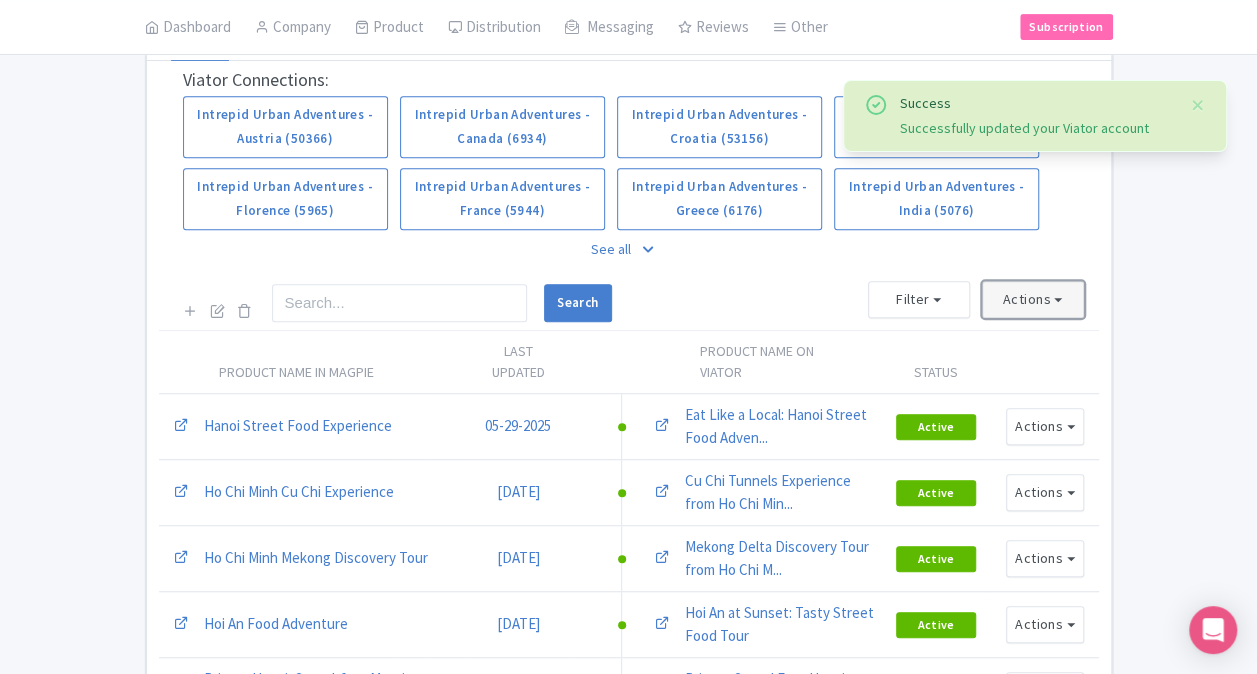 click on "Actions" at bounding box center [1033, 299] 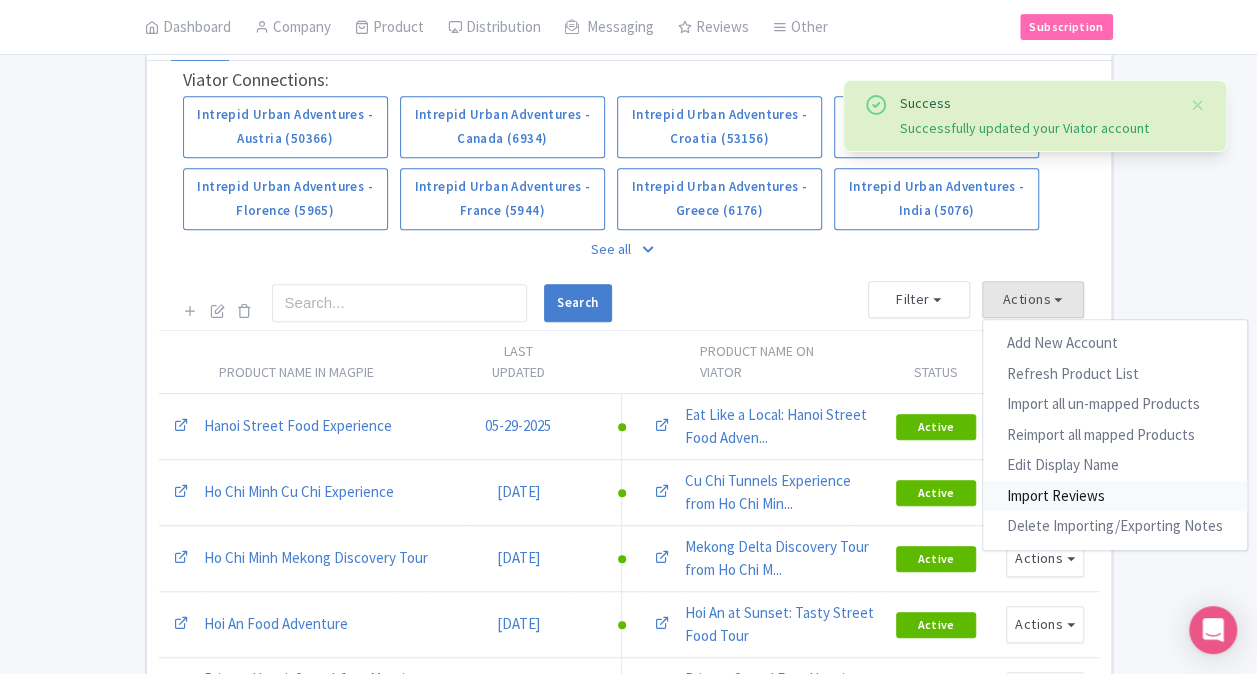 click on "Import Reviews" at bounding box center (1115, 496) 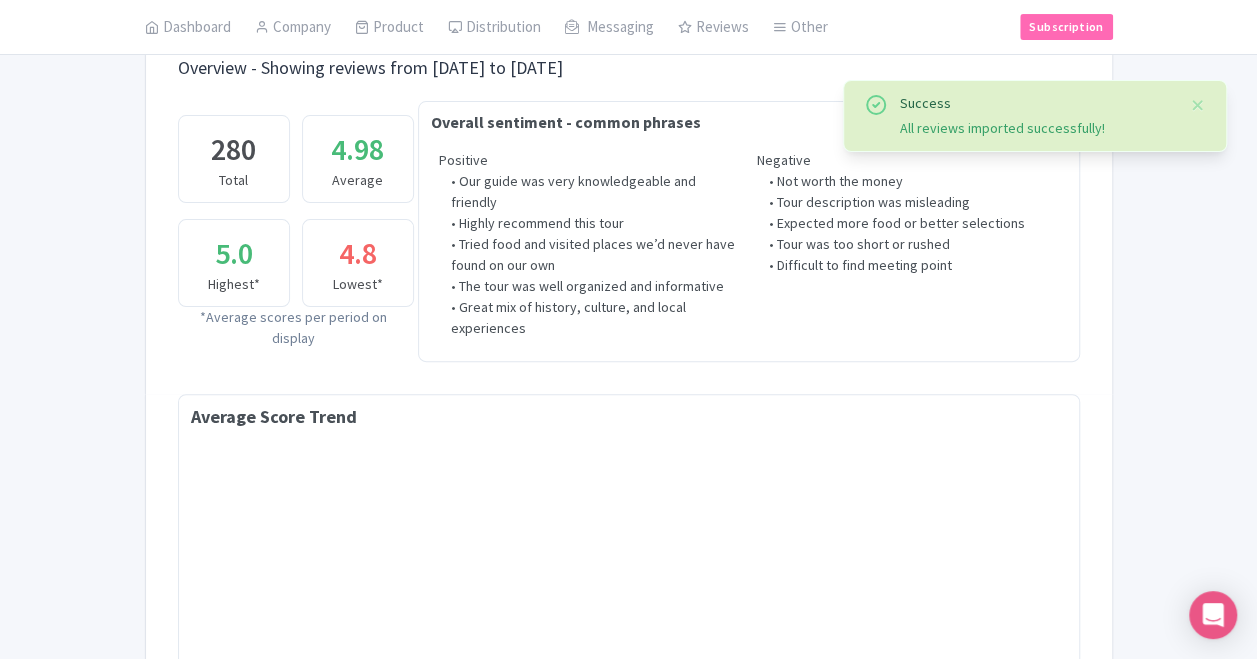 scroll, scrollTop: 0, scrollLeft: 0, axis: both 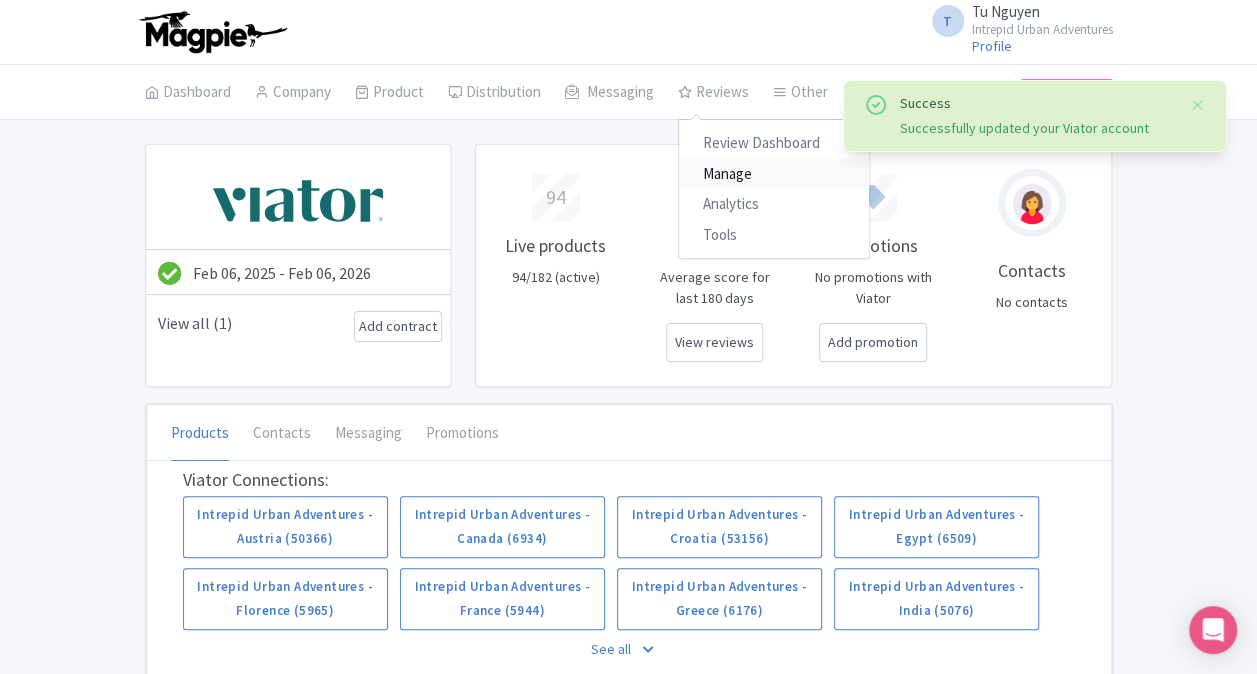 click on "Manage" at bounding box center (774, 174) 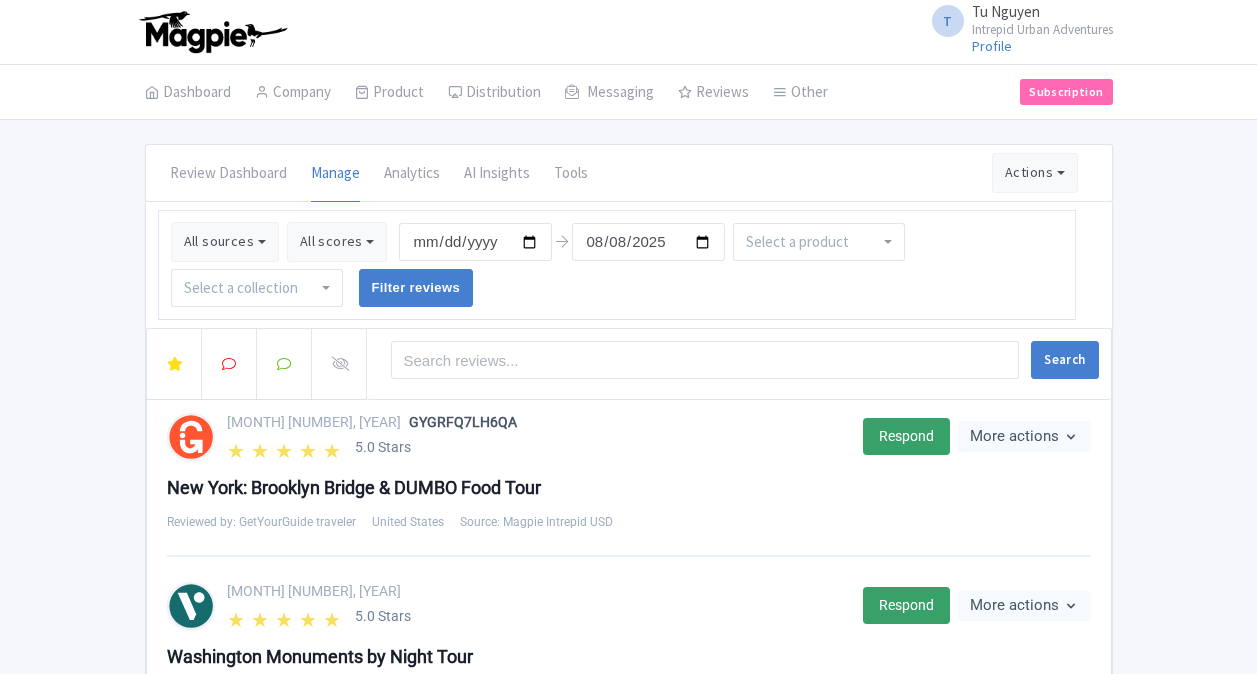 scroll, scrollTop: 0, scrollLeft: 0, axis: both 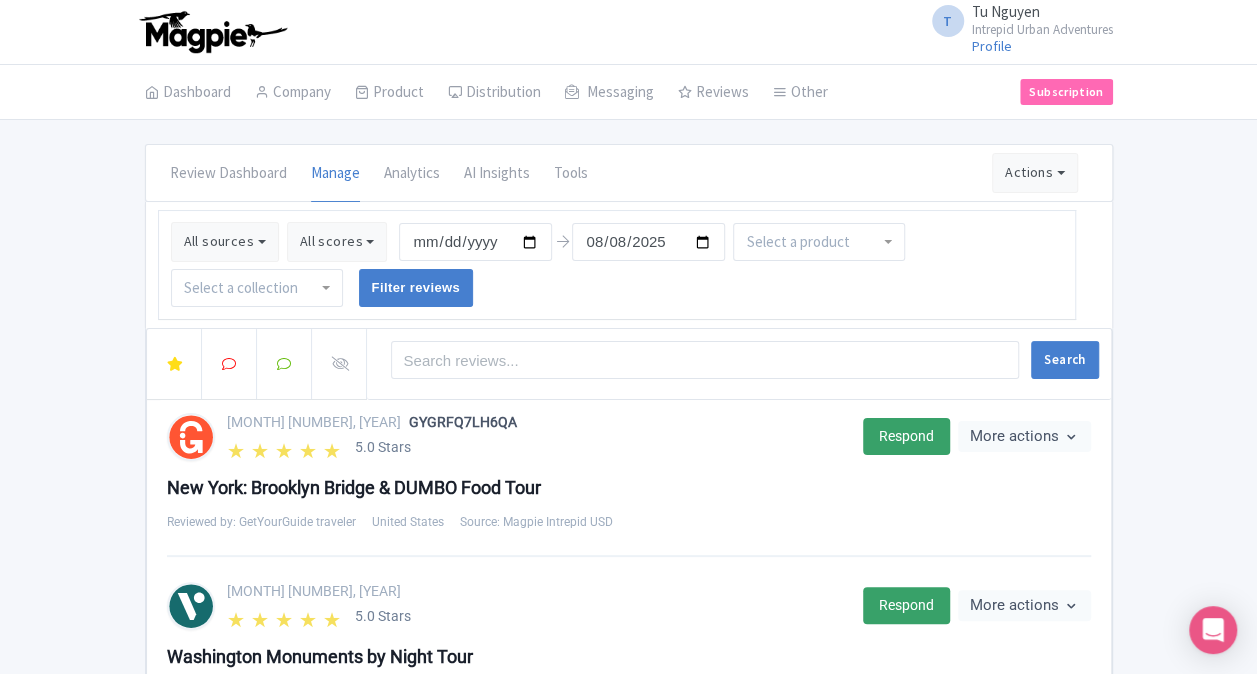 click on "Review Dashboard
Manage
Analytics
AI Insights
Tools
Actions
Import new reviews
Download Reviews
Manage Review Responder tool
All sources
Select all
Deselect all
Select all
Deselect all
Urban Adventures - AUD
Urban Adventures - USD
Urban Adventures - EUR
Urban Adventures - JPY
Urban Adventures - CAD
Select all
Deselect all
Intrepid Urban Adventures - Egypt
Intrepid Urban Adventures - Vietnam
Intrepid Urban Adventures - Japan
Intrepid Urban Adventures - India
Intrepid Urban Adventures - USA
Intrepid Urban Adventures - Kenya
Intrepid Urban Adventures - Greece
Intrepid Urban Adventures - Thailand
Latin America - 5207
Intrepid Urban Adventures - Indonesia" at bounding box center [628, 1465] 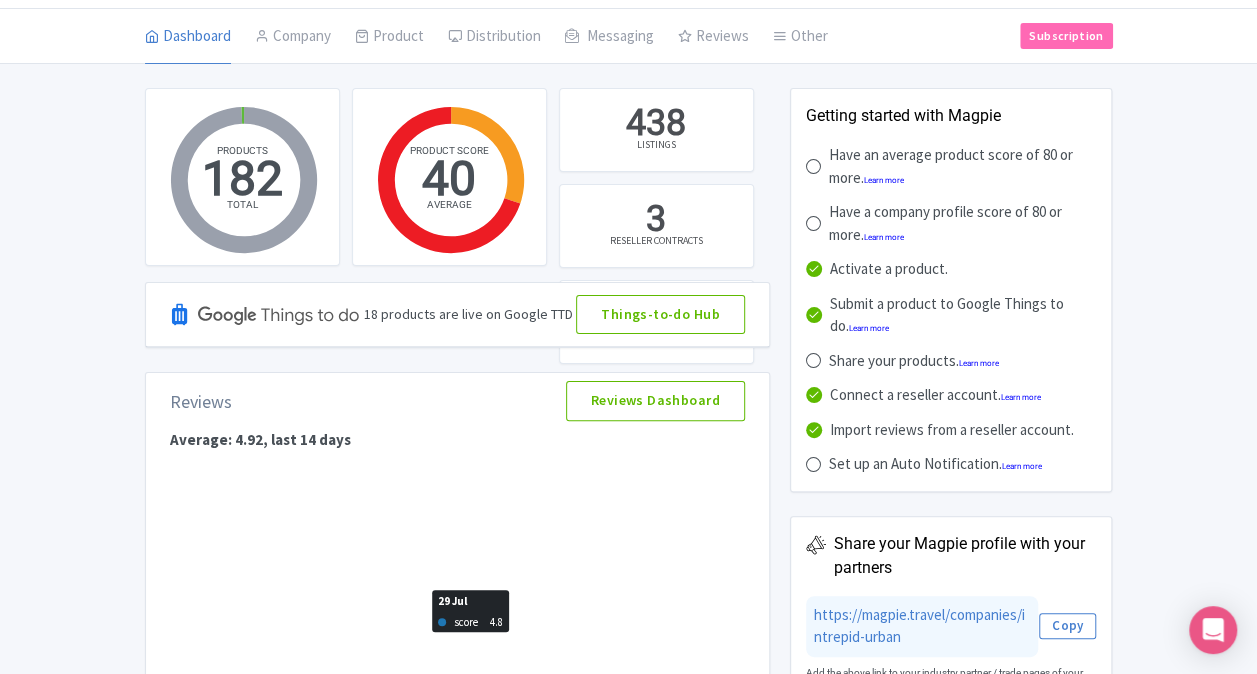 scroll, scrollTop: 0, scrollLeft: 0, axis: both 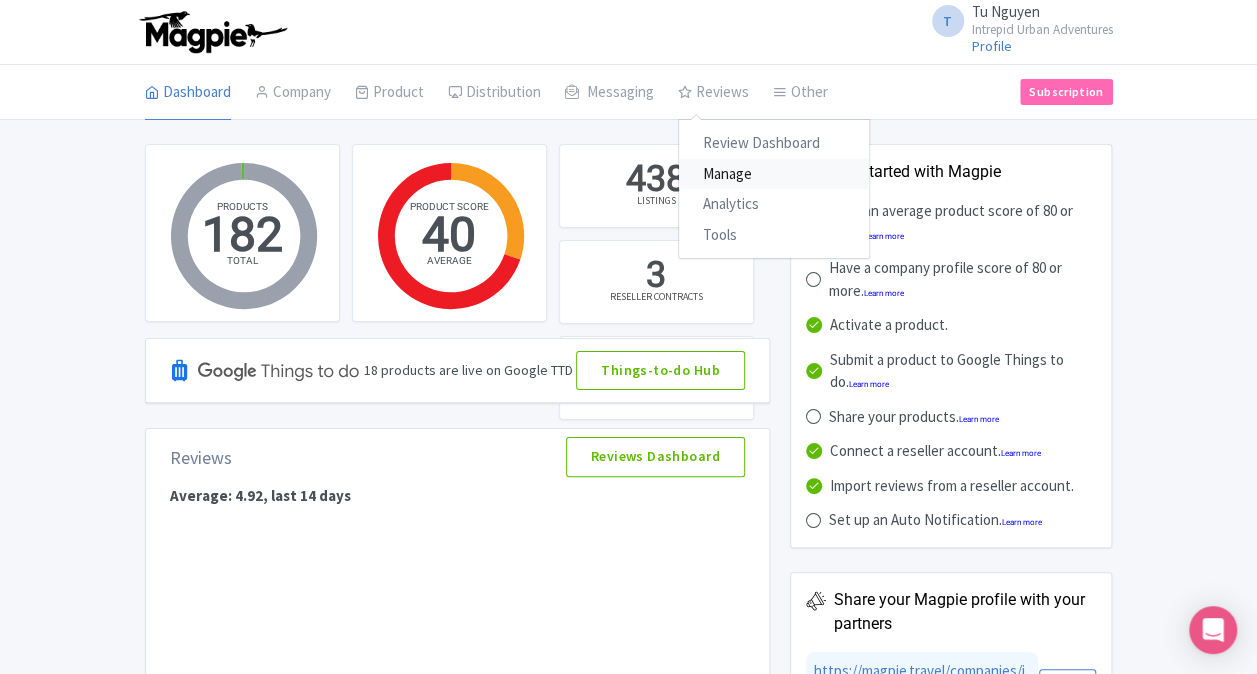 click on "Manage" at bounding box center (774, 174) 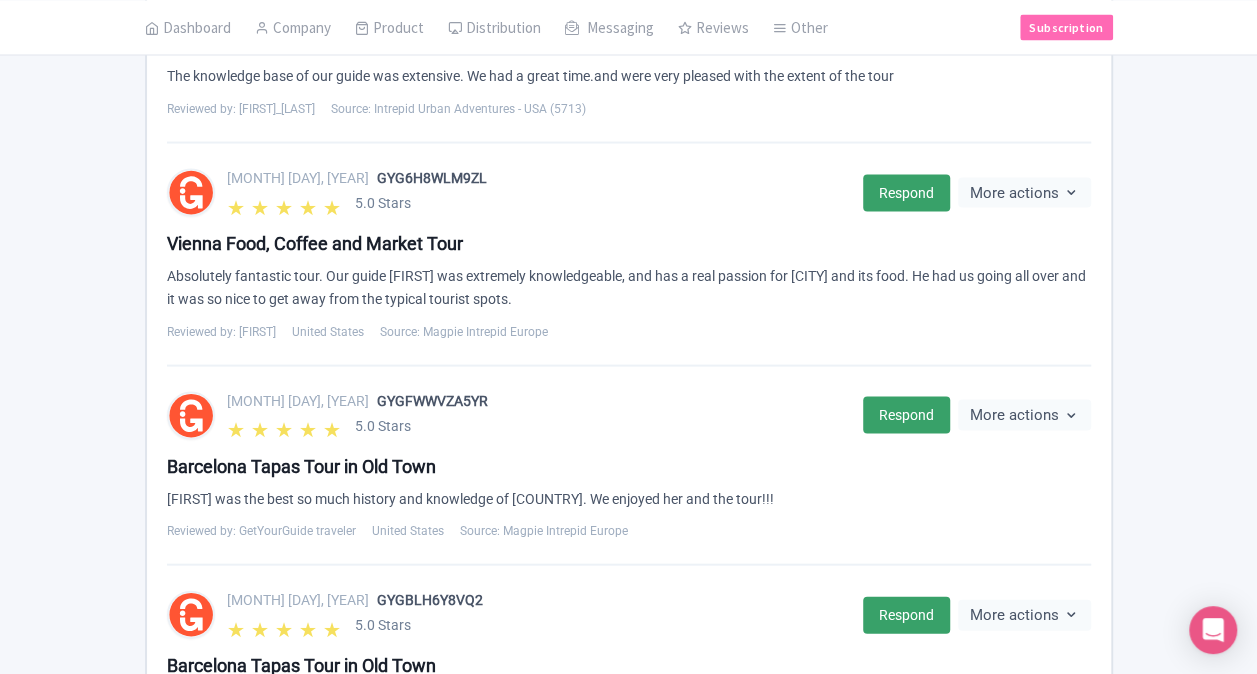 scroll, scrollTop: 2194, scrollLeft: 0, axis: vertical 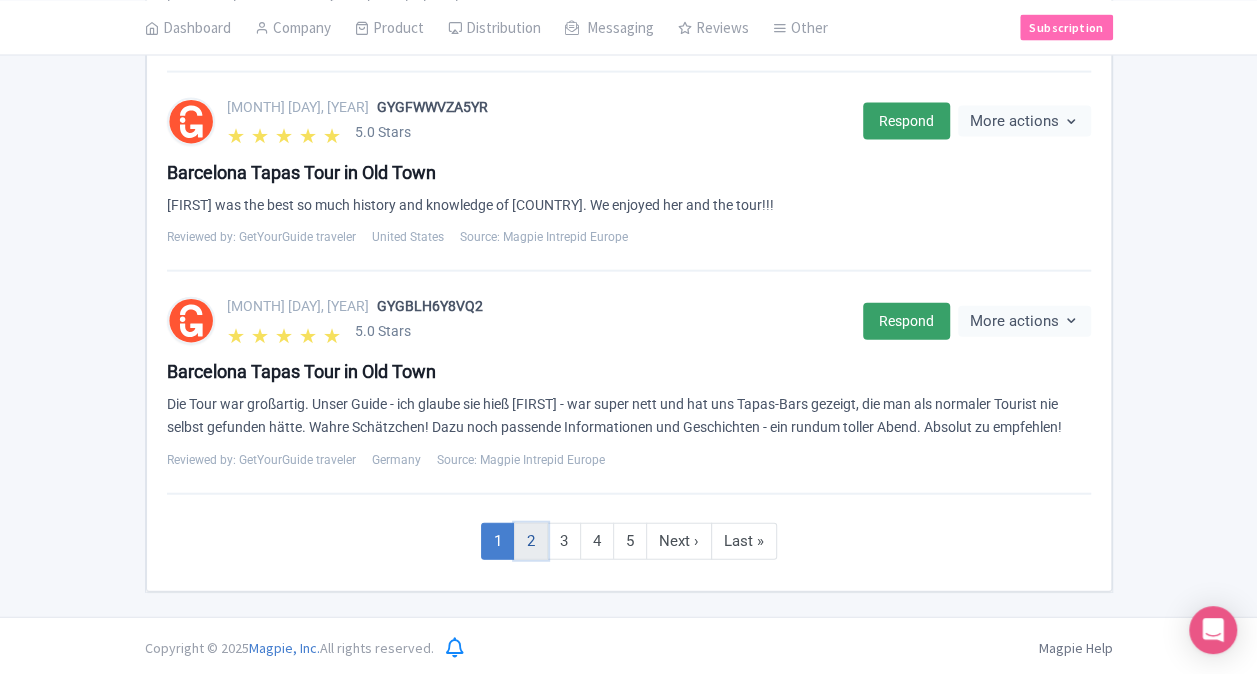 click on "2" at bounding box center [531, 541] 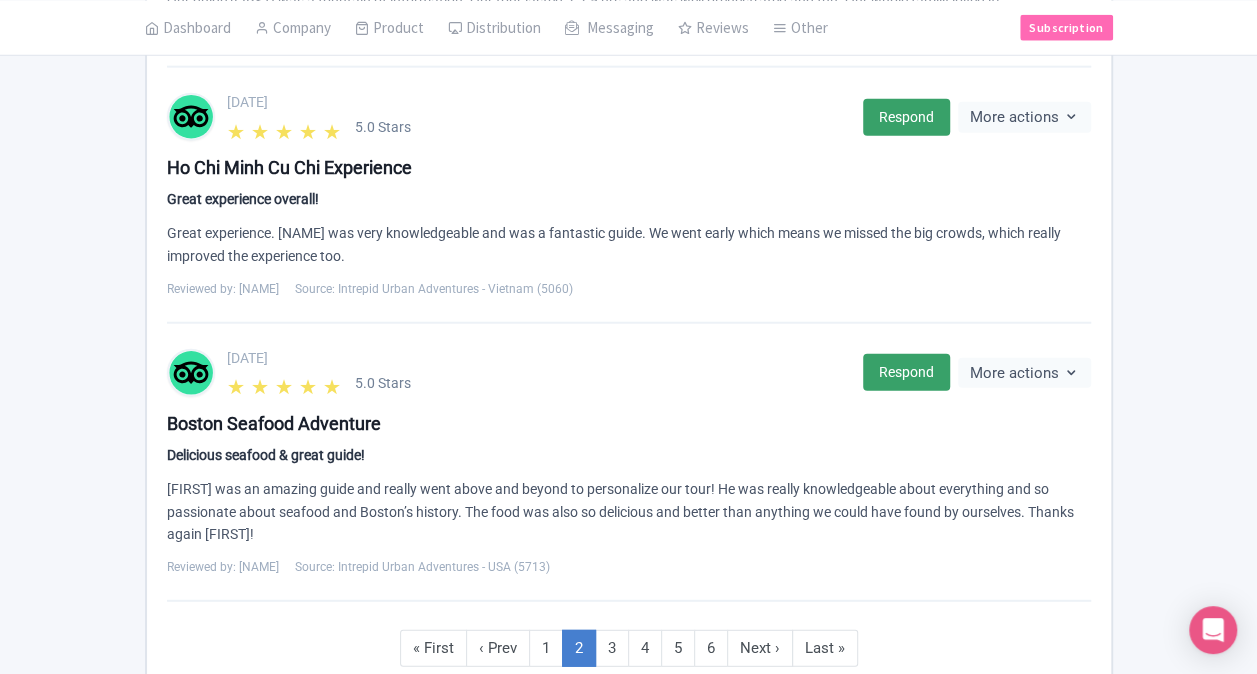 scroll, scrollTop: 2516, scrollLeft: 0, axis: vertical 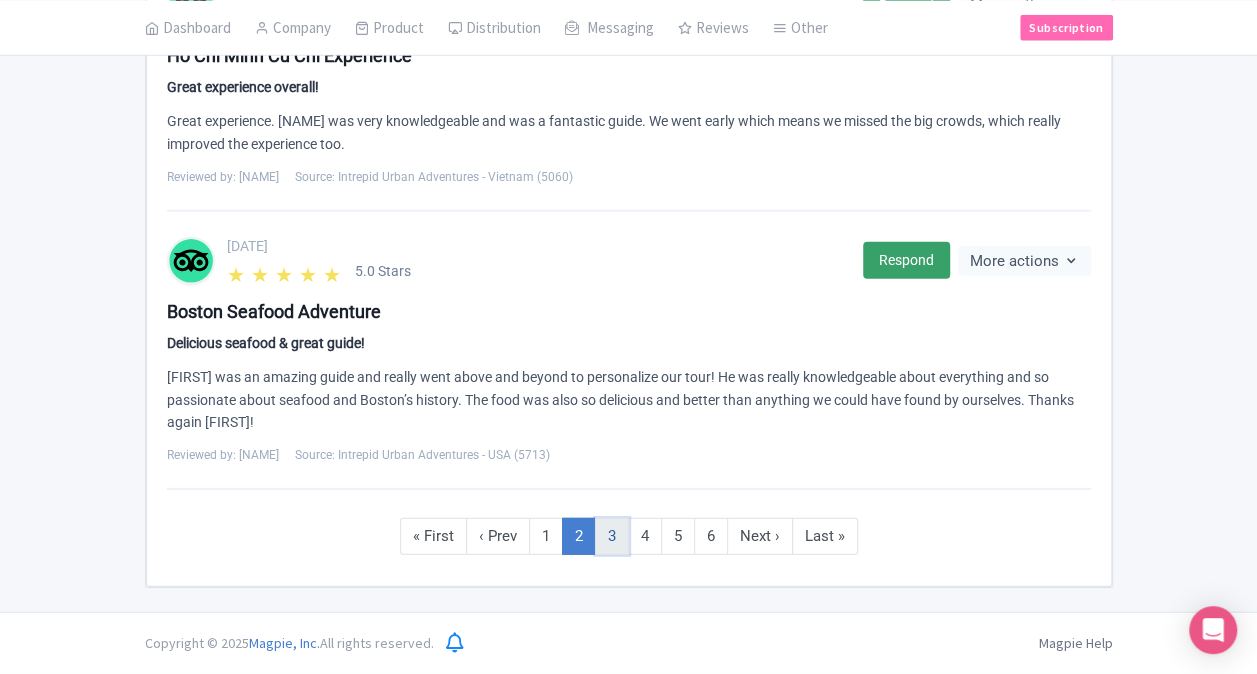 click on "3" at bounding box center (612, 536) 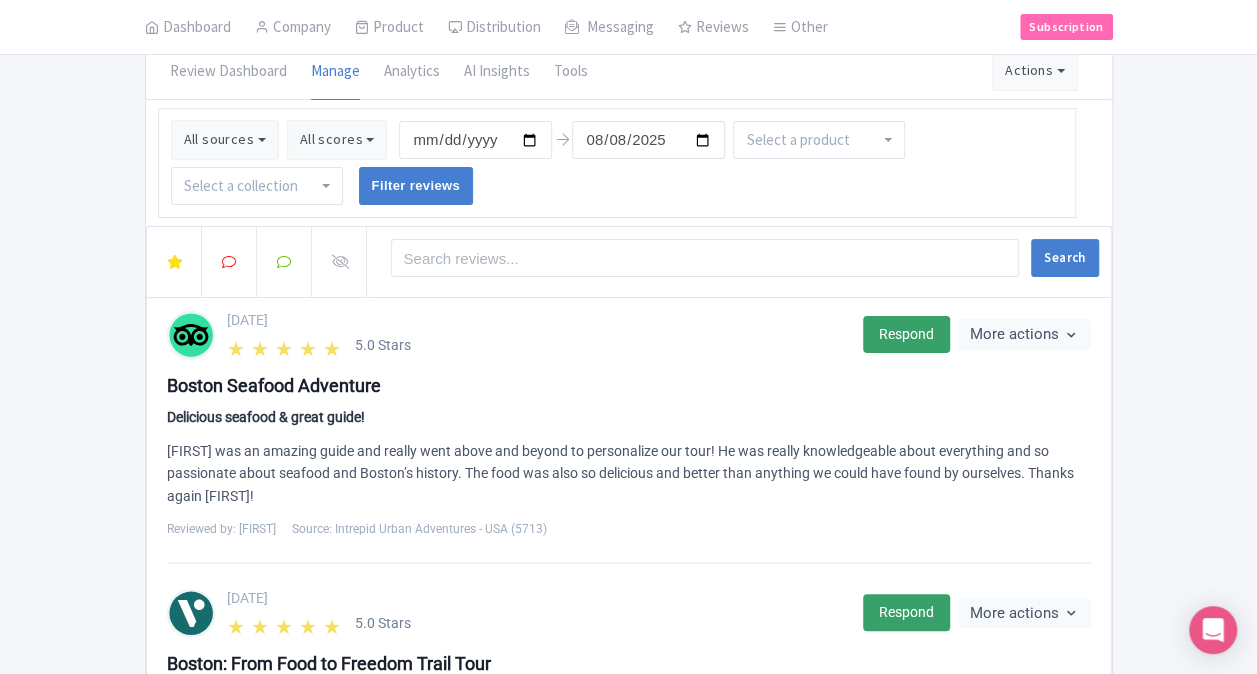 scroll, scrollTop: 77, scrollLeft: 0, axis: vertical 